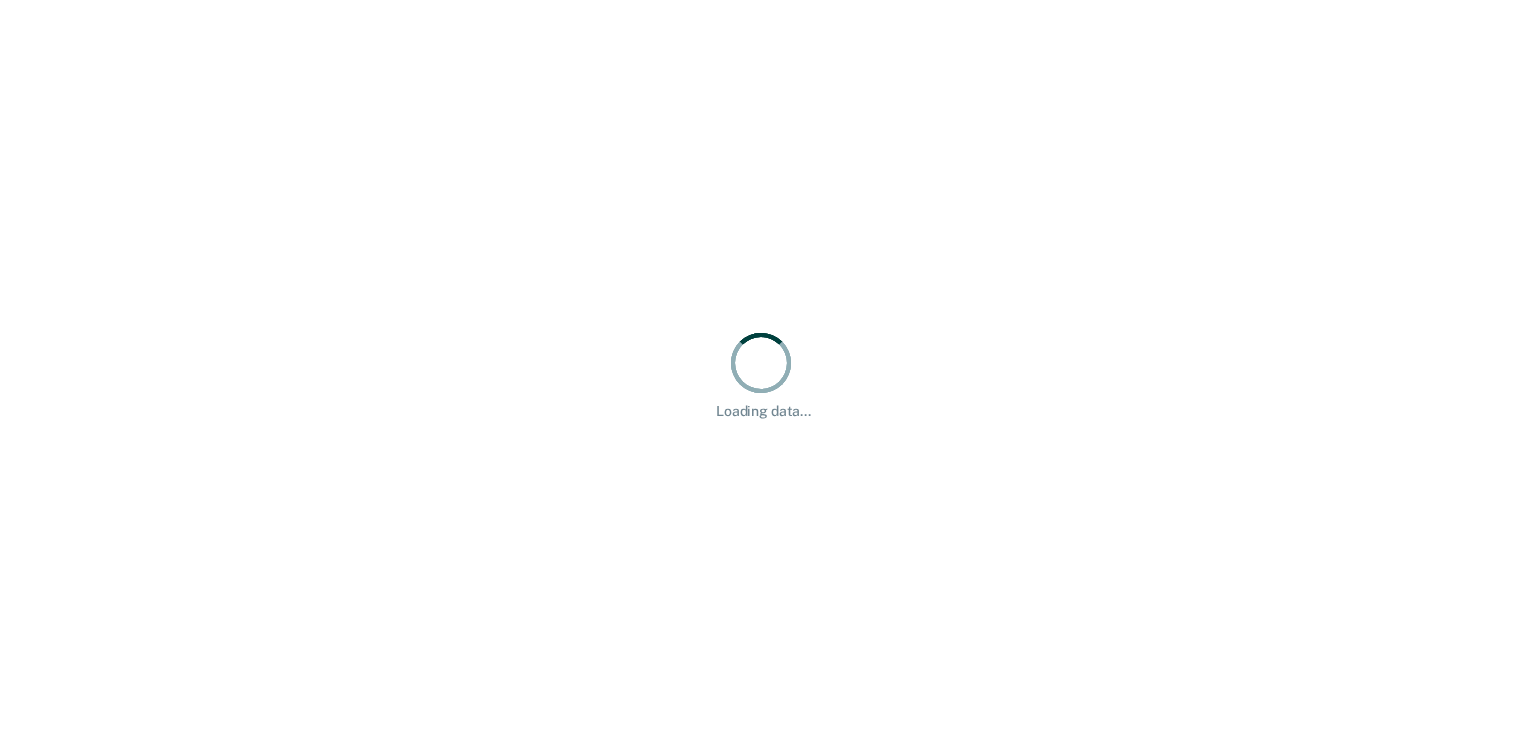 scroll, scrollTop: 0, scrollLeft: 0, axis: both 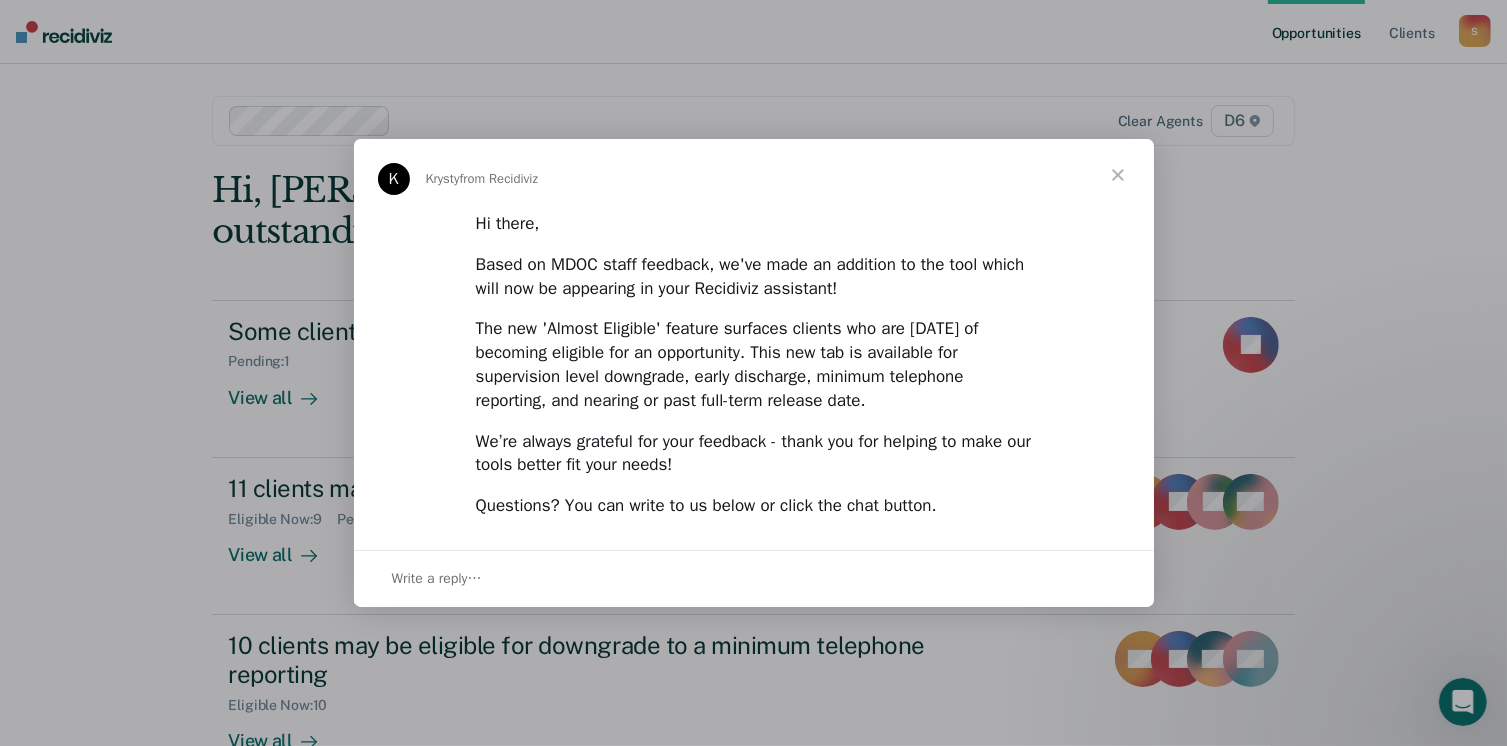 click at bounding box center [1118, 175] 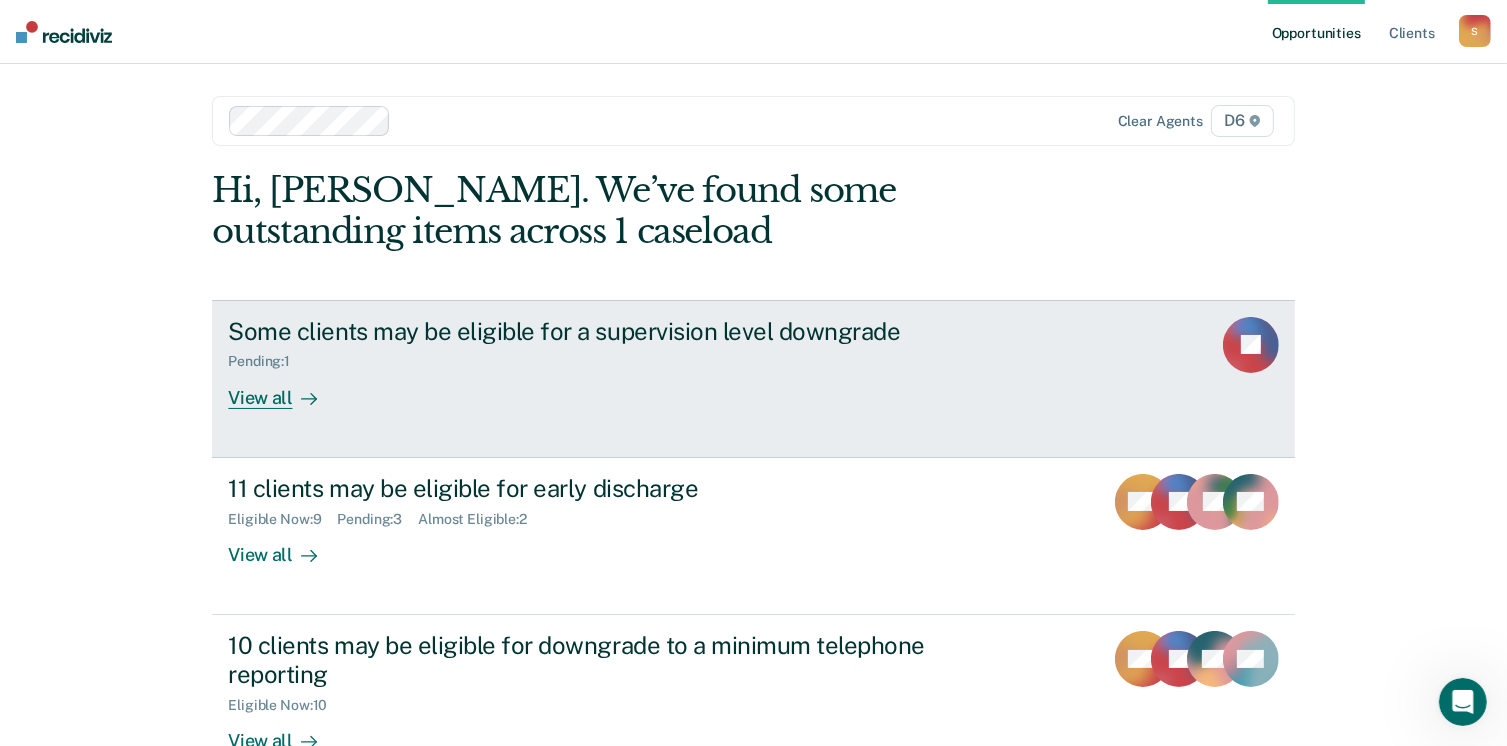 click on "View all" at bounding box center [284, 389] 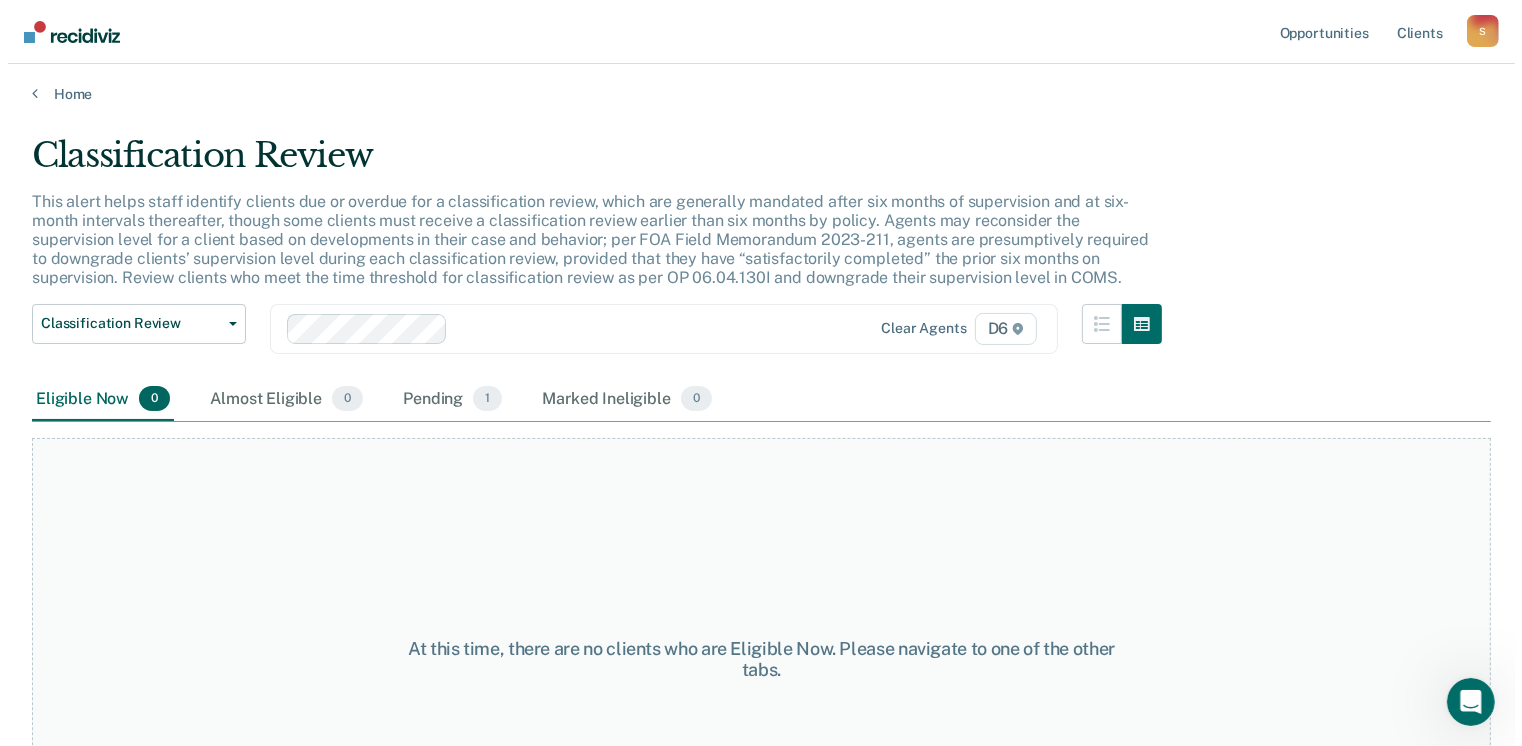 scroll, scrollTop: 0, scrollLeft: 0, axis: both 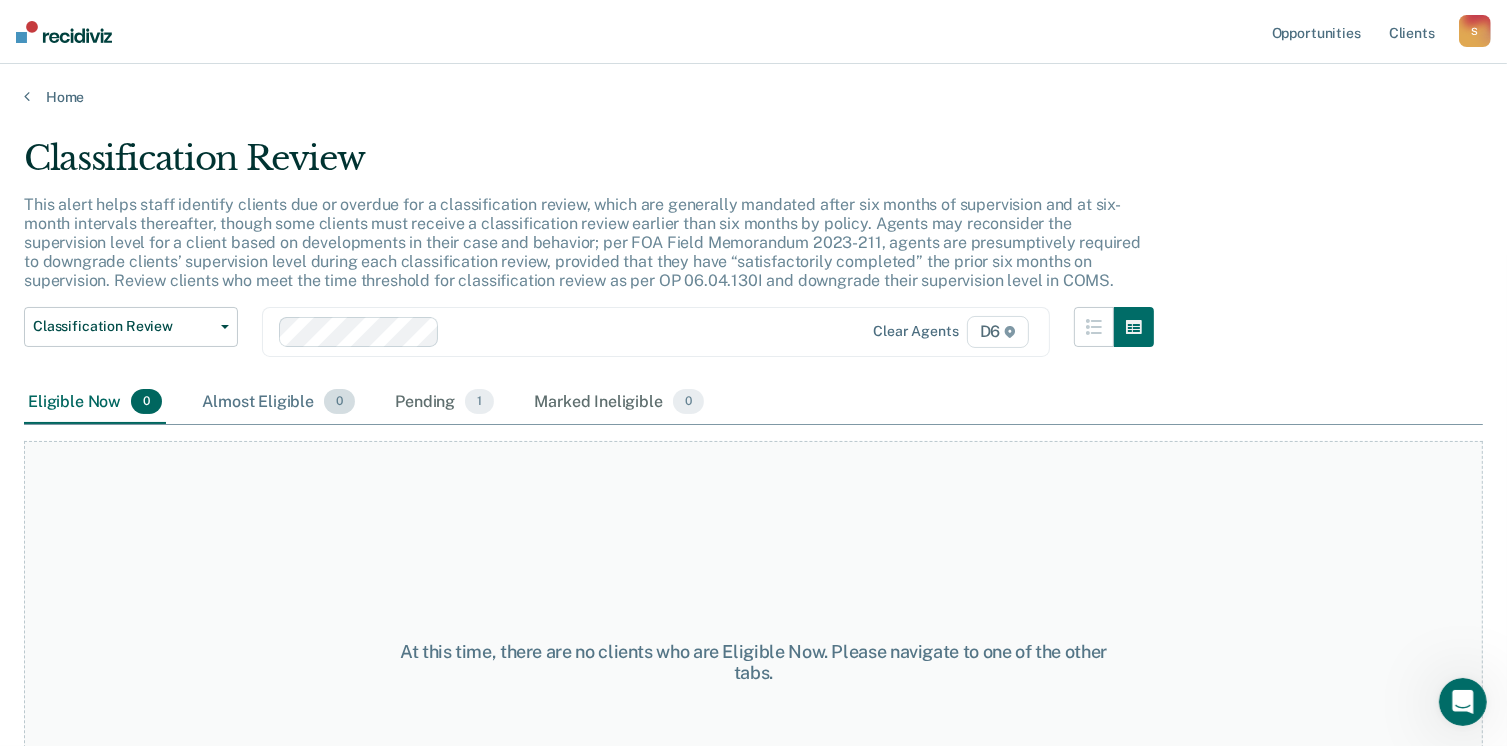 click on "Almost Eligible 0" at bounding box center (278, 403) 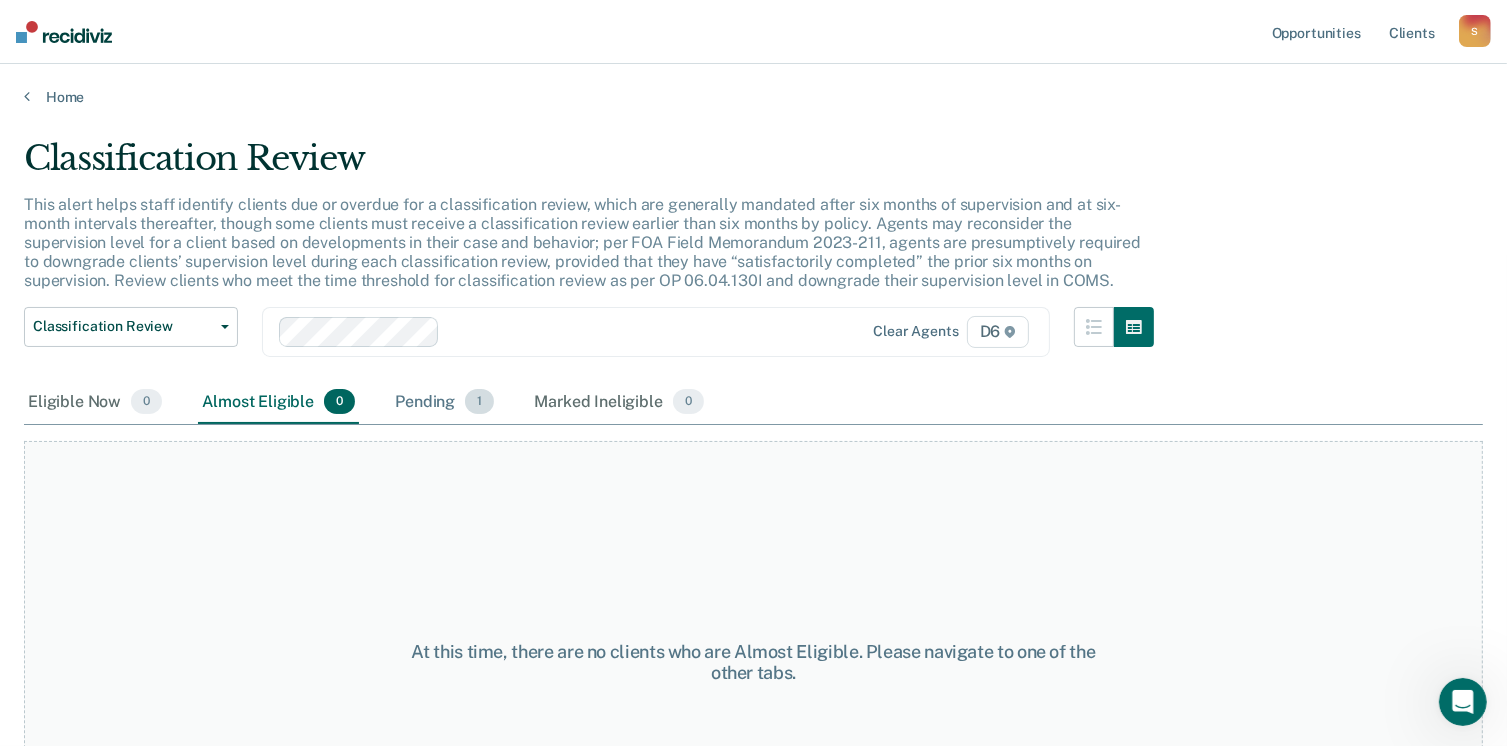click on "Pending 1" at bounding box center [444, 403] 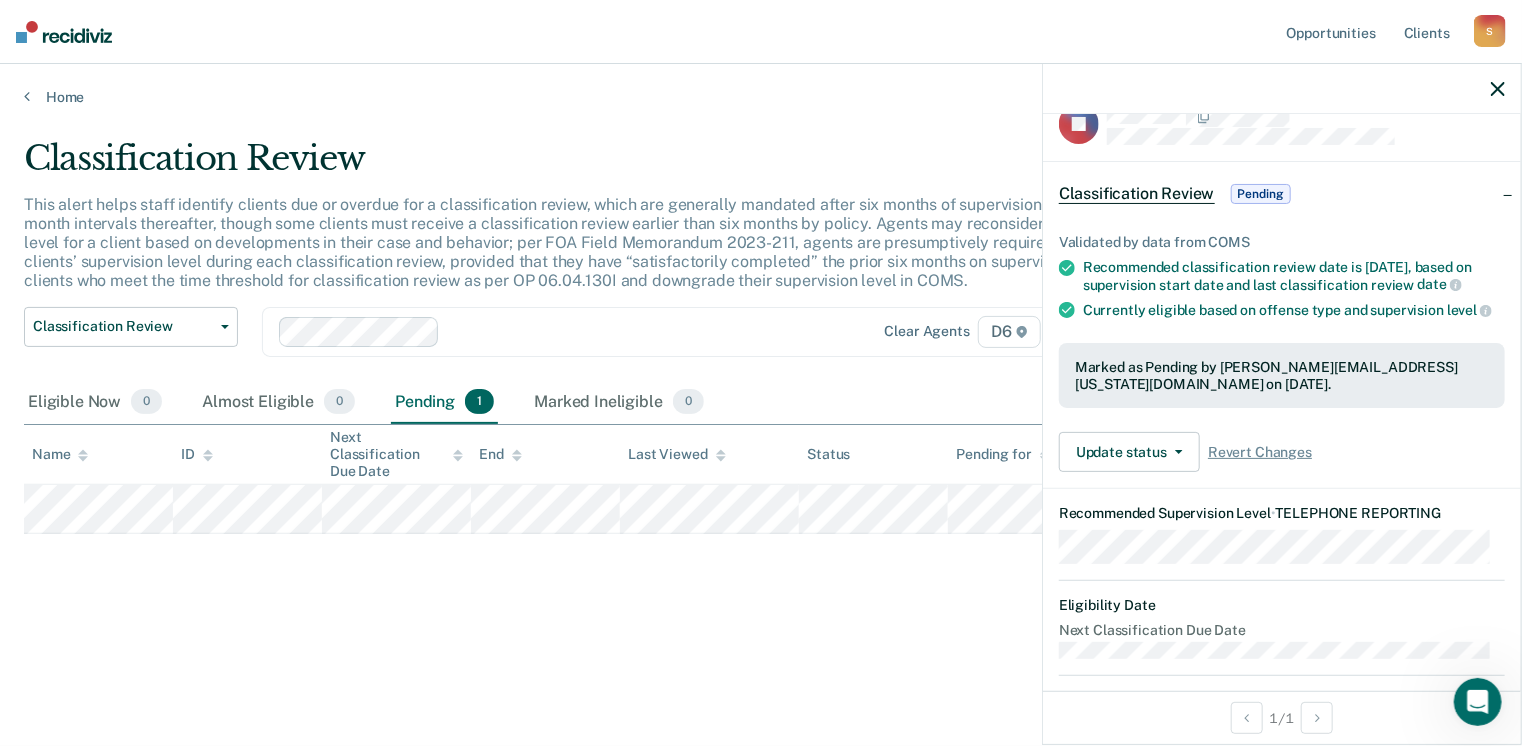 scroll, scrollTop: 0, scrollLeft: 0, axis: both 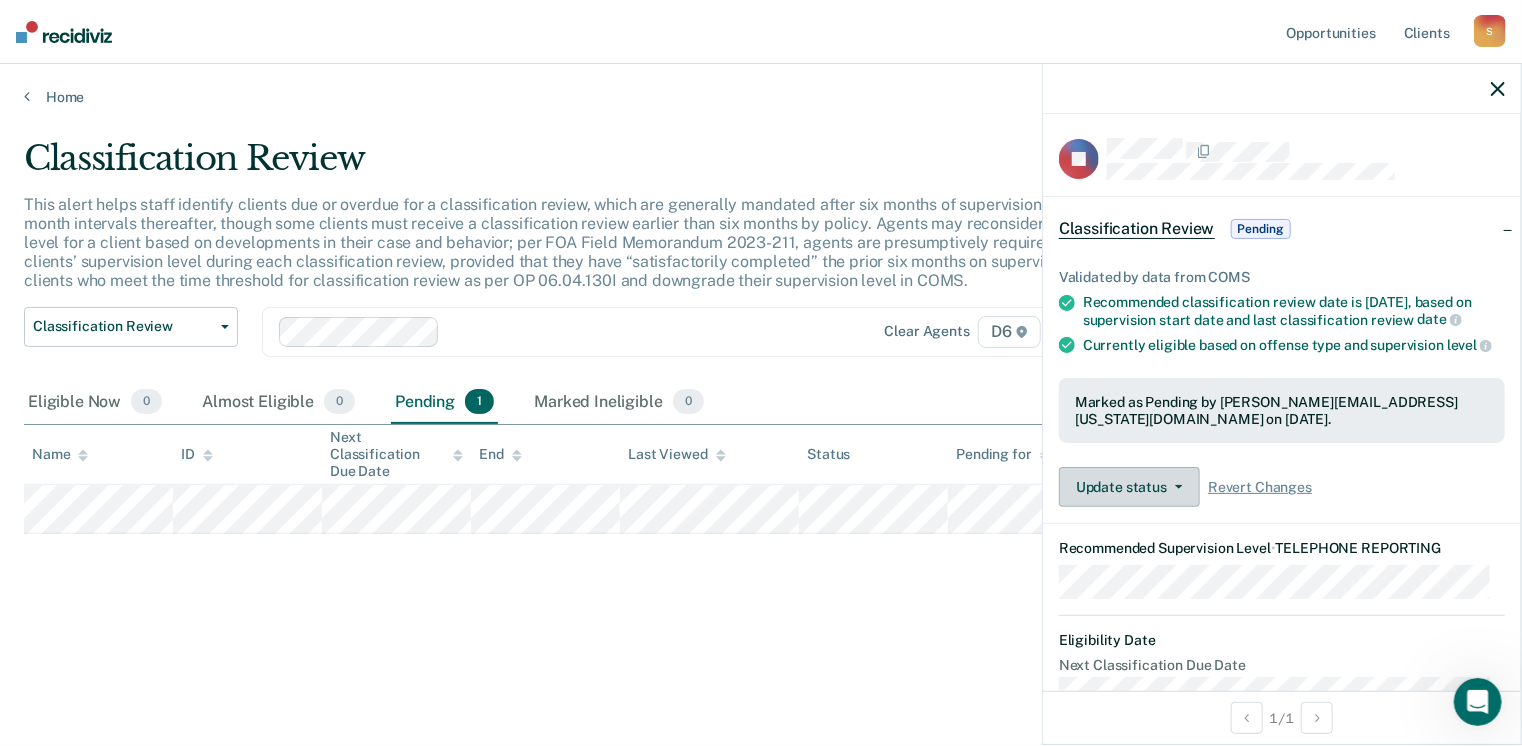 click 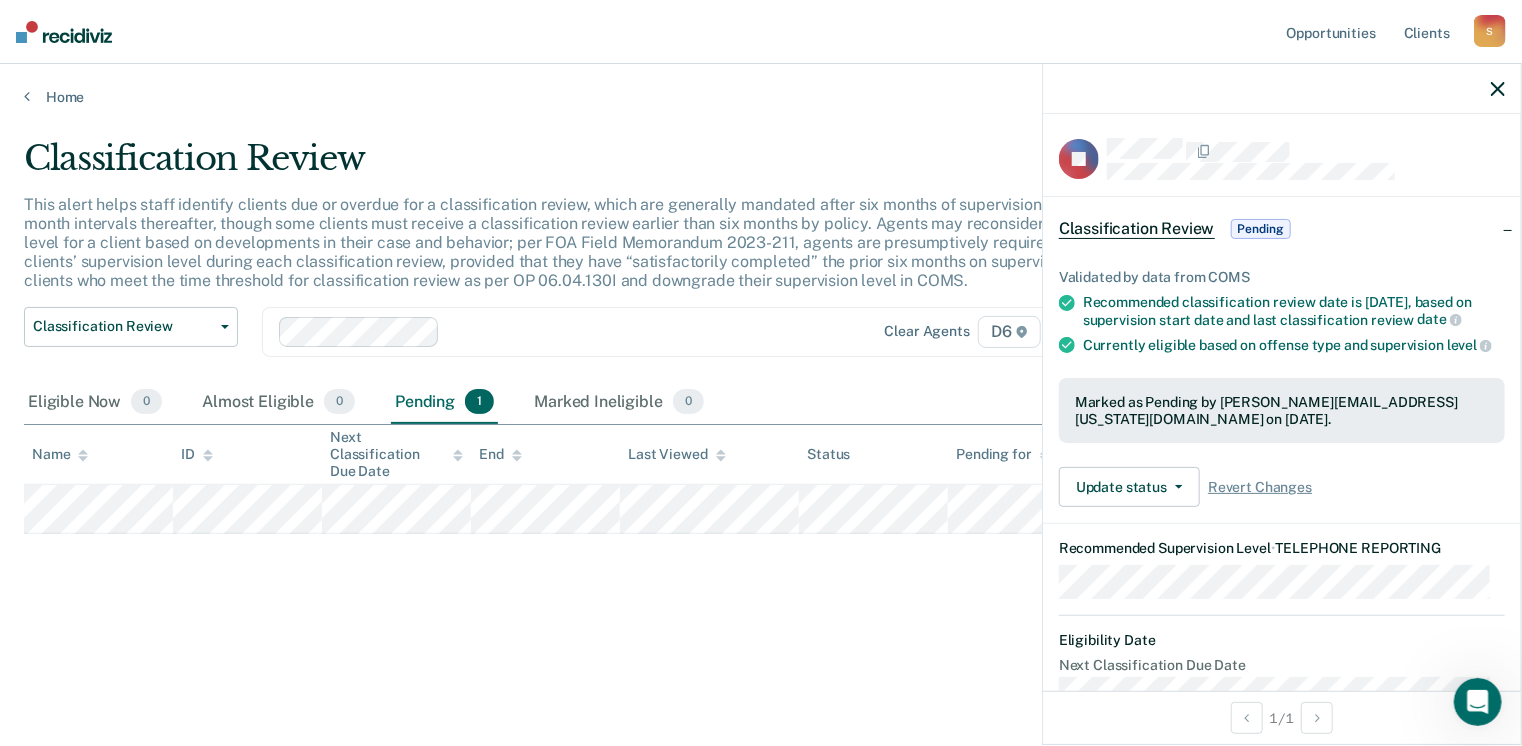 click on "Validated by data from COMS Recommended classification review date is [DATE], based on supervision start date and last classification review   date   Currently eligible based on offense type and supervision   level   Marked as Pending by [PERSON_NAME][EMAIL_ADDRESS][US_STATE][DOMAIN_NAME] on [DATE].   Update status Revert from Pending Mark Ineligible Revert Changes" at bounding box center (1282, 380) 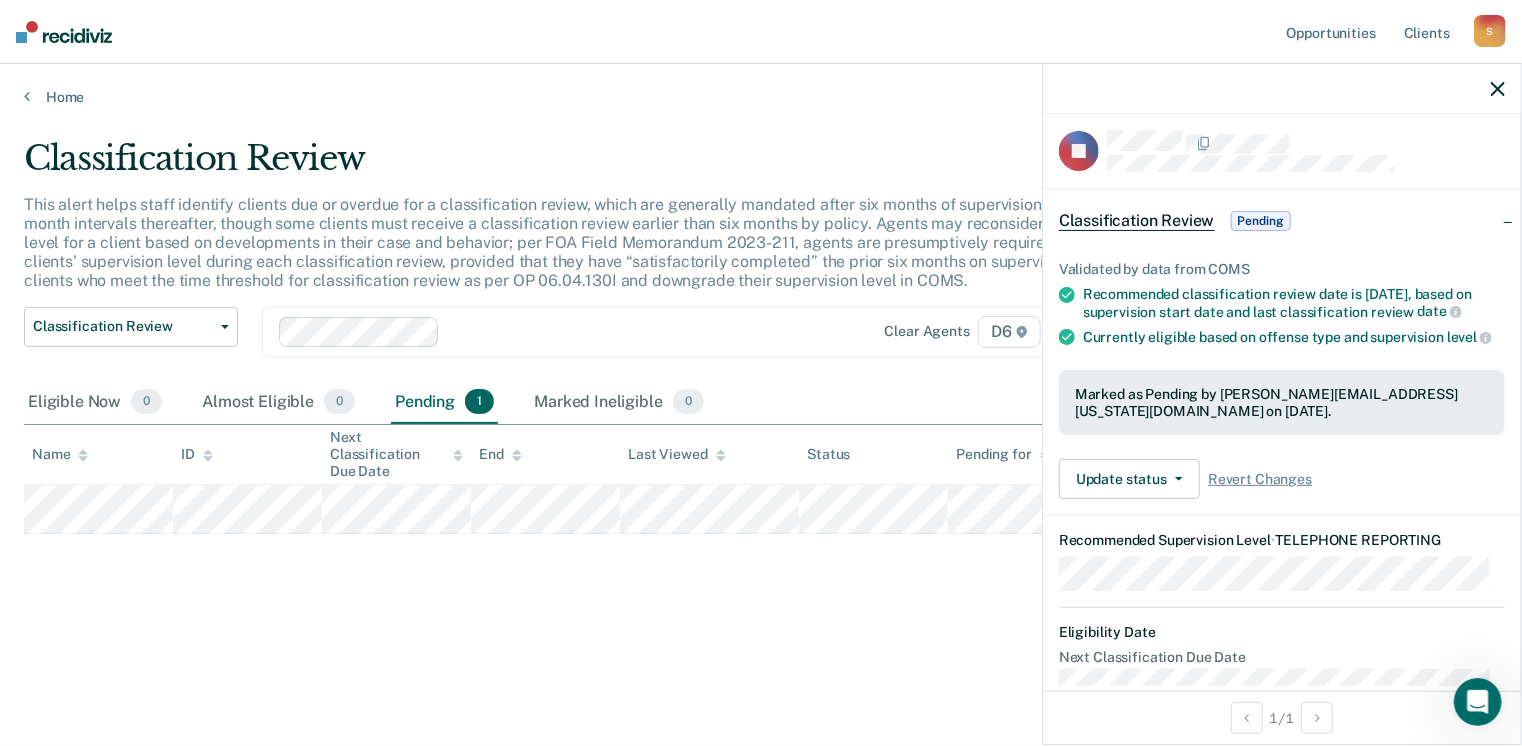 scroll, scrollTop: 0, scrollLeft: 0, axis: both 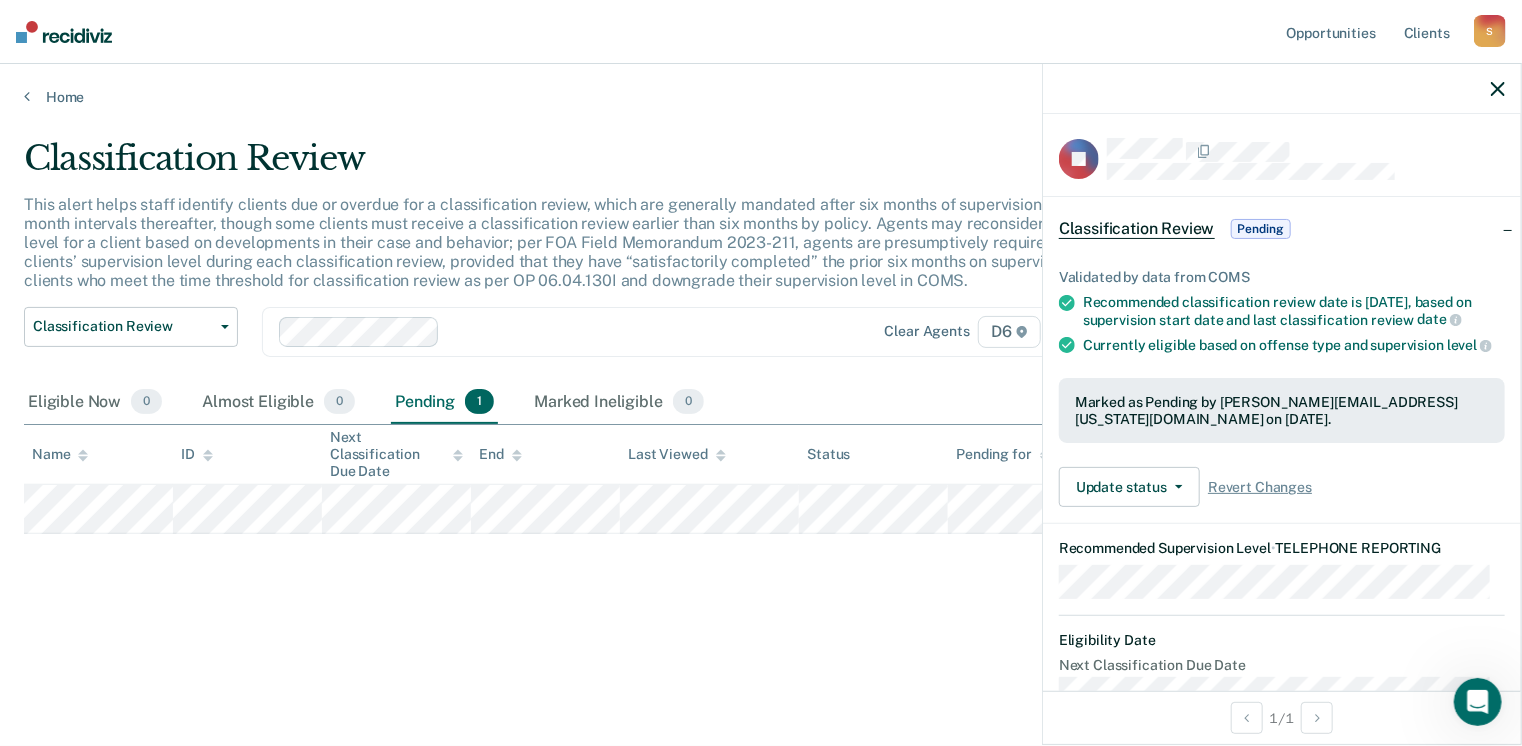 click on "Classification Review" at bounding box center [595, 166] 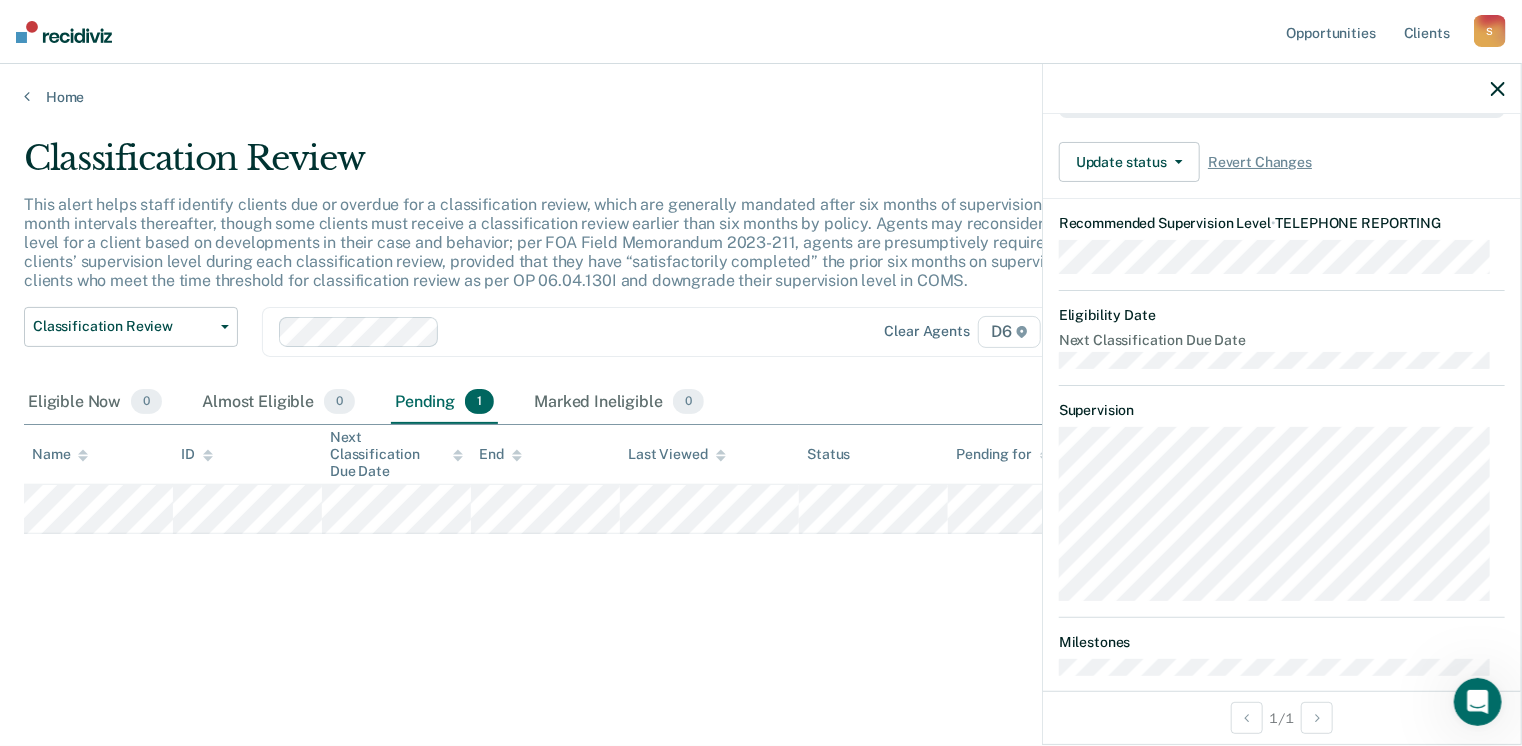 scroll, scrollTop: 435, scrollLeft: 0, axis: vertical 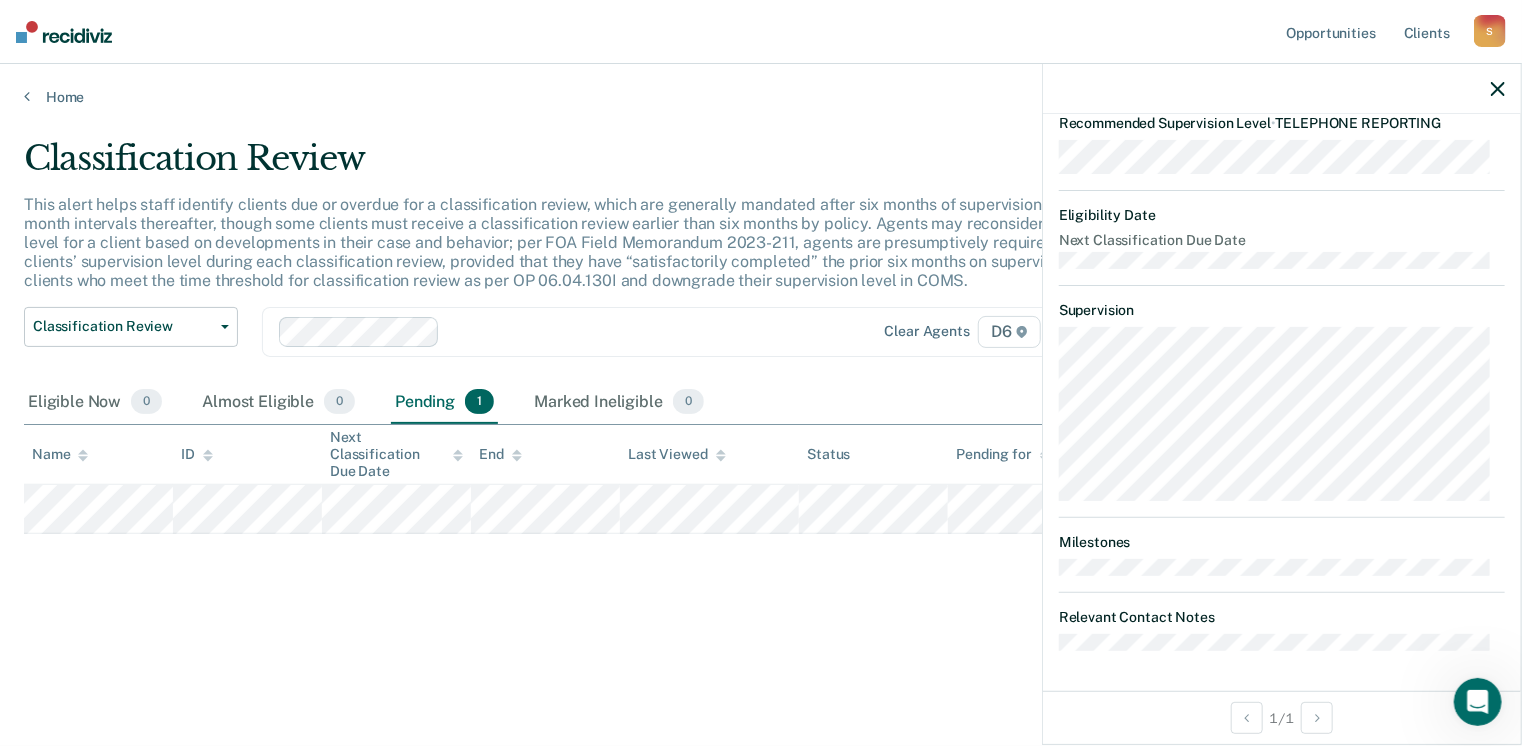 drag, startPoint x: 1145, startPoint y: 665, endPoint x: 1115, endPoint y: 657, distance: 31.04835 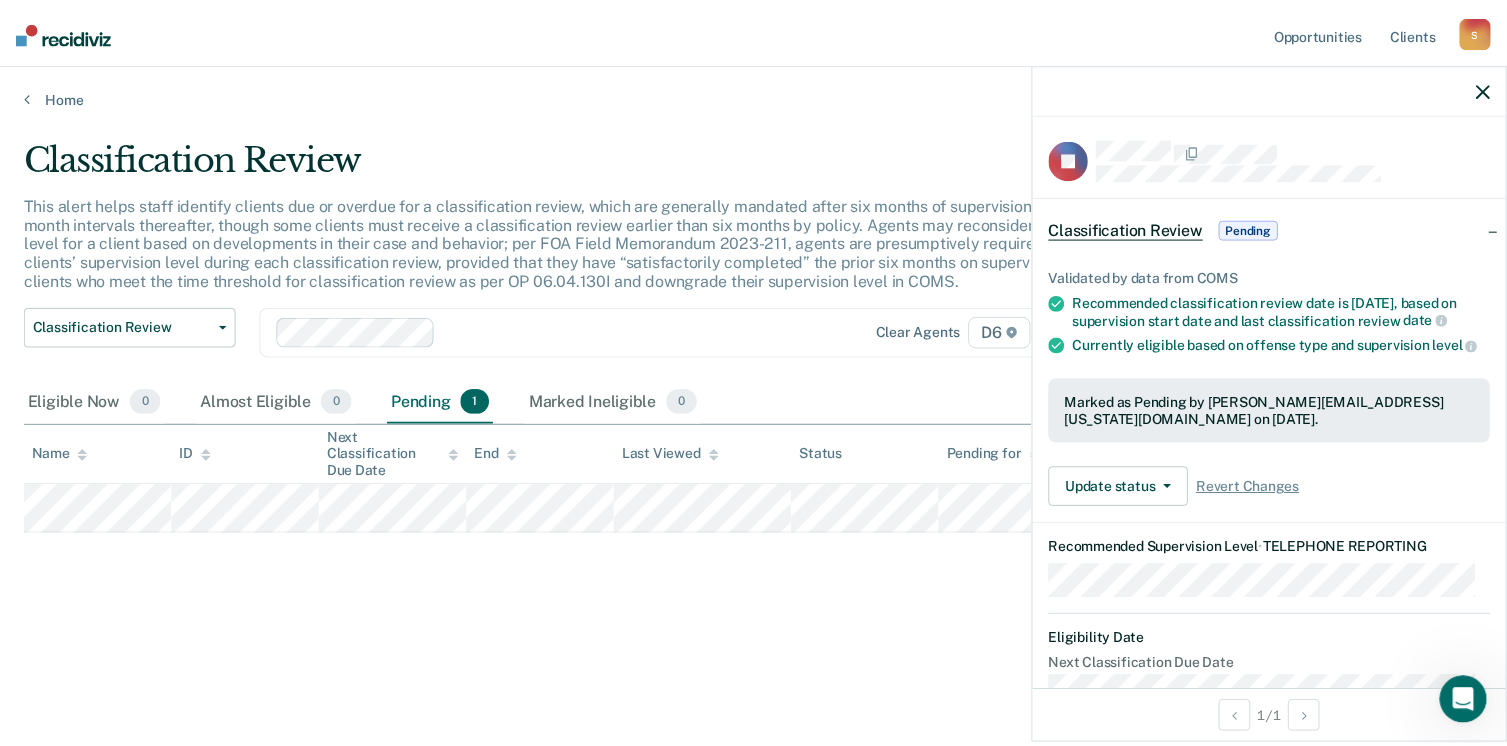 scroll, scrollTop: 0, scrollLeft: 0, axis: both 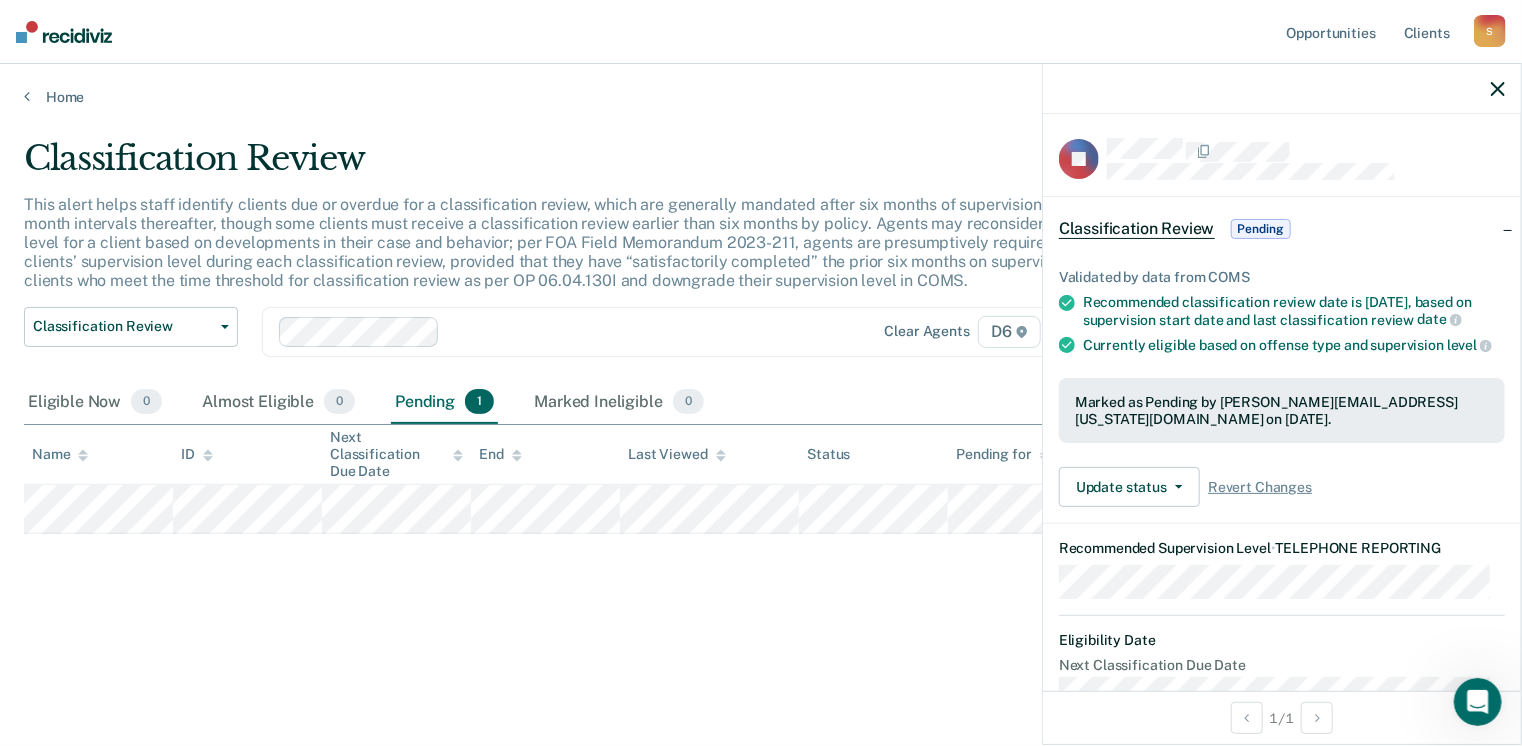 click 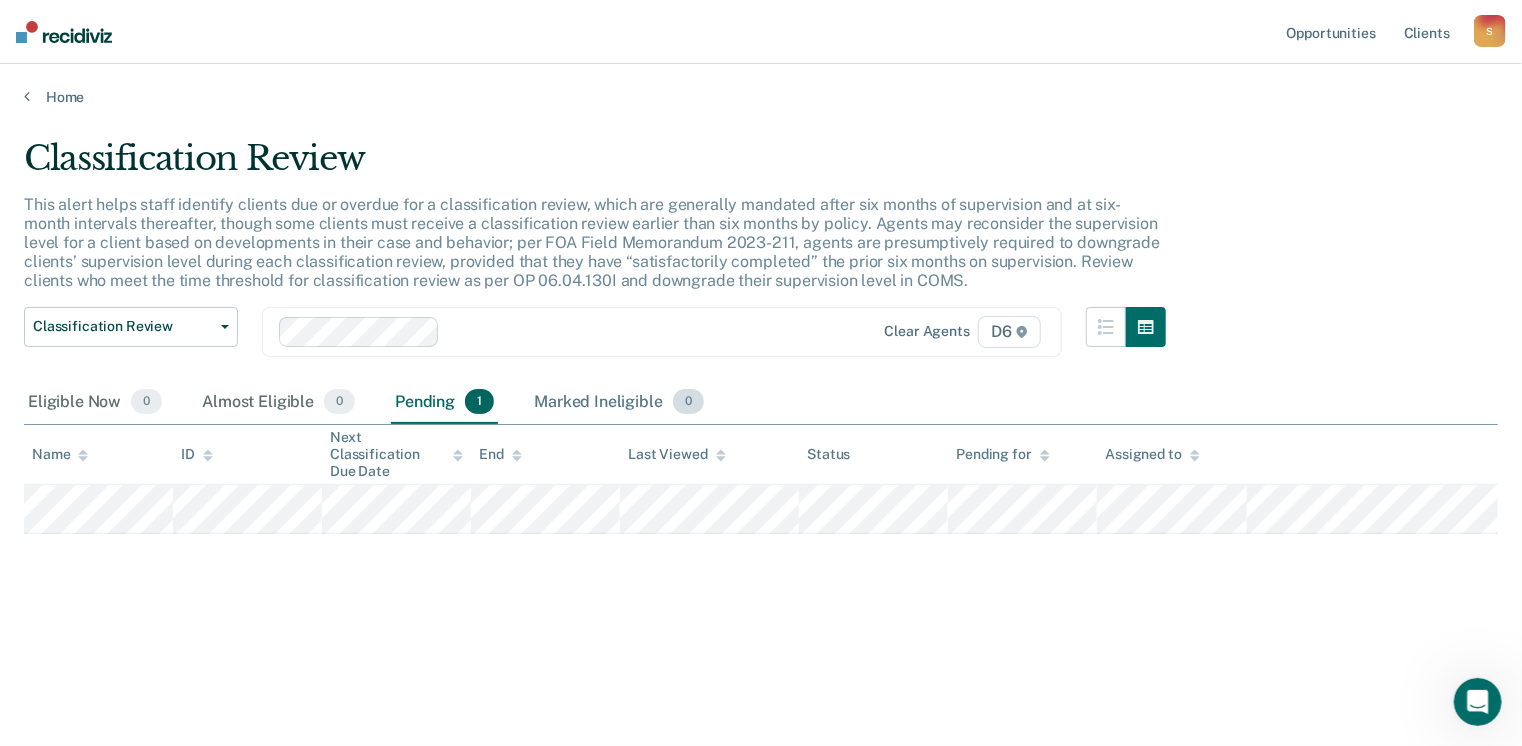 click on "Marked Ineligible 0" at bounding box center [619, 403] 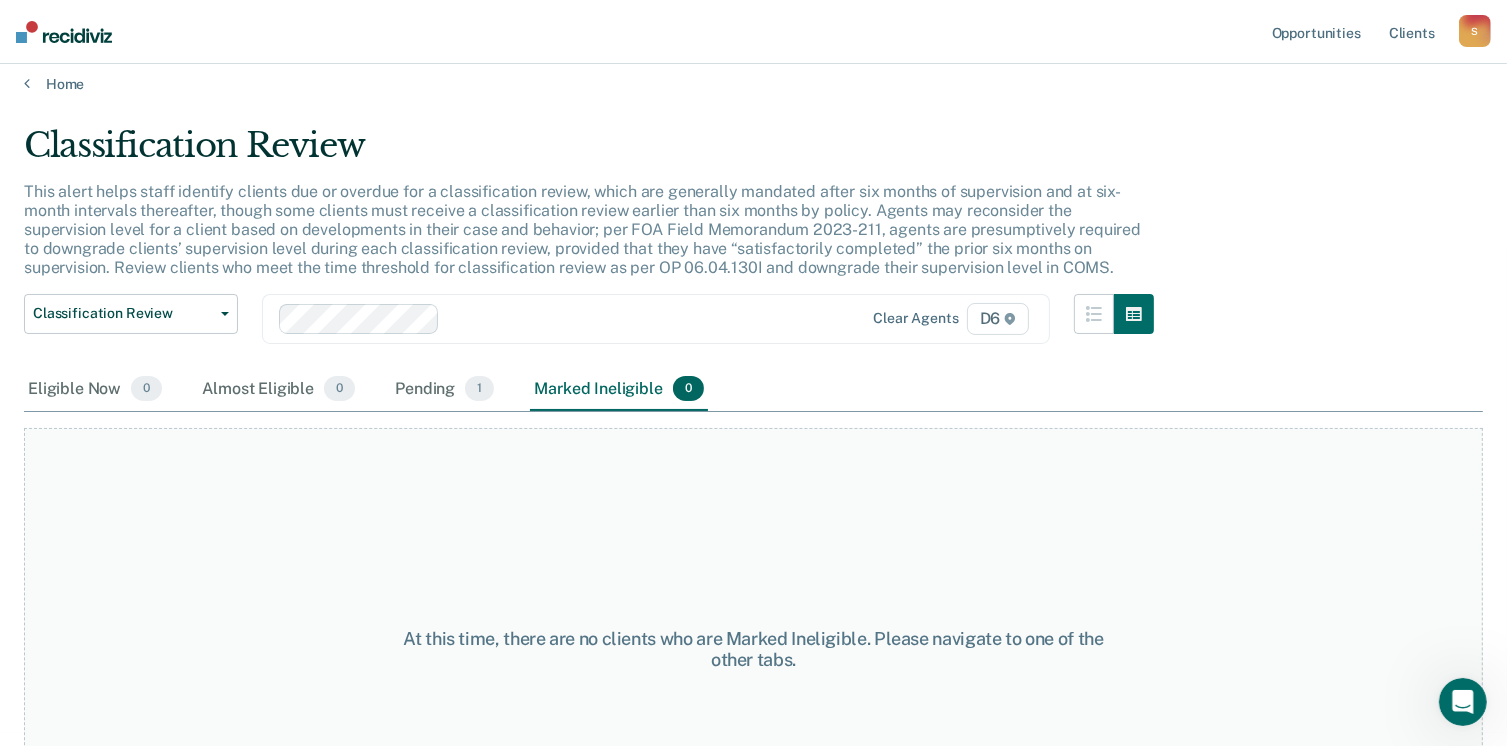 scroll, scrollTop: 0, scrollLeft: 0, axis: both 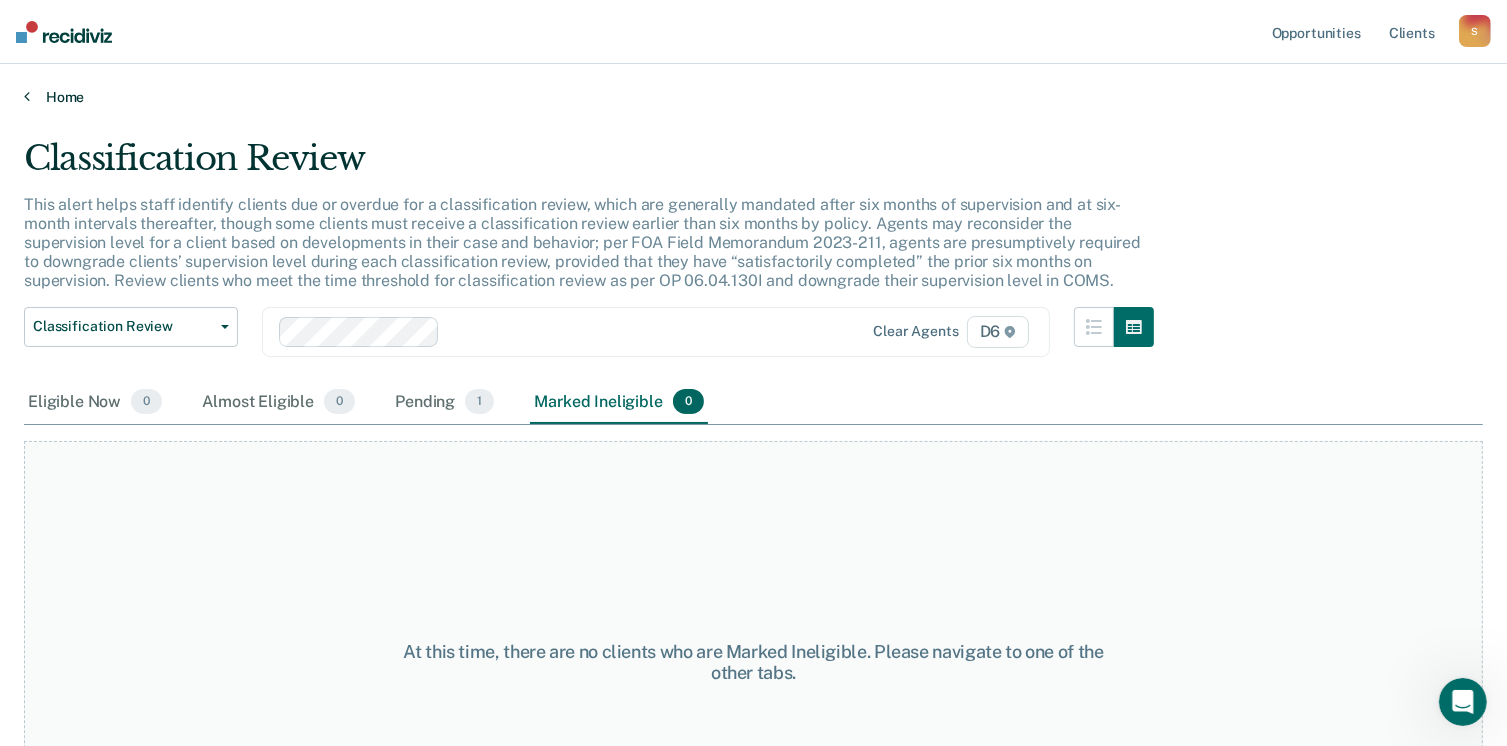 click on "Home" at bounding box center (753, 97) 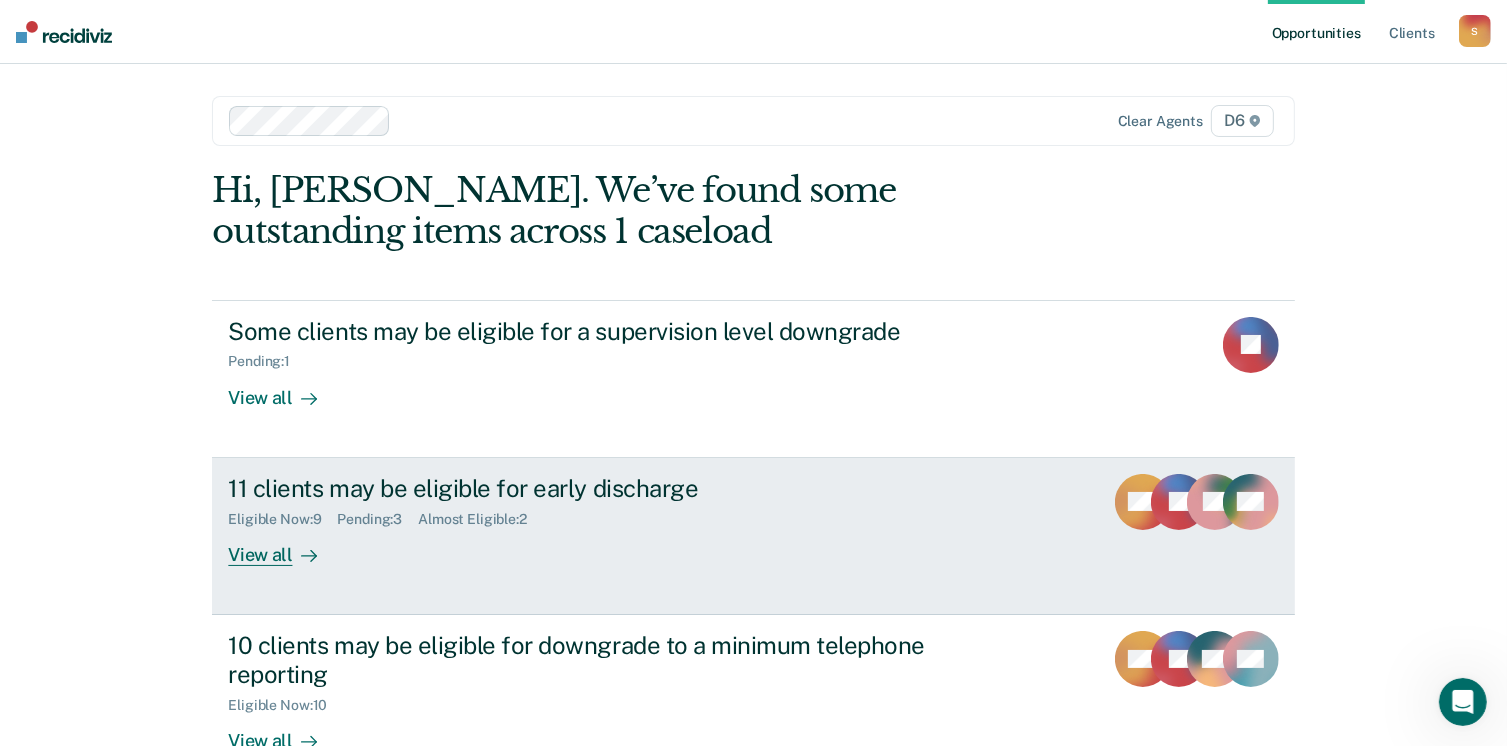 click on "View all" at bounding box center (284, 546) 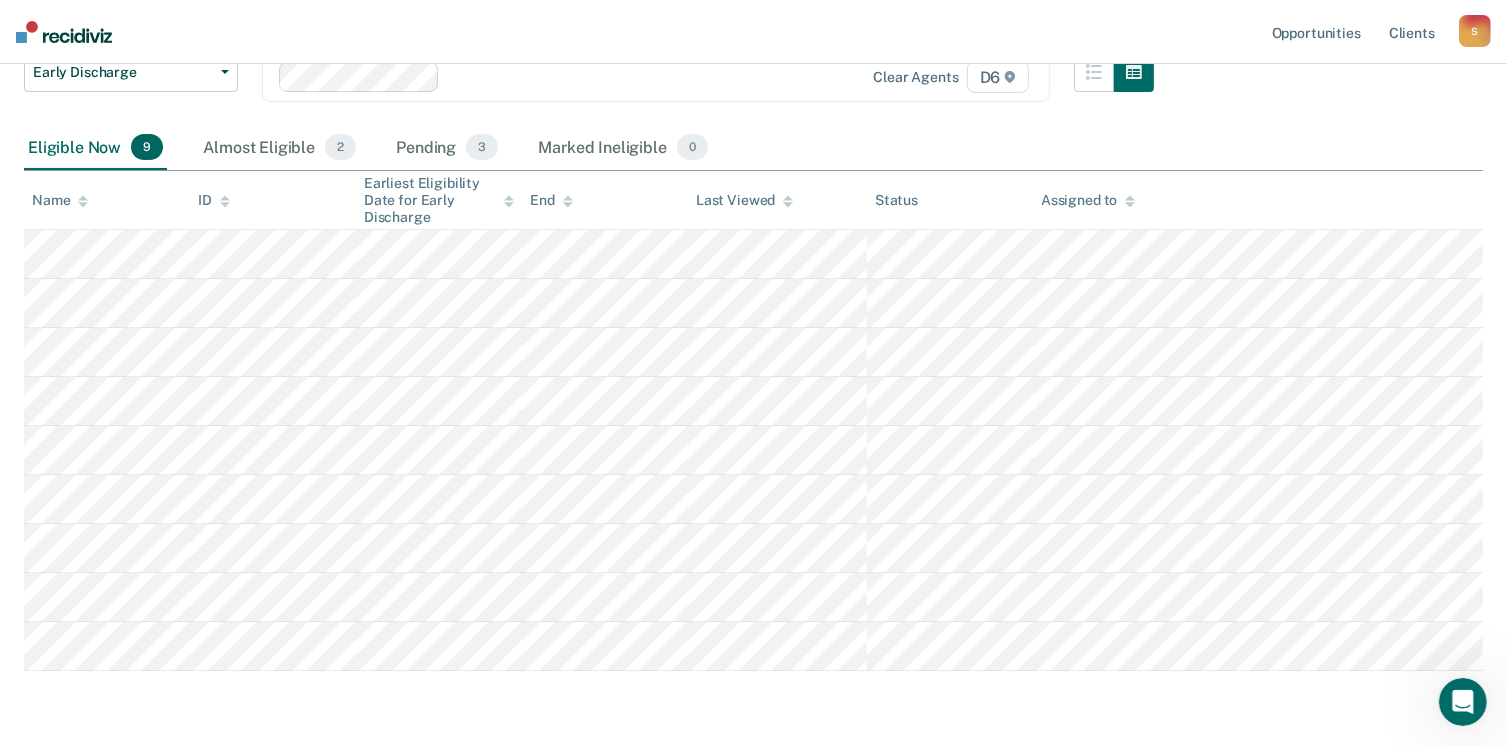 scroll, scrollTop: 100, scrollLeft: 0, axis: vertical 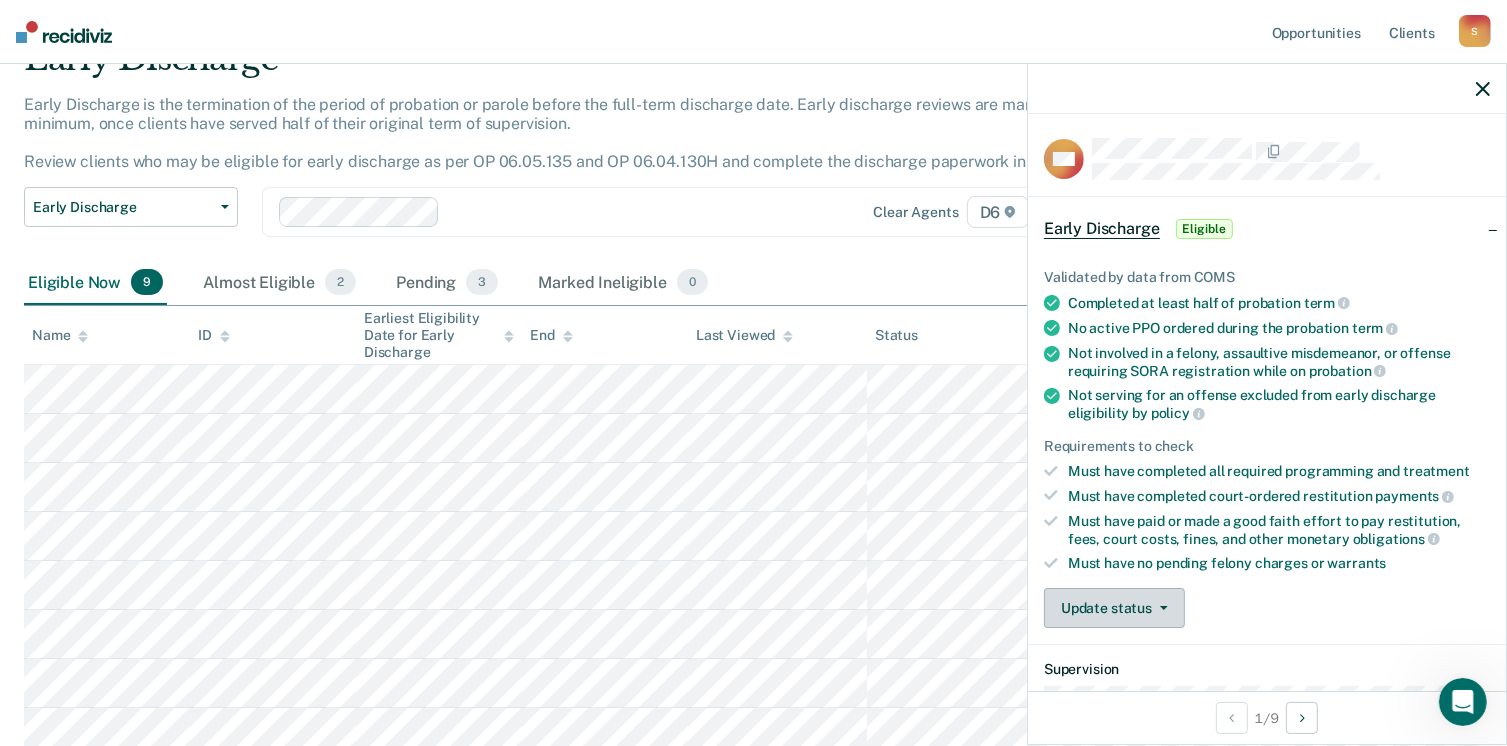 click 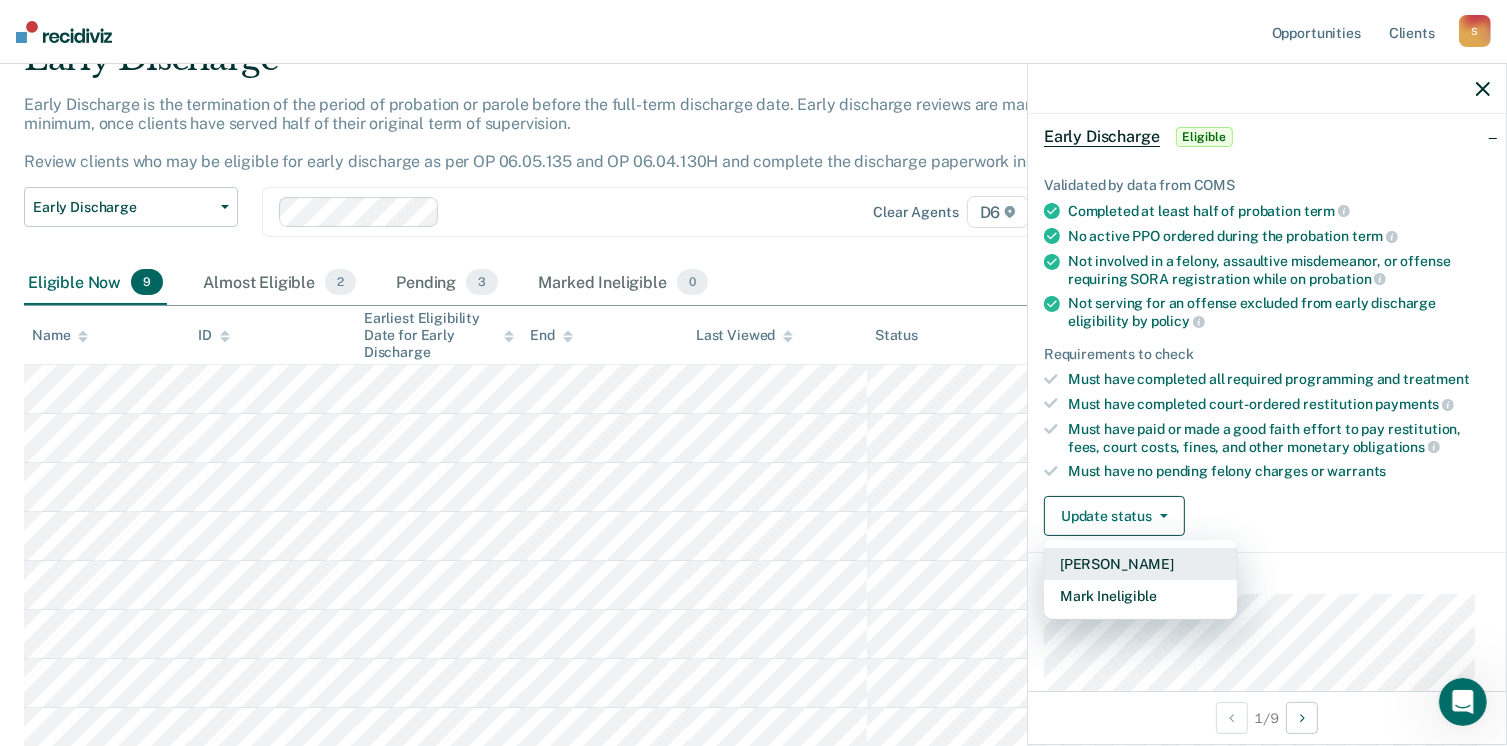 scroll, scrollTop: 200, scrollLeft: 0, axis: vertical 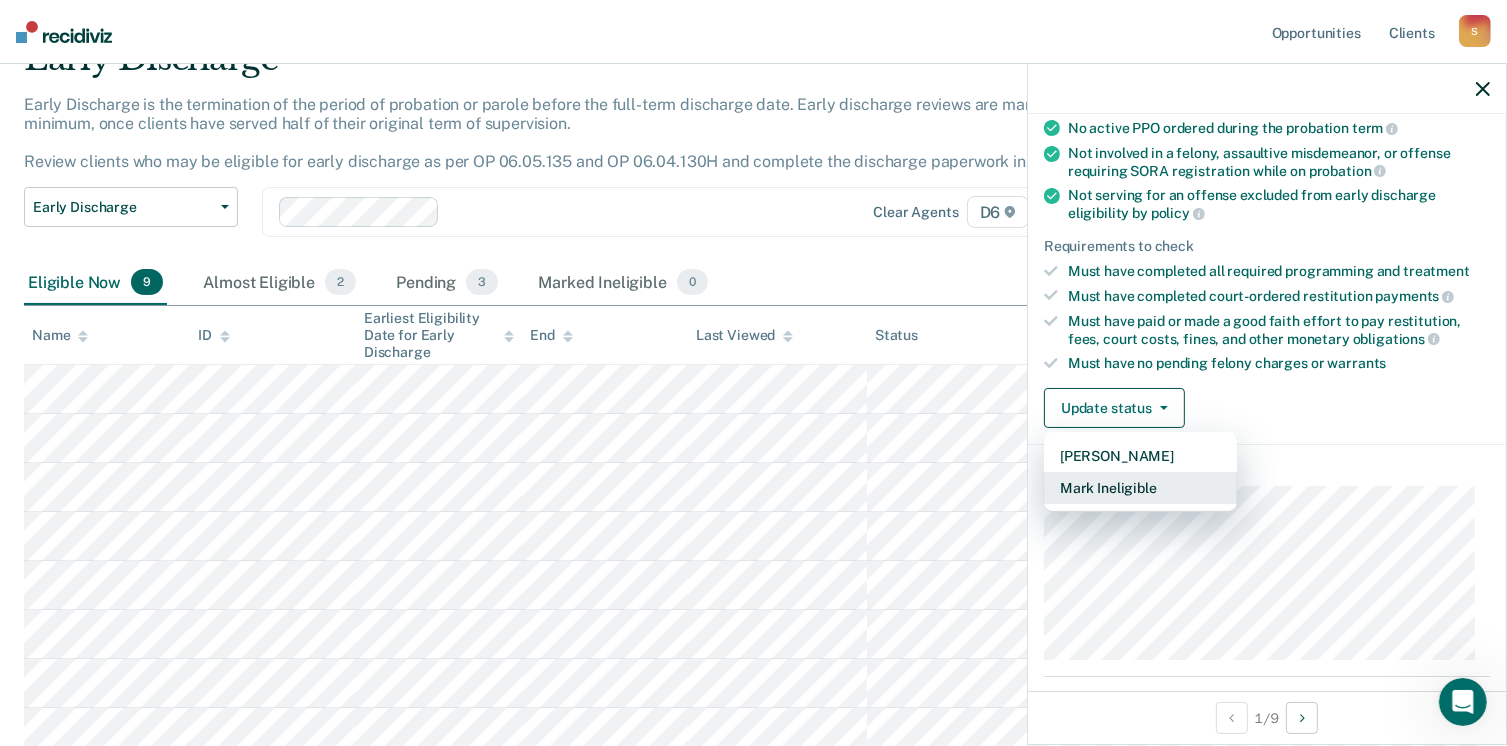 click on "Mark Ineligible" at bounding box center (1140, 488) 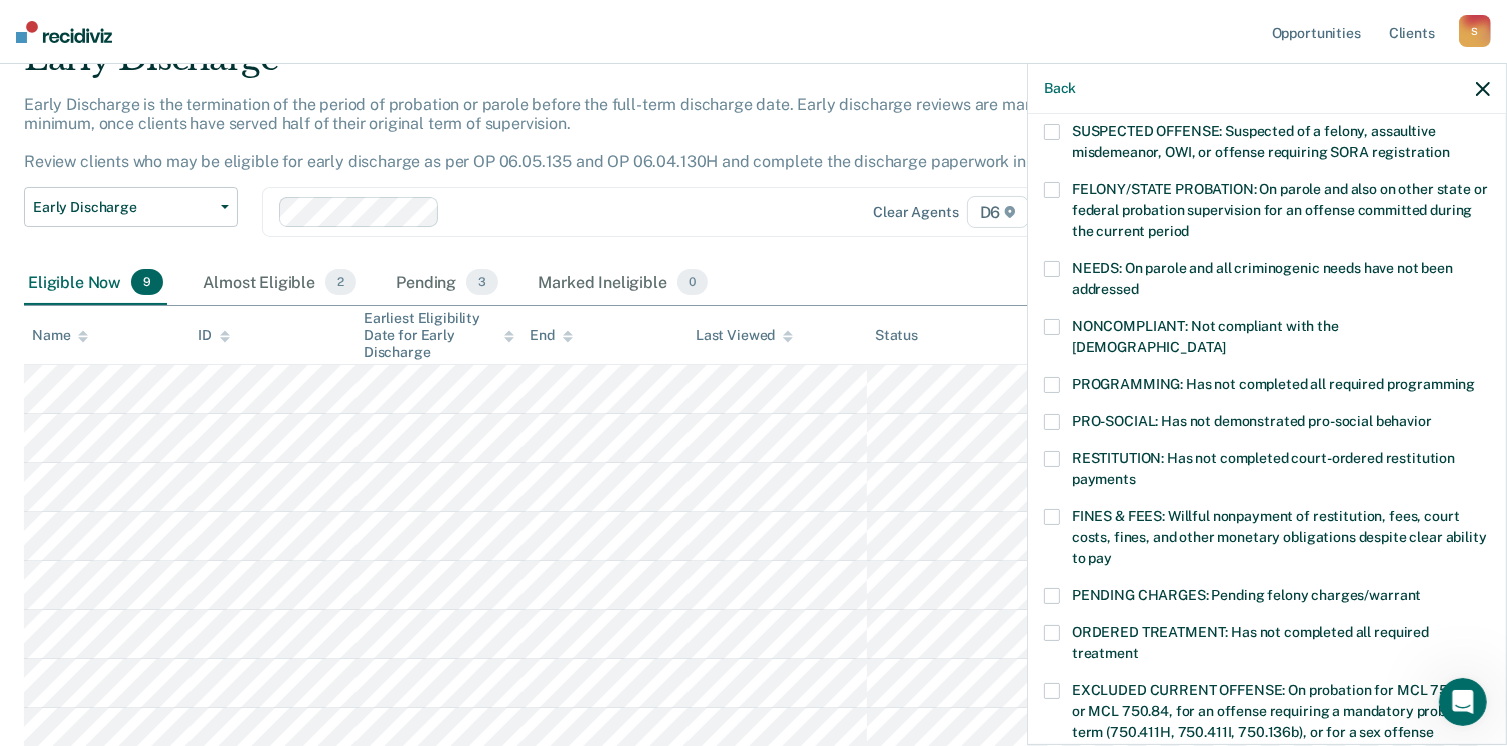 scroll, scrollTop: 300, scrollLeft: 0, axis: vertical 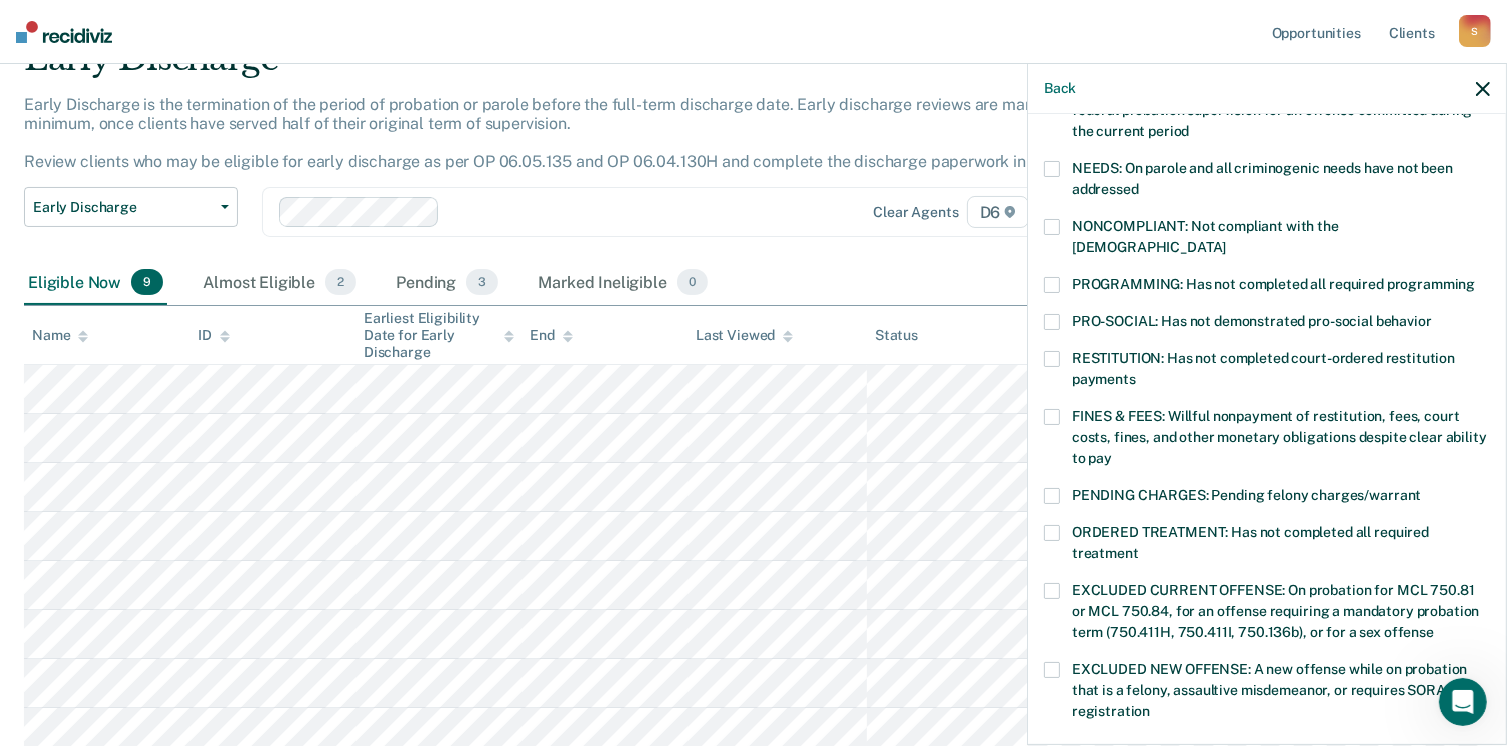 click at bounding box center (1052, 359) 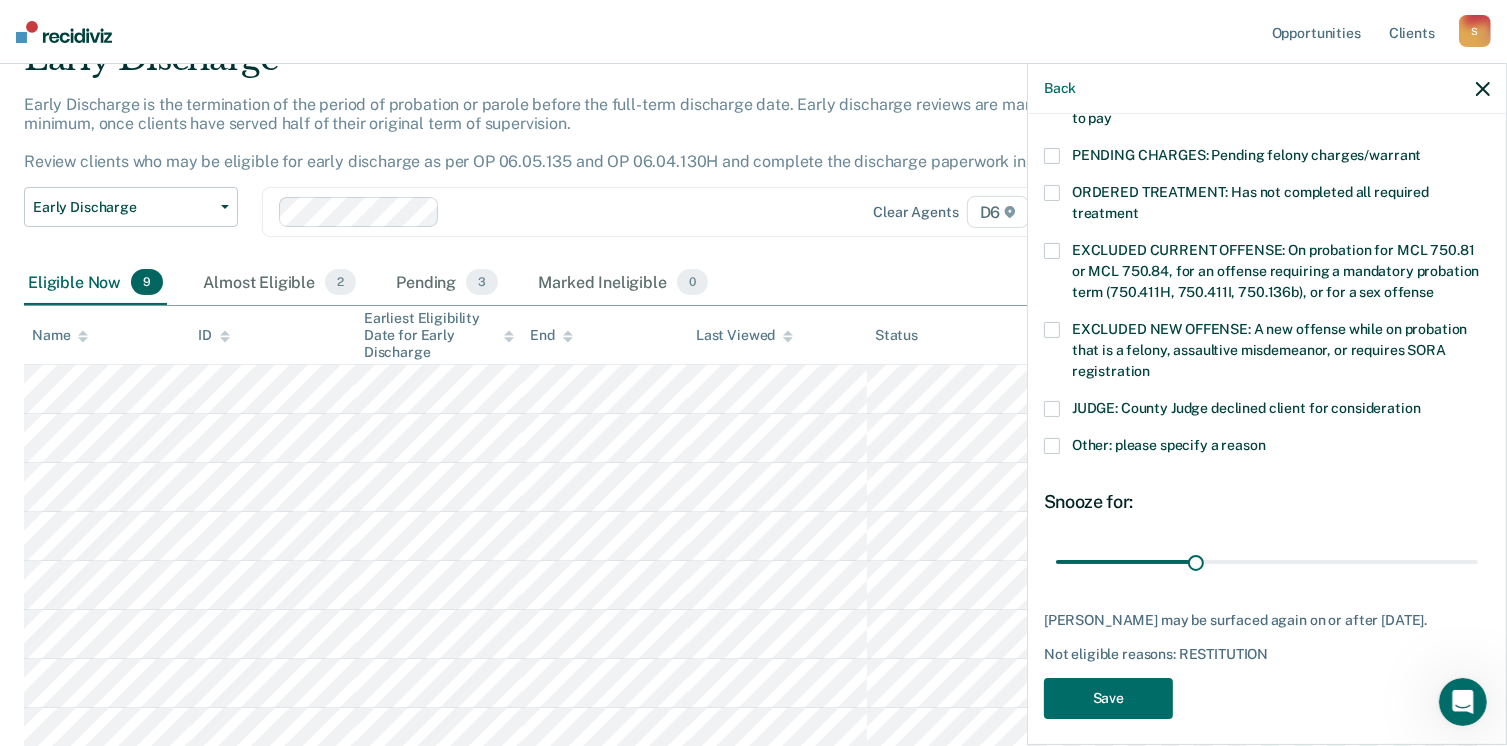 scroll, scrollTop: 647, scrollLeft: 0, axis: vertical 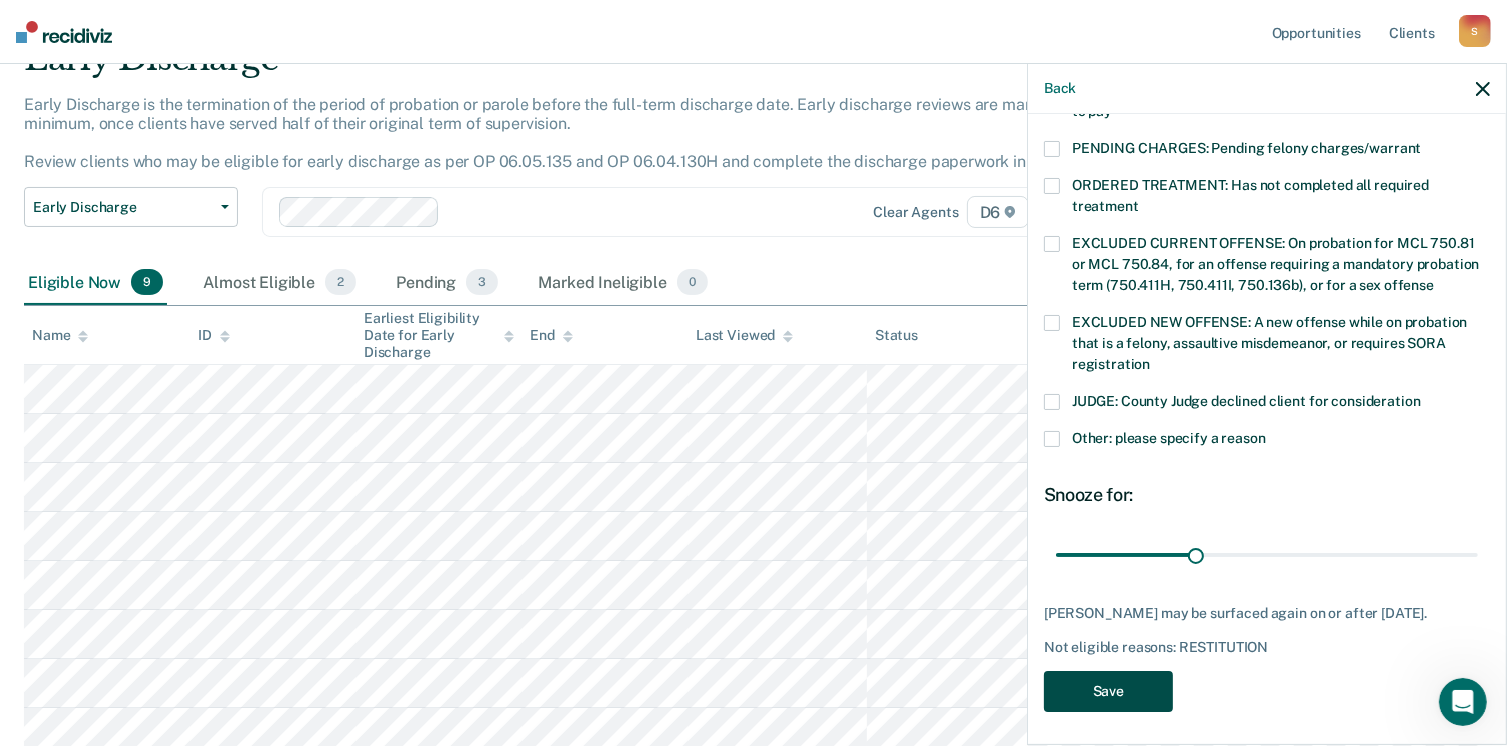 click on "Save" at bounding box center [1108, 691] 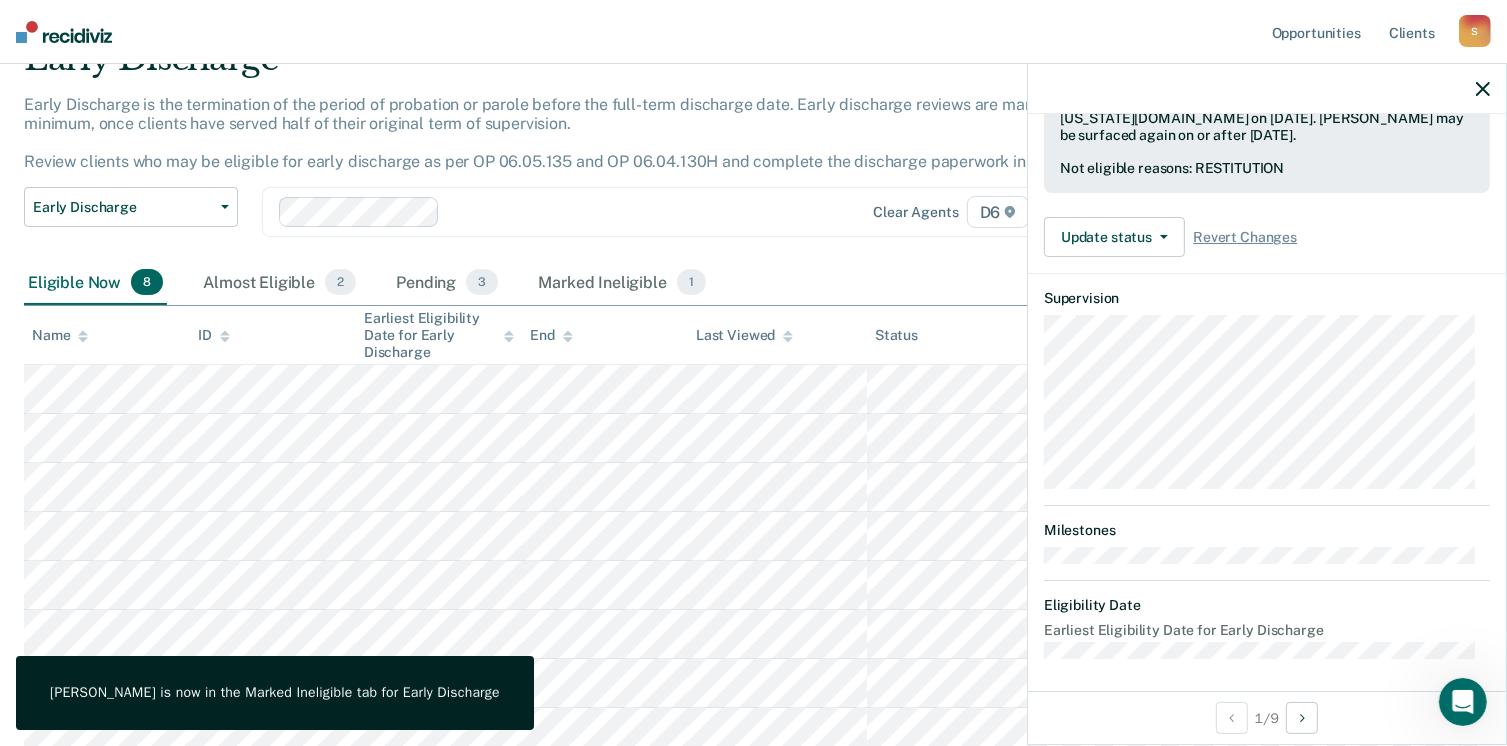 scroll, scrollTop: 371, scrollLeft: 0, axis: vertical 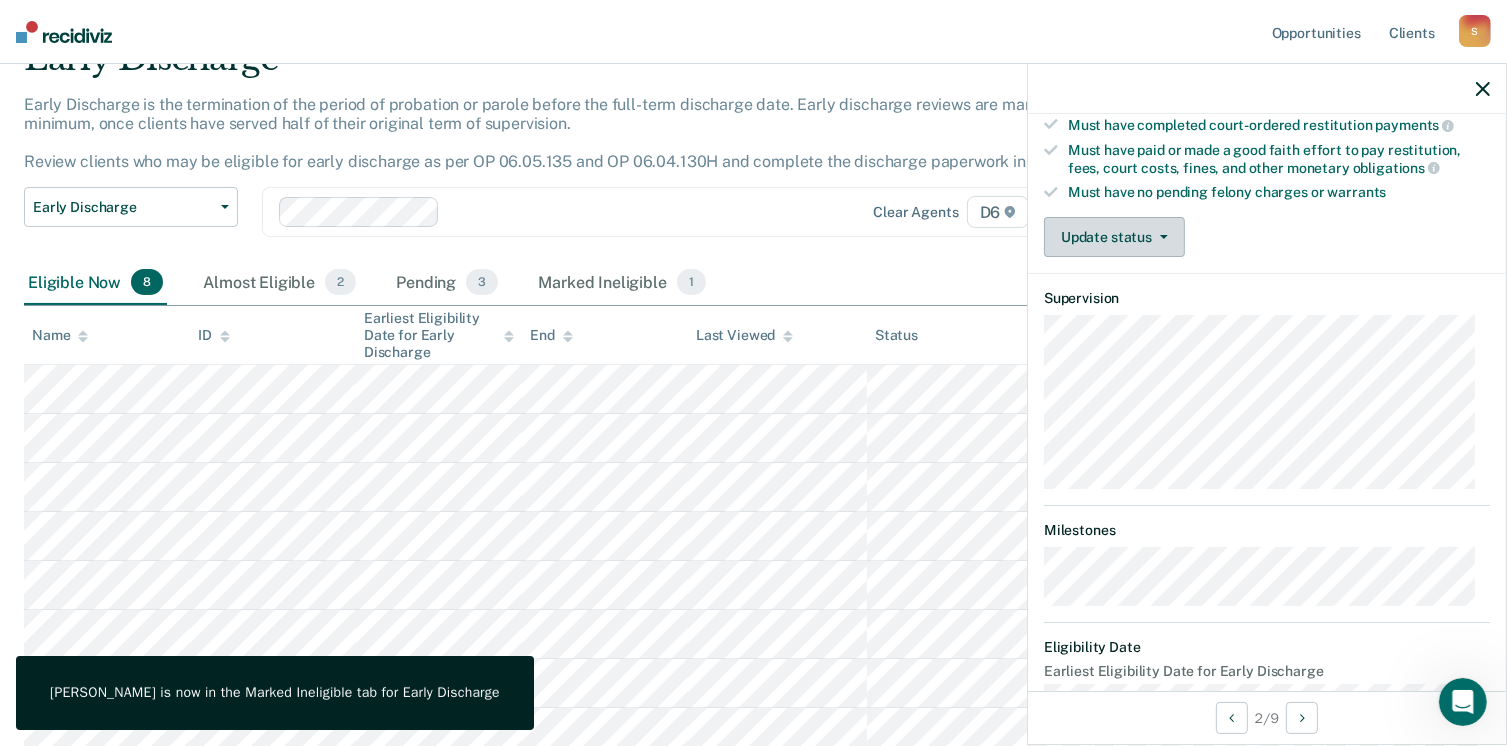 click 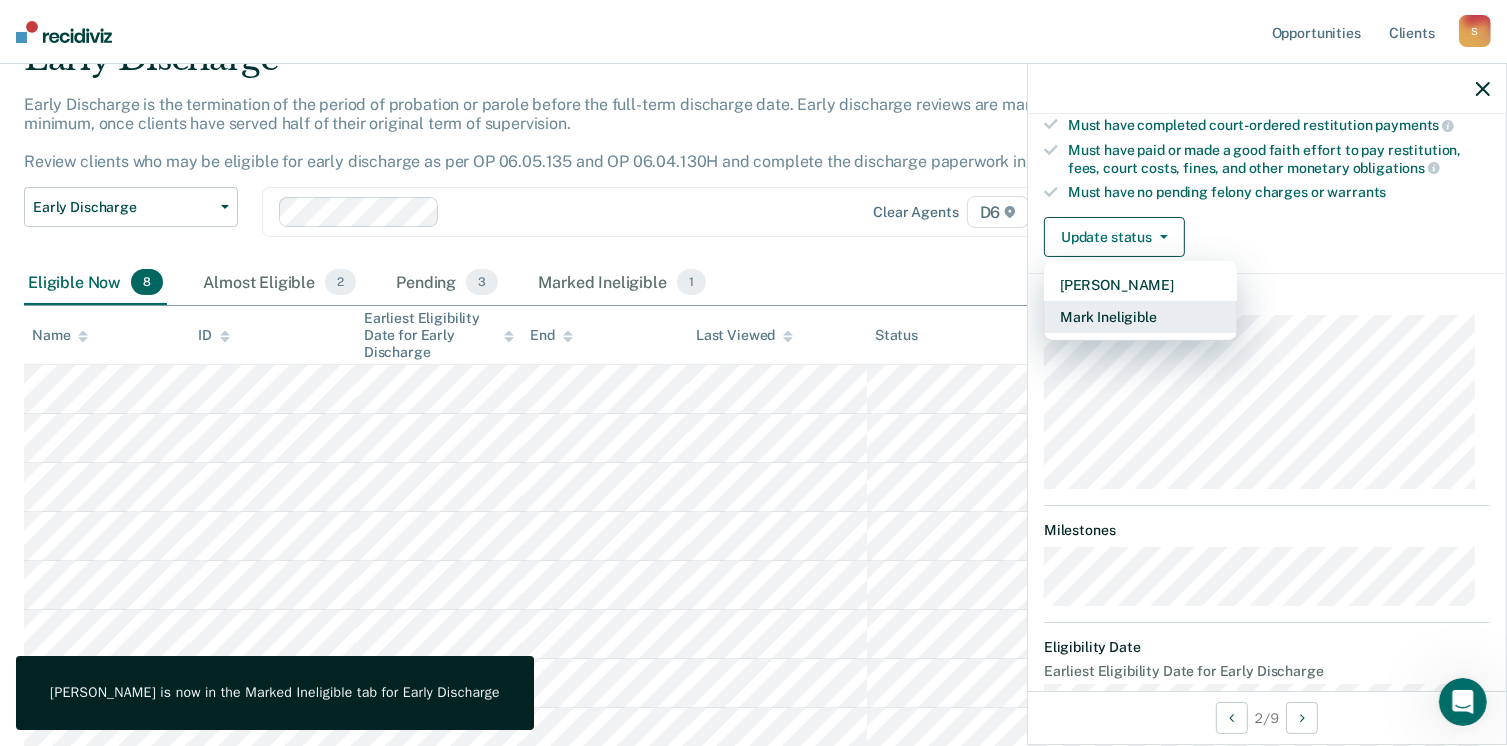 click on "Mark Ineligible" at bounding box center [1140, 317] 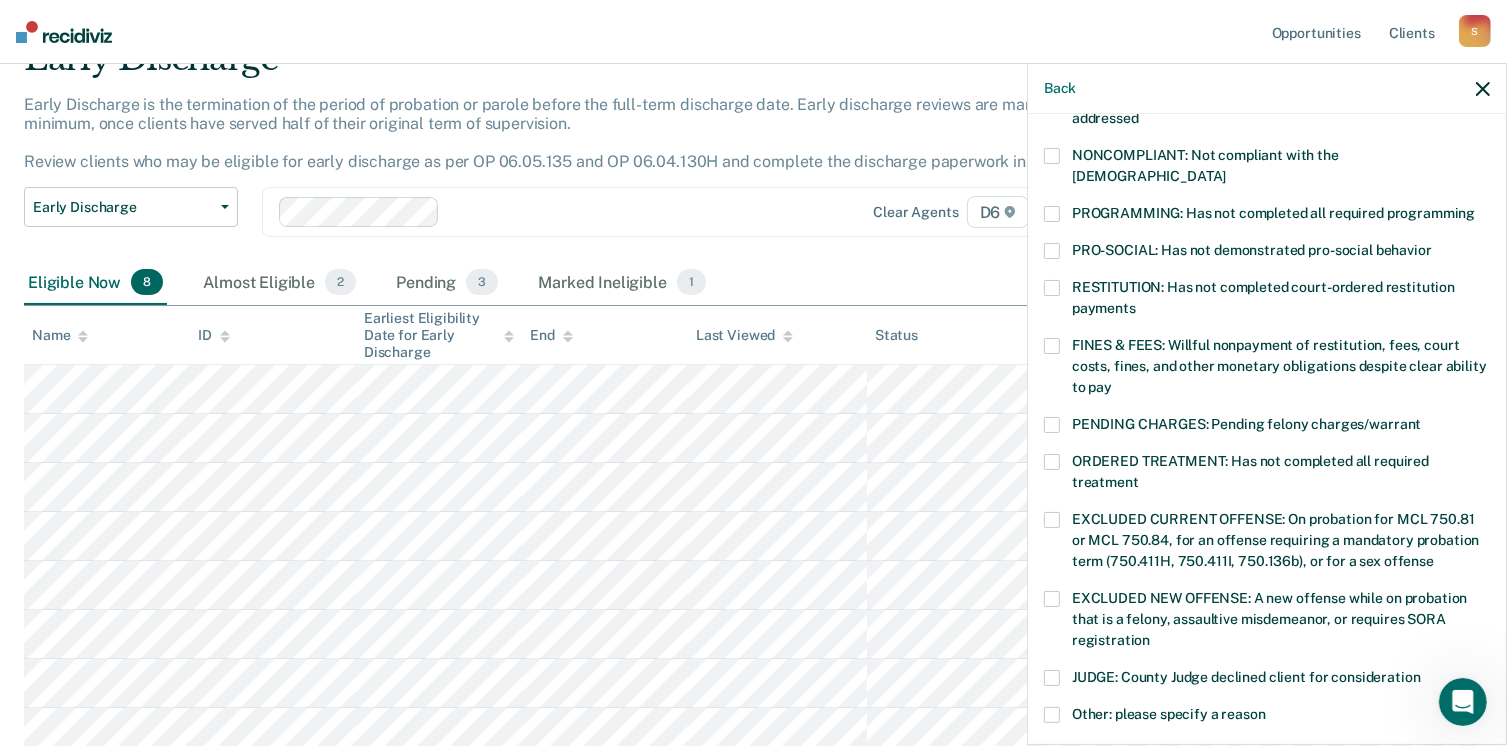 click at bounding box center [1052, 156] 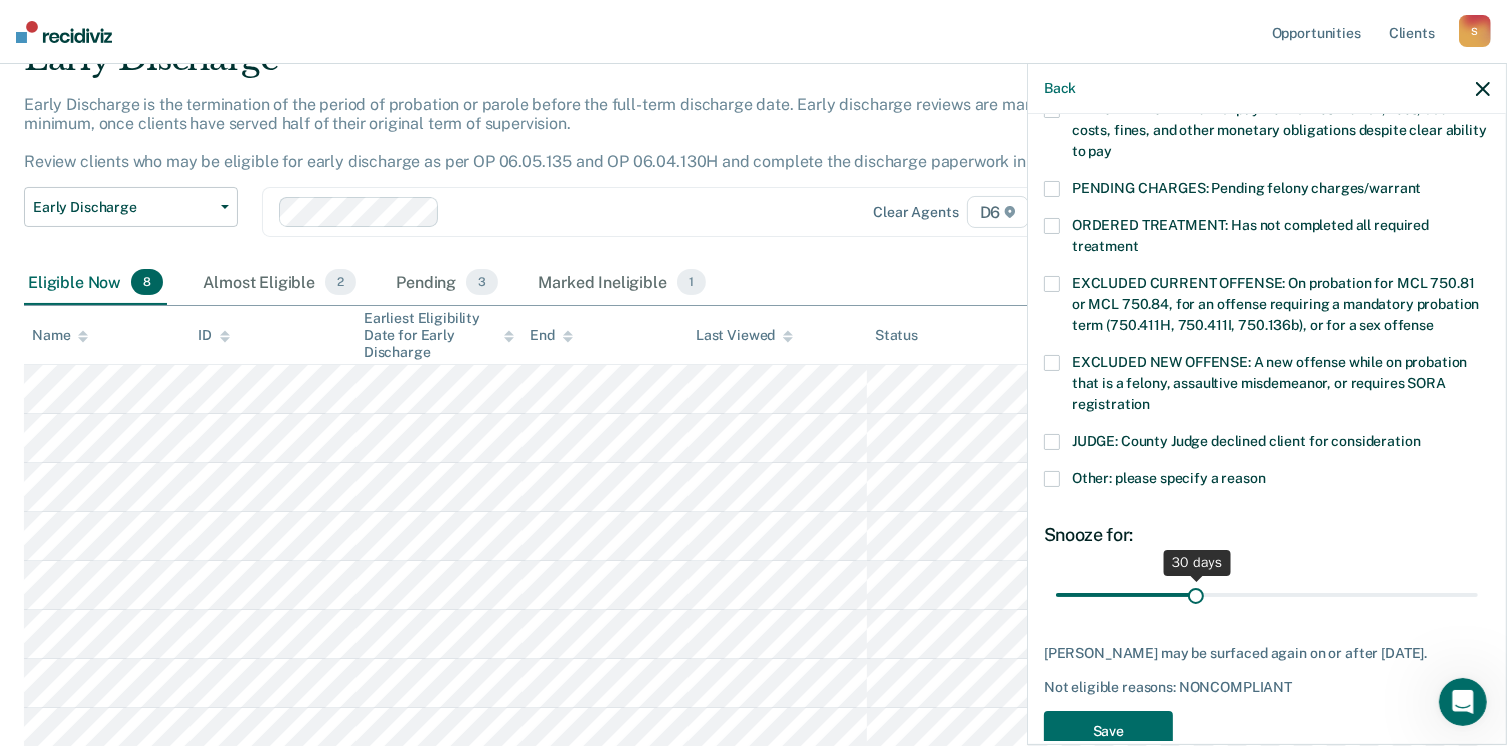 scroll, scrollTop: 630, scrollLeft: 0, axis: vertical 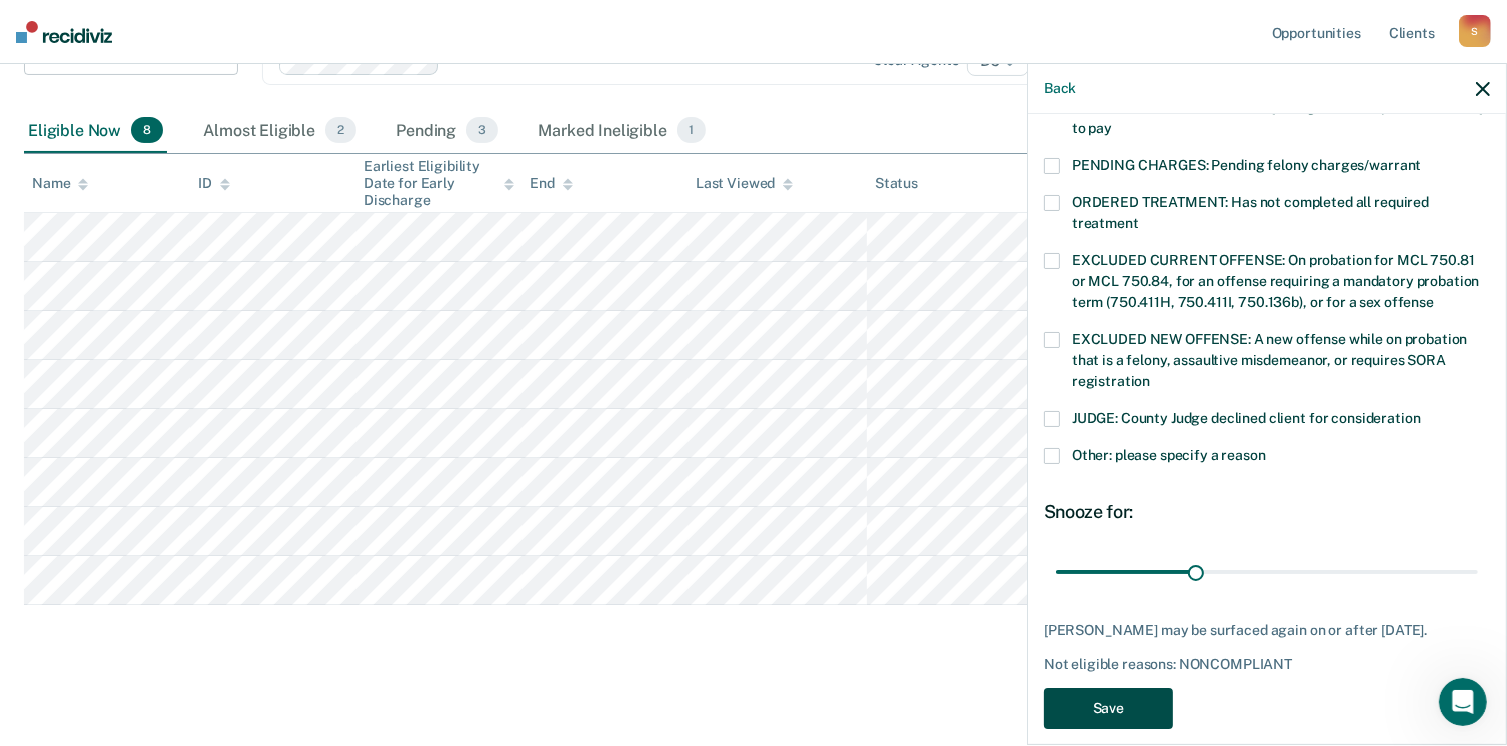 click on "Save" at bounding box center [1108, 708] 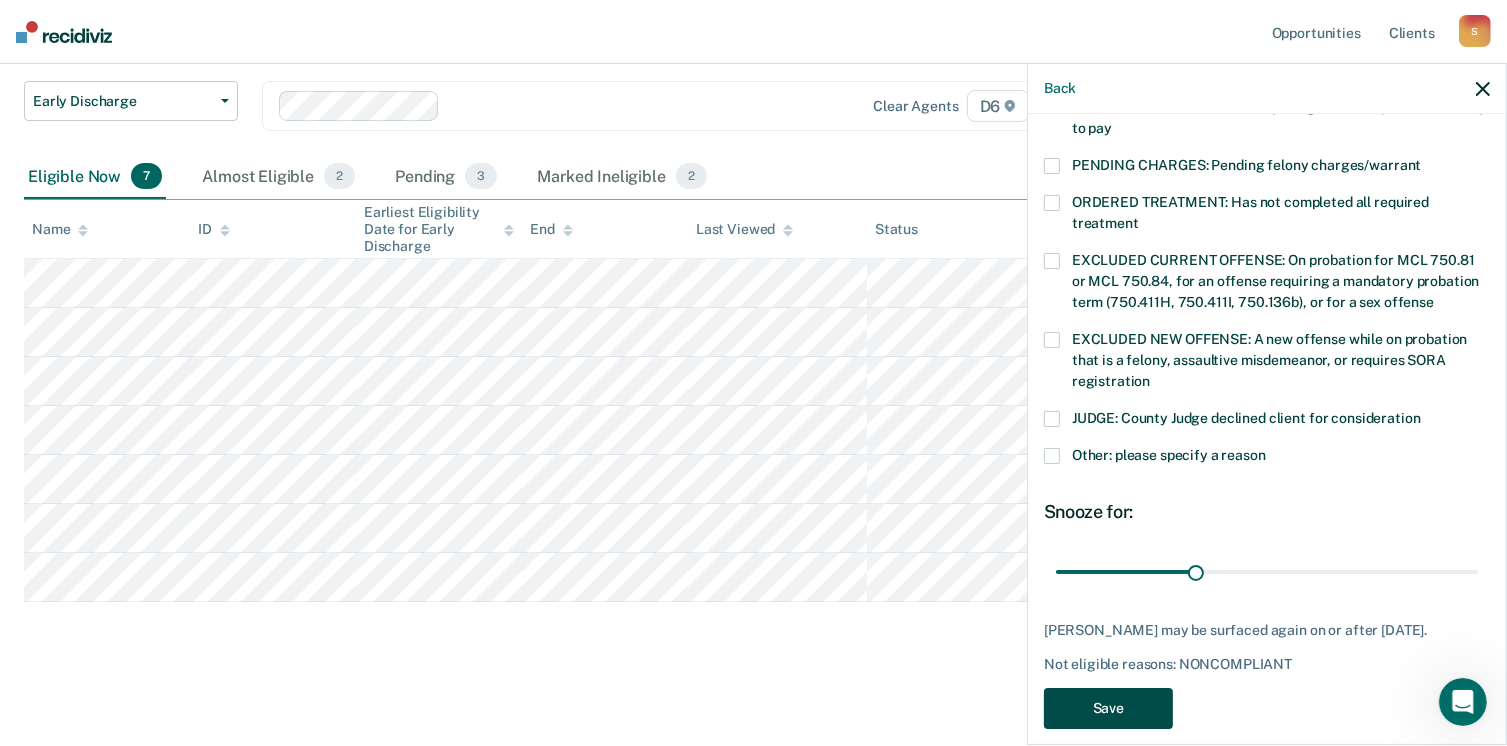 scroll, scrollTop: 204, scrollLeft: 0, axis: vertical 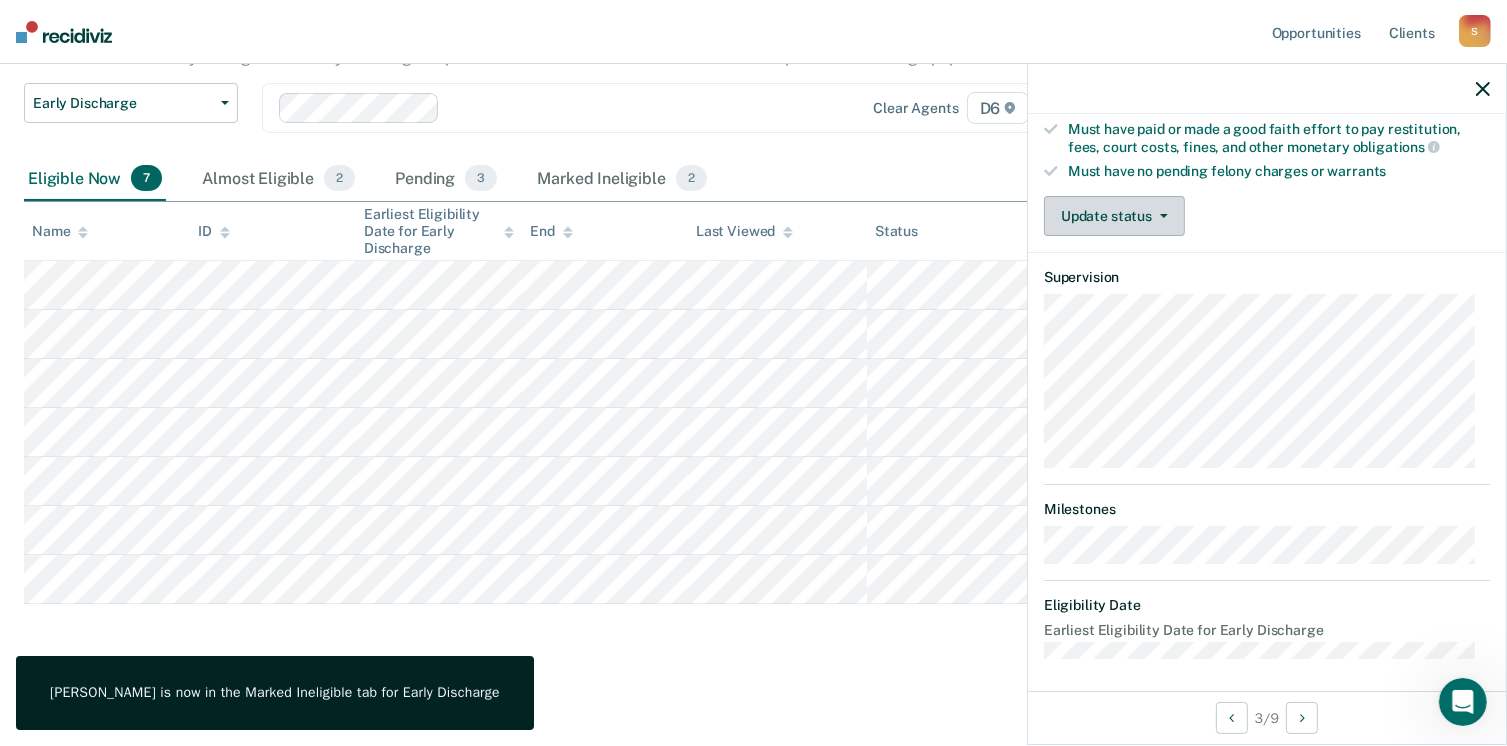 click on "Update status" at bounding box center [1114, 216] 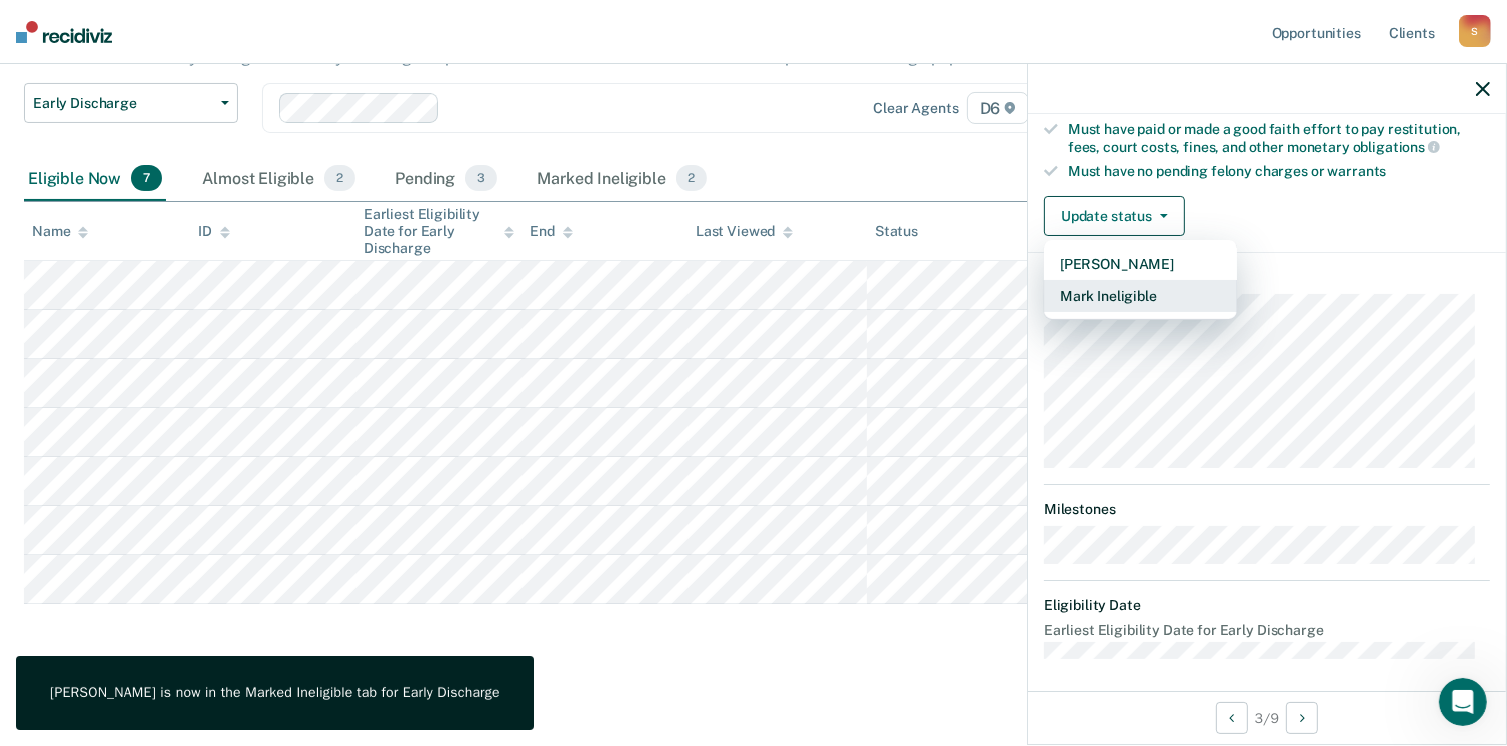 click on "Mark Ineligible" at bounding box center (1140, 296) 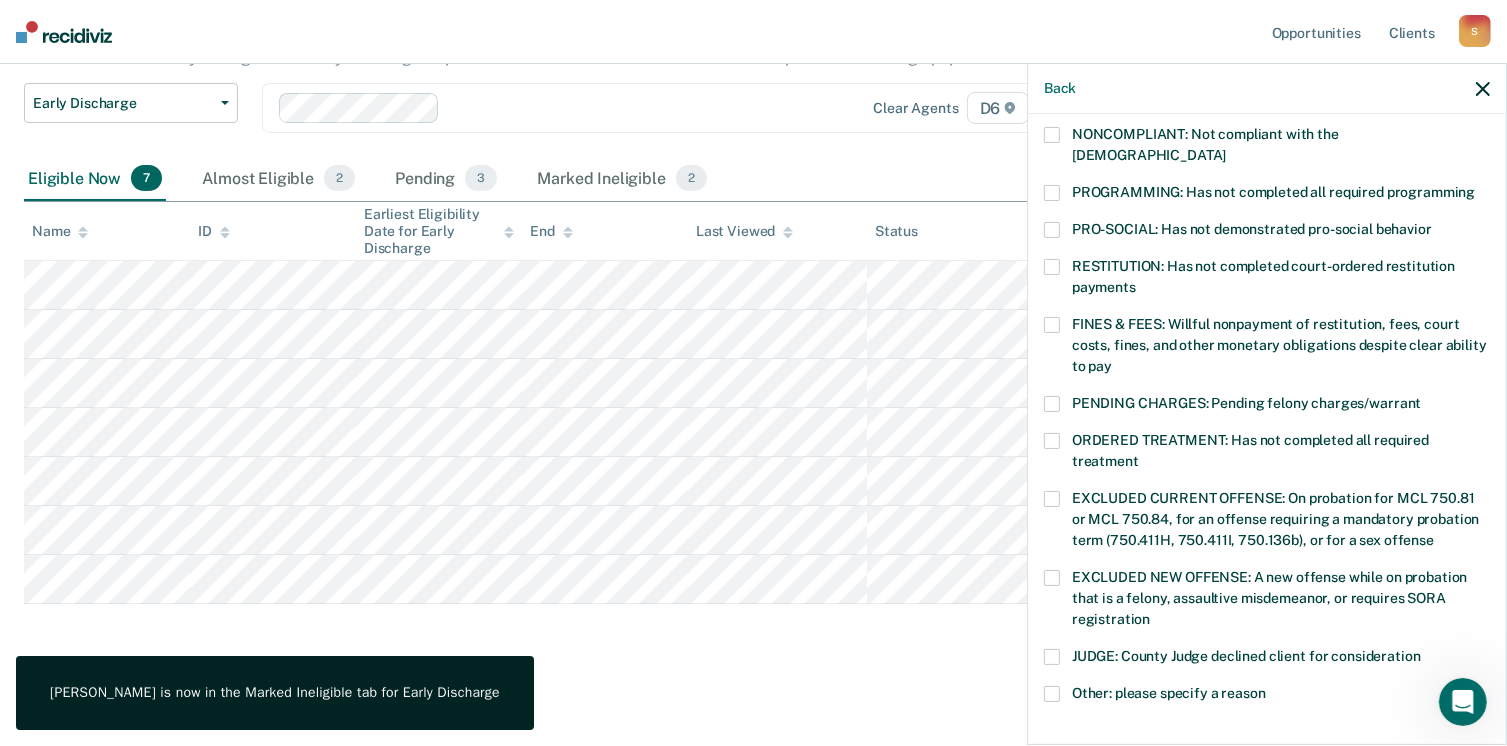 click at bounding box center [1052, 267] 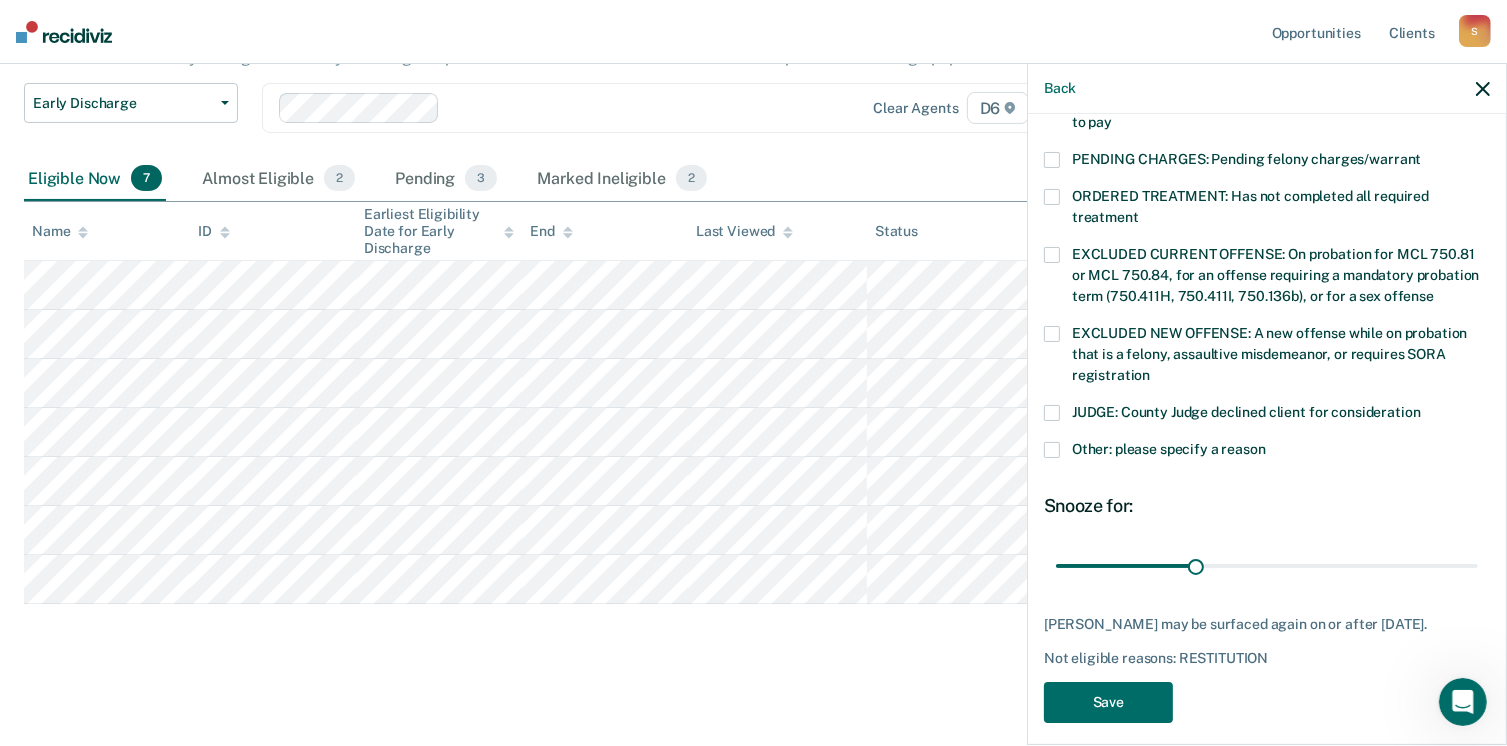 scroll, scrollTop: 647, scrollLeft: 0, axis: vertical 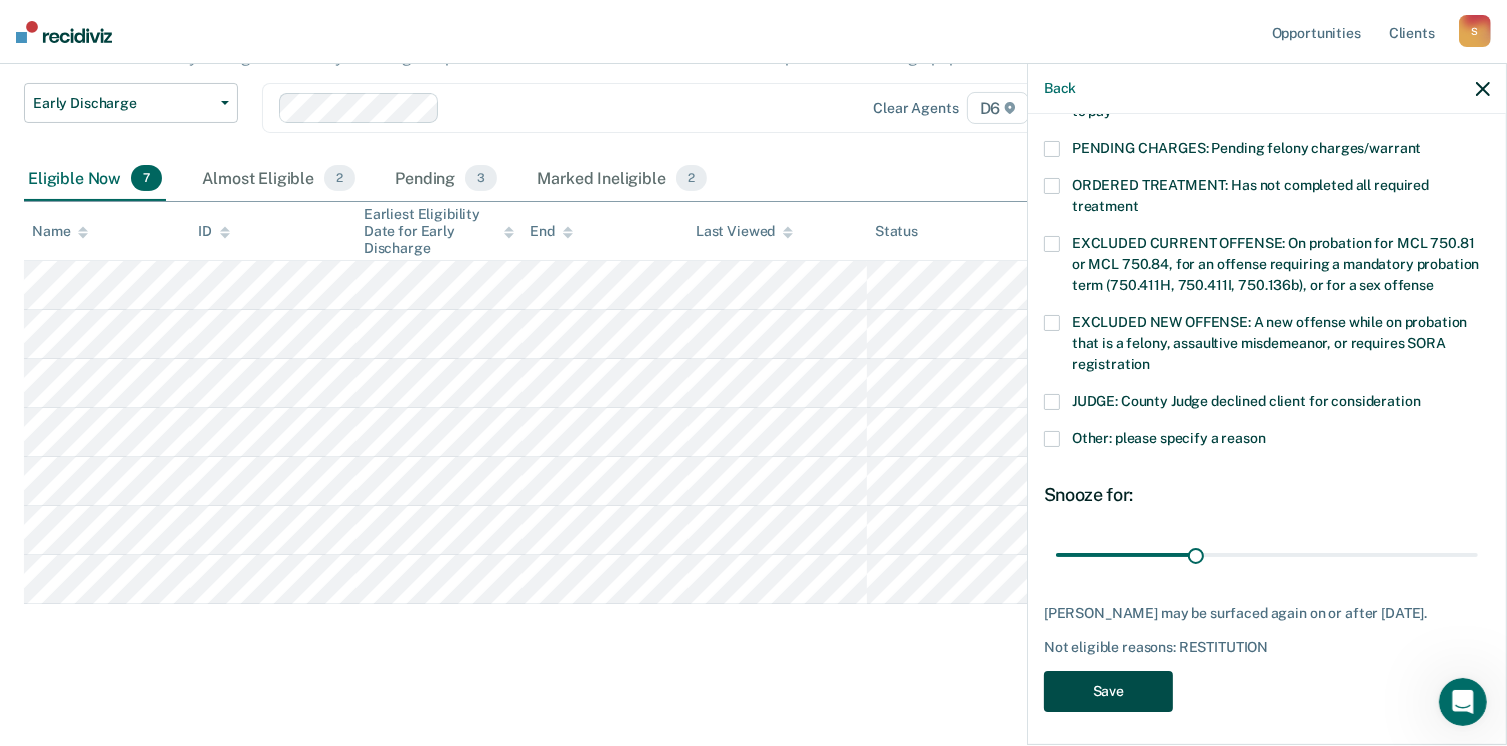 click on "Save" at bounding box center (1108, 691) 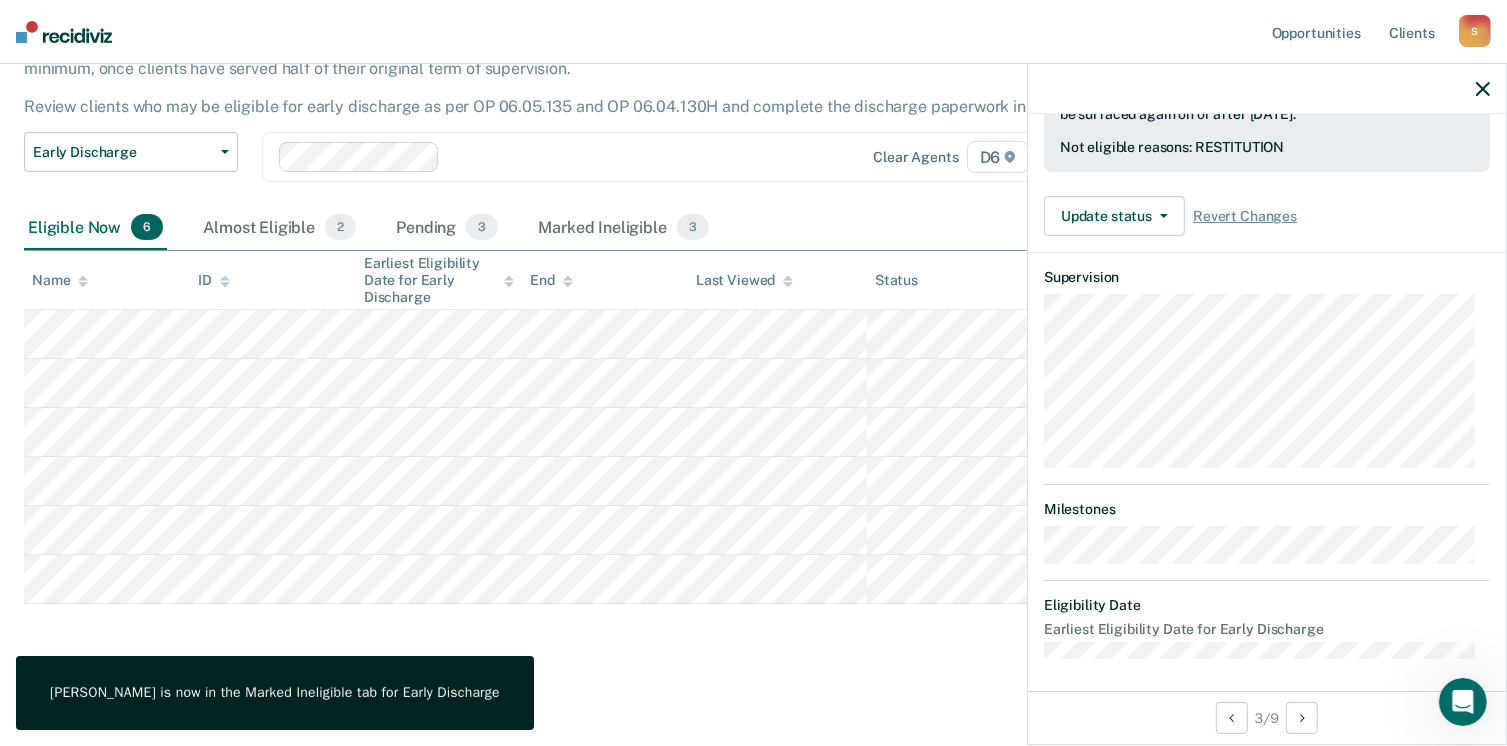 scroll, scrollTop: 392, scrollLeft: 0, axis: vertical 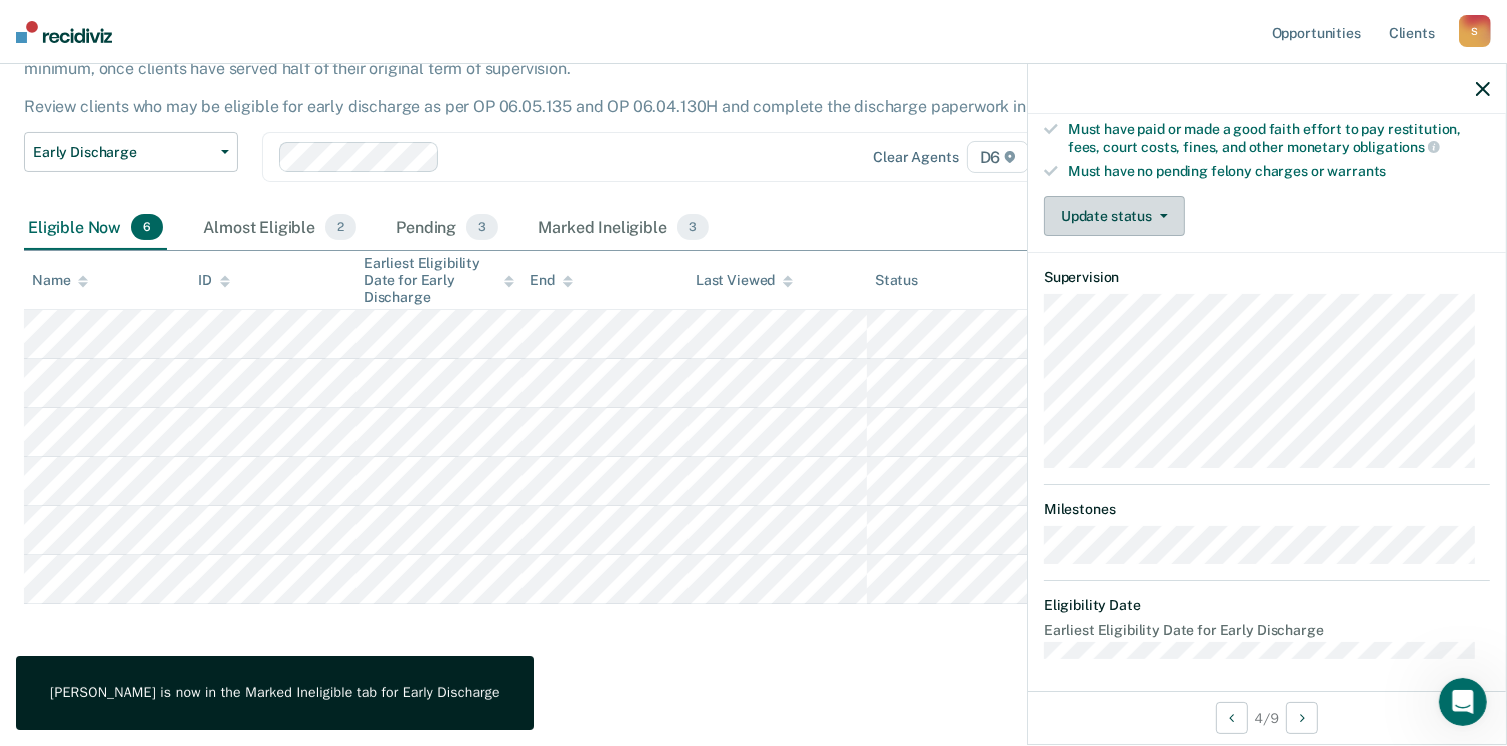 click on "Update status" at bounding box center [1114, 216] 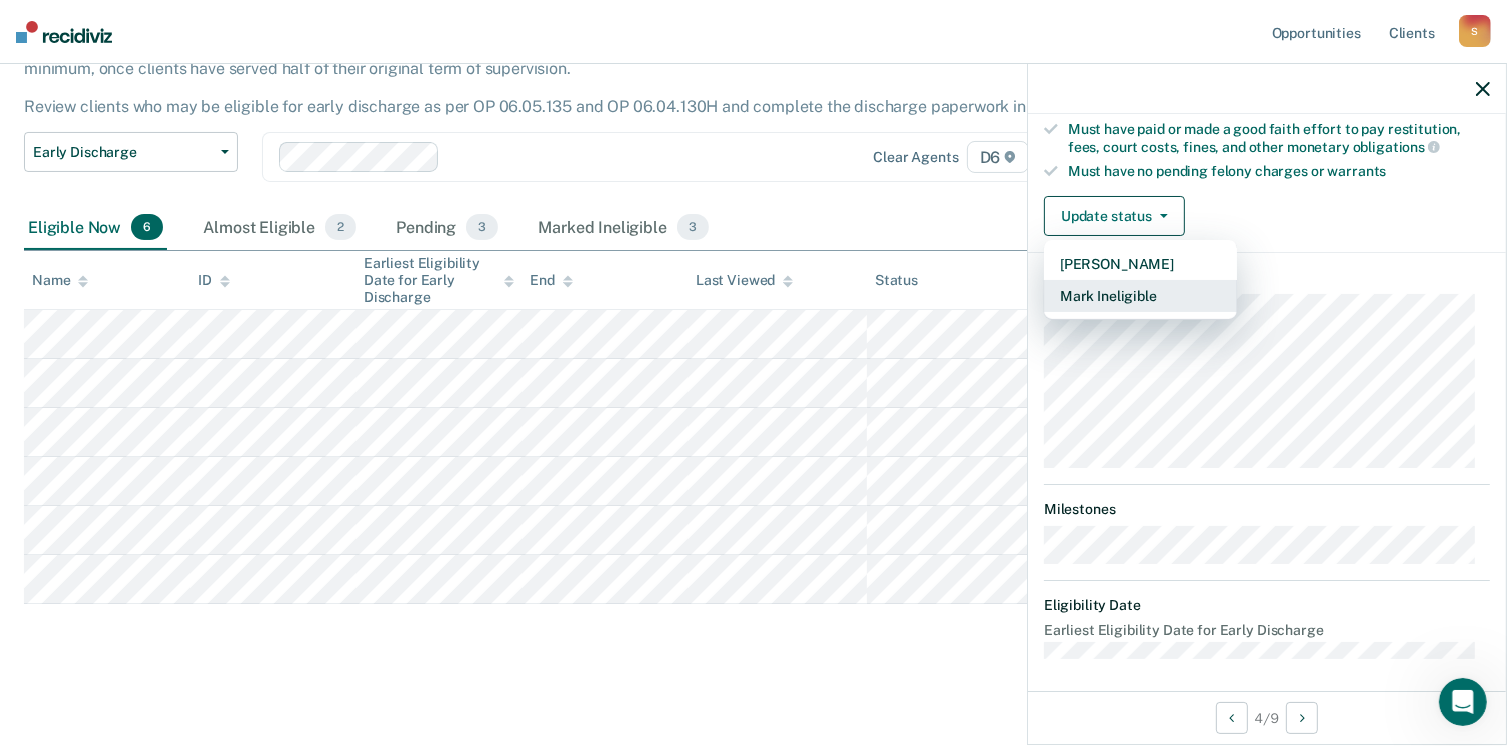 click on "Mark Ineligible" at bounding box center [1140, 296] 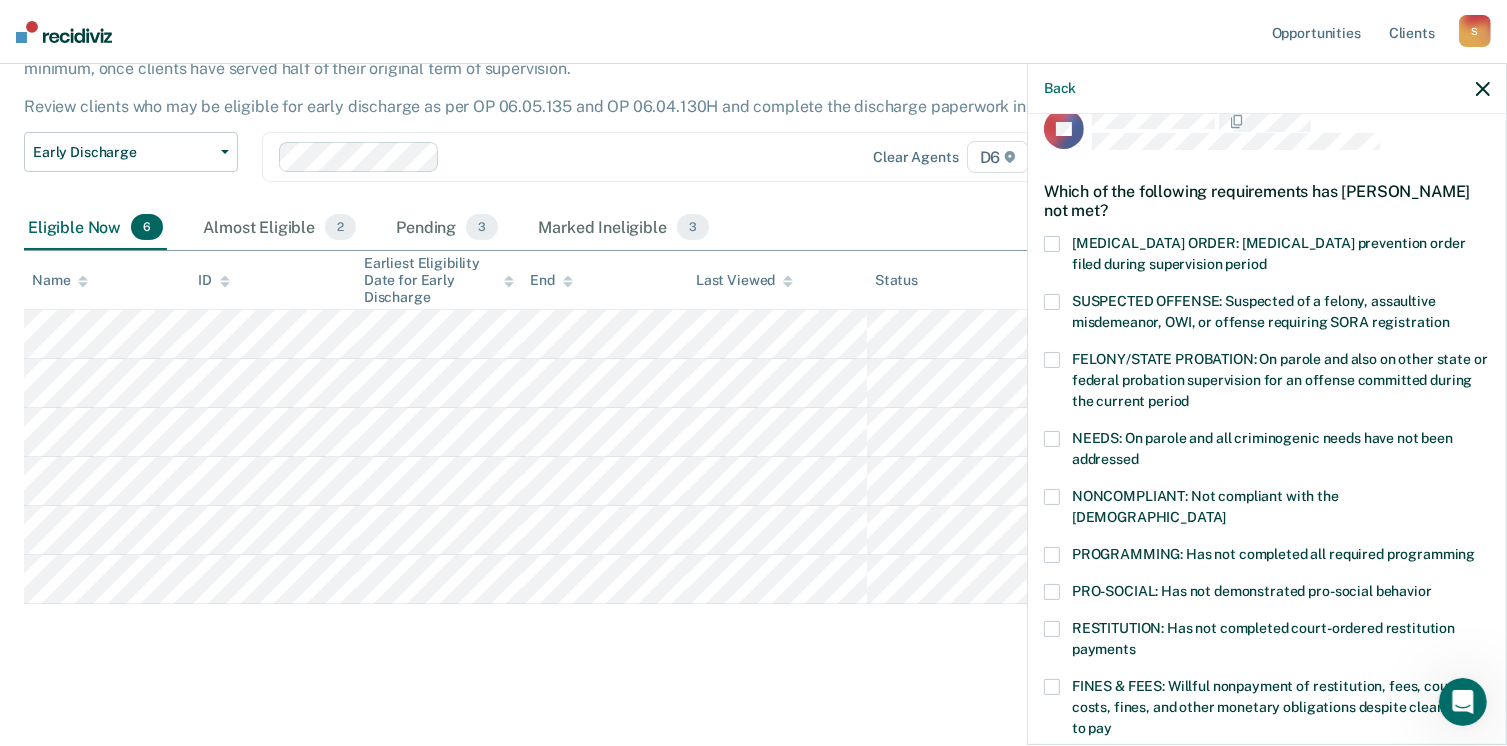 scroll, scrollTop: 0, scrollLeft: 0, axis: both 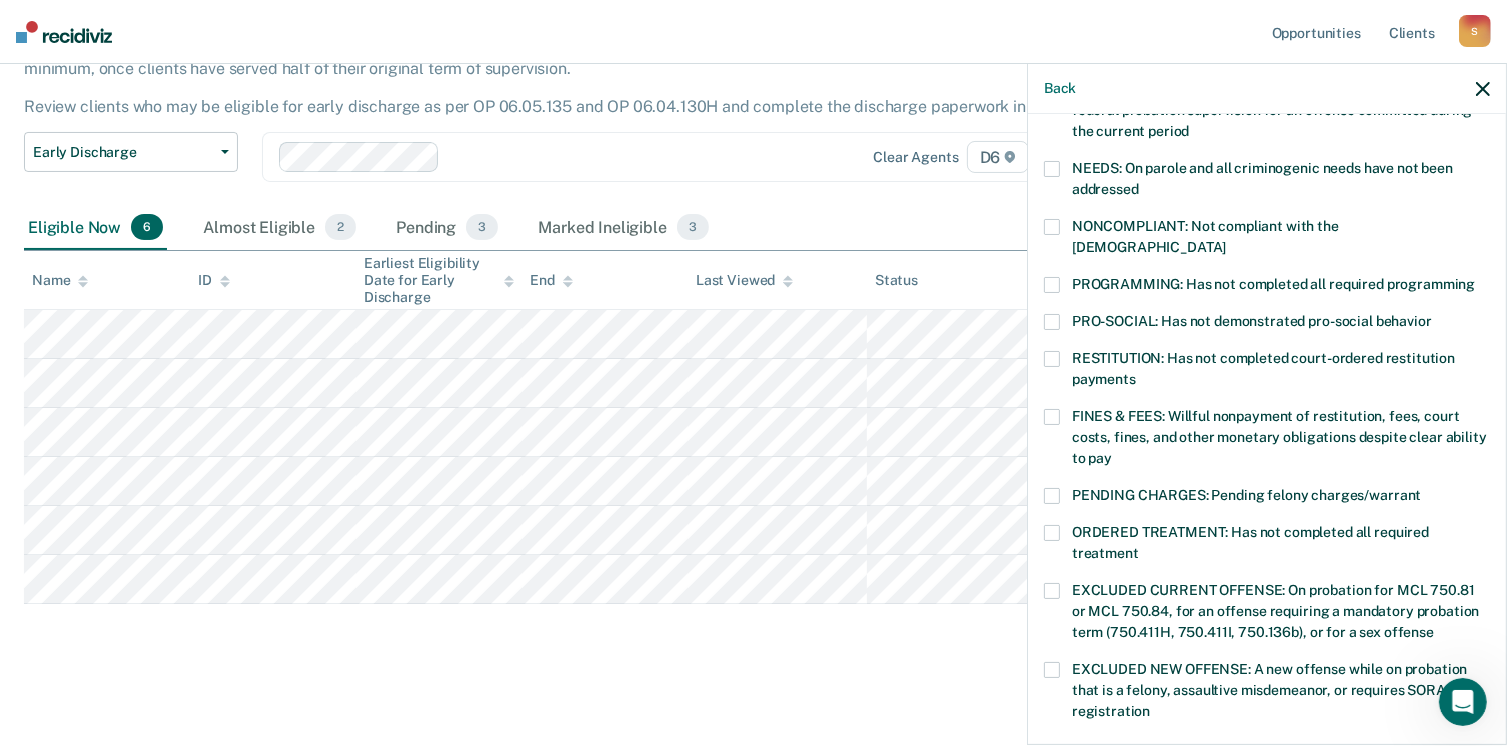 click at bounding box center (1052, 533) 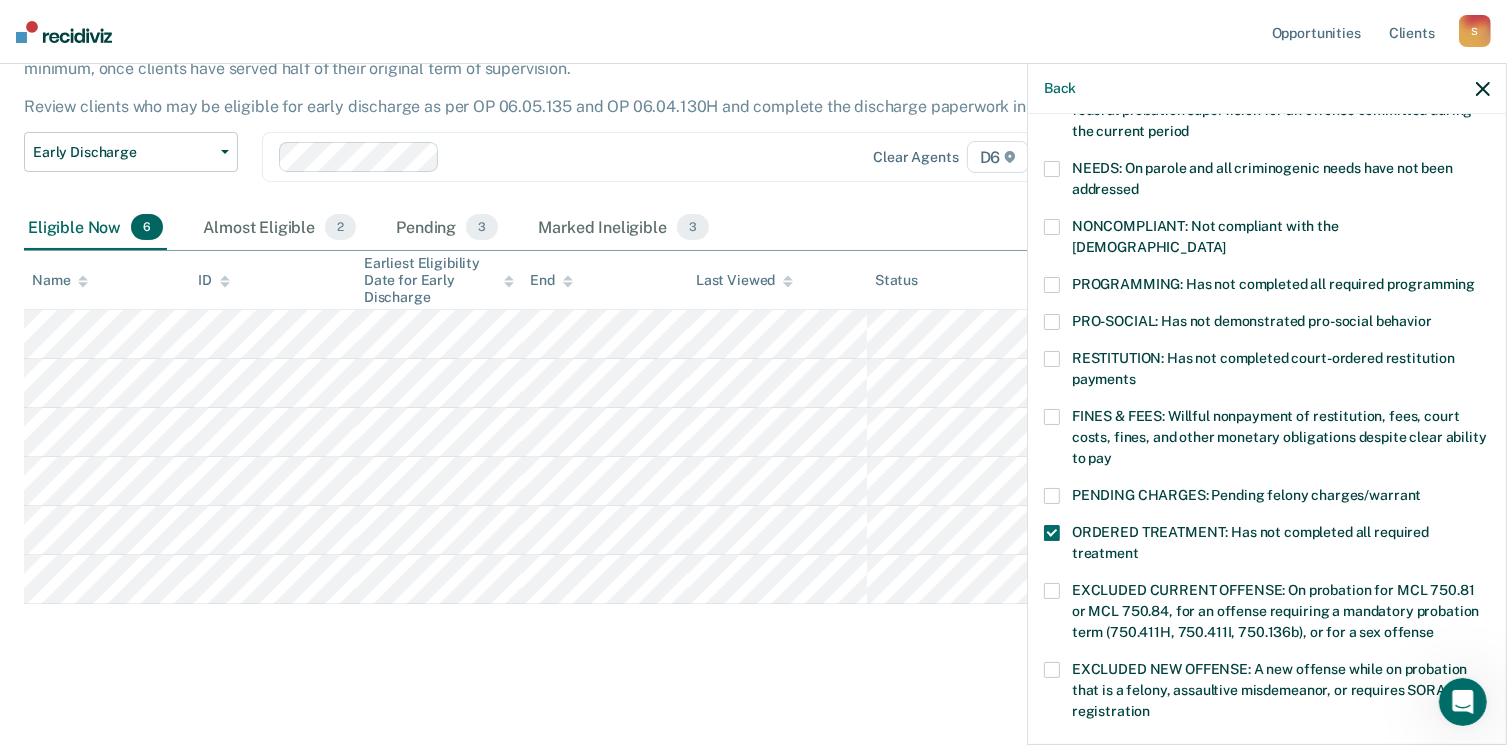 click at bounding box center (1052, 417) 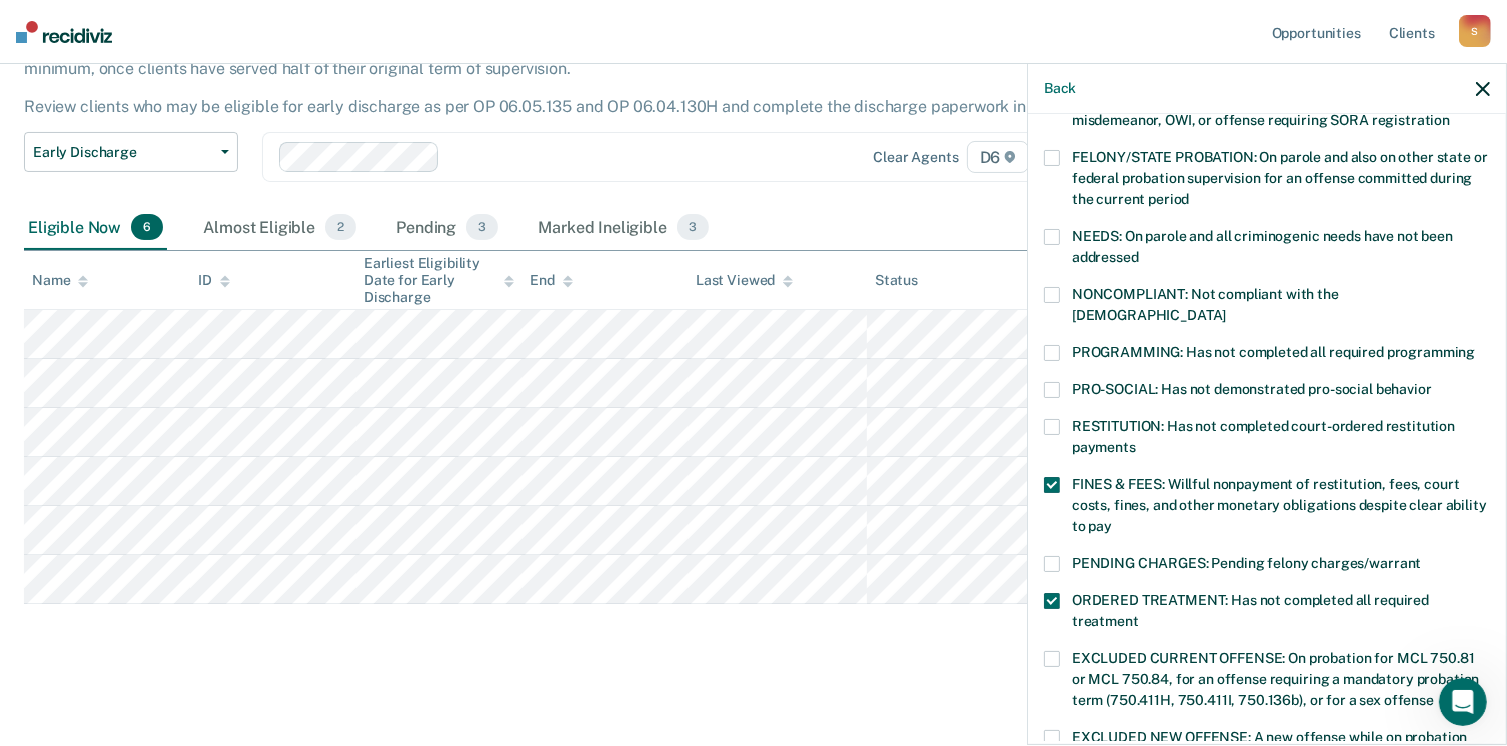 scroll, scrollTop: 200, scrollLeft: 0, axis: vertical 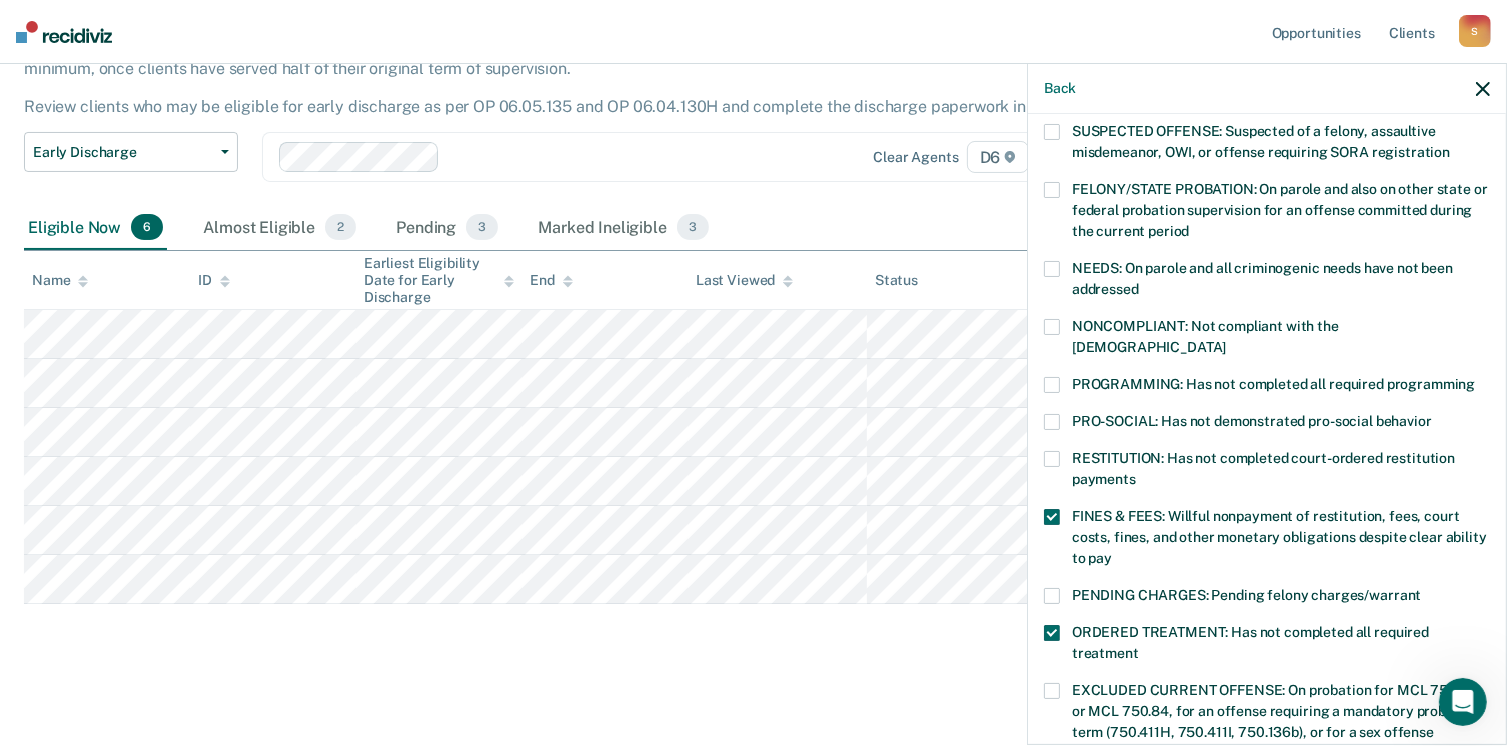 click at bounding box center [1052, 269] 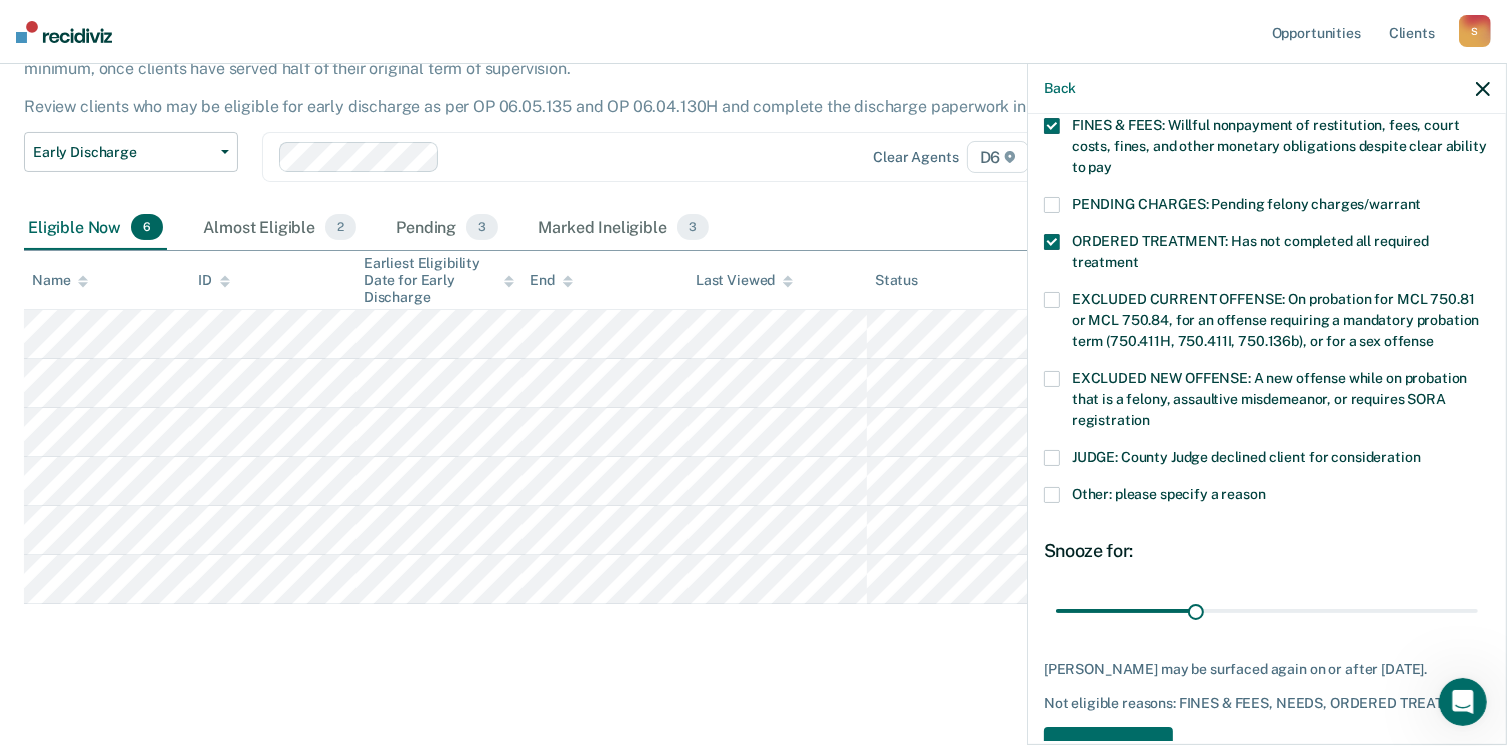 scroll, scrollTop: 647, scrollLeft: 0, axis: vertical 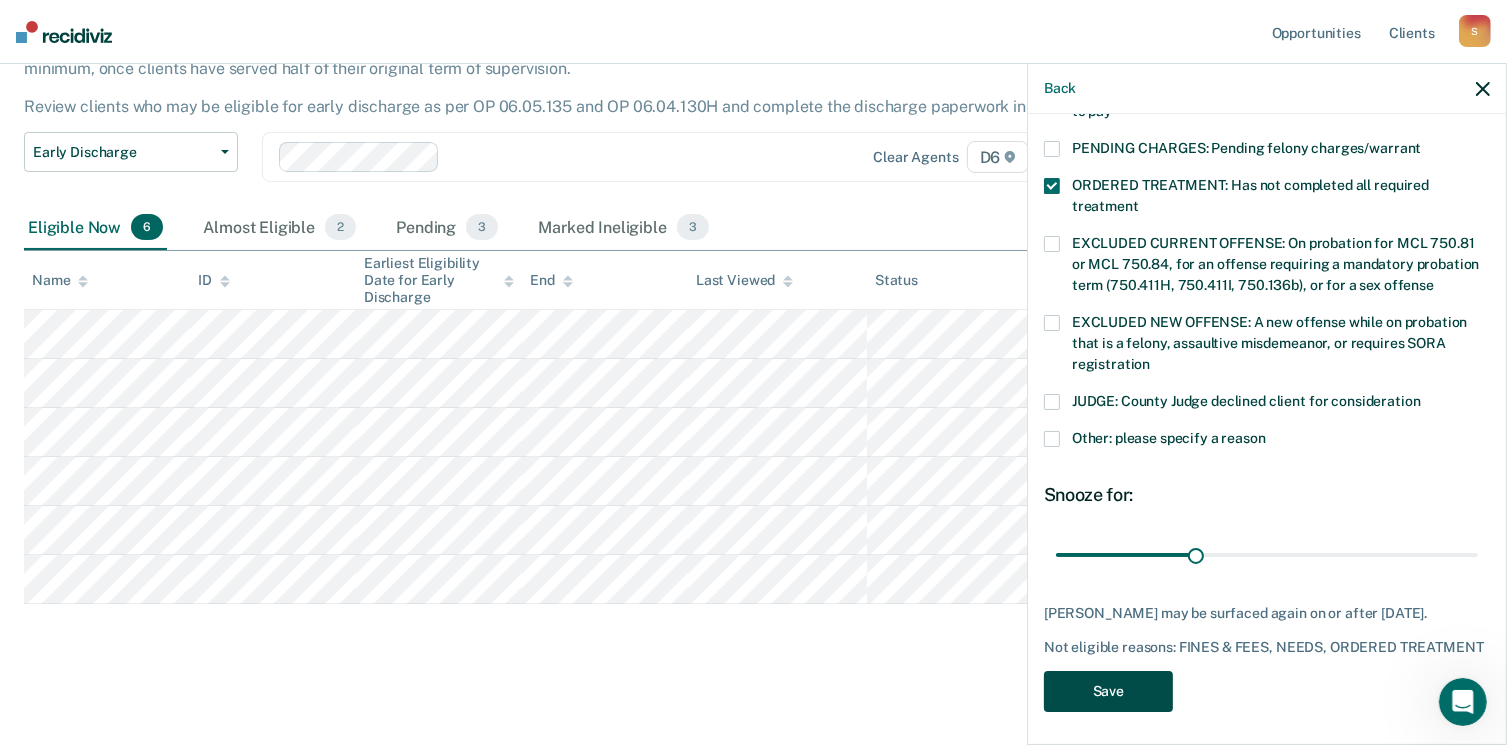 click on "Save" at bounding box center [1108, 691] 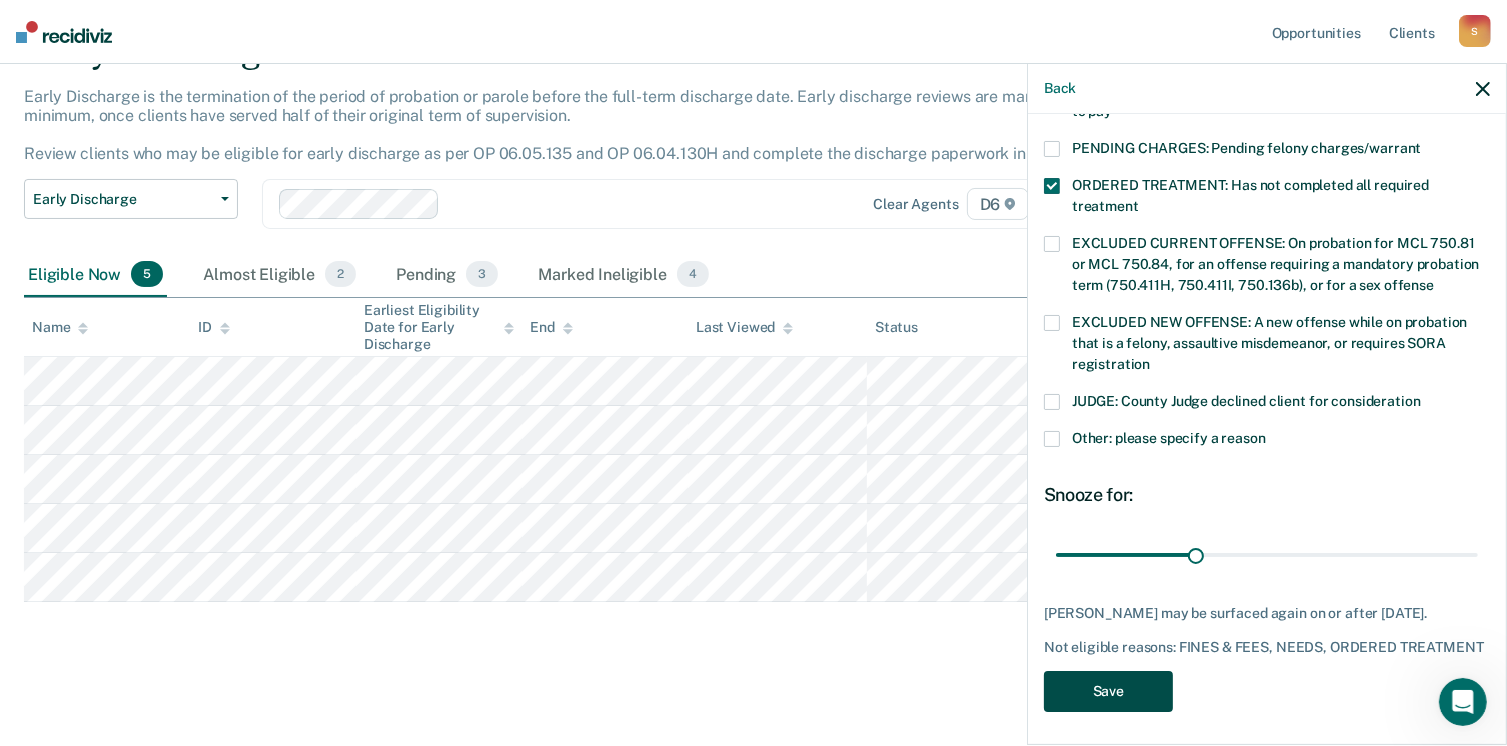 scroll, scrollTop: 105, scrollLeft: 0, axis: vertical 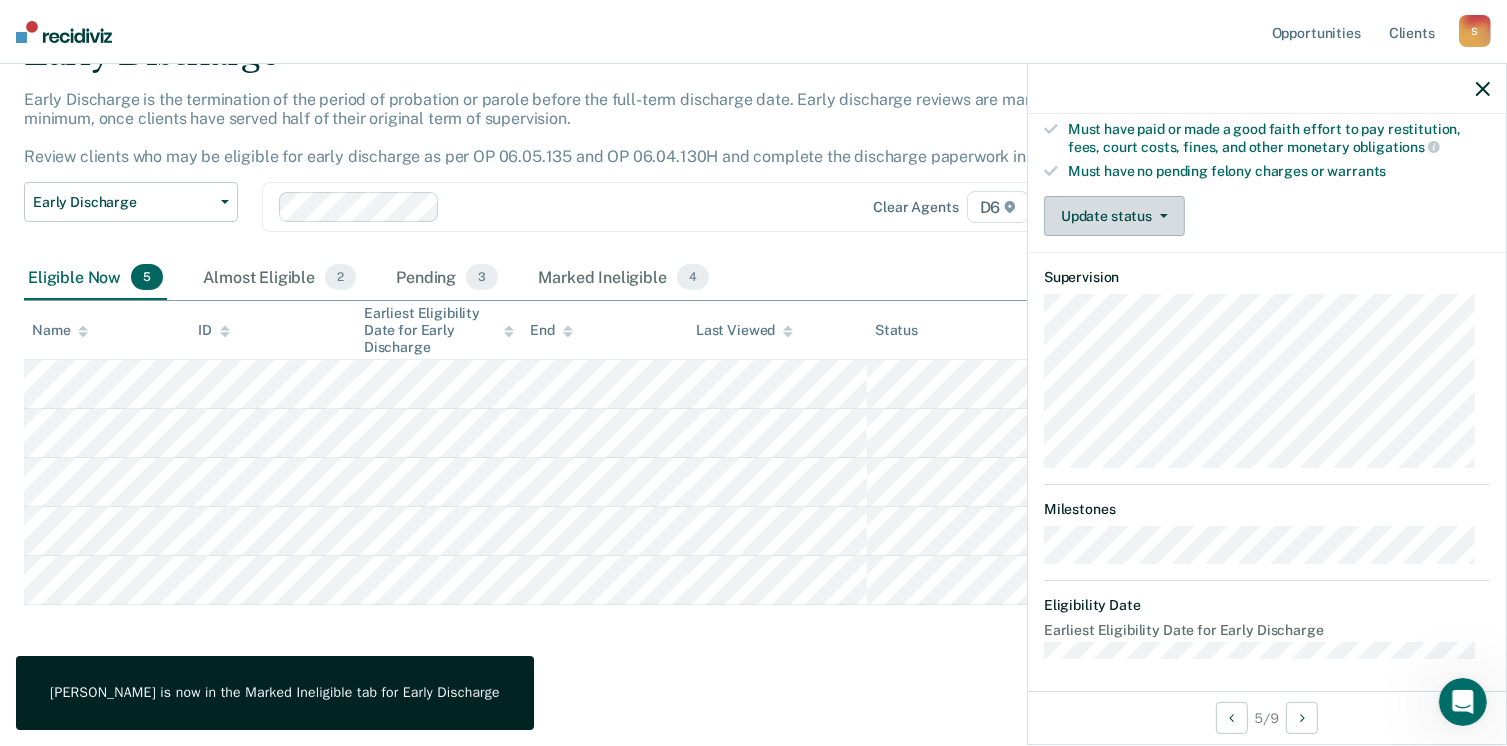 click 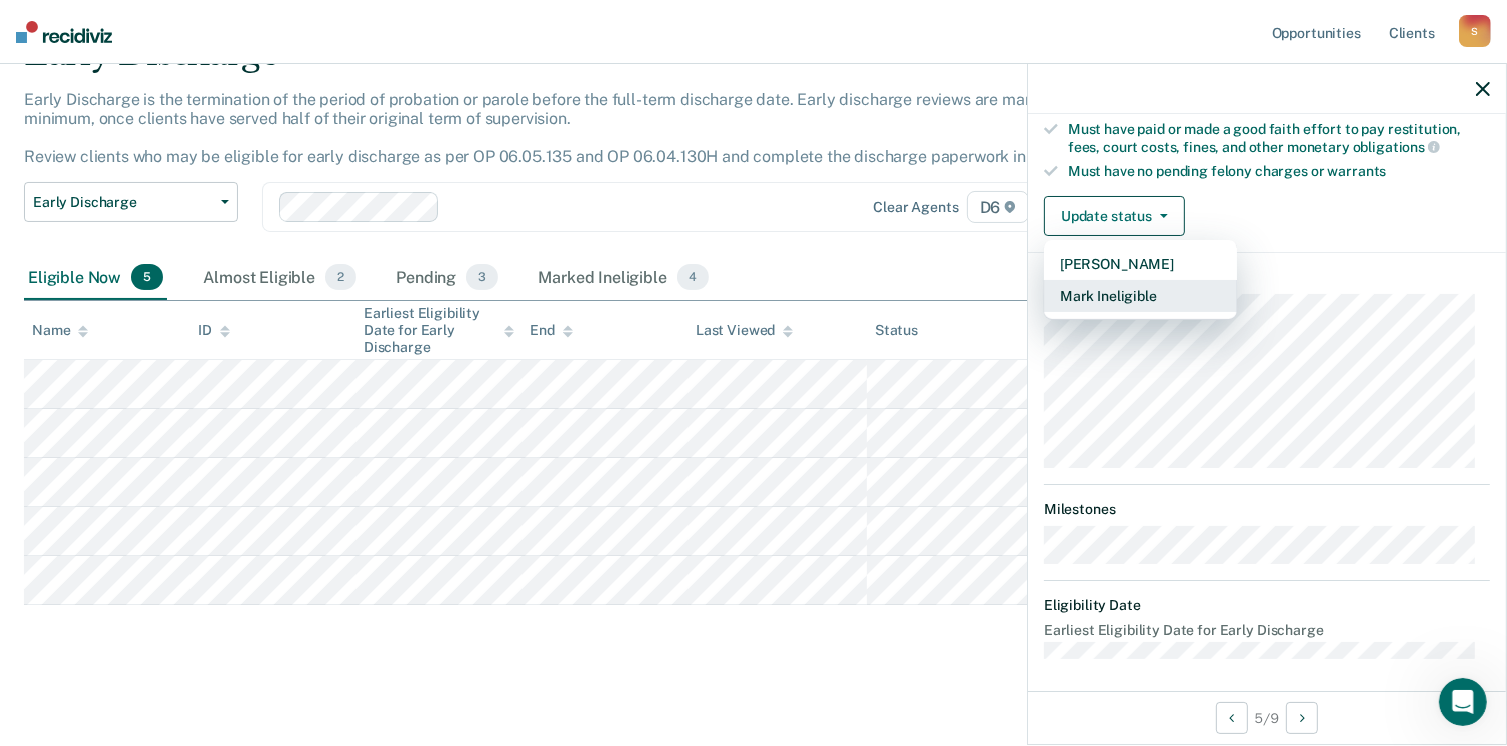 click on "Mark Ineligible" at bounding box center [1140, 296] 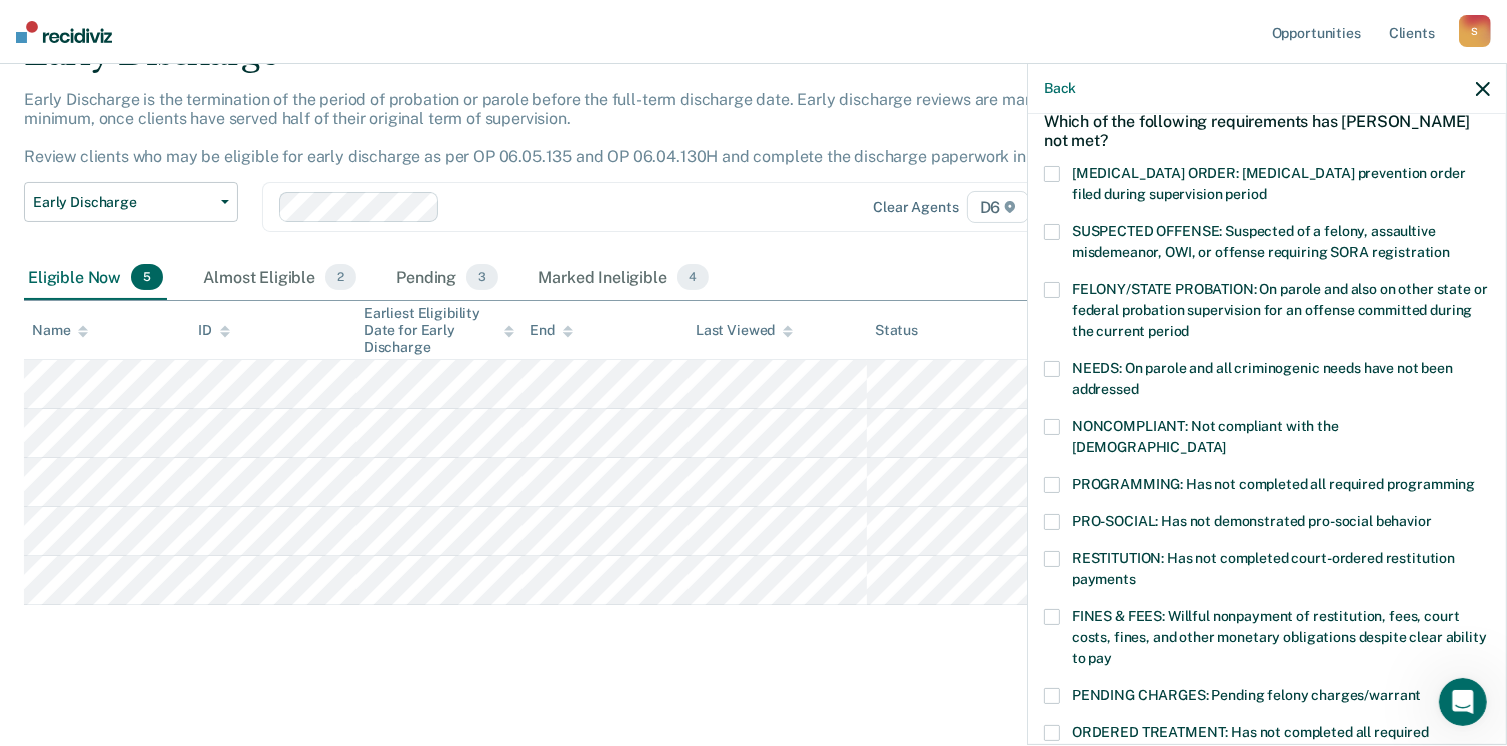 scroll, scrollTop: 200, scrollLeft: 0, axis: vertical 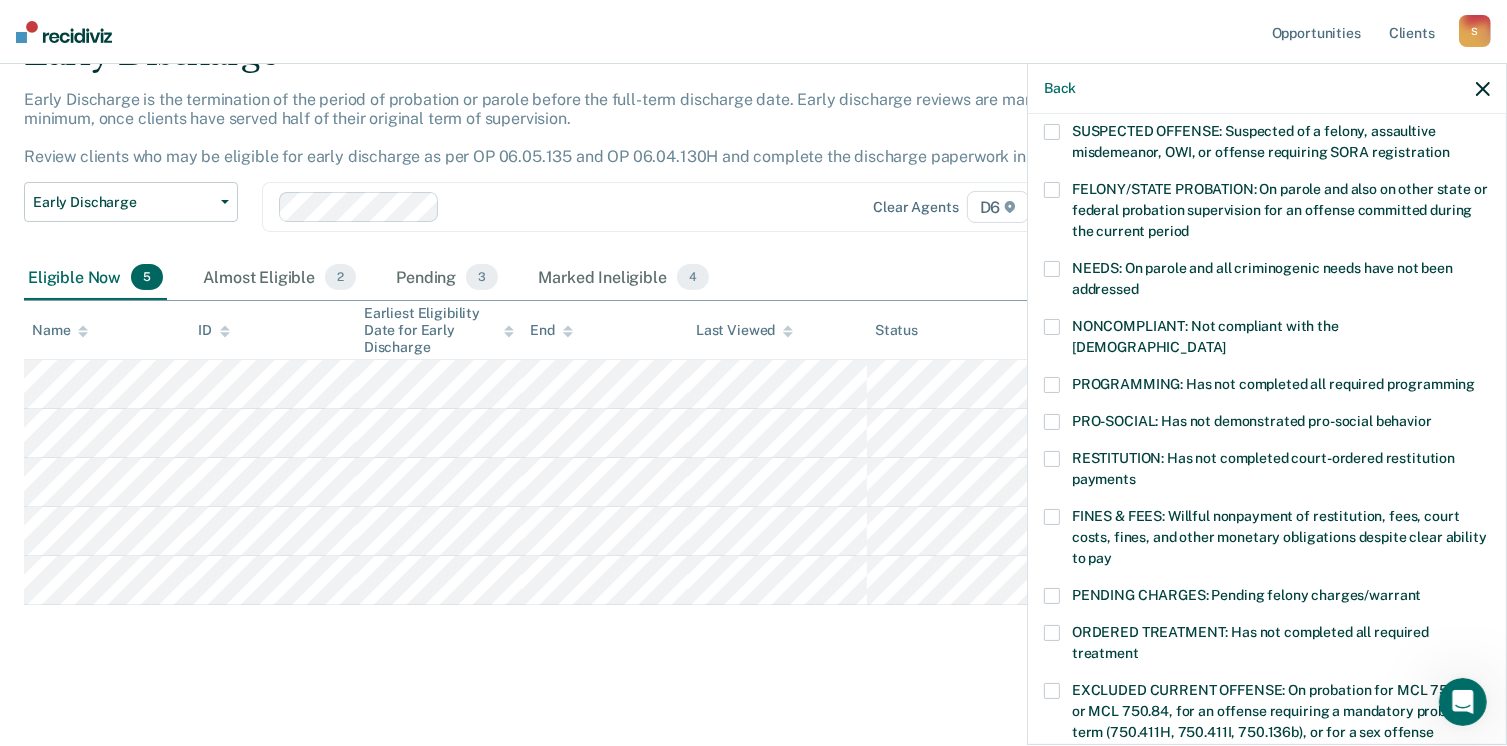 click at bounding box center [1052, 385] 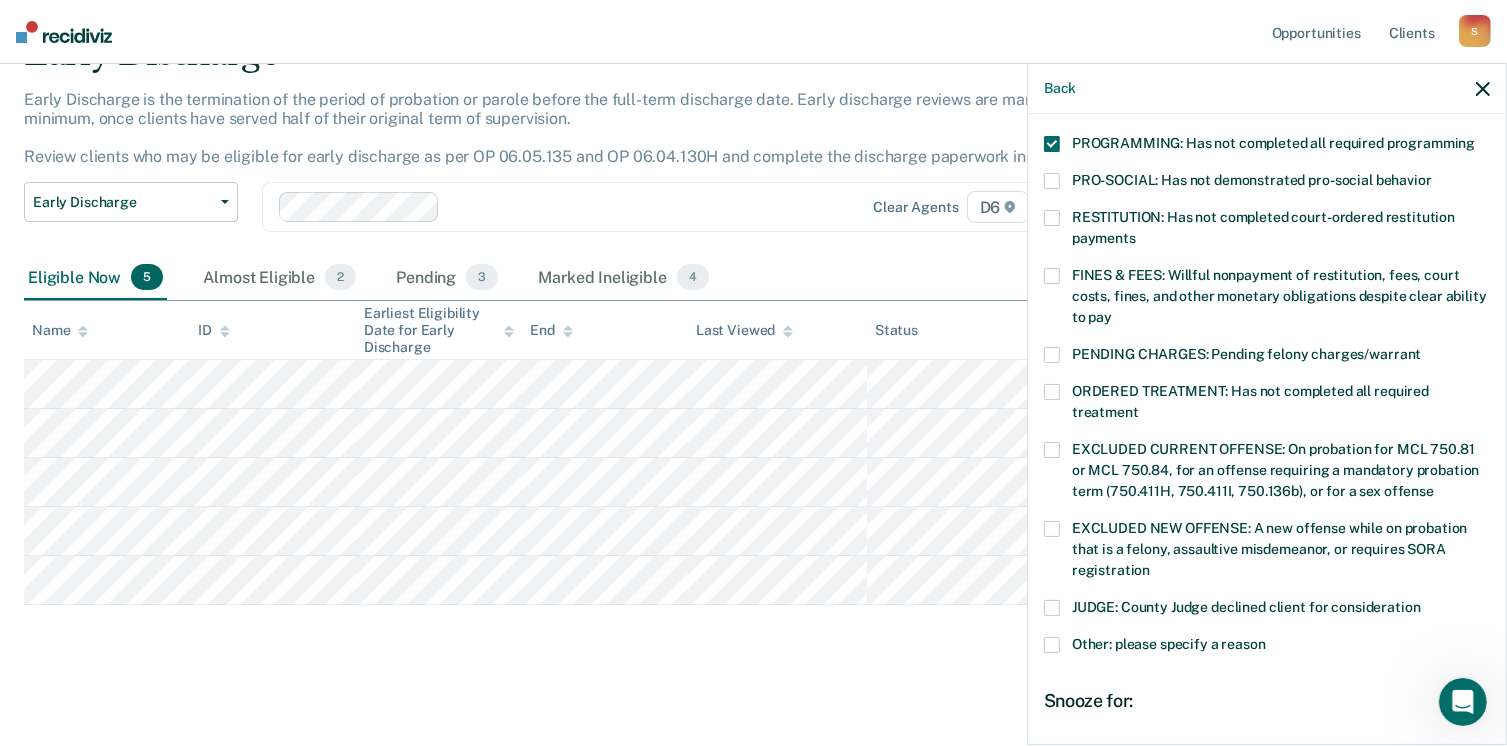scroll, scrollTop: 430, scrollLeft: 0, axis: vertical 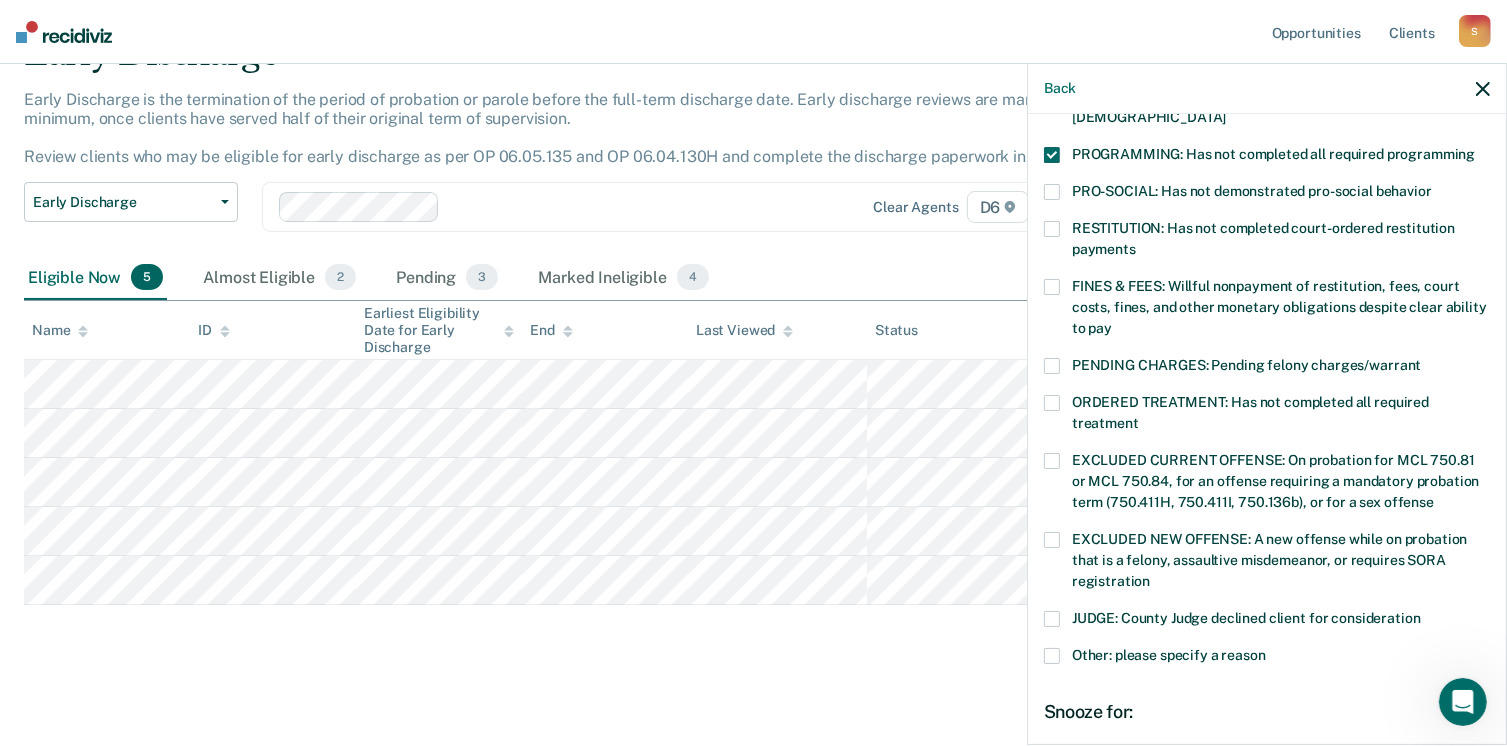 click at bounding box center [1052, 155] 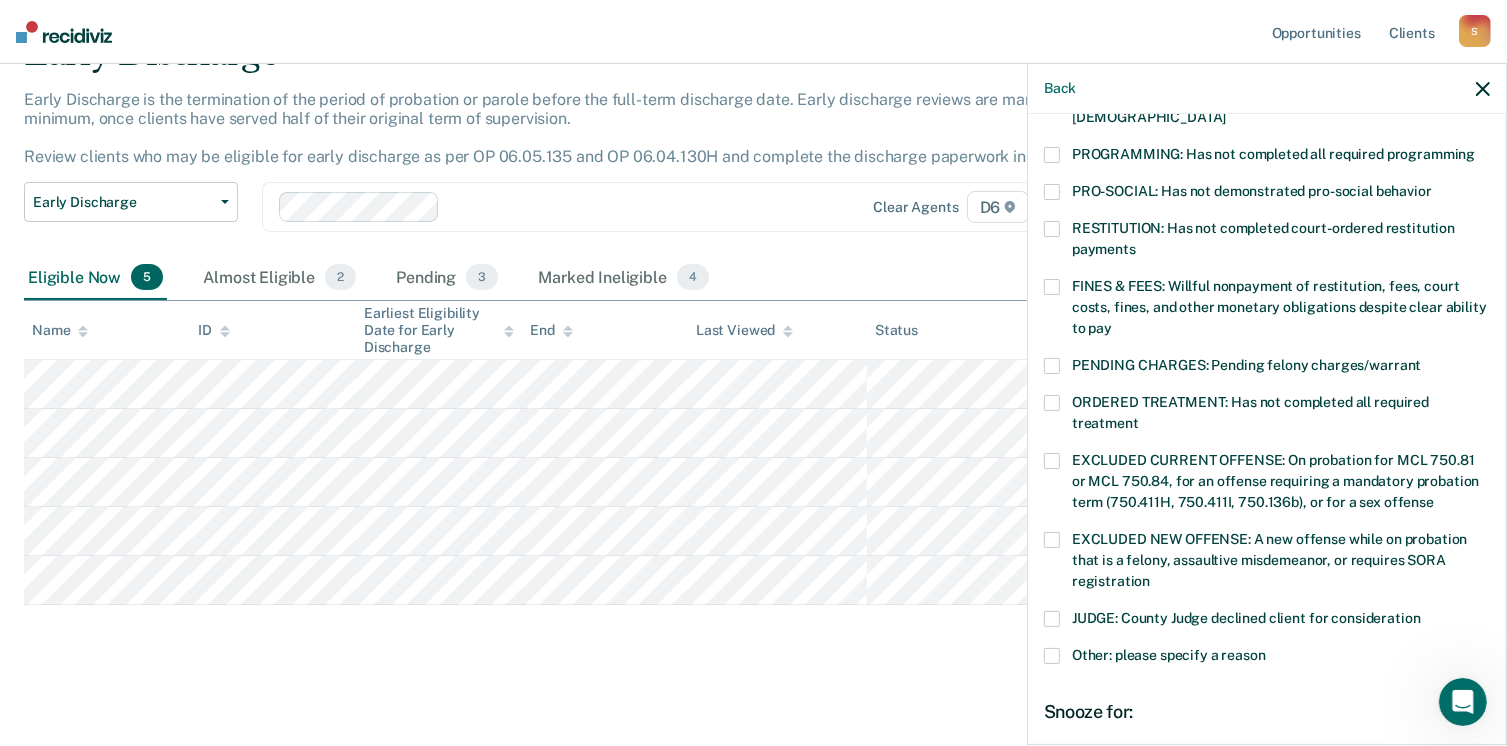click at bounding box center (1052, 656) 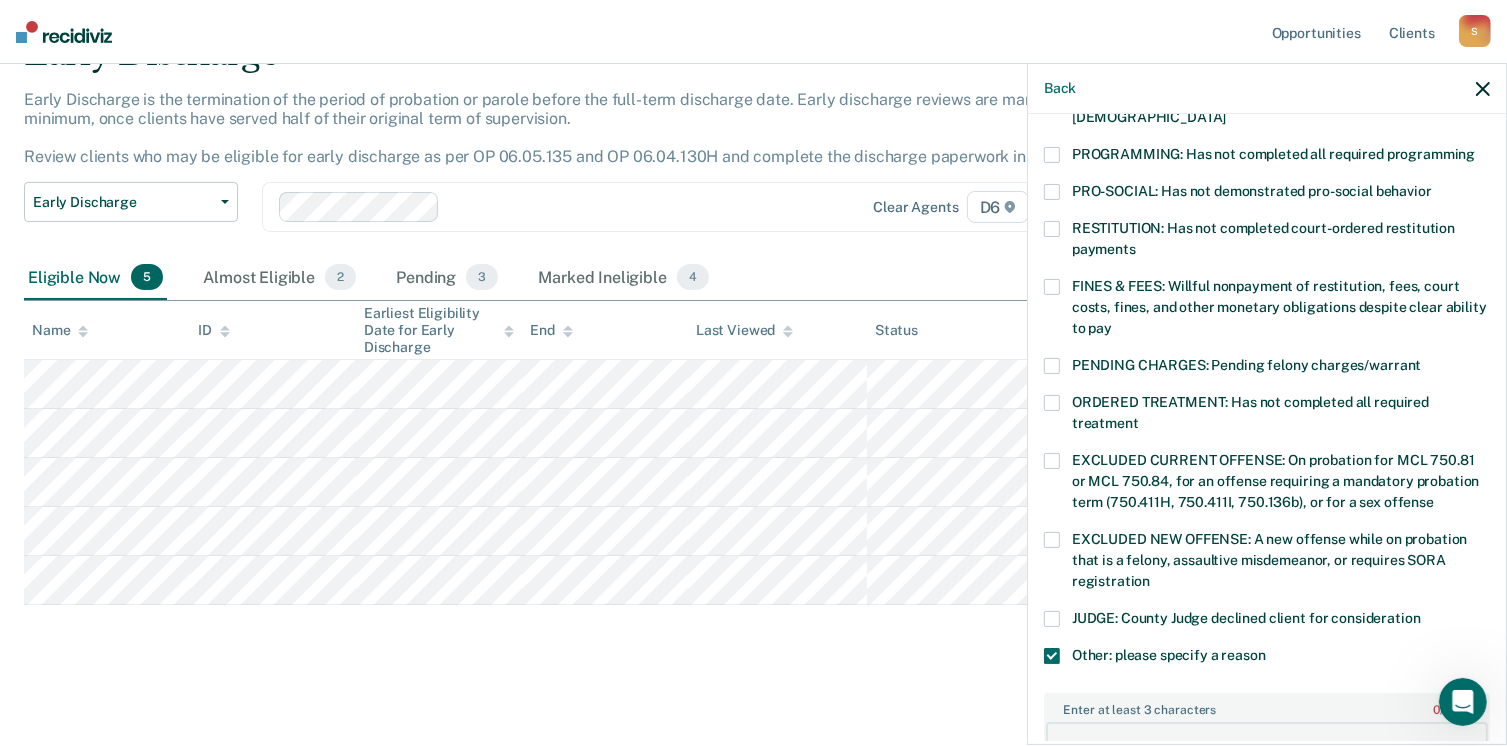 click on "Enter at least 3 characters 0  /  1600" at bounding box center (1267, 759) 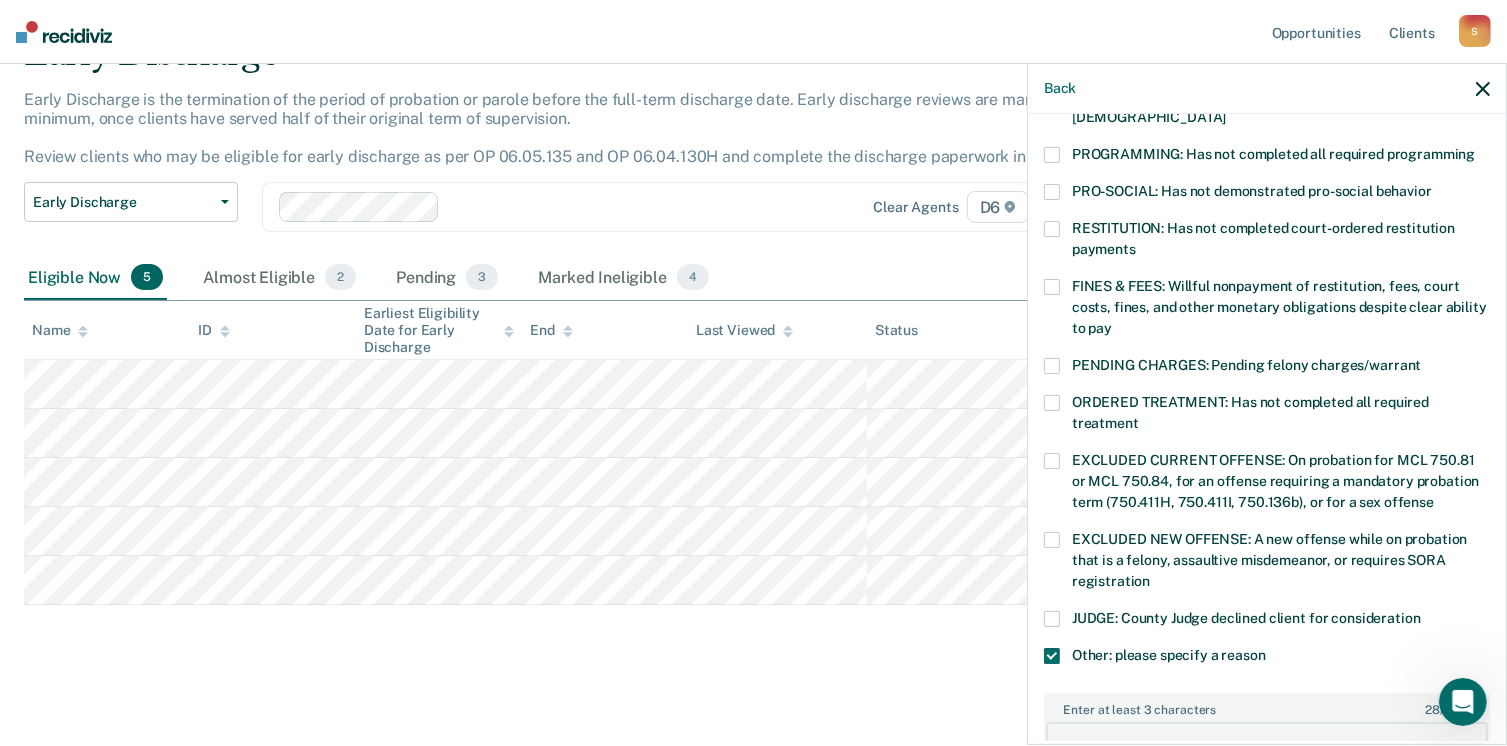 click on "working on community service" at bounding box center (1267, 759) 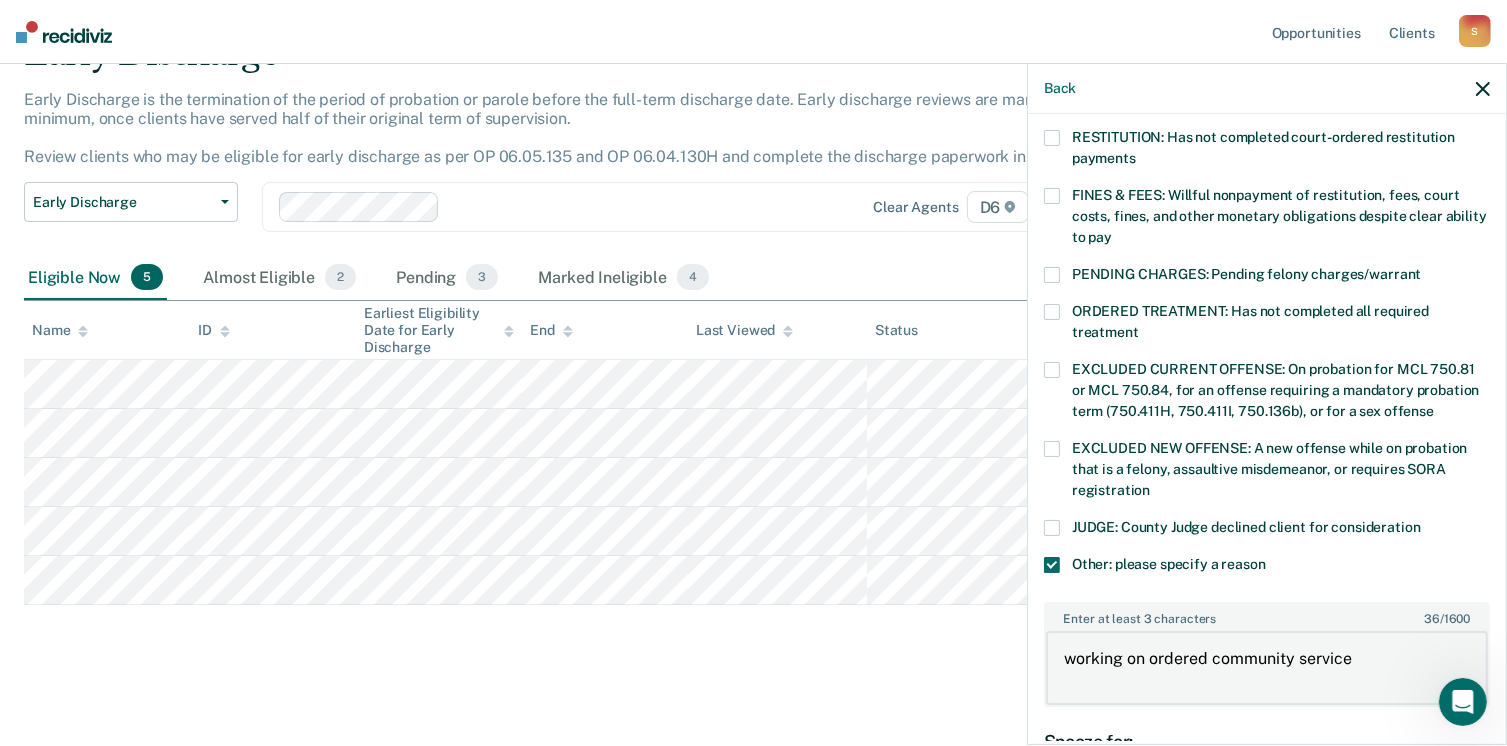 scroll, scrollTop: 730, scrollLeft: 0, axis: vertical 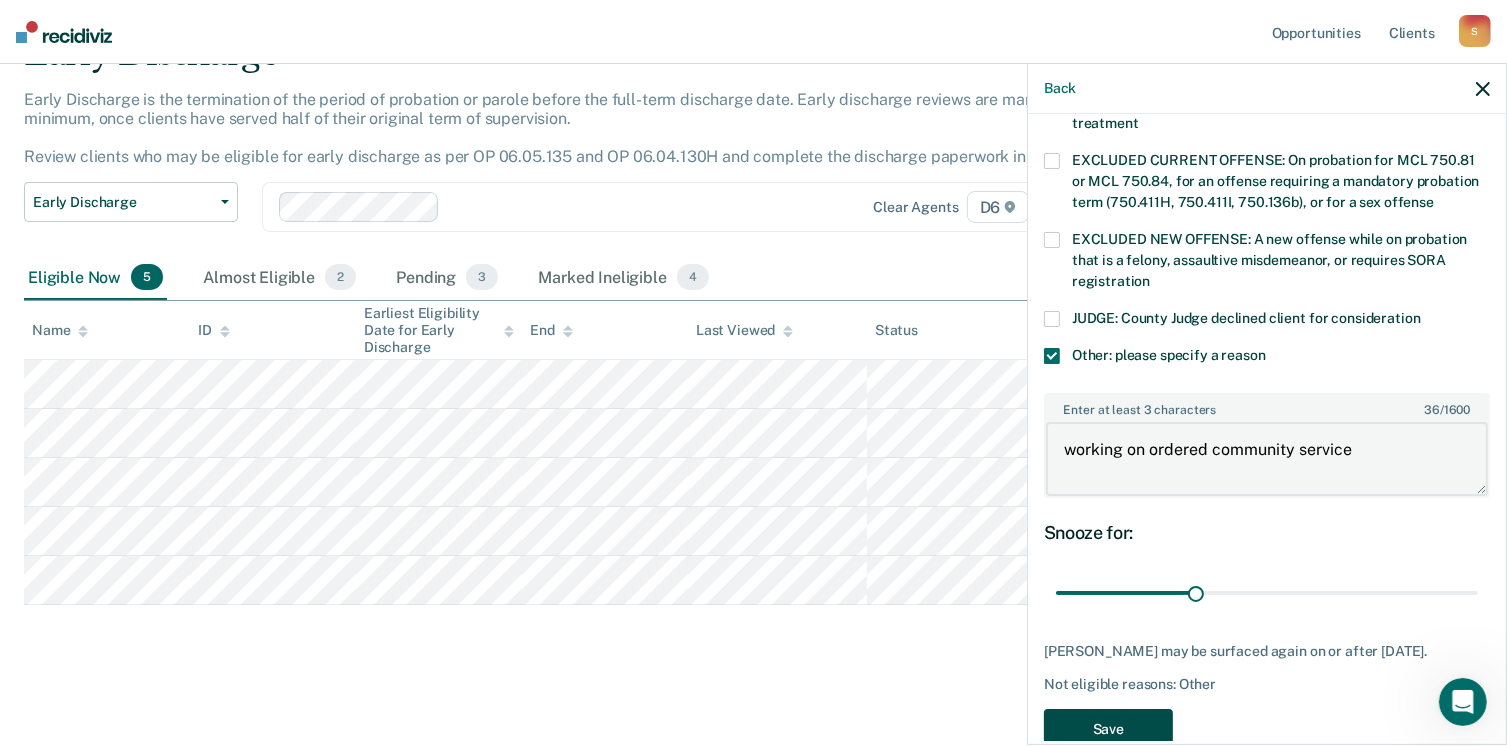 type on "working on ordered community service" 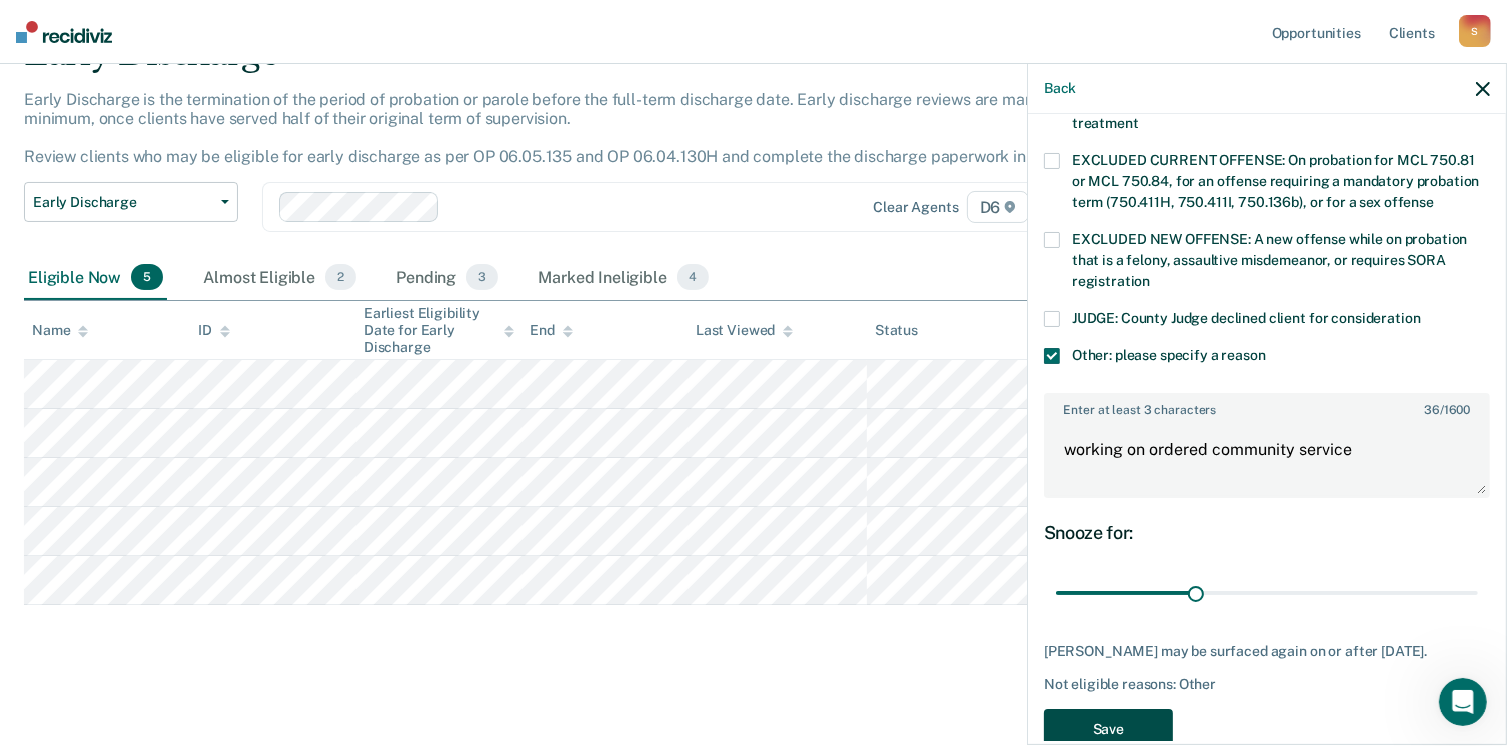 click on "Save" at bounding box center (1108, 729) 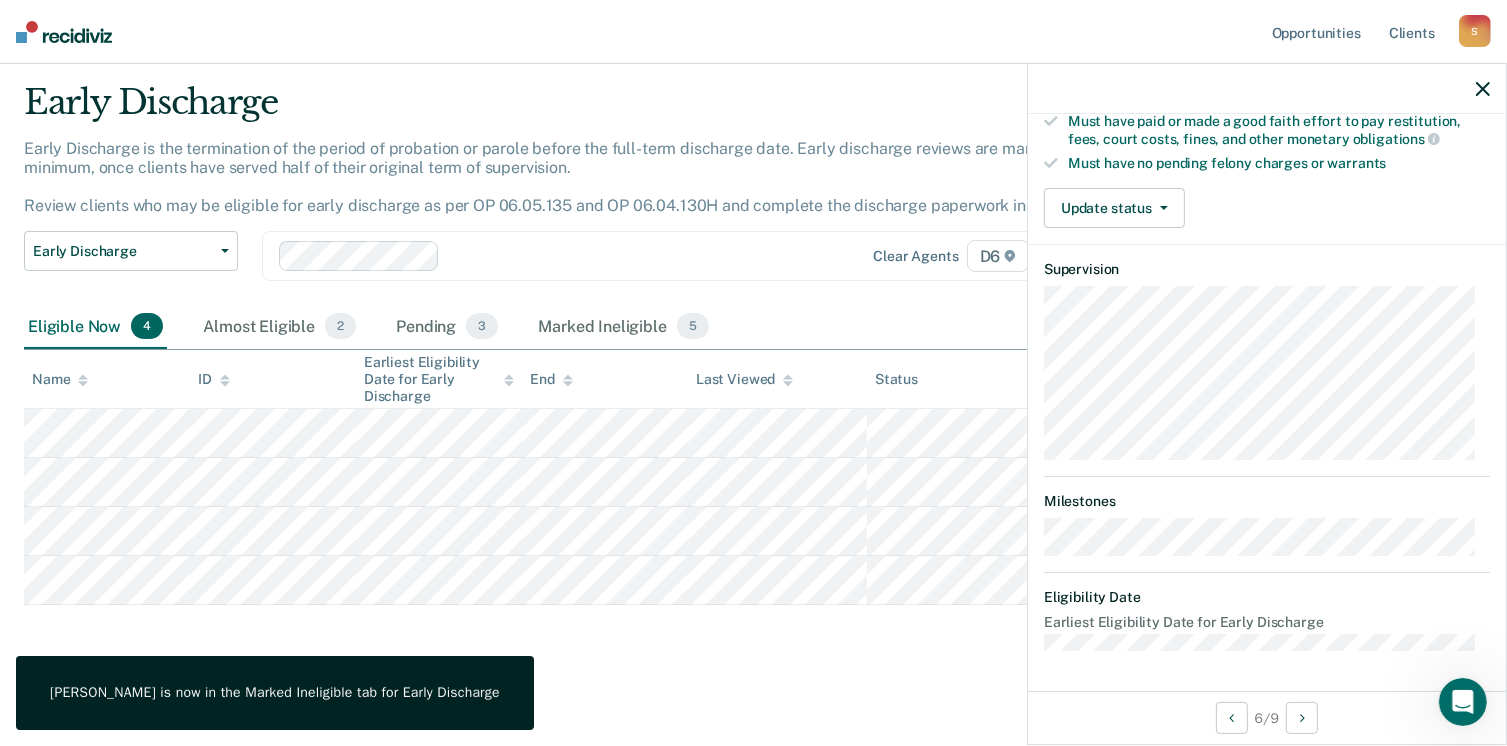 scroll, scrollTop: 392, scrollLeft: 0, axis: vertical 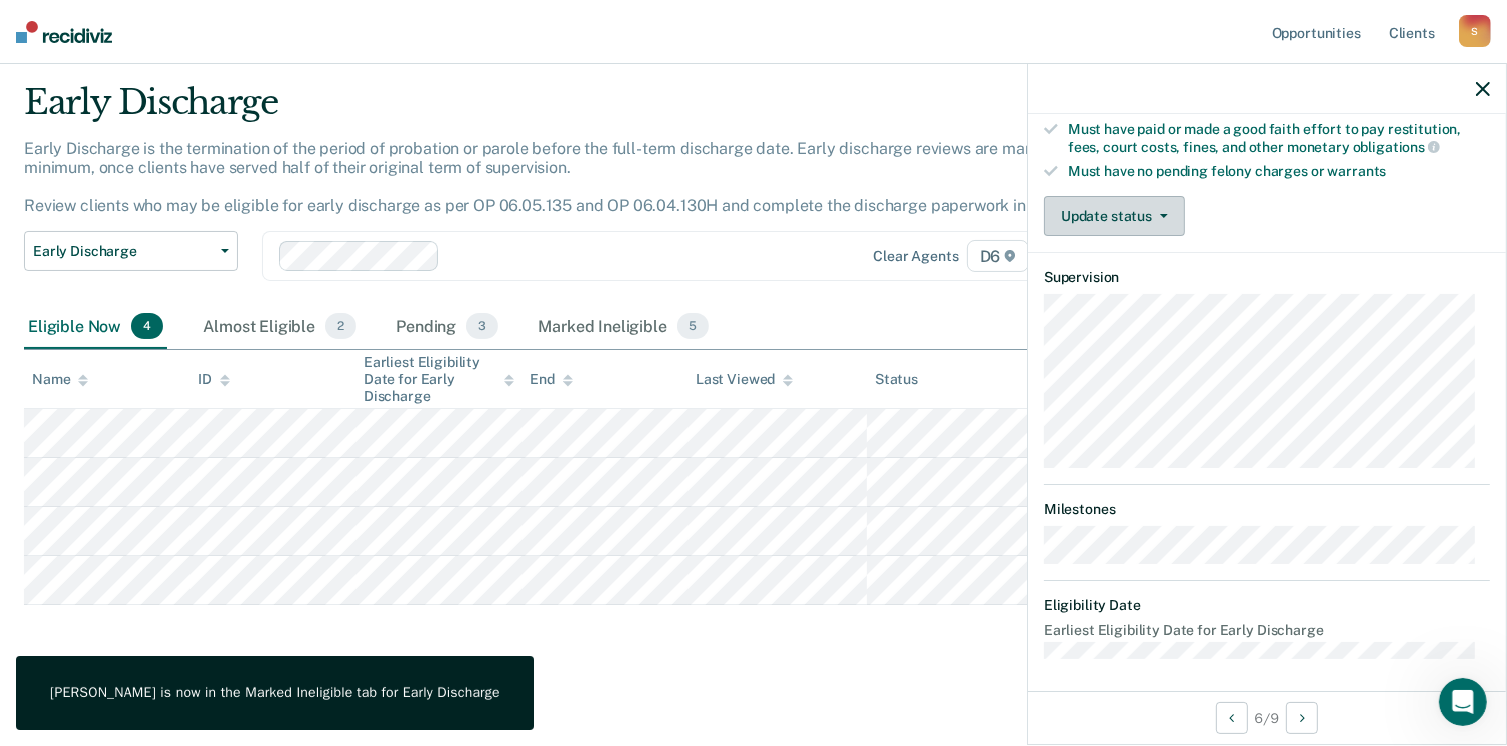 click on "Update status" at bounding box center (1114, 216) 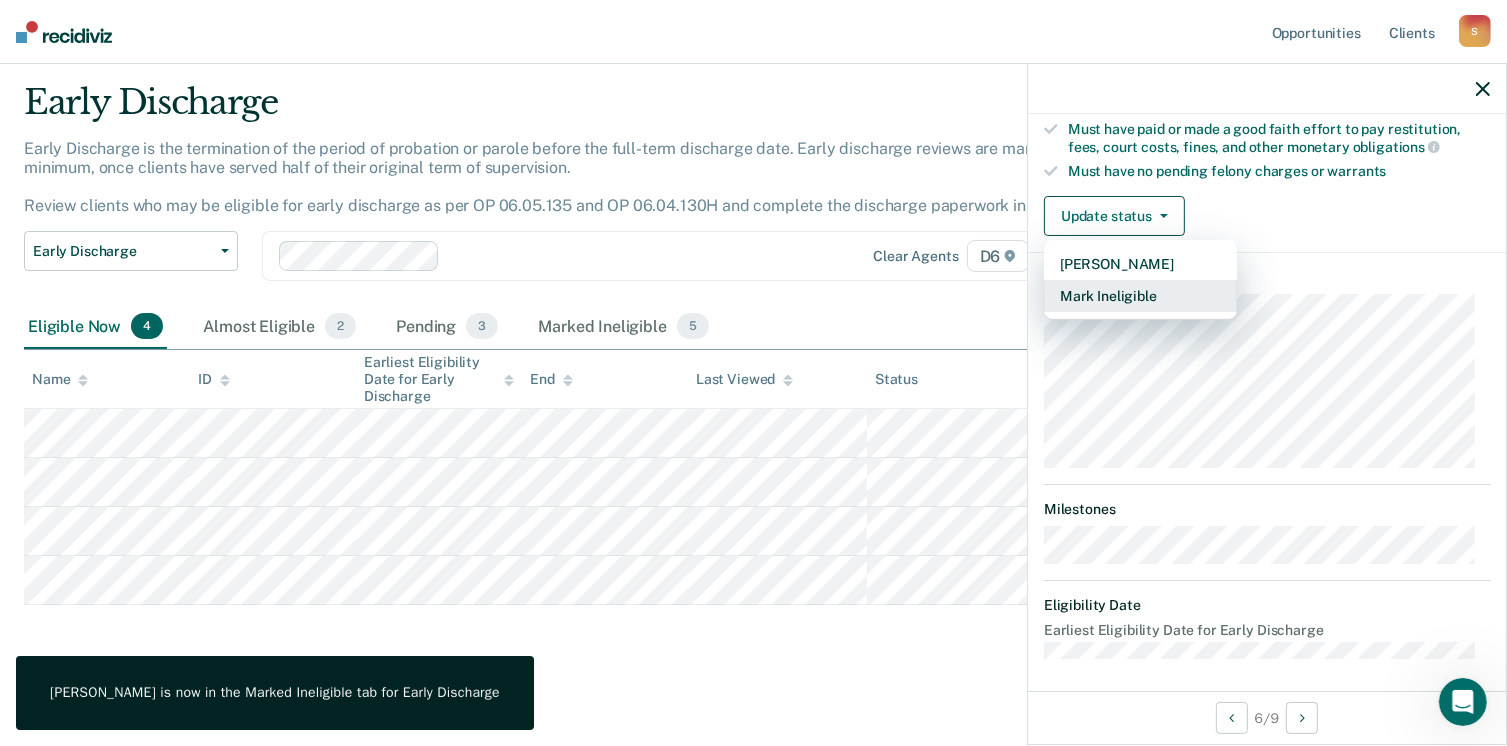 click on "Mark Ineligible" at bounding box center [1140, 296] 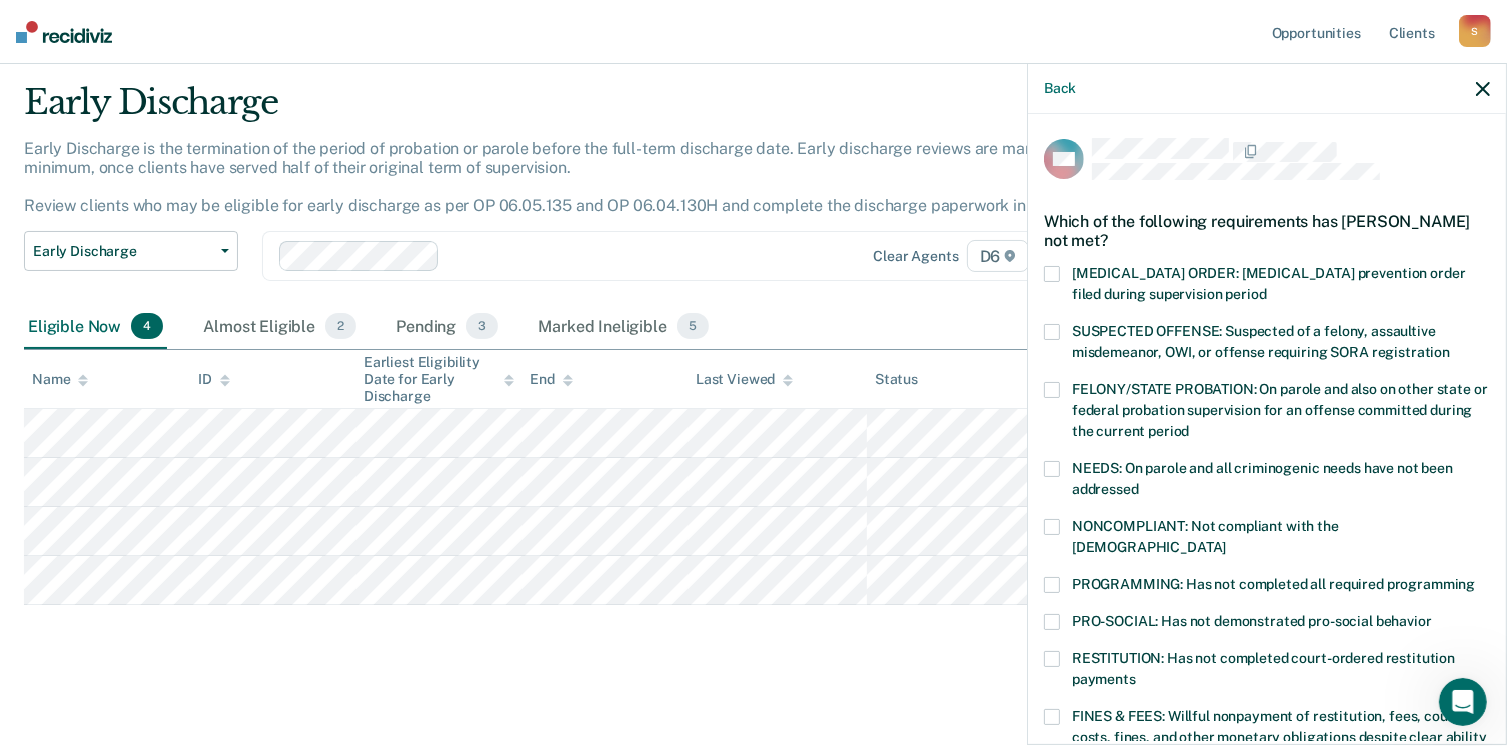 scroll, scrollTop: 100, scrollLeft: 0, axis: vertical 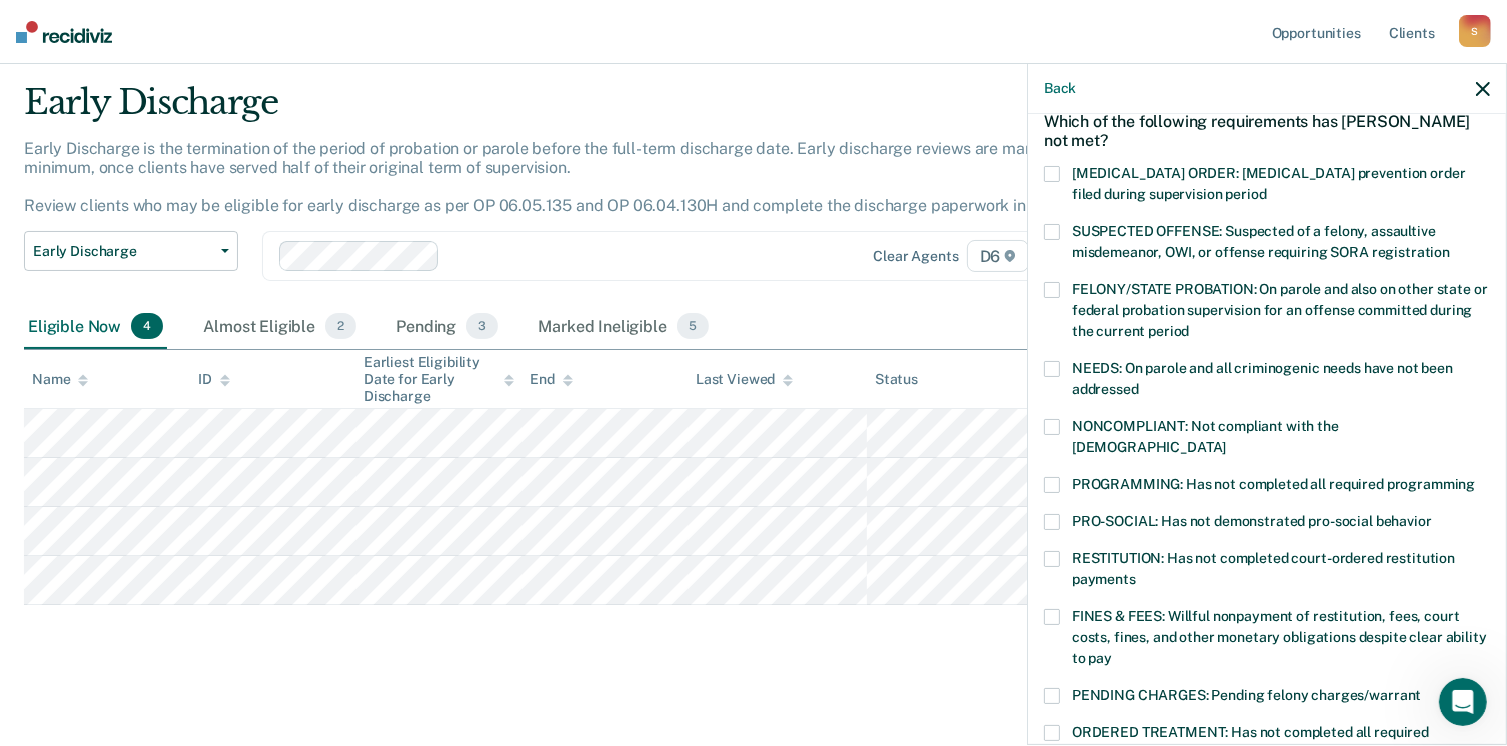 click at bounding box center [1052, 369] 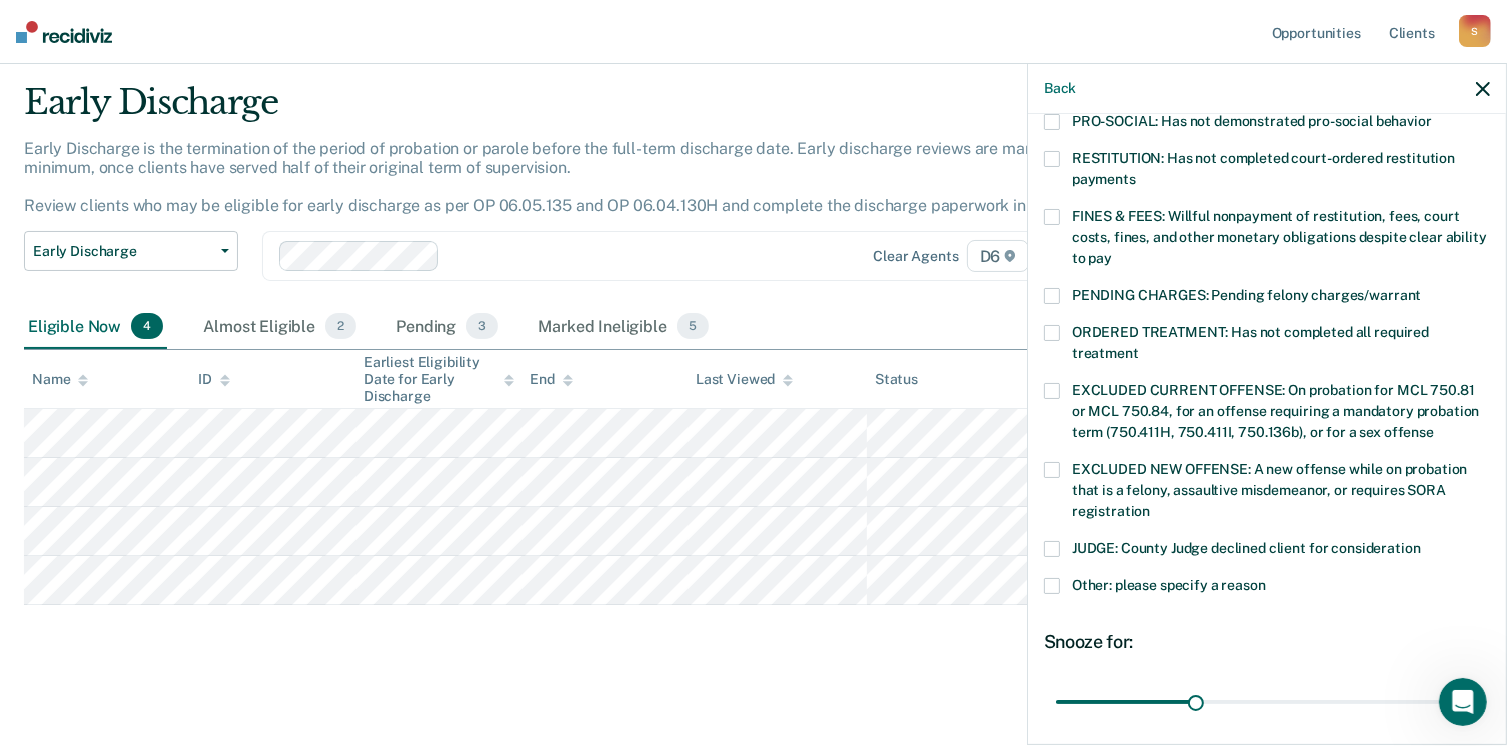 scroll, scrollTop: 600, scrollLeft: 0, axis: vertical 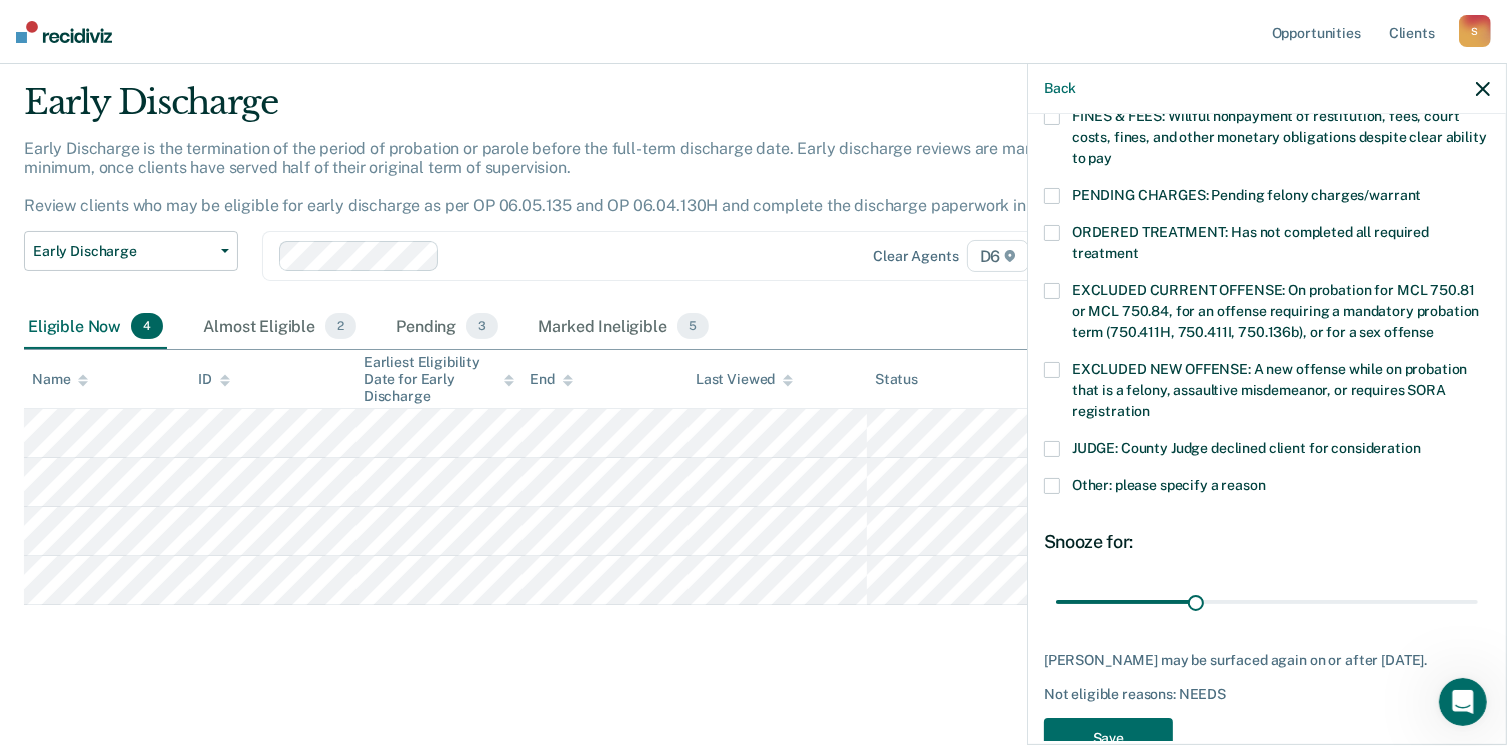 click at bounding box center [1052, 486] 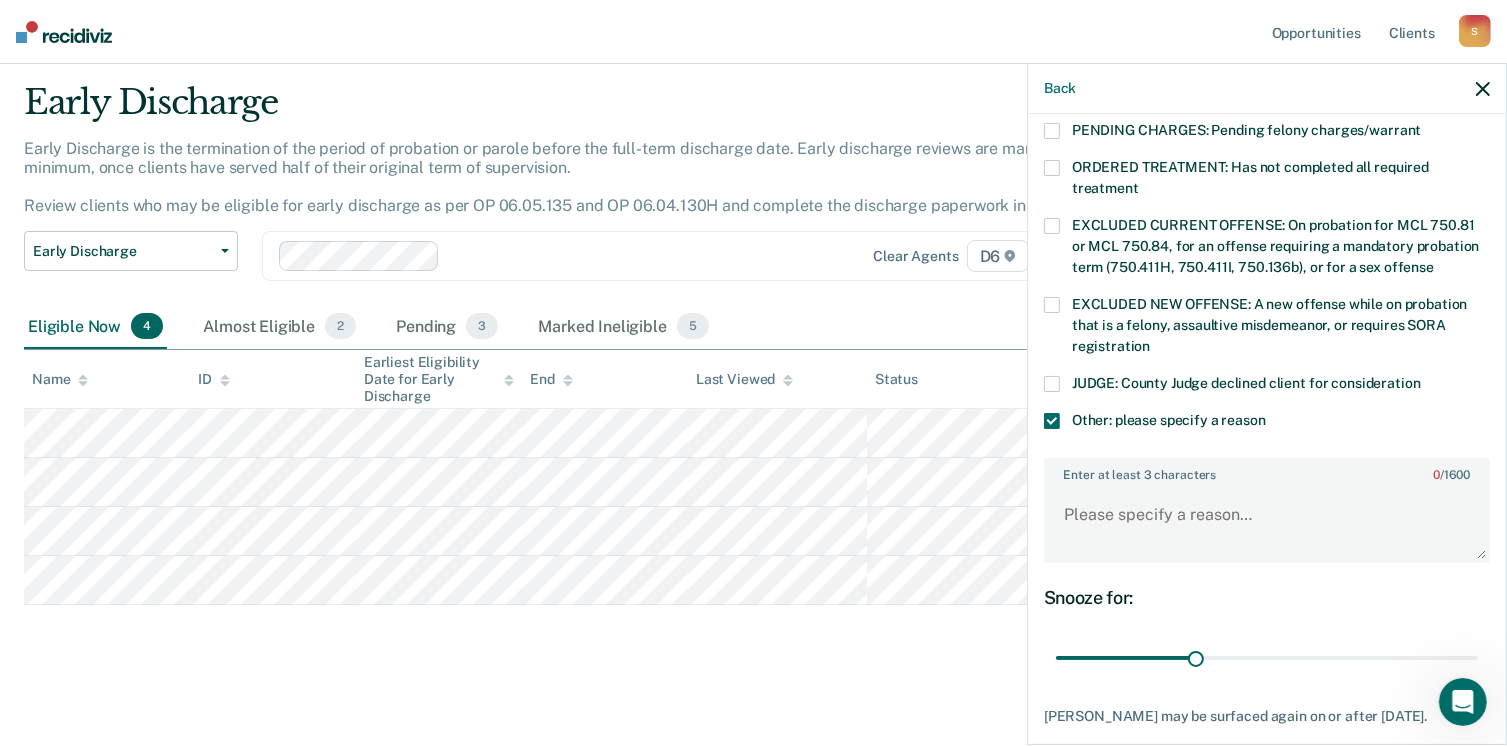 scroll, scrollTop: 700, scrollLeft: 0, axis: vertical 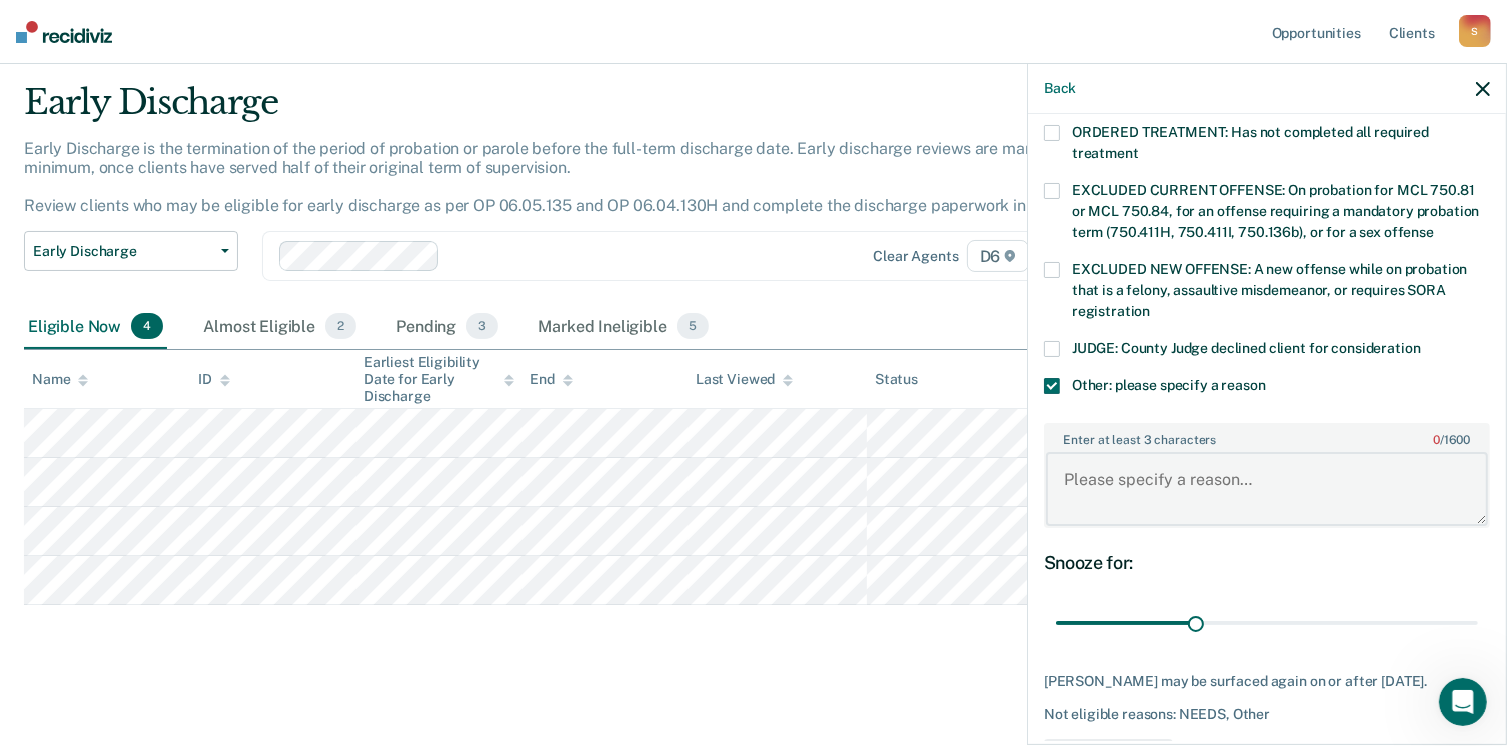 click on "Enter at least 3 characters 0  /  1600" at bounding box center [1267, 489] 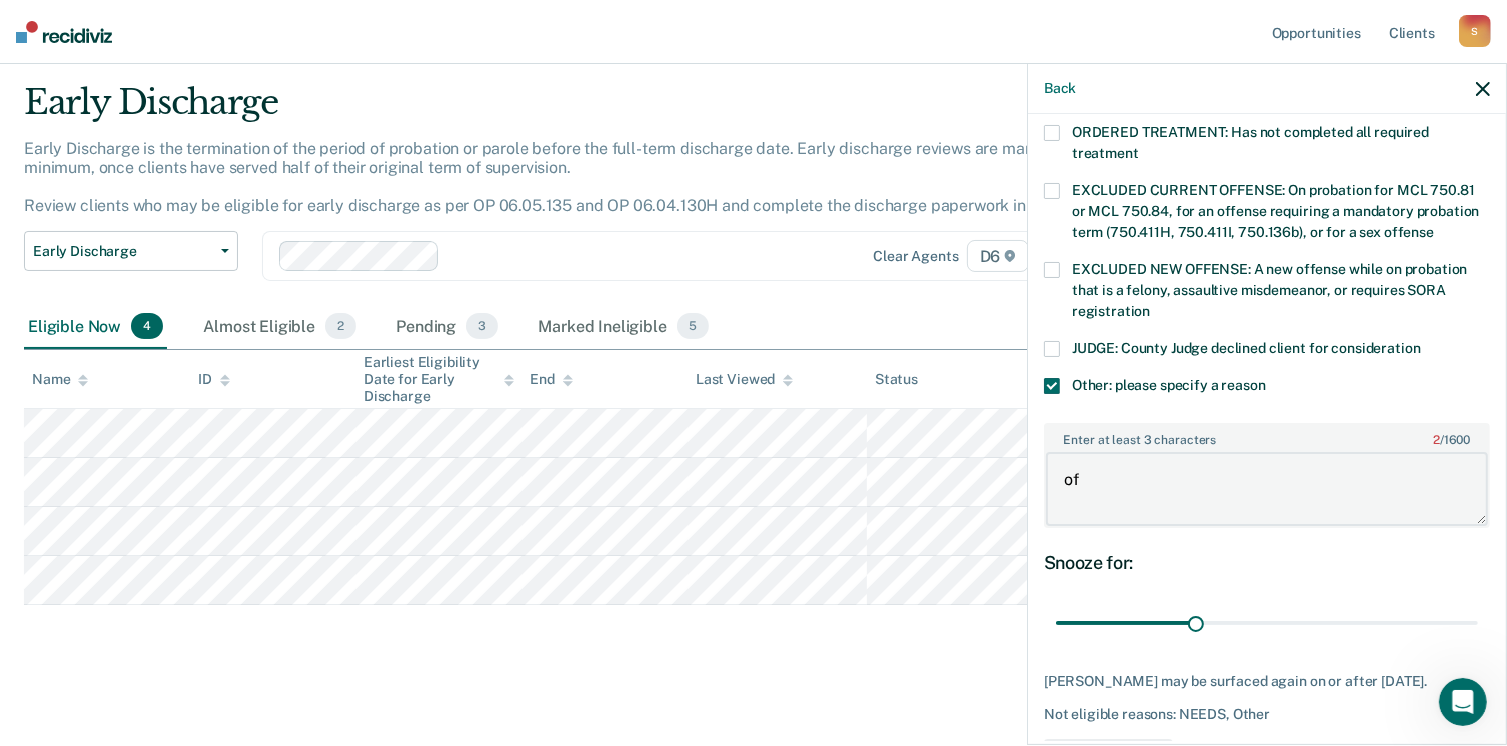 type on "o" 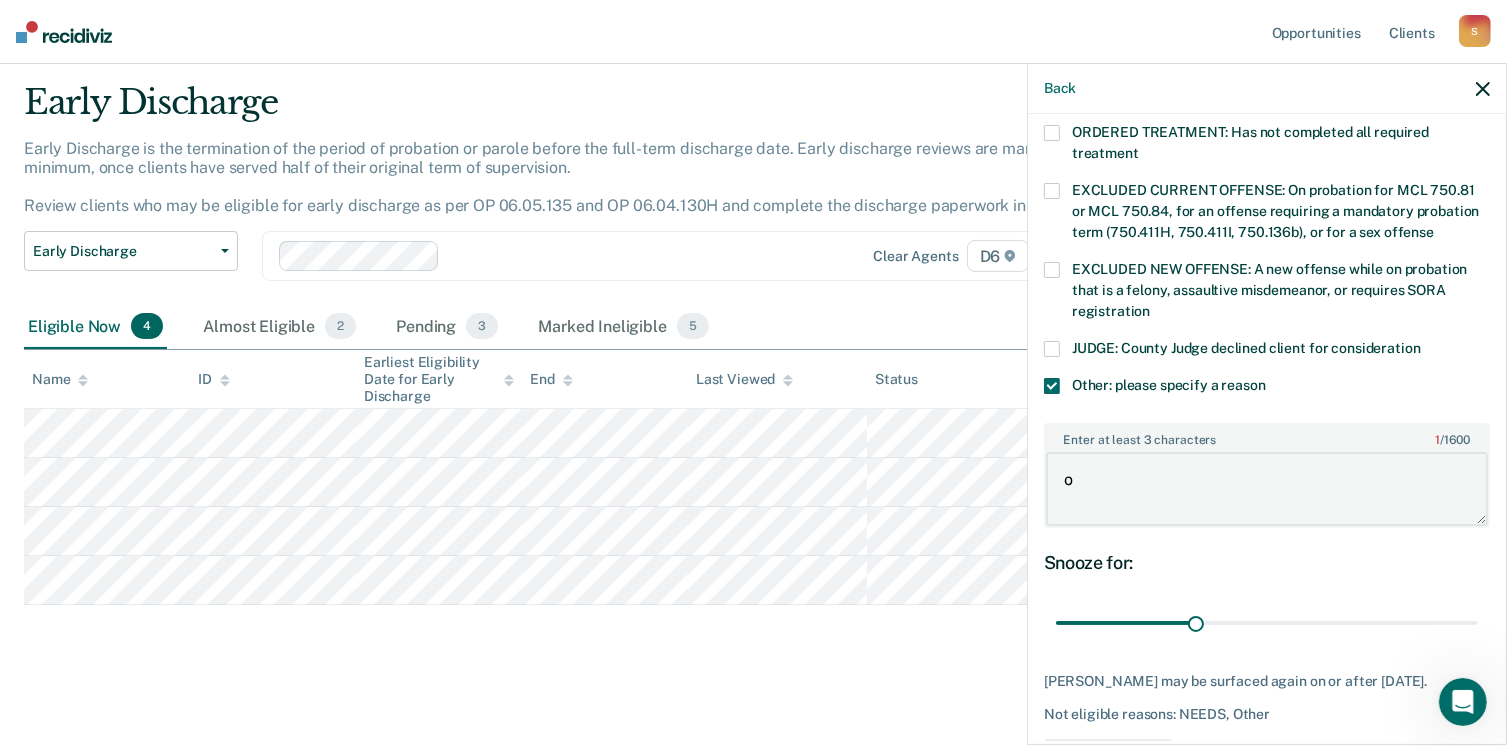 type 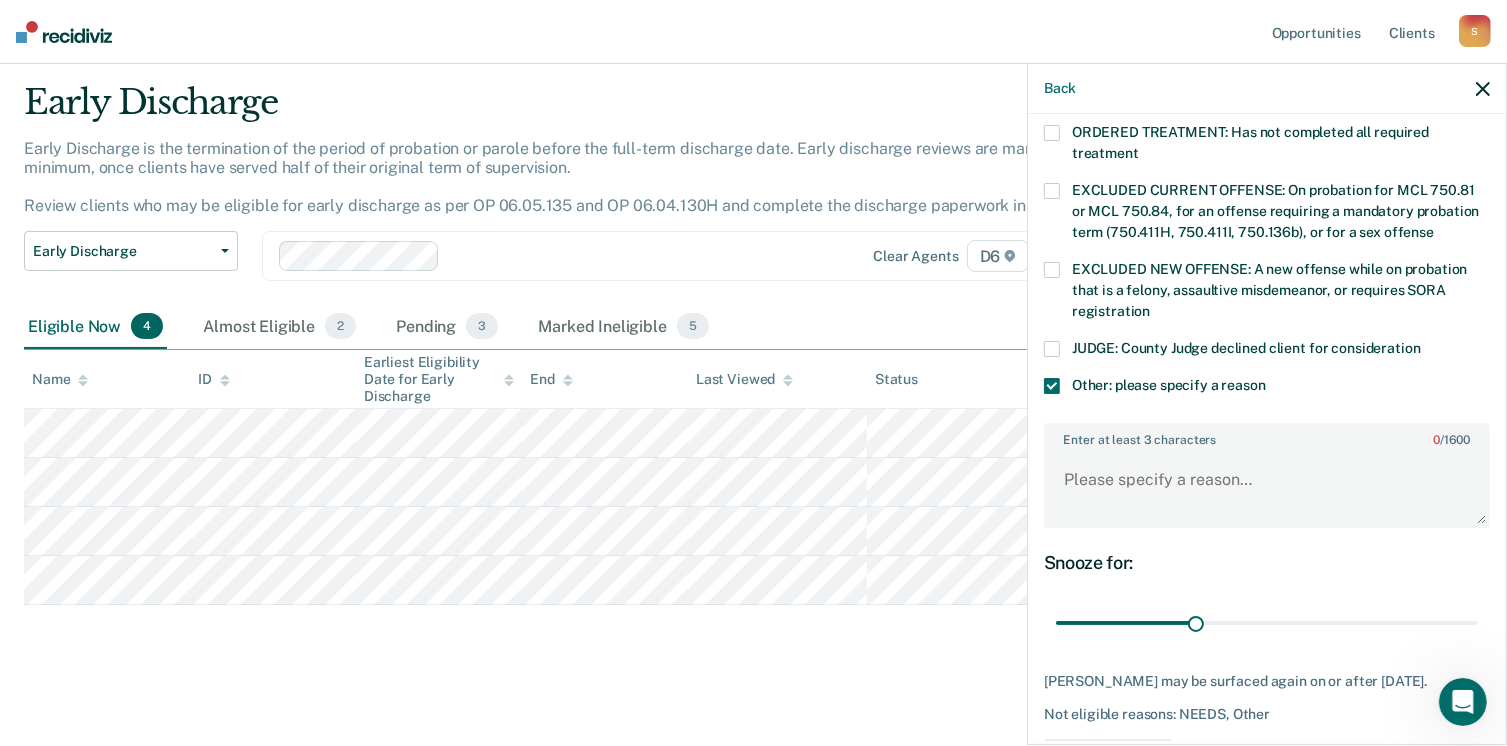 click at bounding box center (1052, 386) 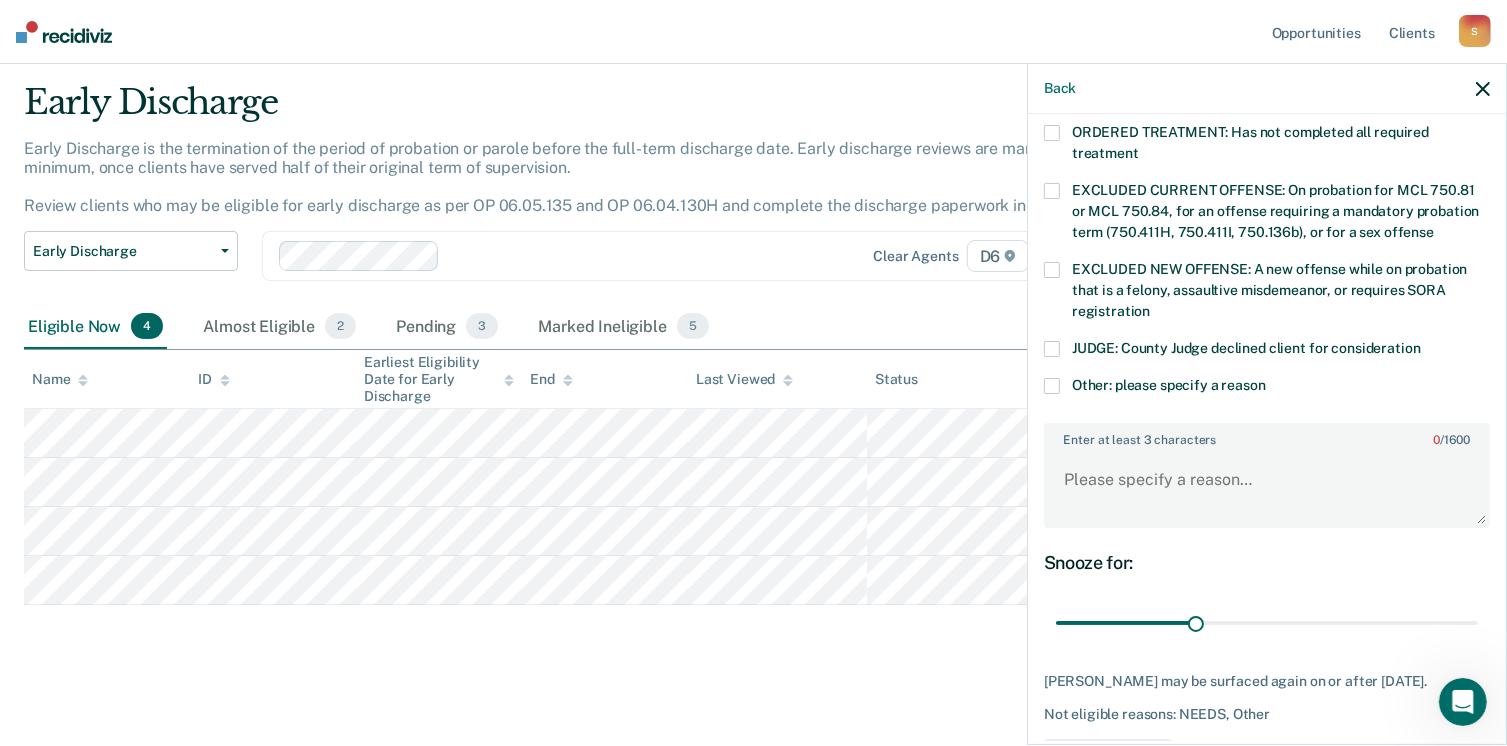 scroll, scrollTop: 647, scrollLeft: 0, axis: vertical 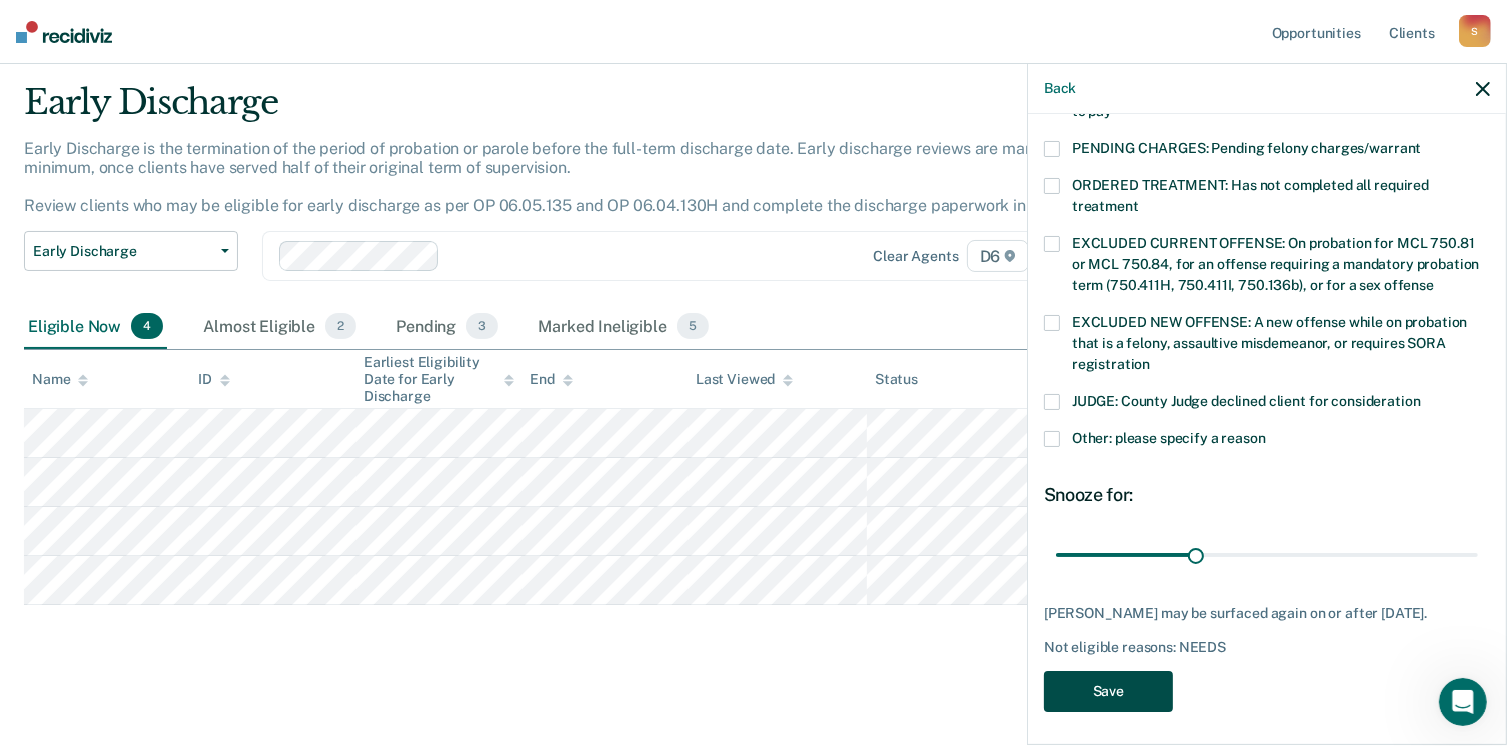 click on "Save" at bounding box center [1108, 691] 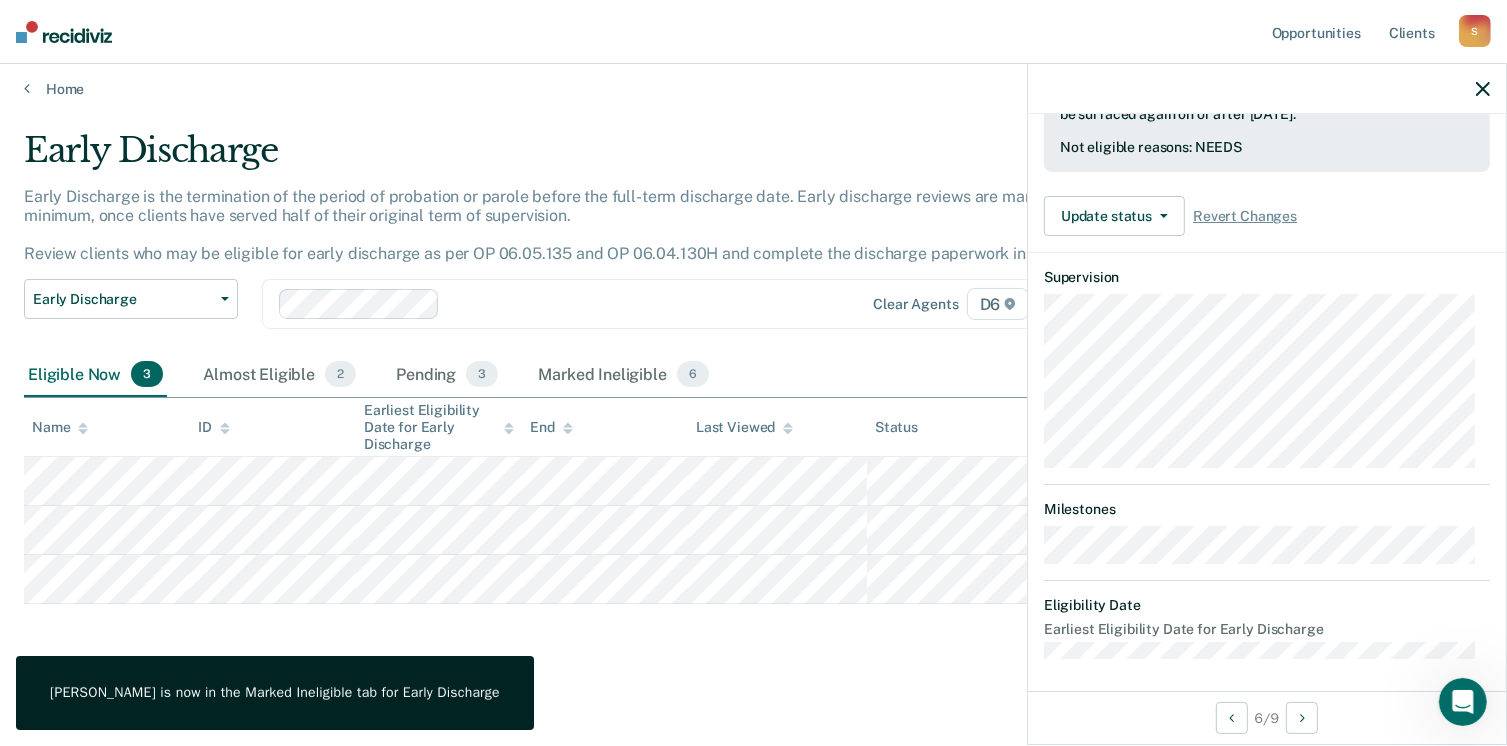scroll, scrollTop: 392, scrollLeft: 0, axis: vertical 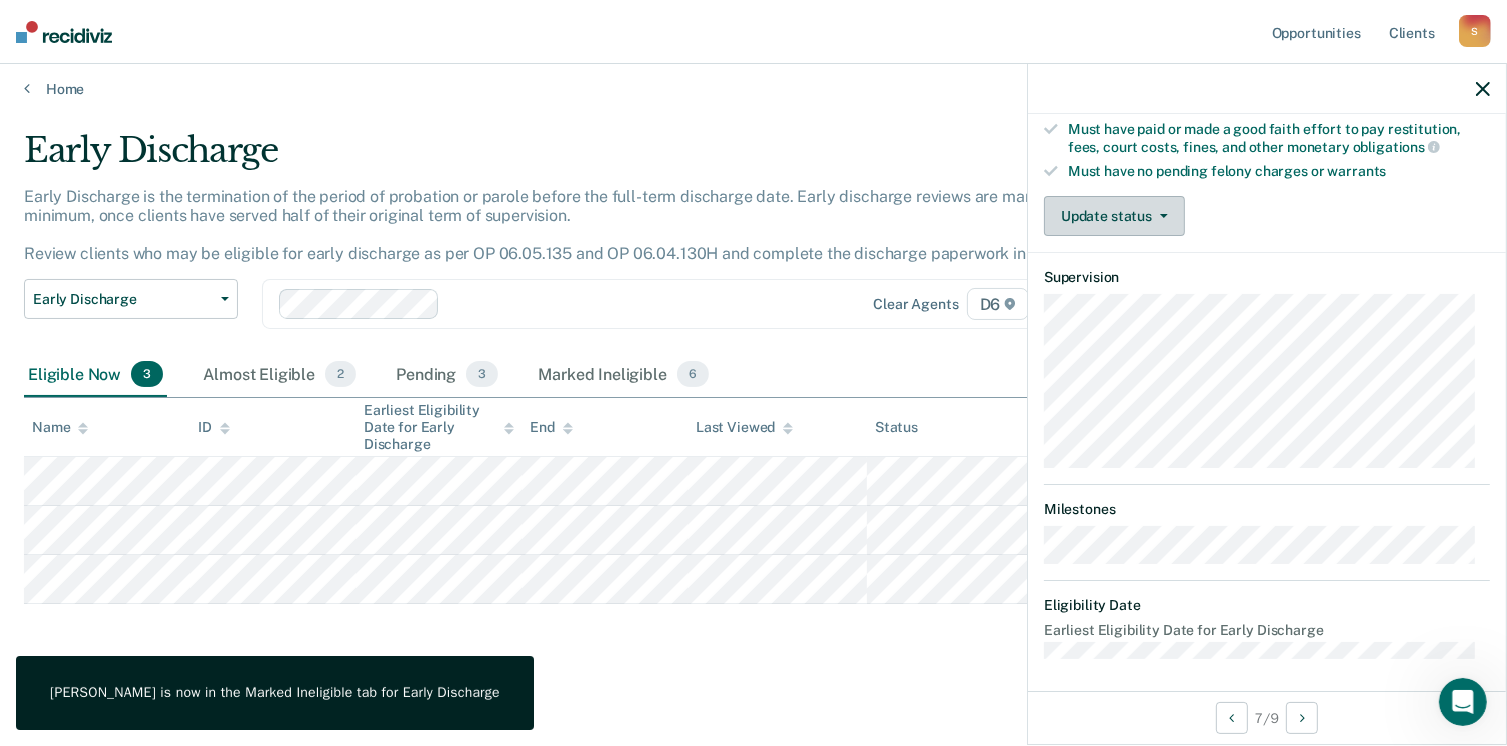 click on "Update status" at bounding box center [1114, 216] 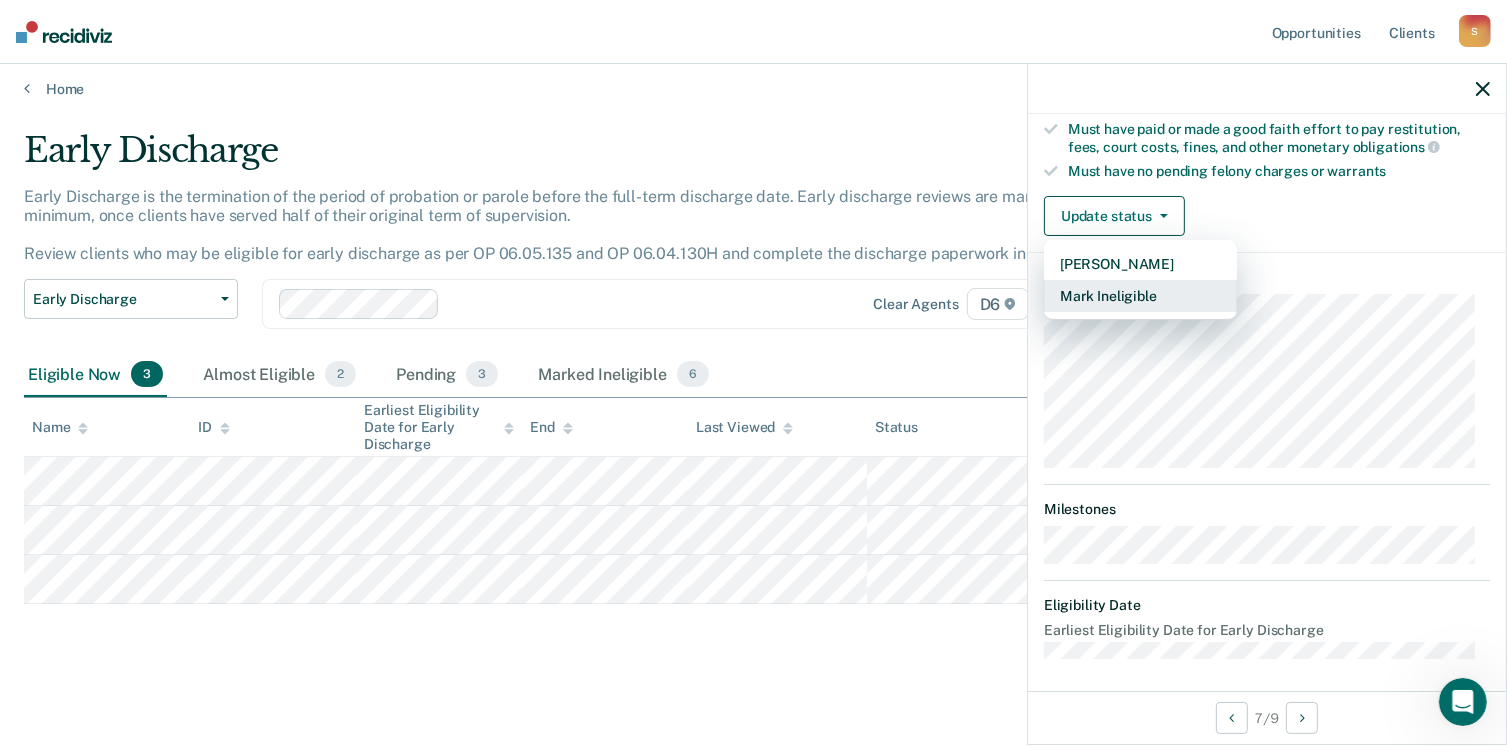 click on "Mark Ineligible" at bounding box center (1140, 296) 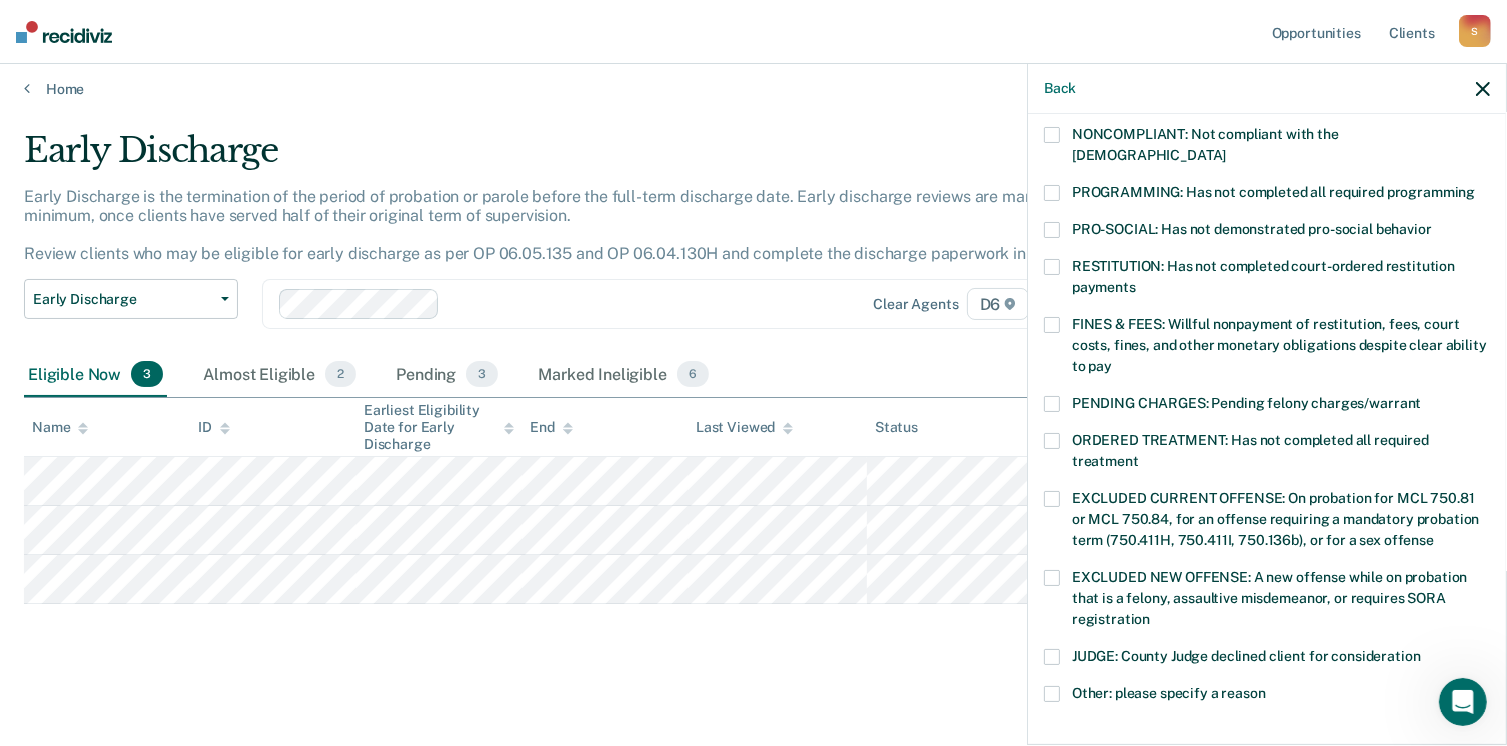scroll, scrollTop: 0, scrollLeft: 0, axis: both 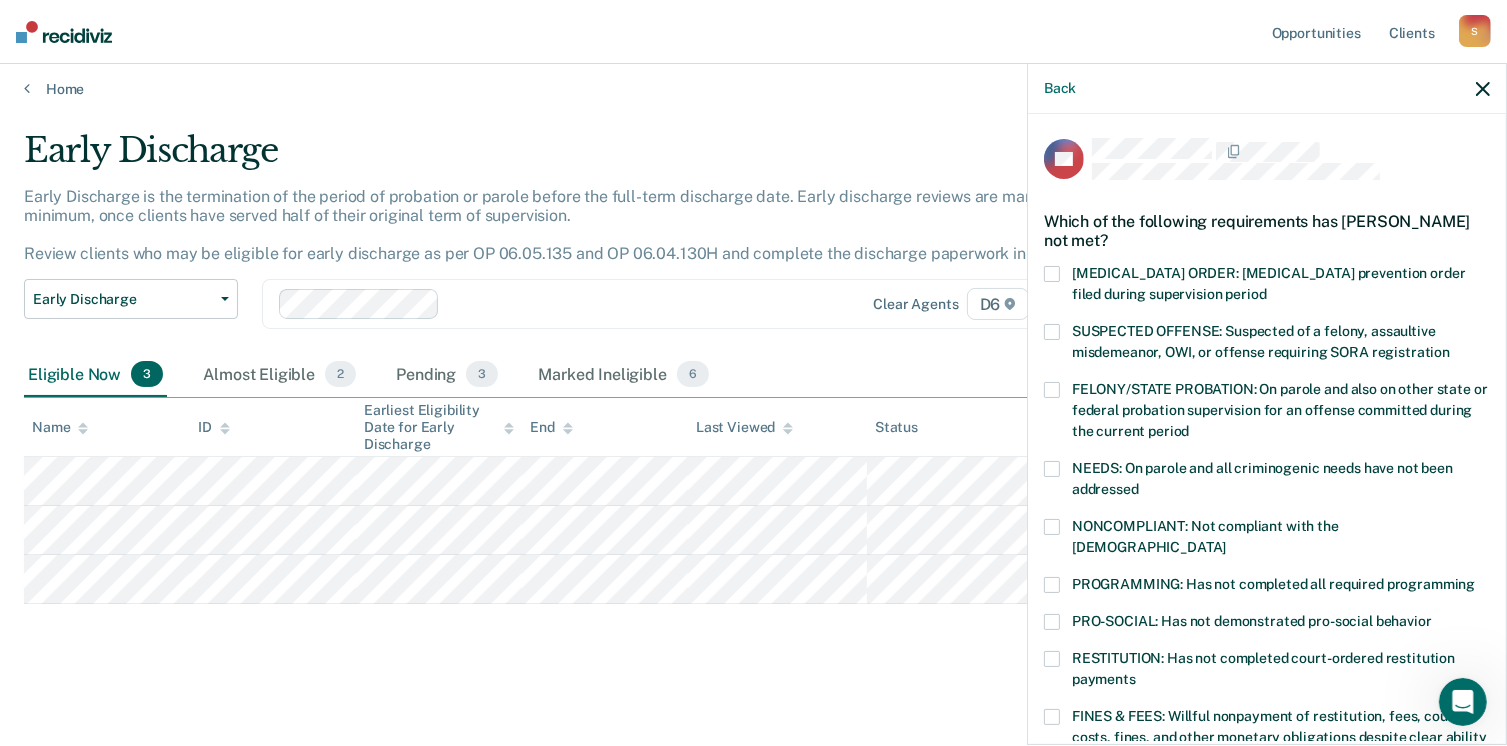 click at bounding box center (1052, 469) 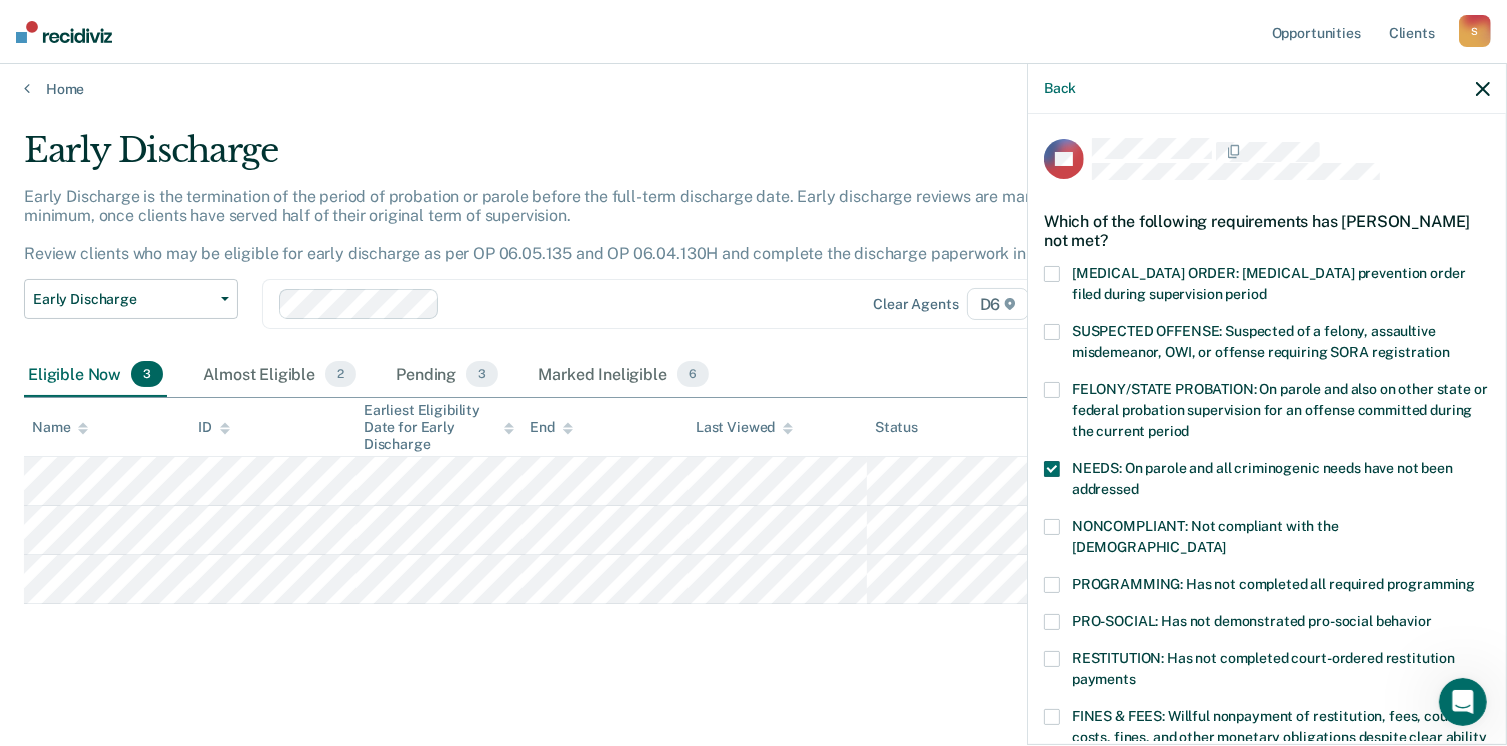 click at bounding box center (1052, 469) 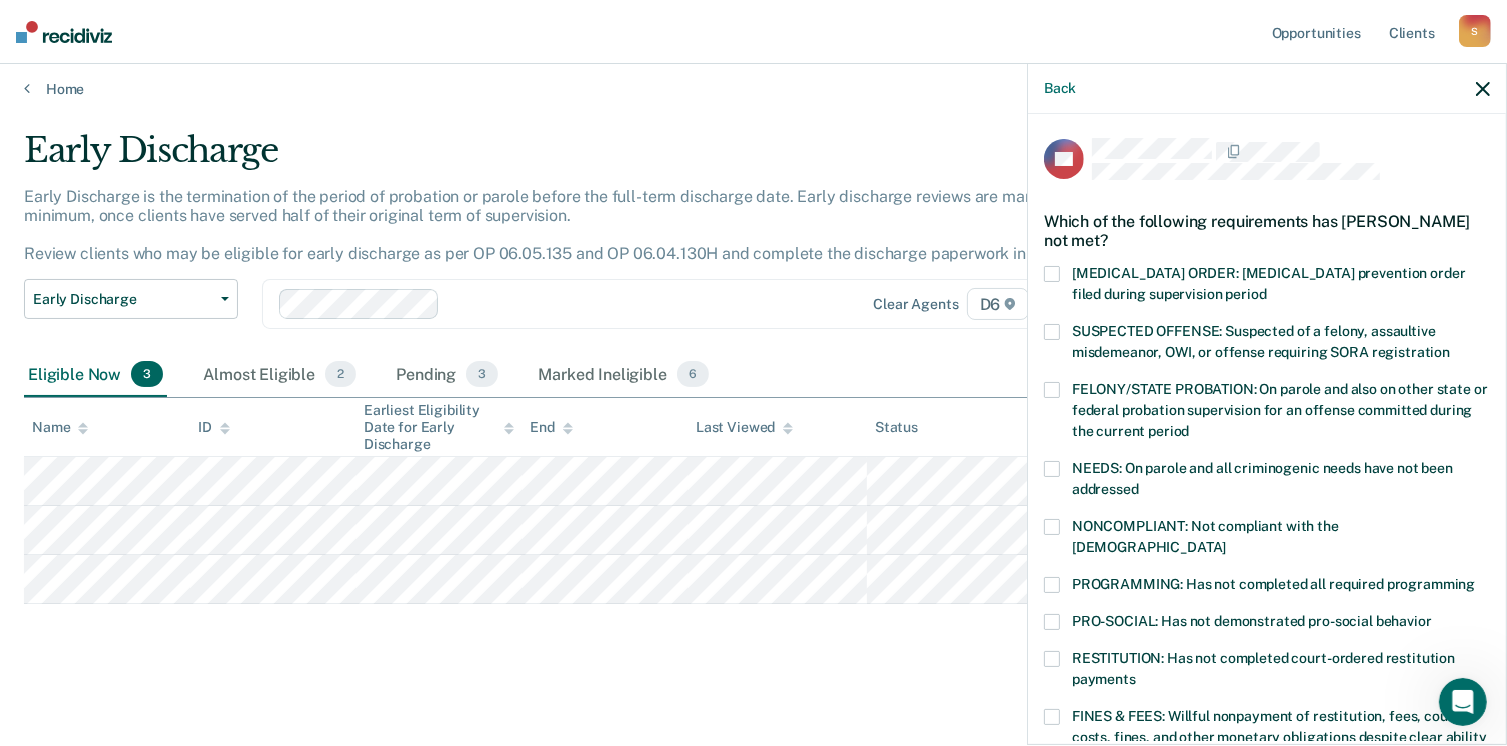click at bounding box center [1052, 527] 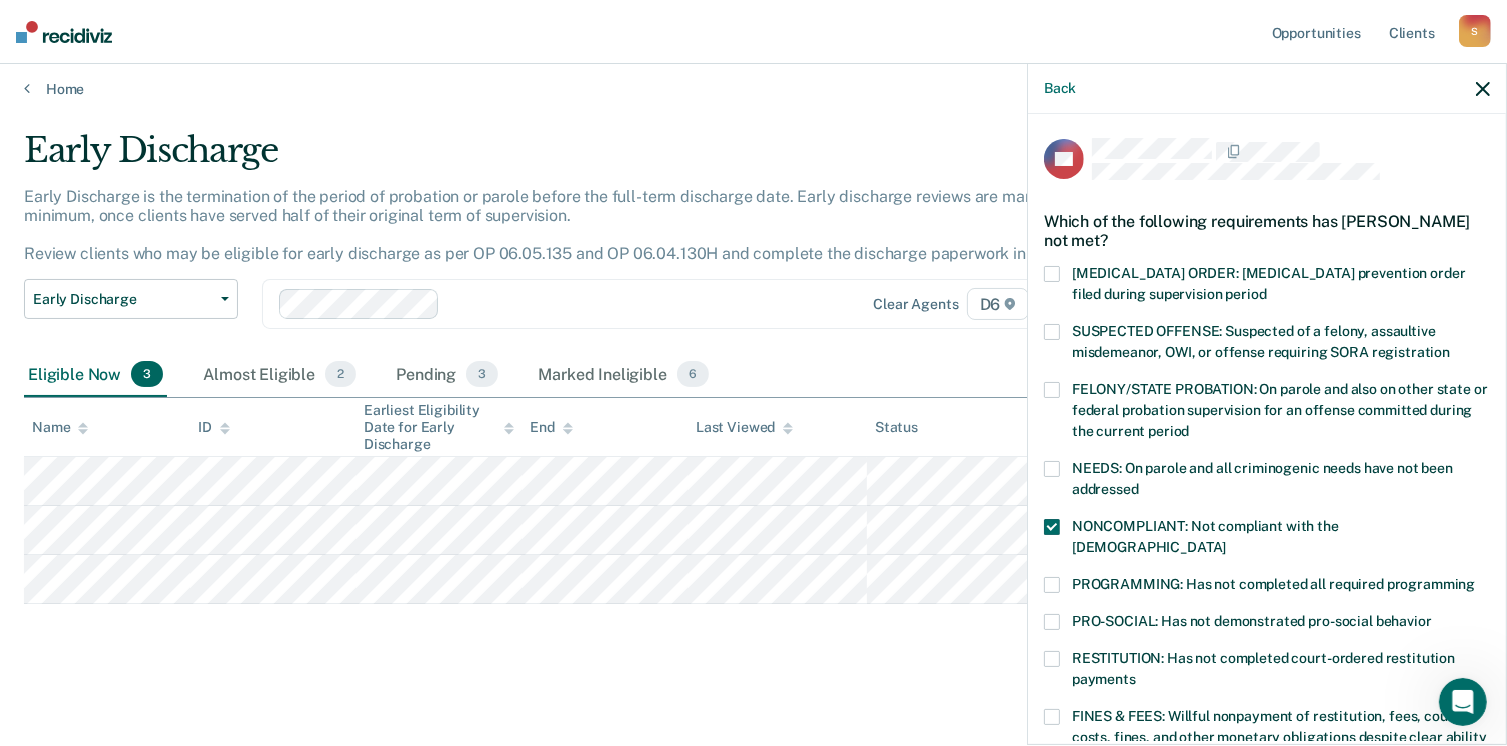click at bounding box center [1052, 527] 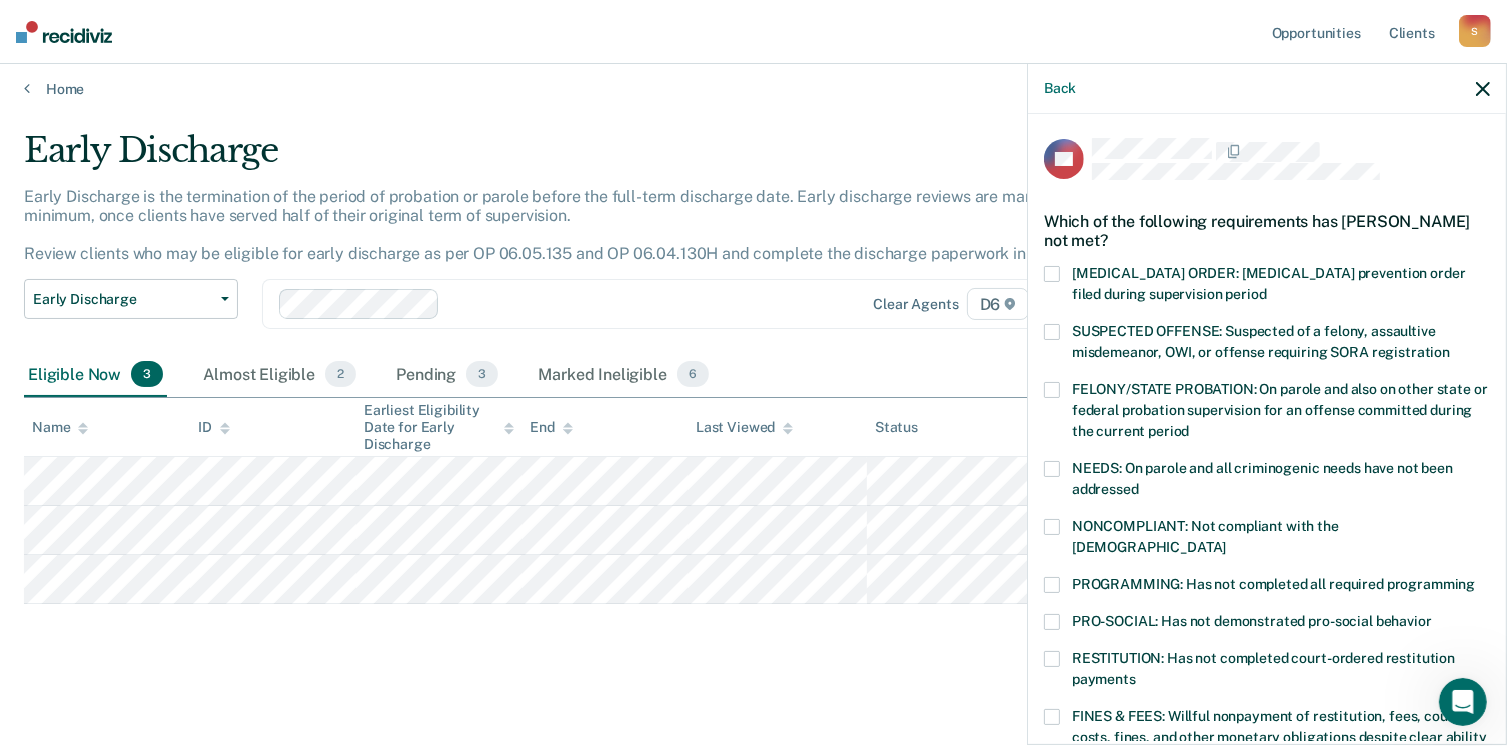 click at bounding box center (1052, 527) 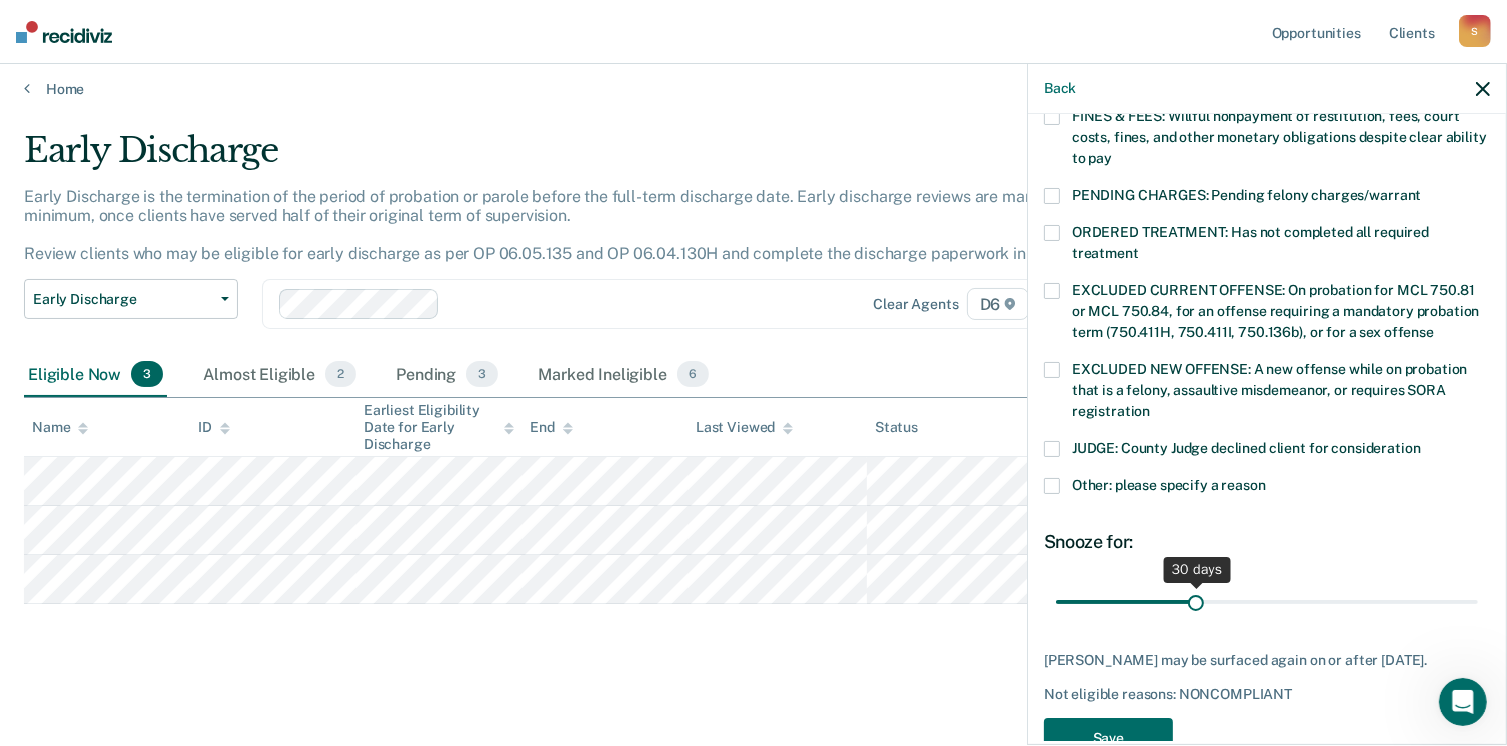 scroll, scrollTop: 630, scrollLeft: 0, axis: vertical 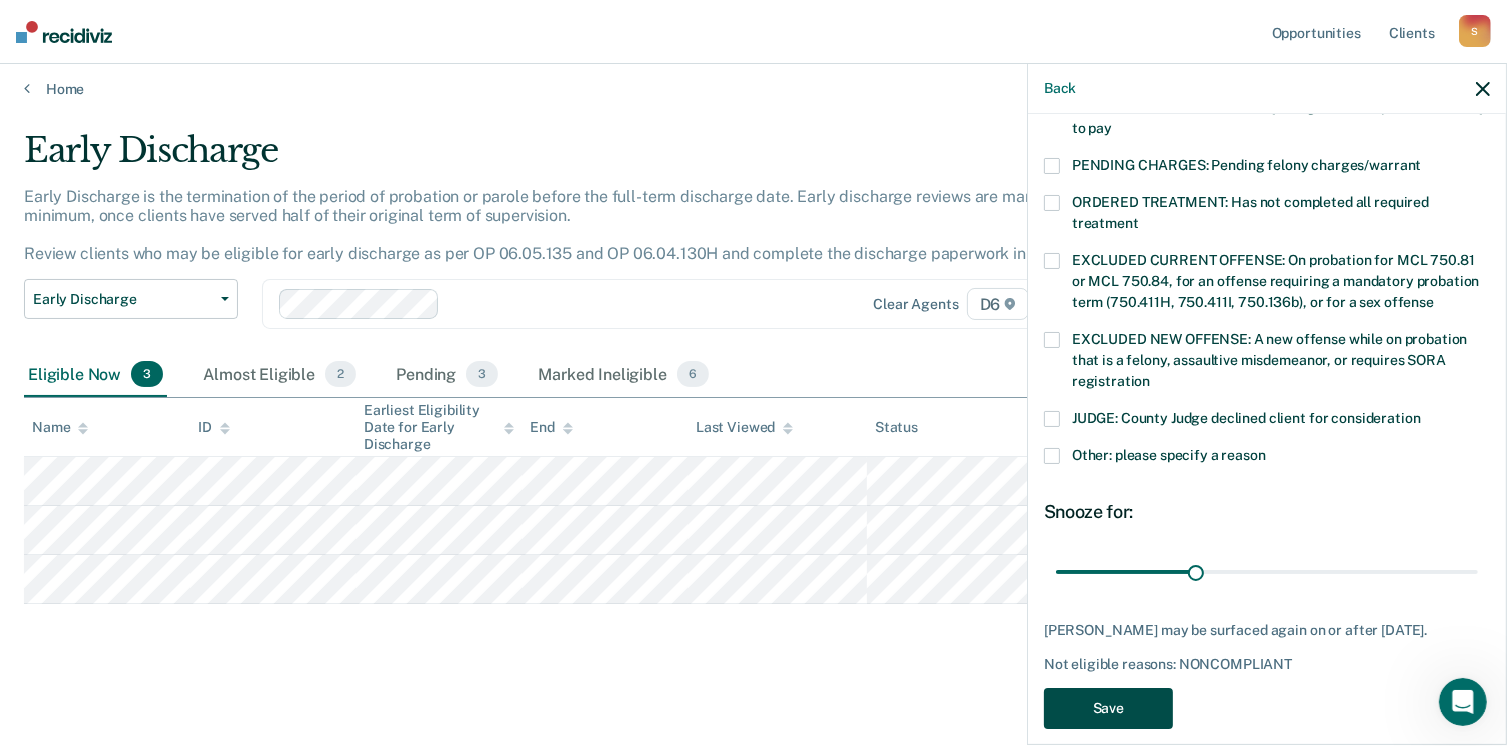 click on "Save" at bounding box center (1108, 708) 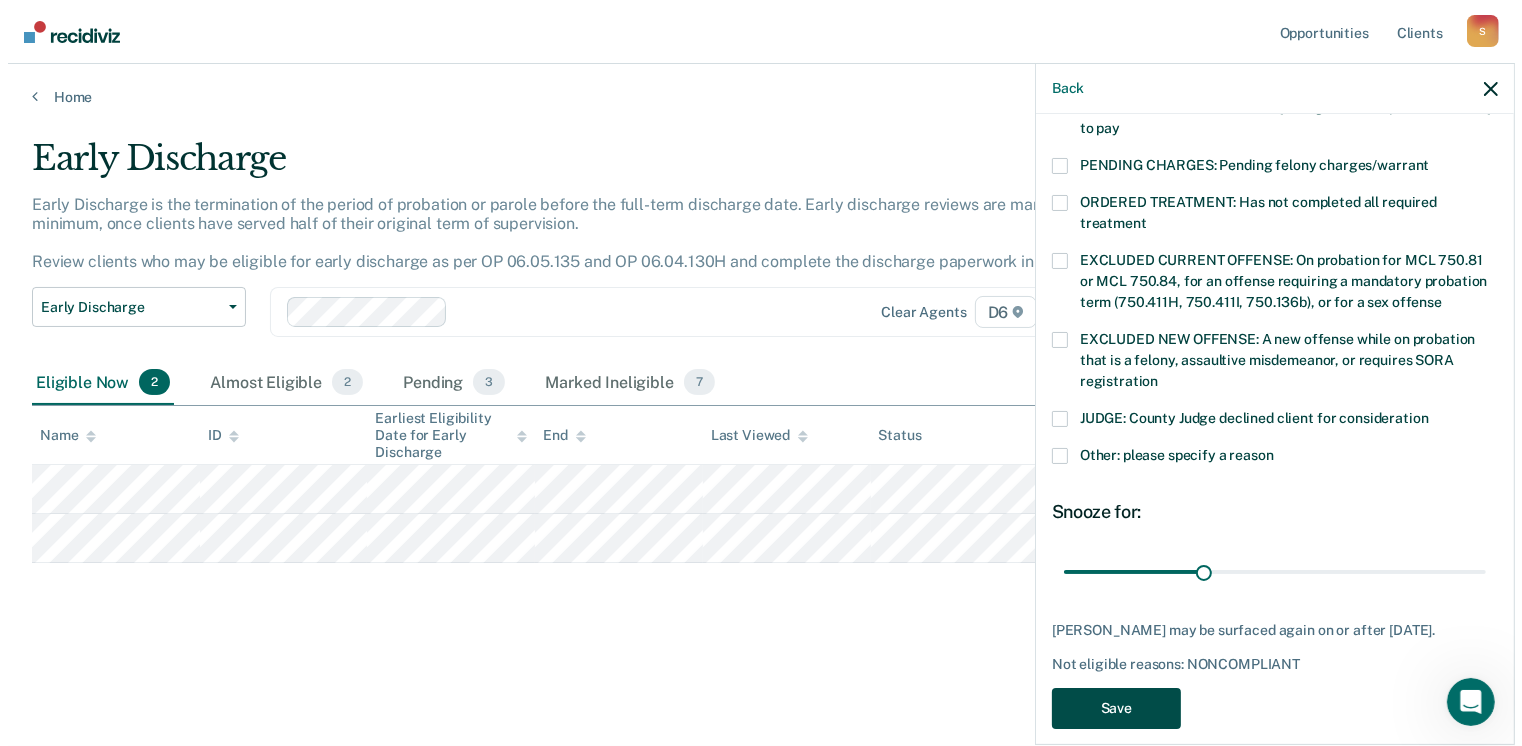 scroll, scrollTop: 0, scrollLeft: 0, axis: both 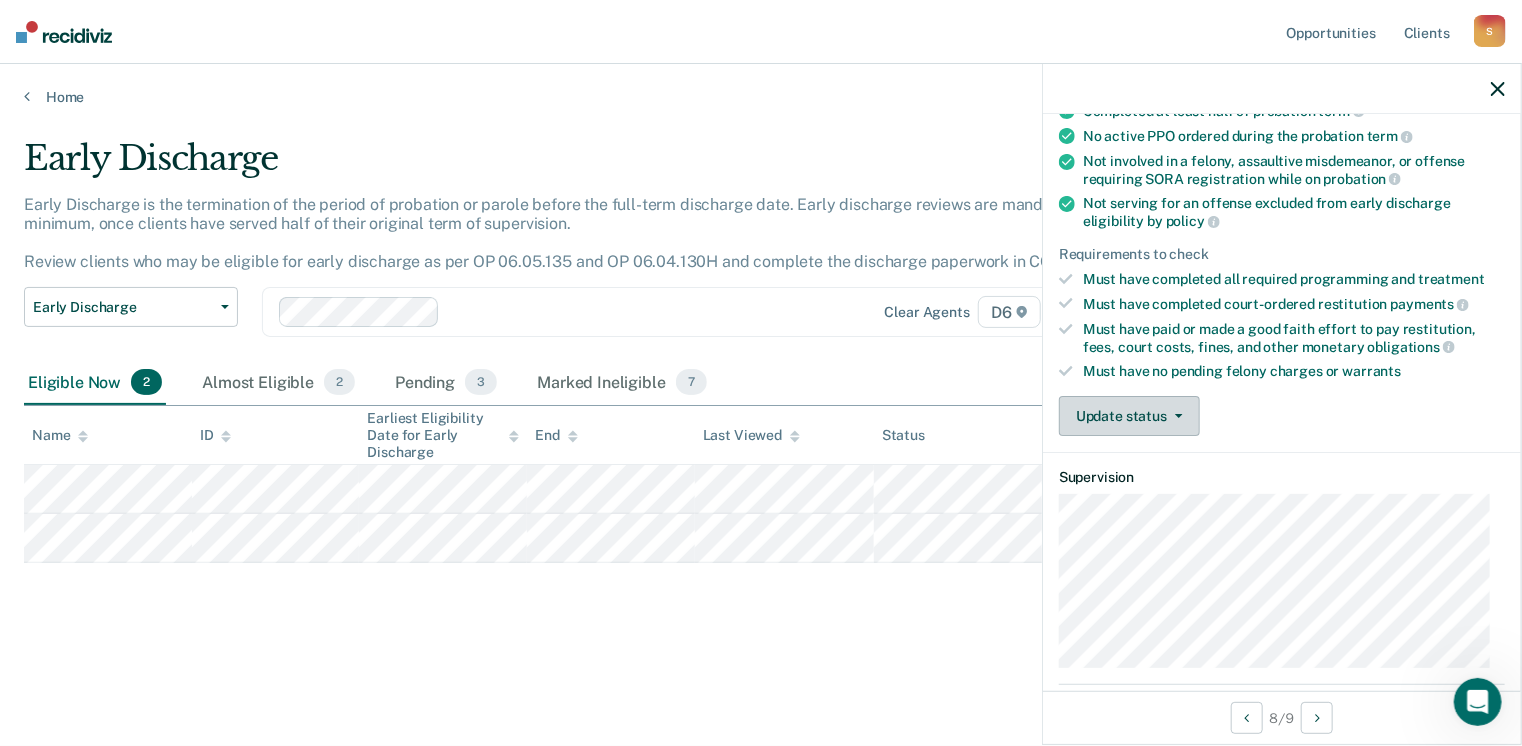 click on "Update status" at bounding box center [1129, 416] 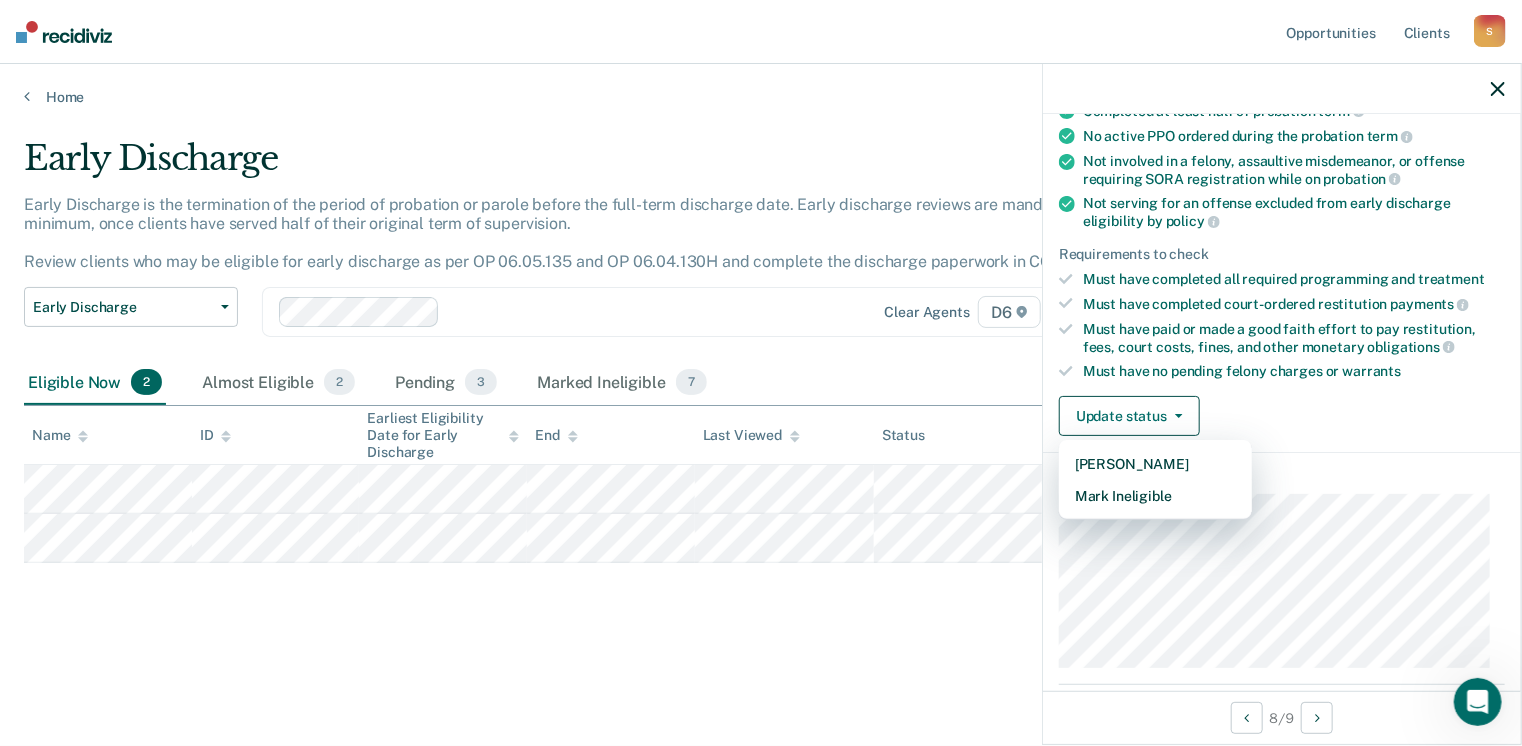 click on "Update status [PERSON_NAME] Mark Ineligible" at bounding box center (1282, 416) 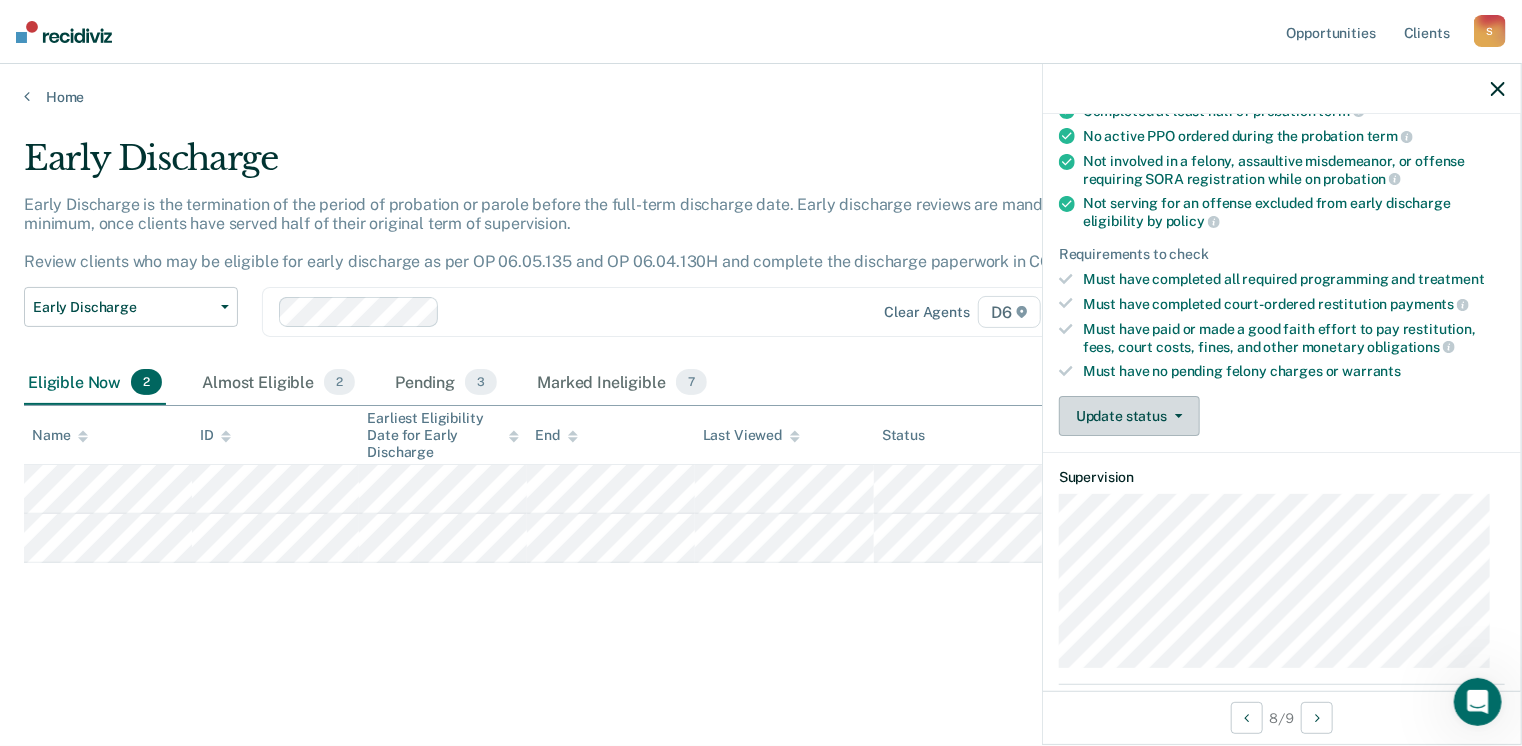 click on "Update status" at bounding box center (1129, 416) 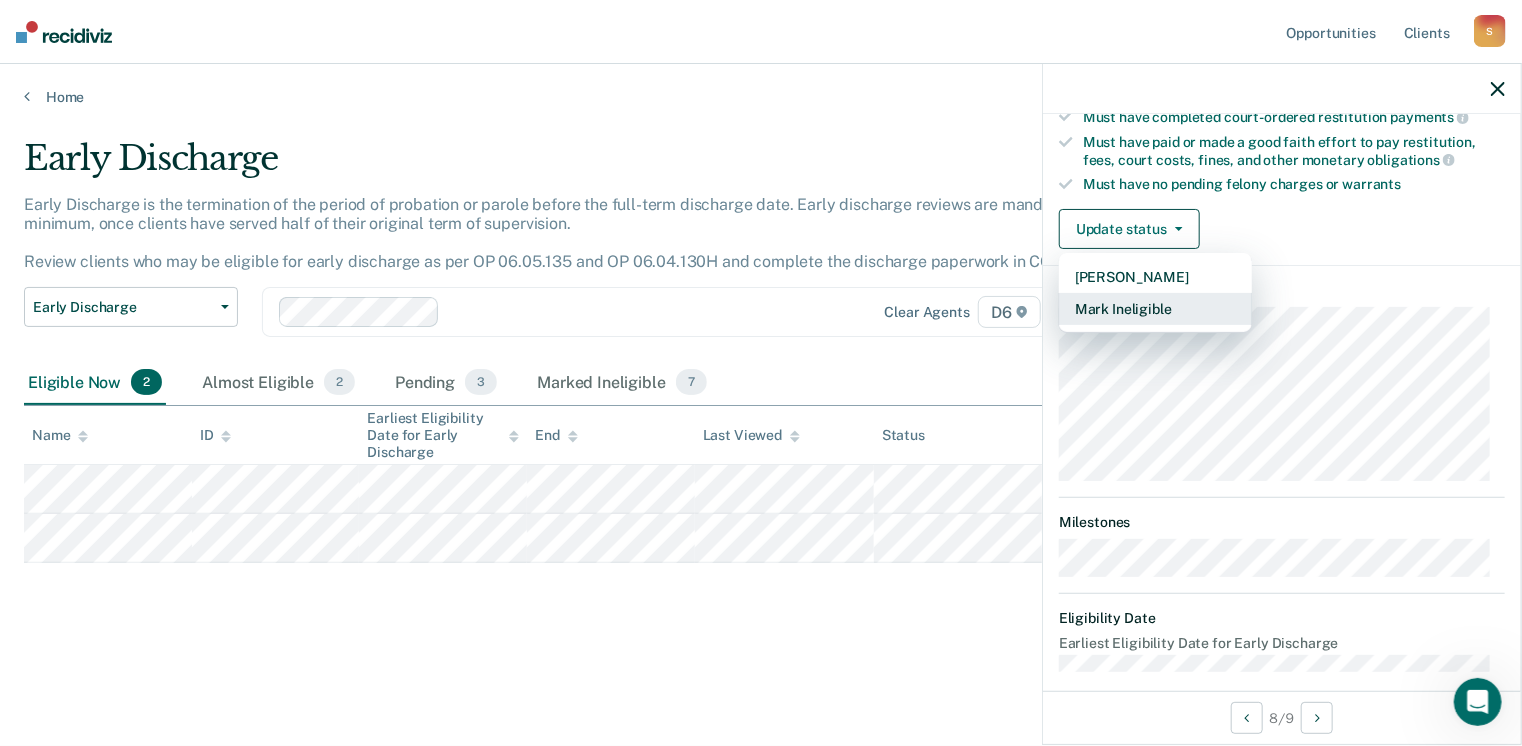 scroll, scrollTop: 392, scrollLeft: 0, axis: vertical 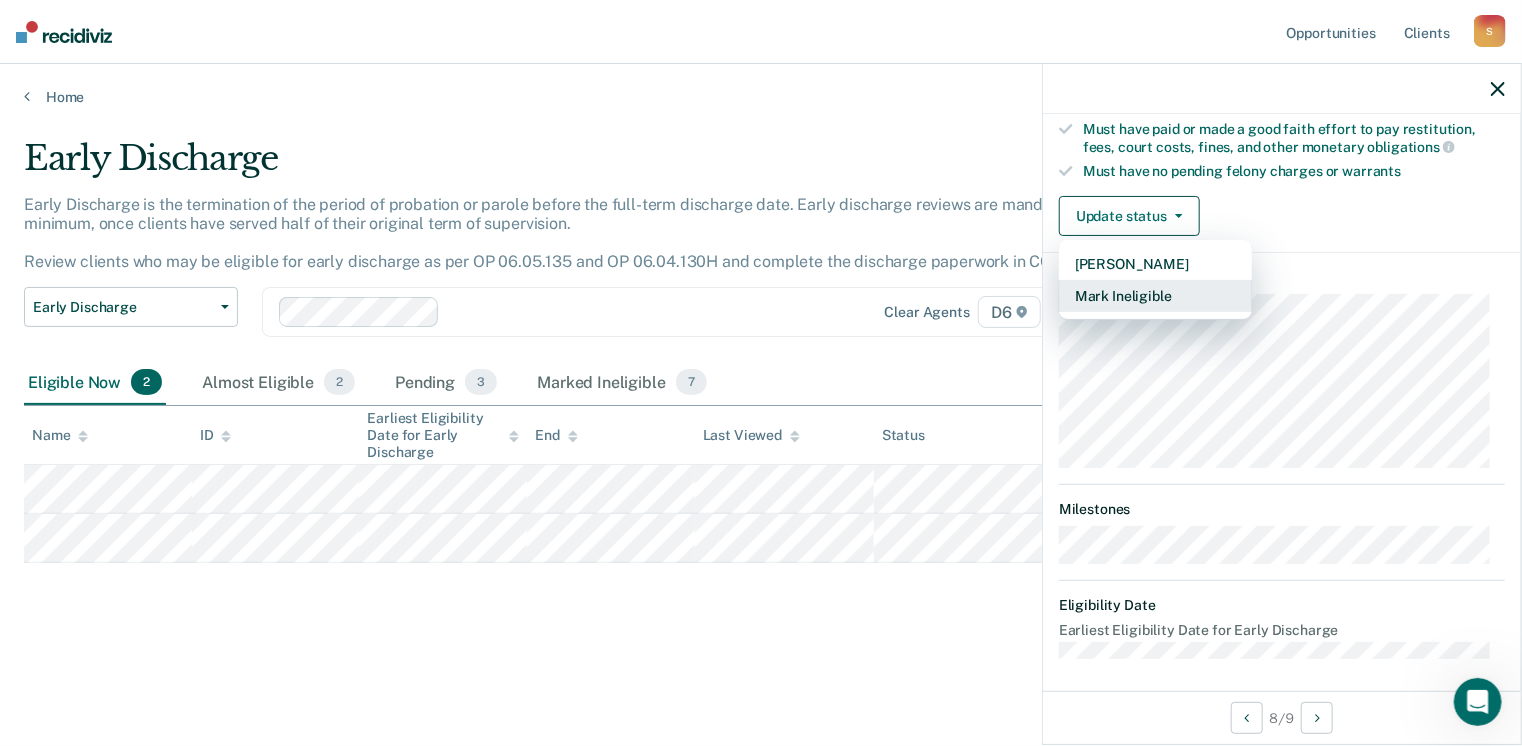click on "Mark Ineligible" at bounding box center [1155, 296] 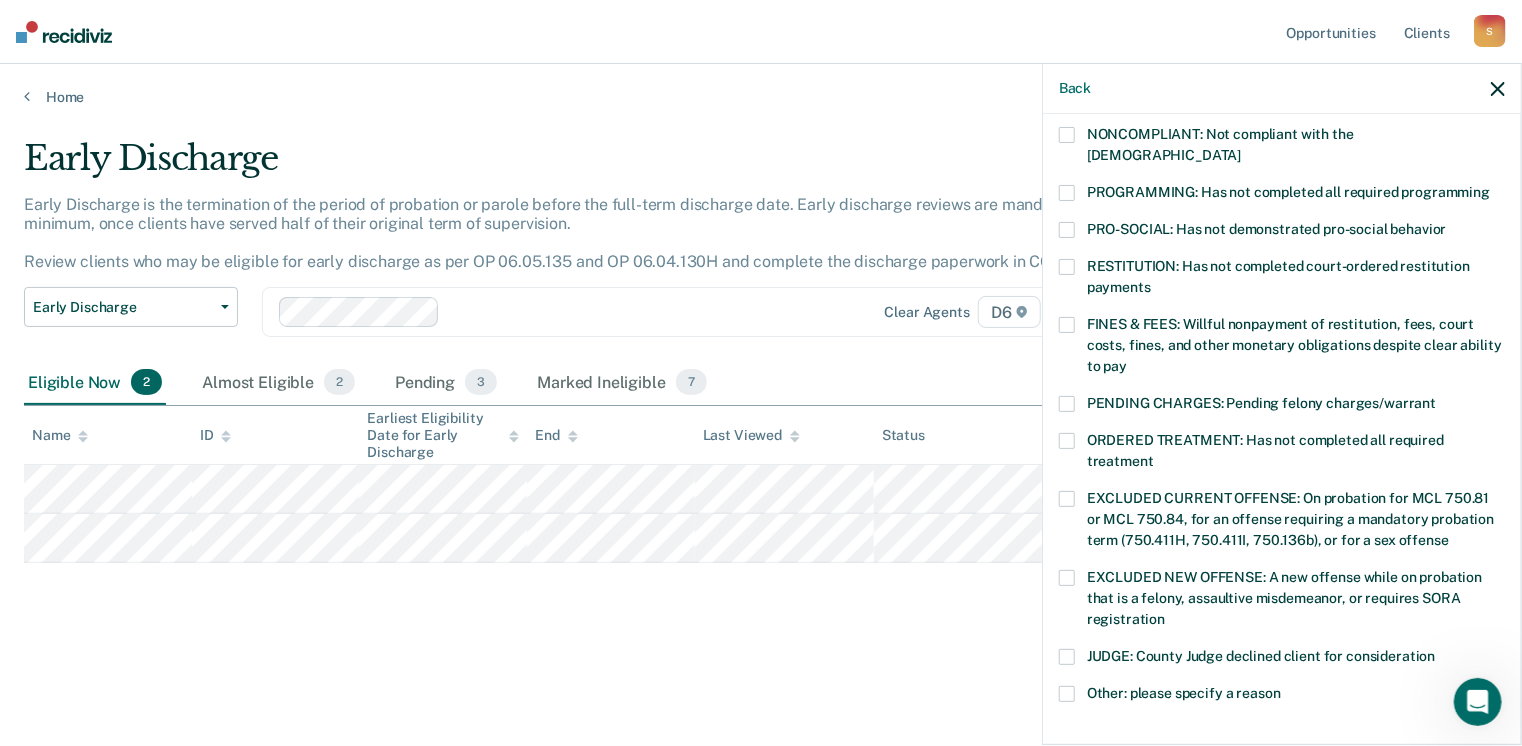 scroll, scrollTop: 647, scrollLeft: 0, axis: vertical 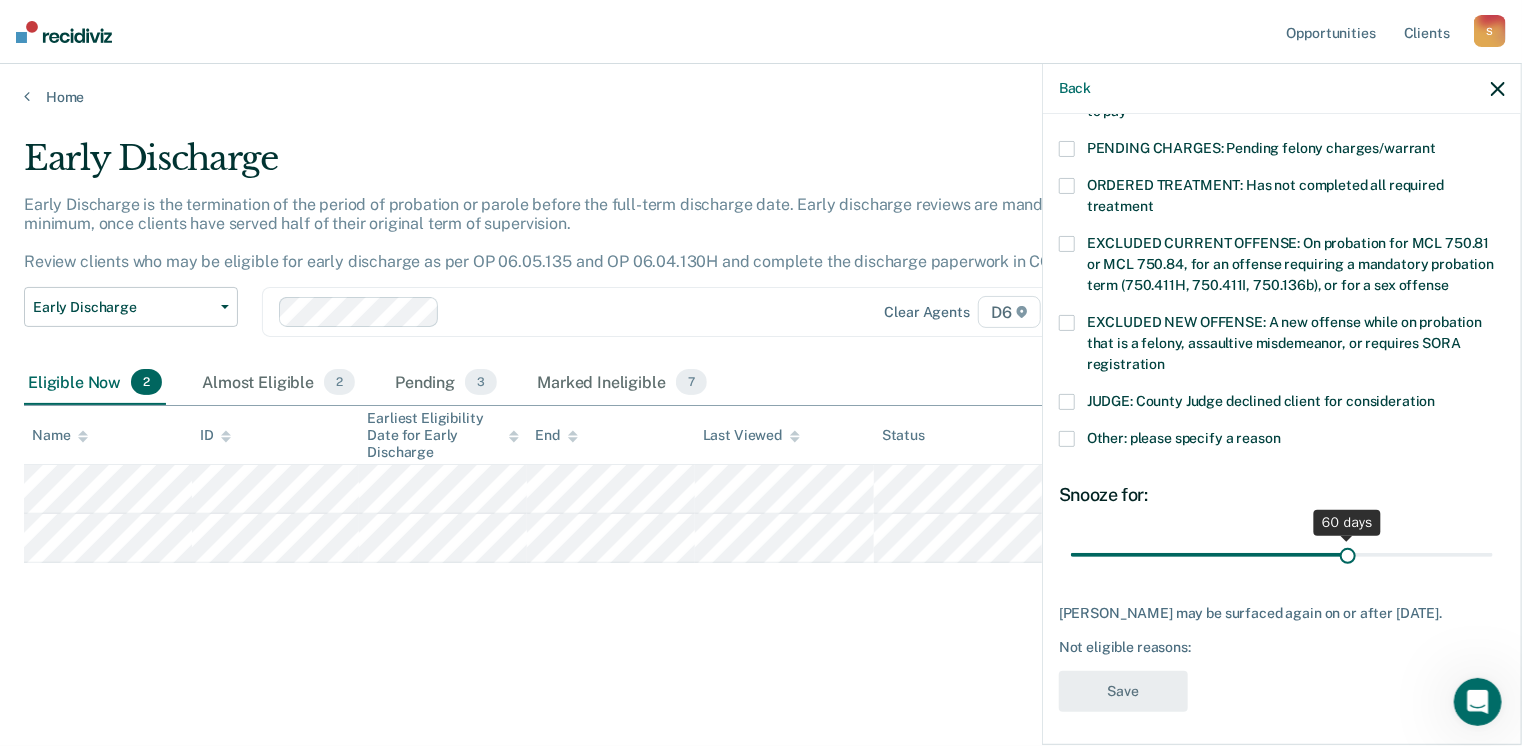 drag, startPoint x: 1209, startPoint y: 533, endPoint x: 1338, endPoint y: 538, distance: 129.09686 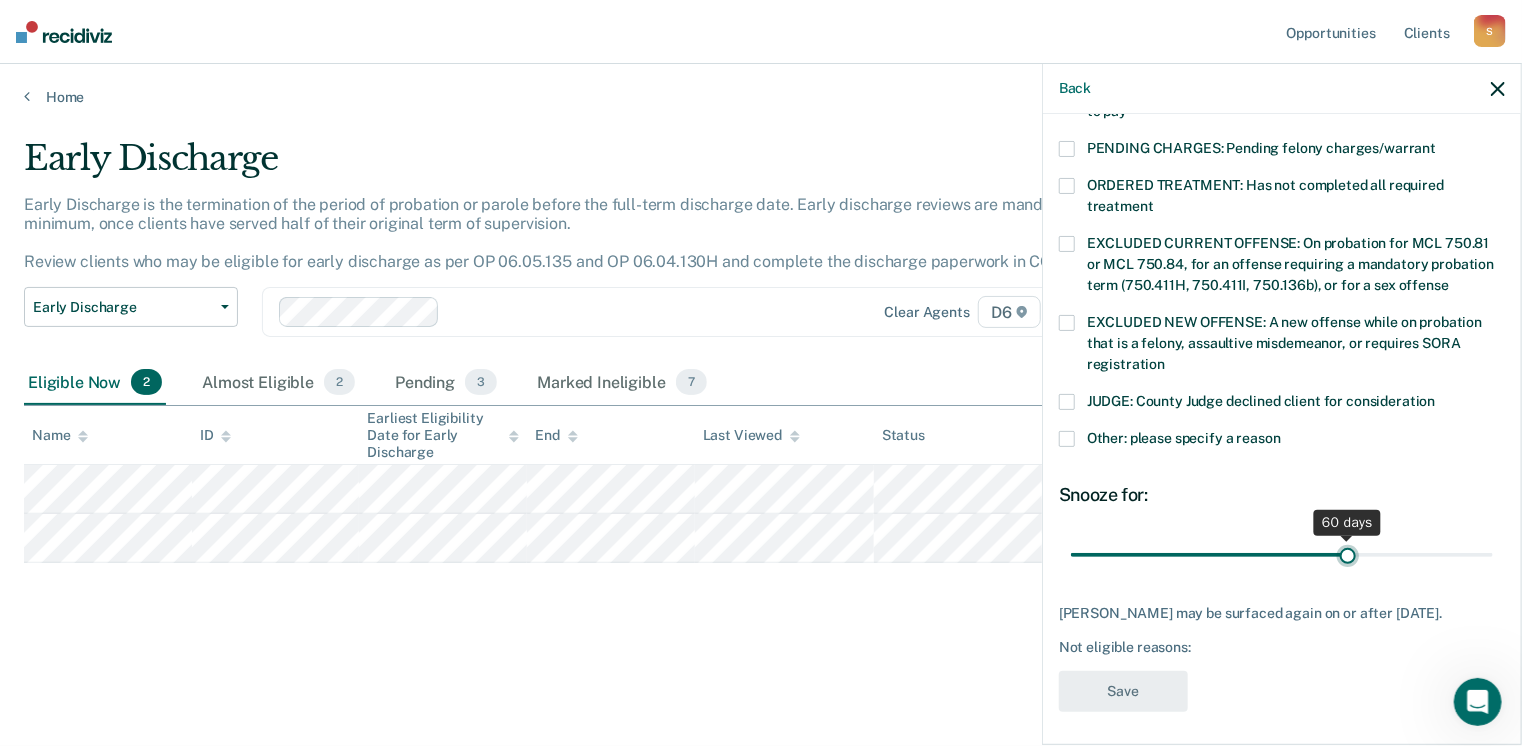 click at bounding box center (1282, 555) 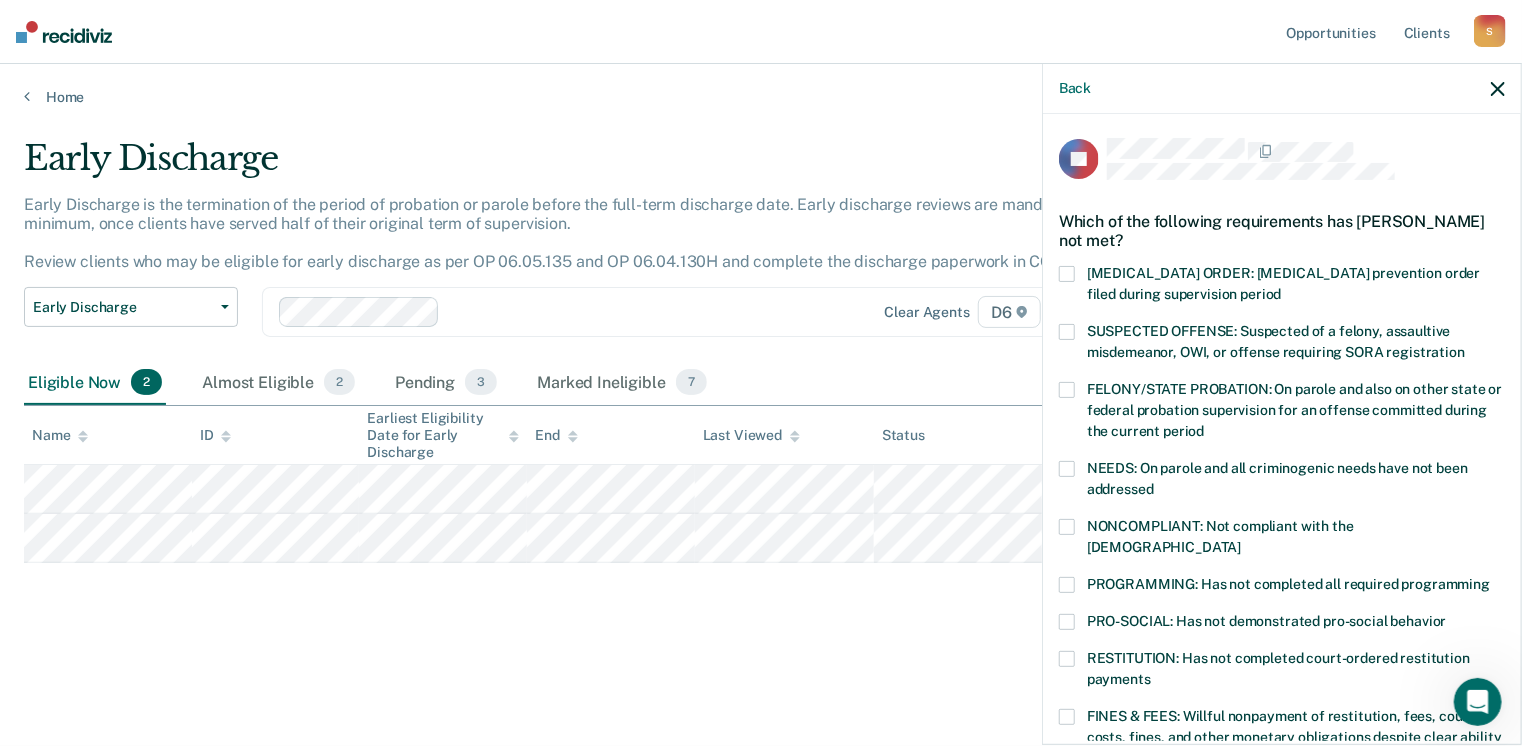 scroll, scrollTop: 0, scrollLeft: 0, axis: both 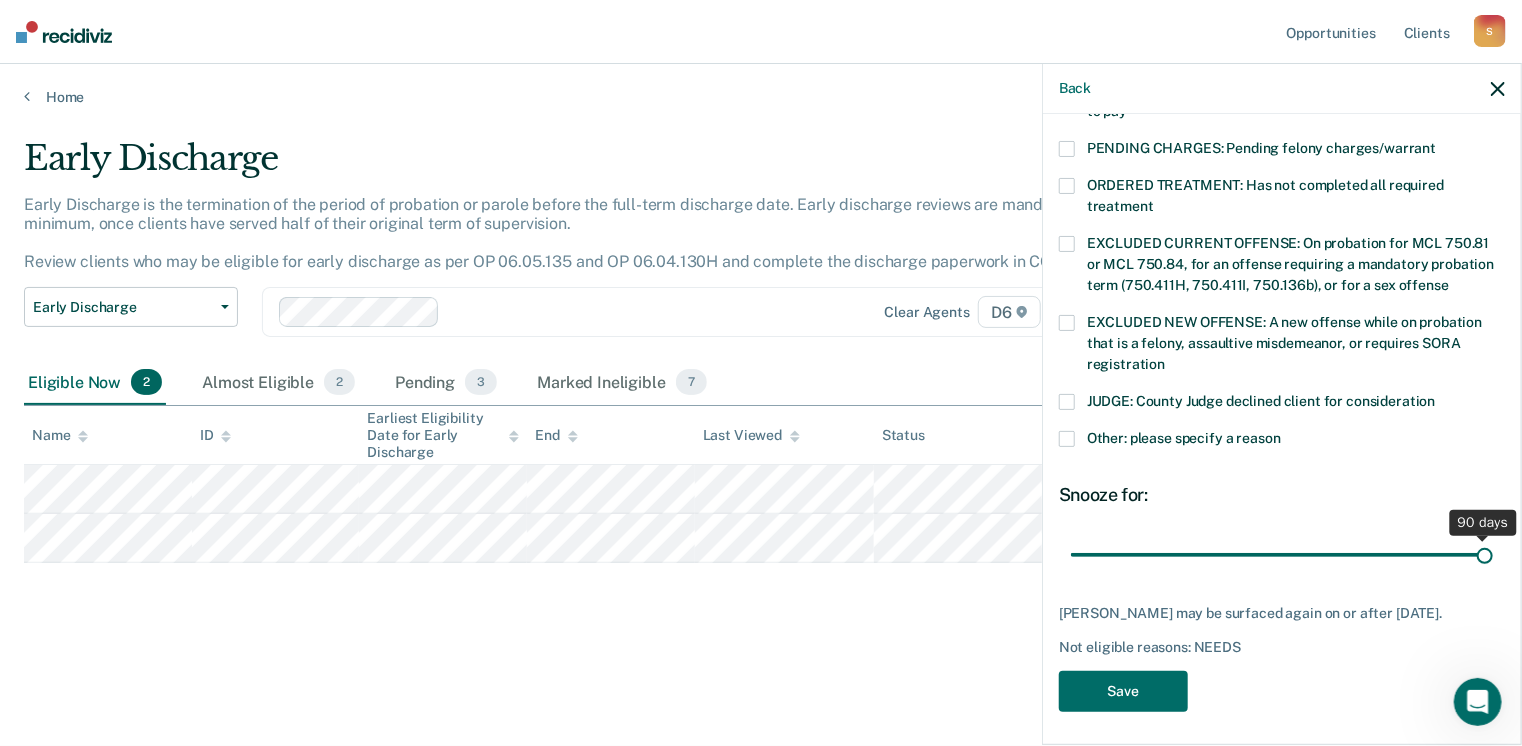 drag, startPoint x: 1341, startPoint y: 533, endPoint x: 1468, endPoint y: 523, distance: 127.39309 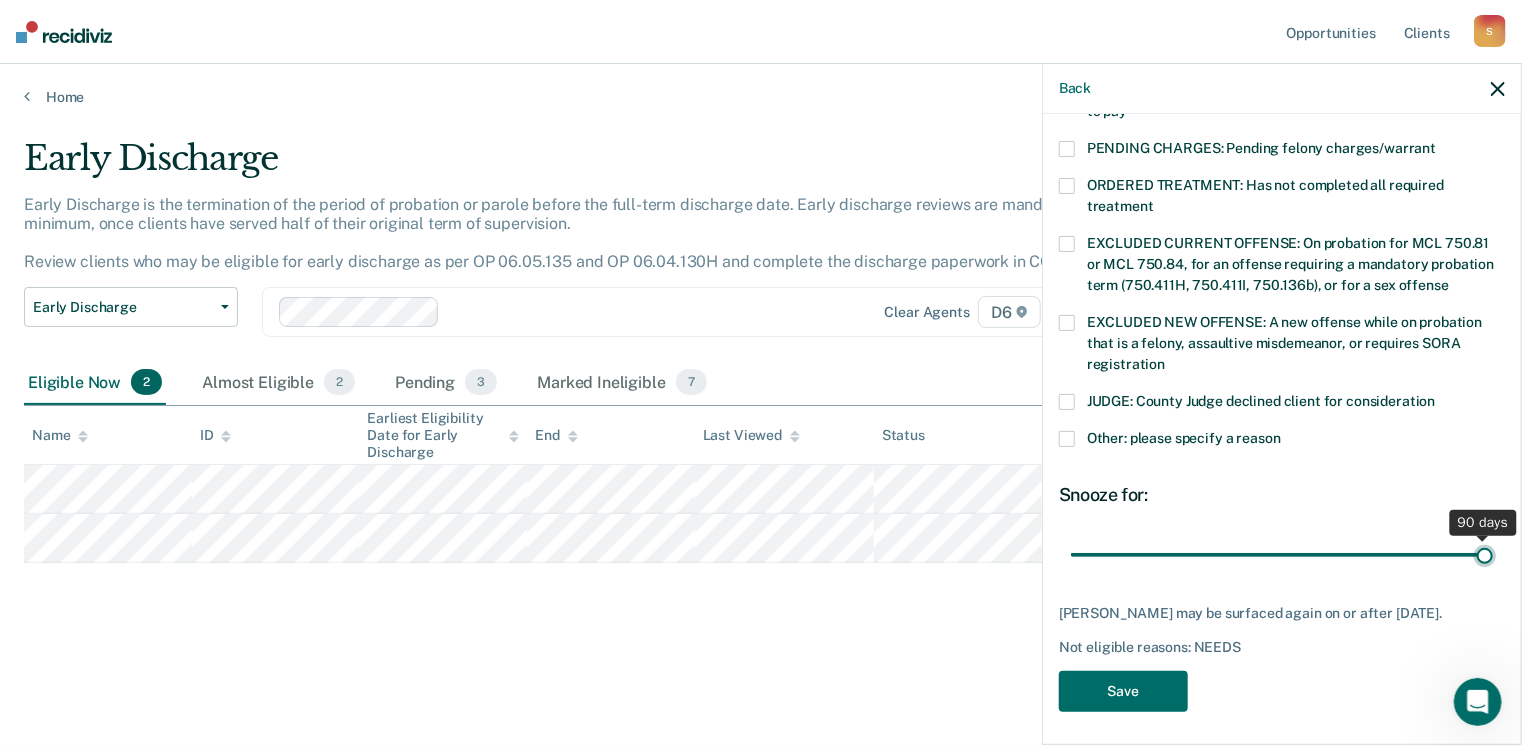 type on "90" 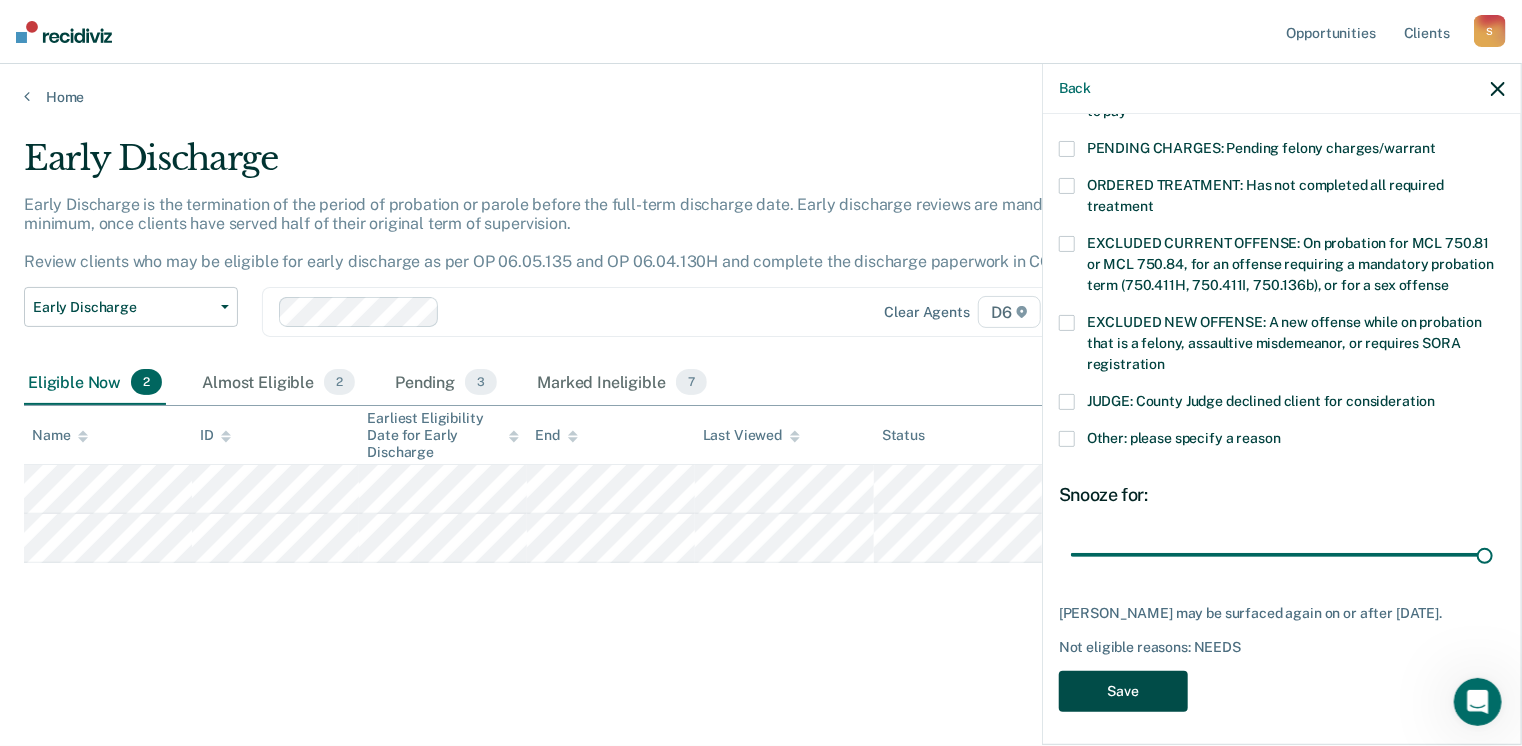 click on "Save" at bounding box center (1123, 691) 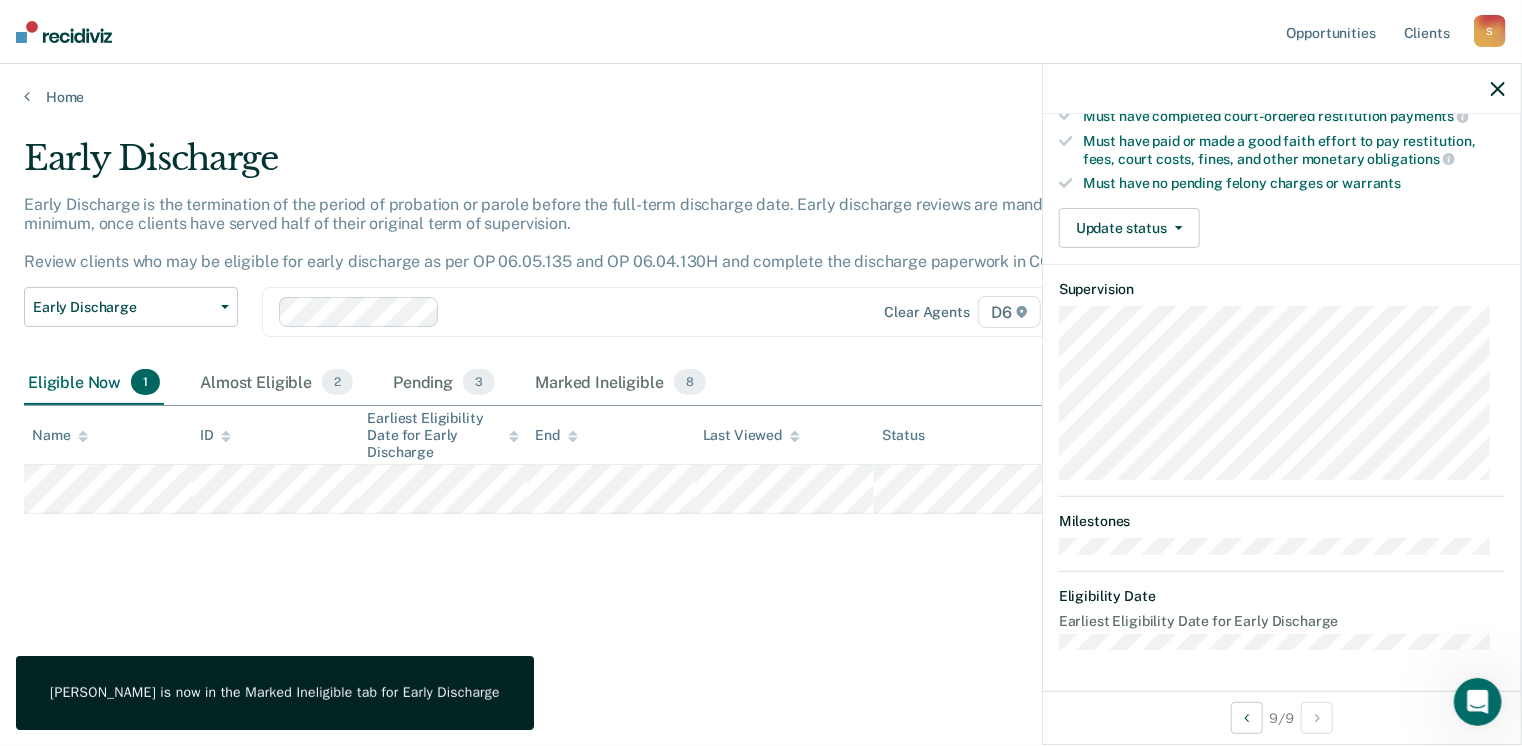 scroll, scrollTop: 371, scrollLeft: 0, axis: vertical 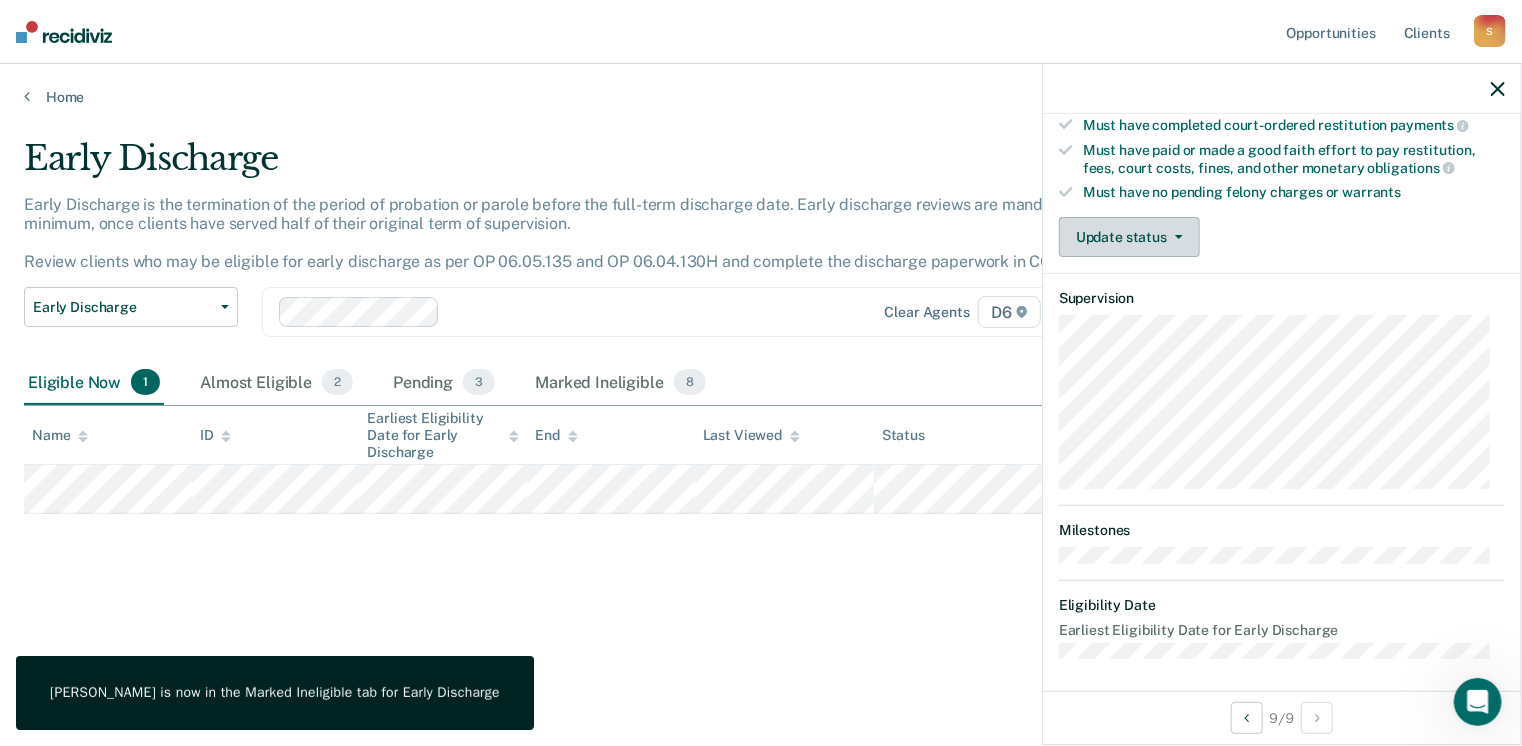 click 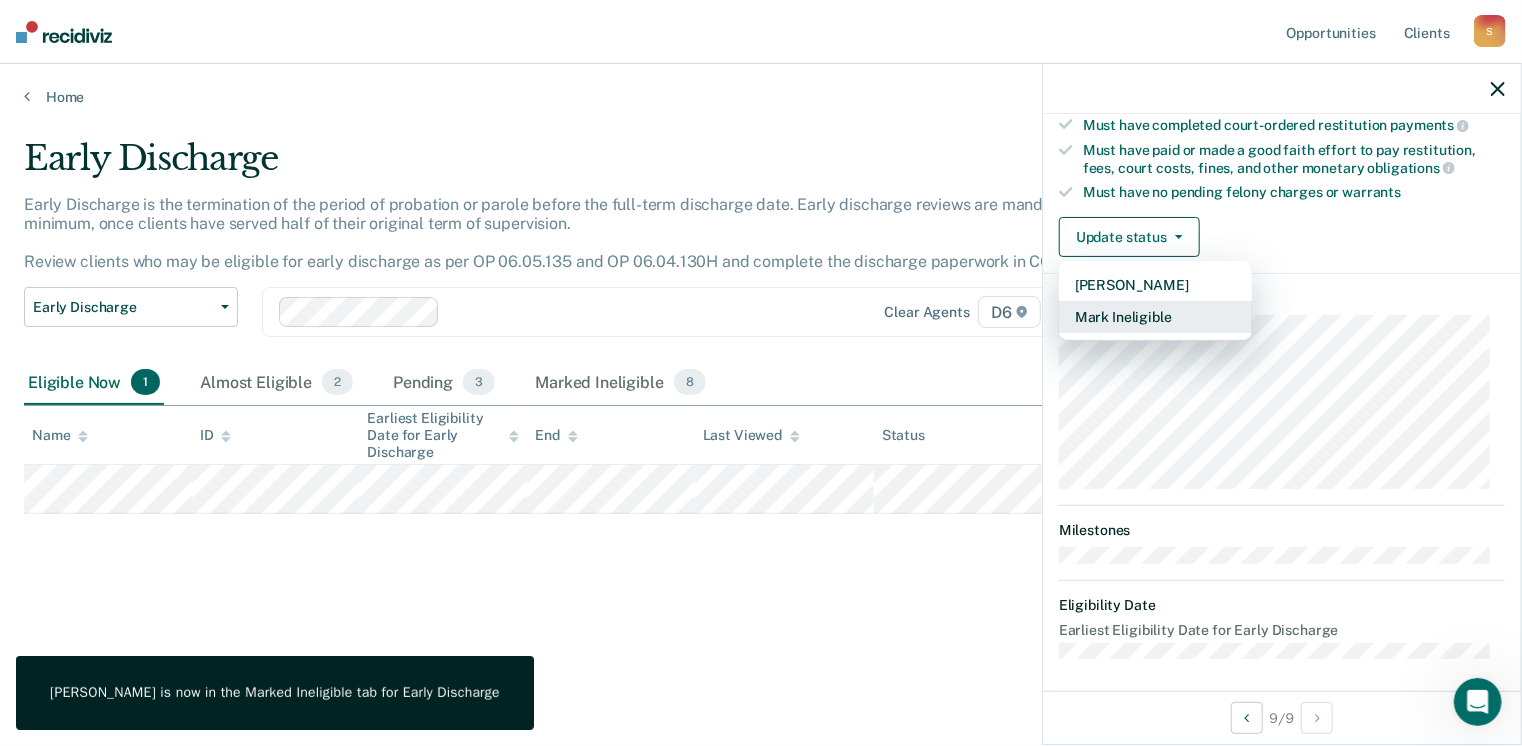click on "Mark Ineligible" at bounding box center [1155, 317] 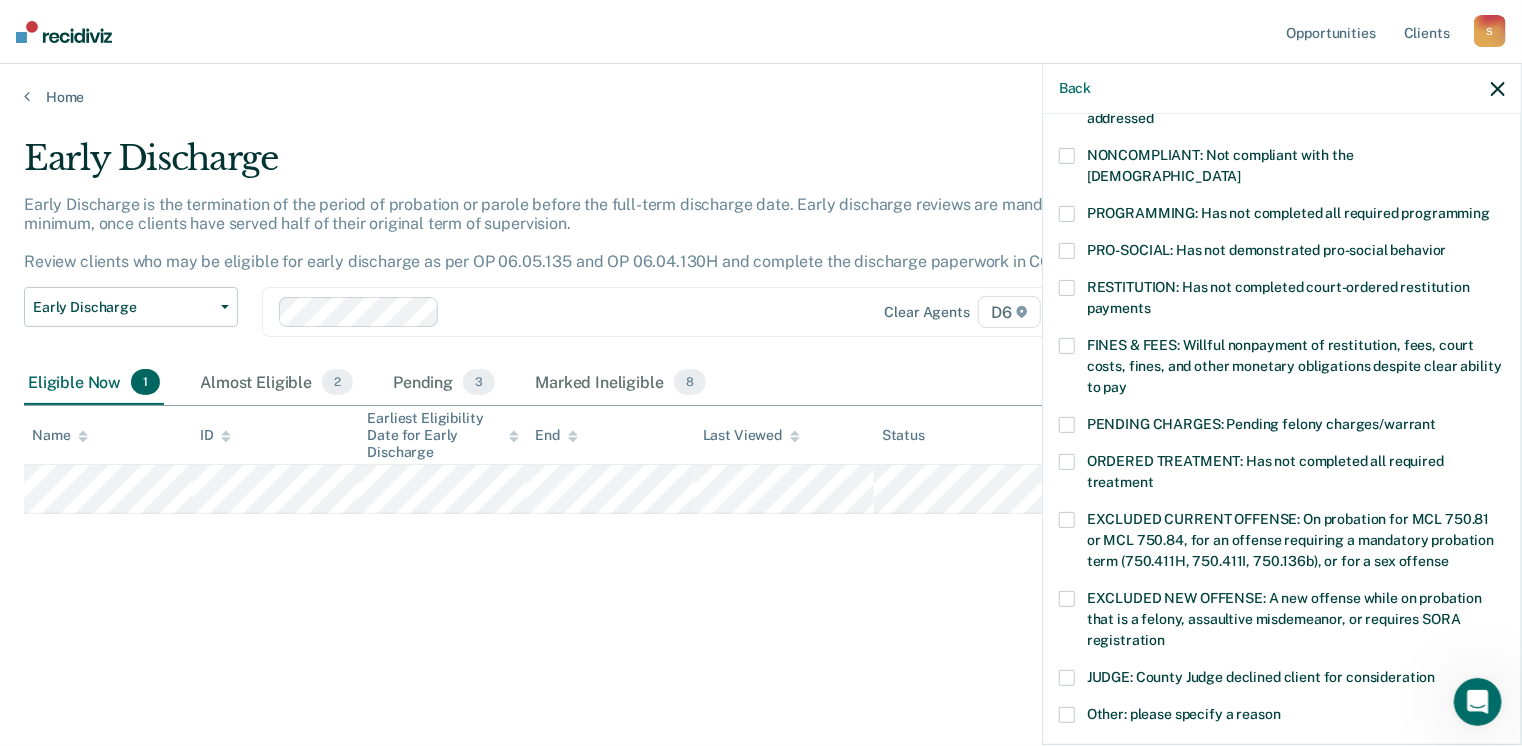 click at bounding box center (1067, 288) 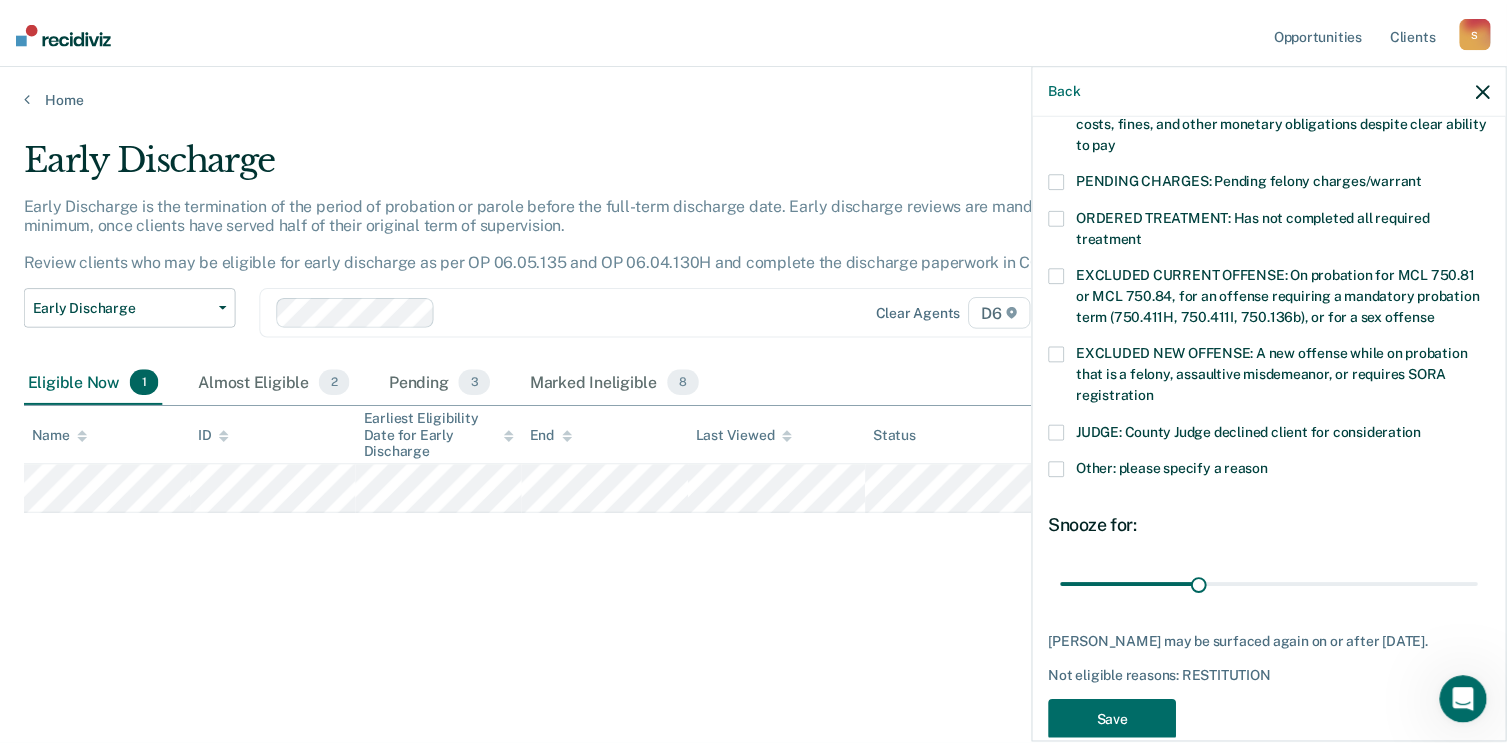 scroll, scrollTop: 630, scrollLeft: 0, axis: vertical 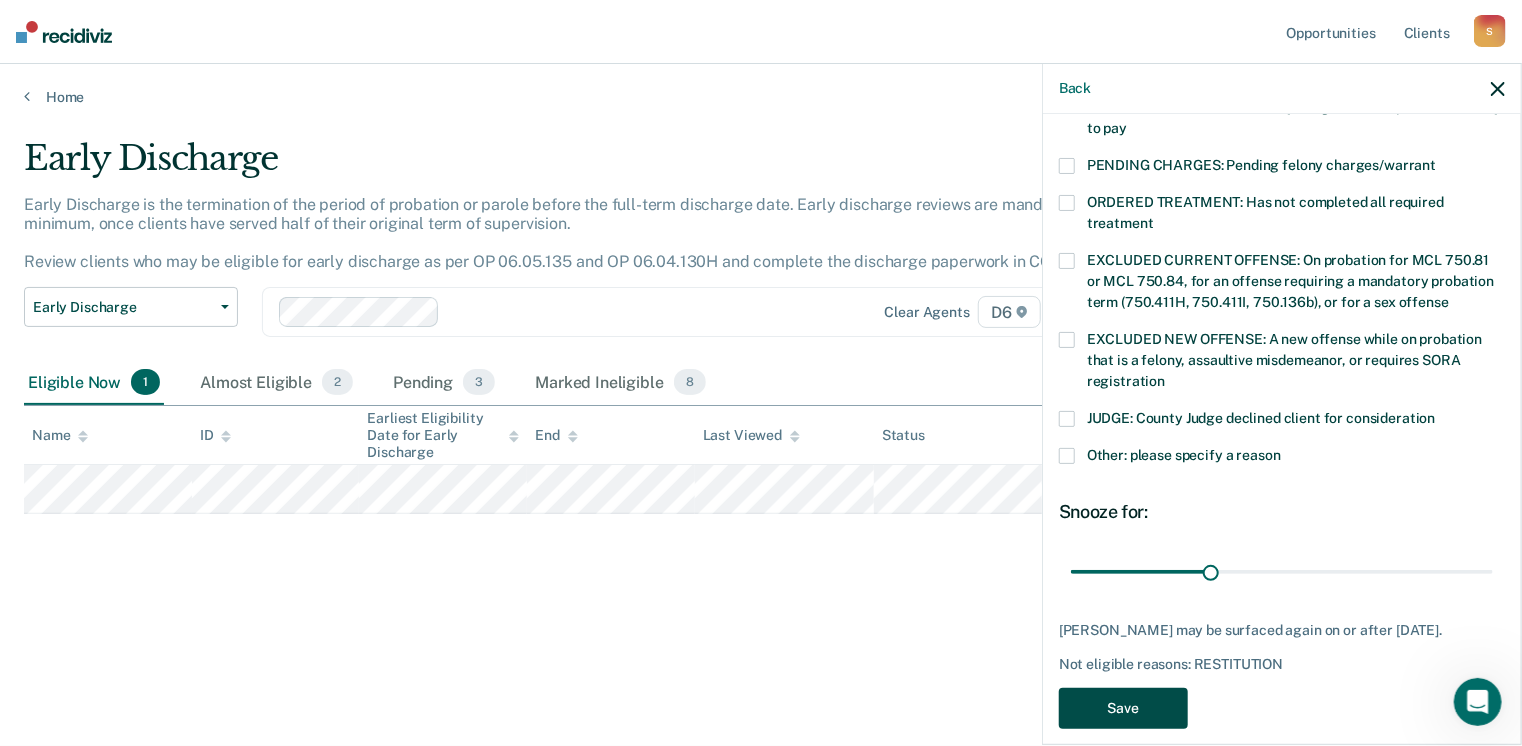 click on "Save" at bounding box center (1123, 708) 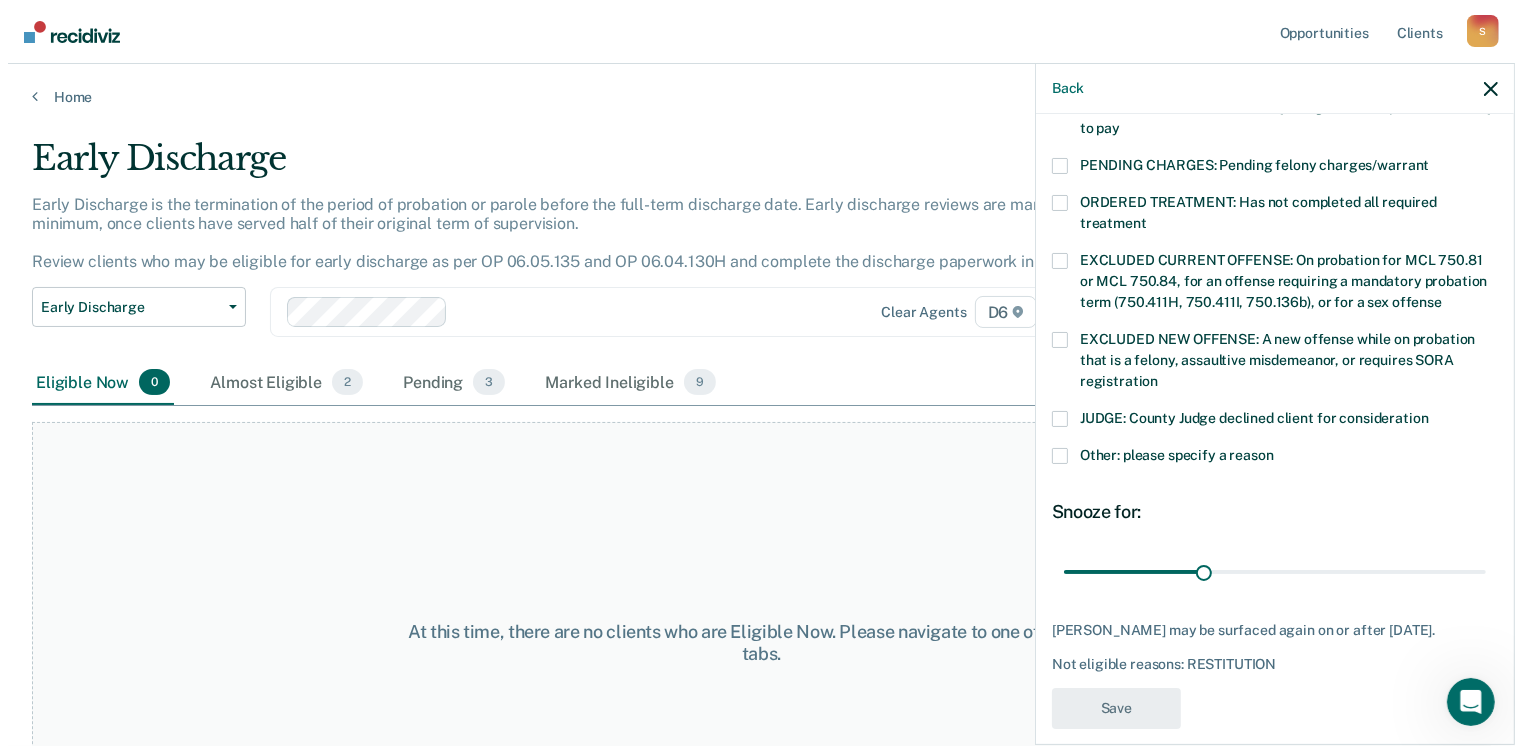 scroll, scrollTop: 519, scrollLeft: 0, axis: vertical 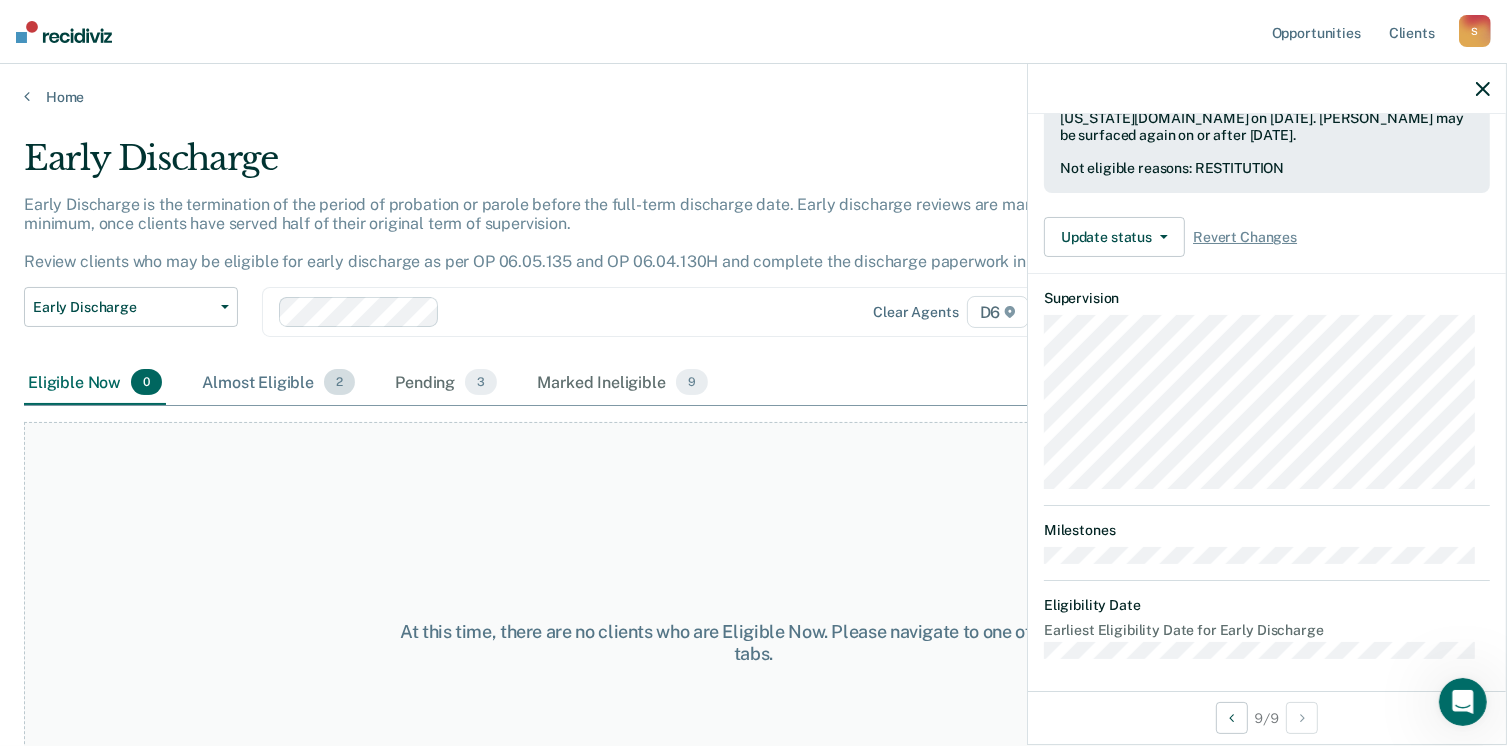 click on "Almost Eligible 2" at bounding box center (278, 383) 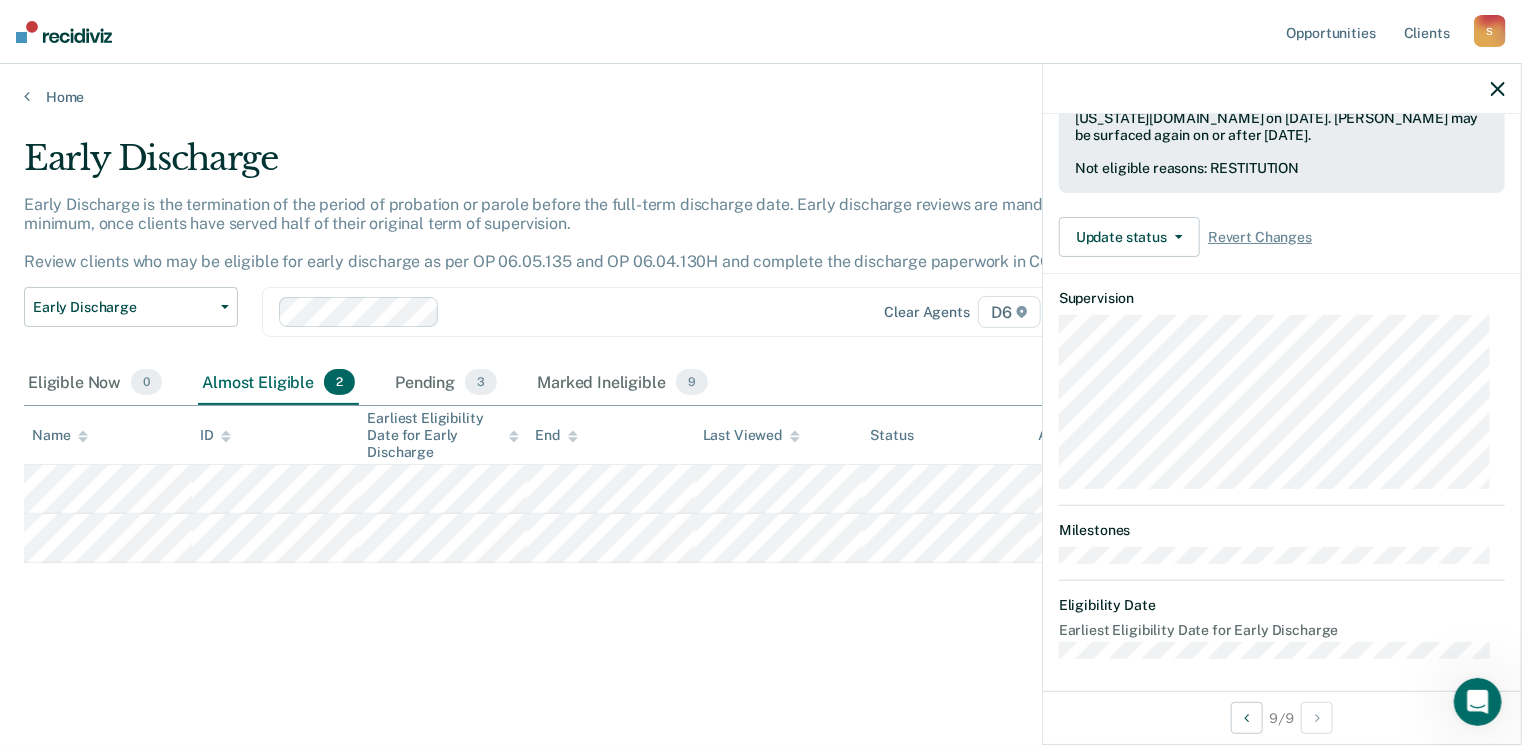 scroll, scrollTop: 371, scrollLeft: 0, axis: vertical 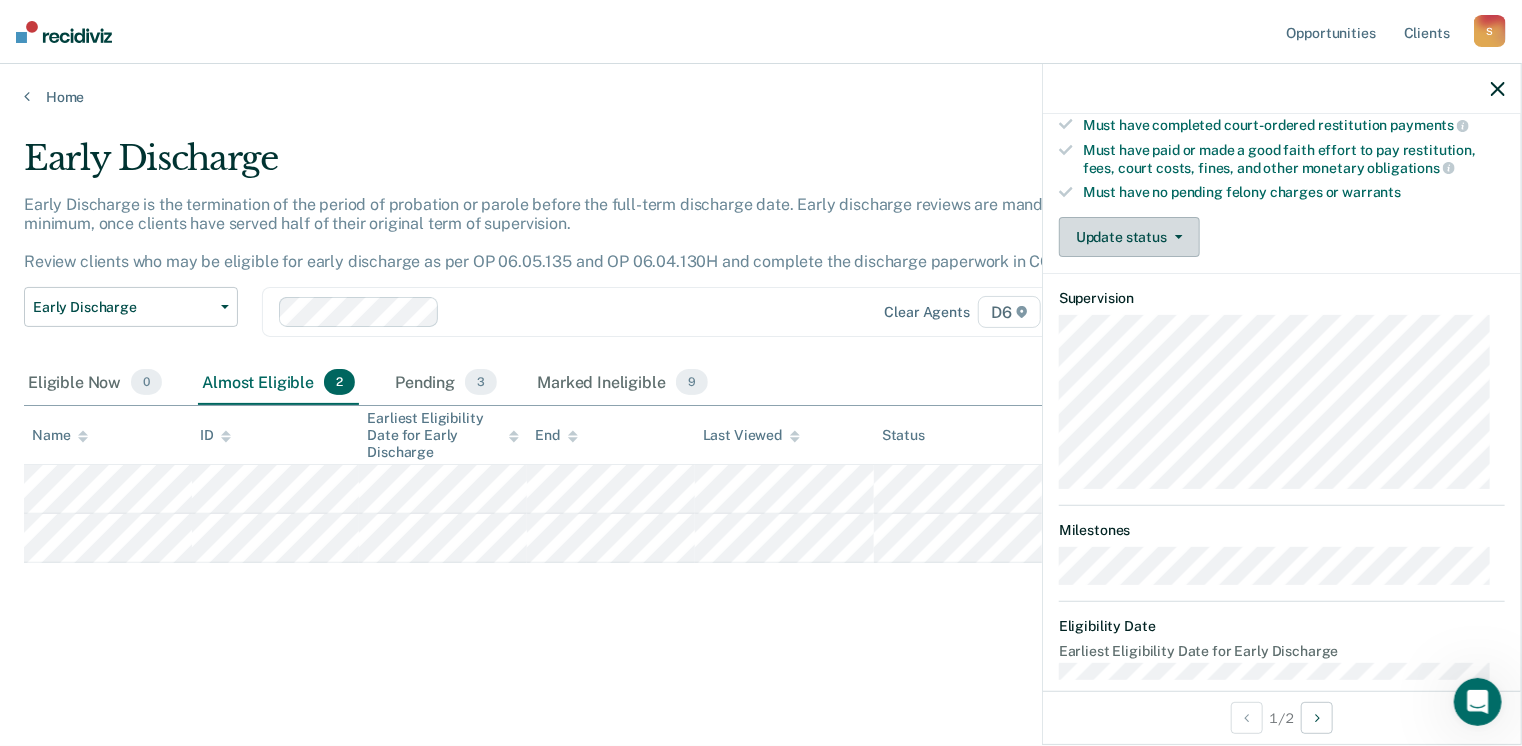 click on "Update status" at bounding box center (1129, 237) 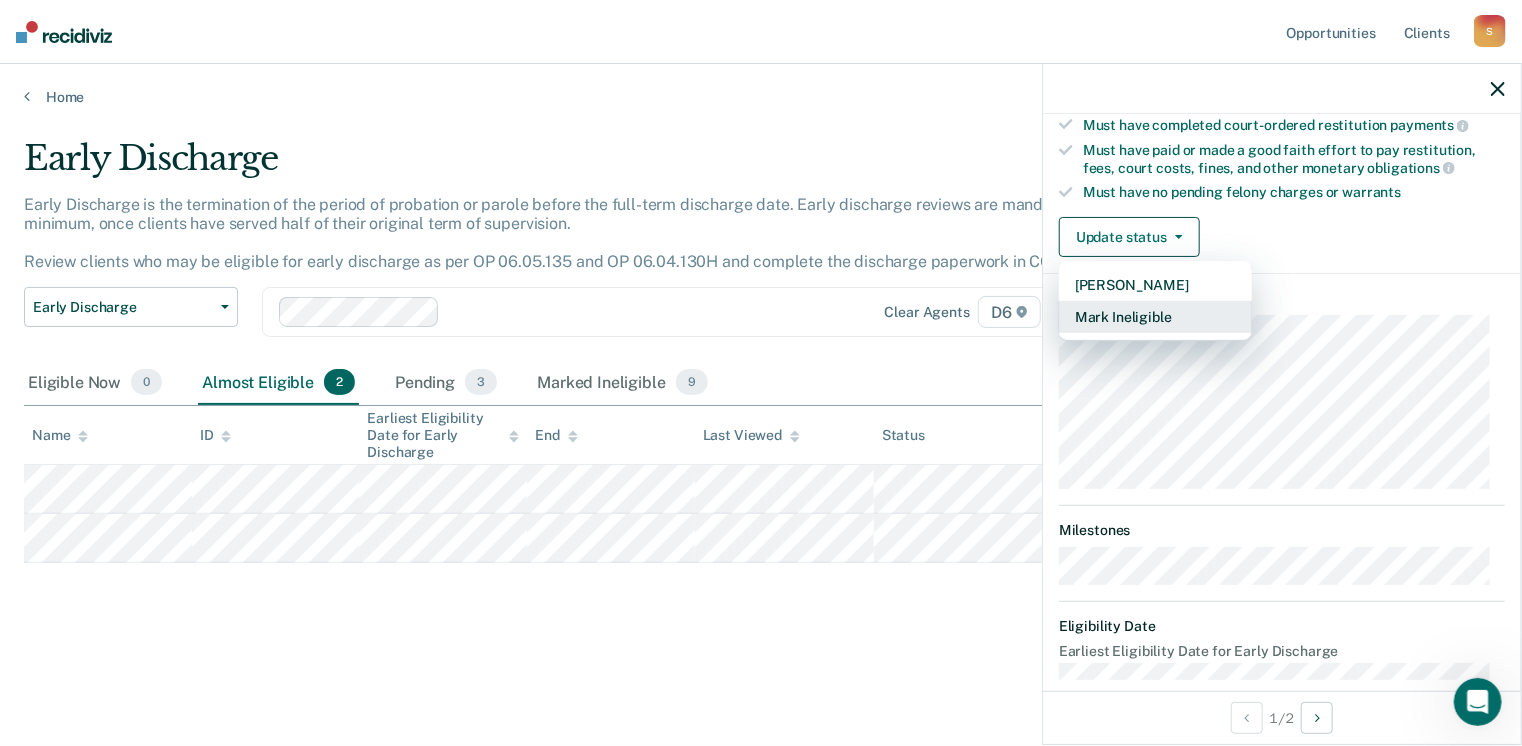 click on "Mark Ineligible" at bounding box center (1155, 317) 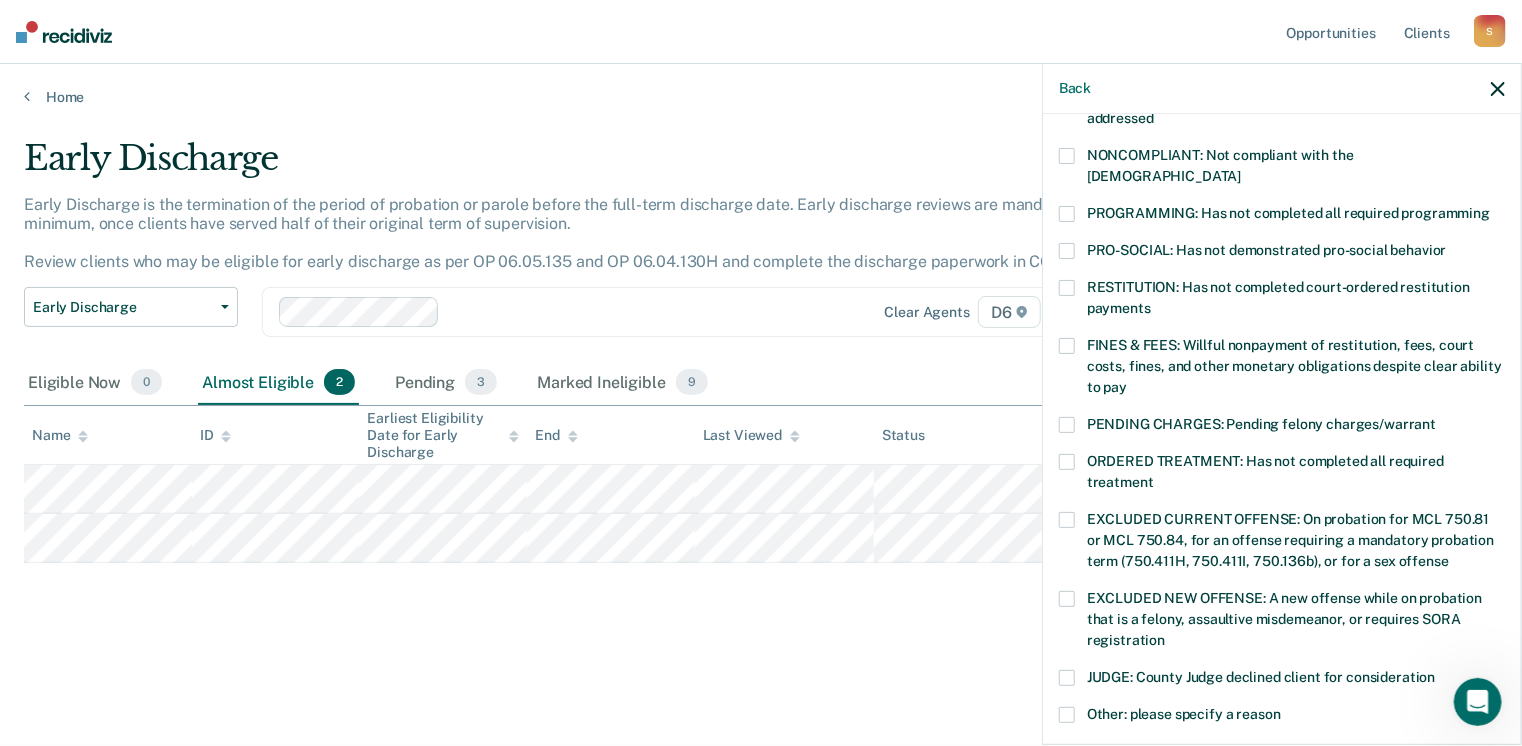 click at bounding box center (1067, 288) 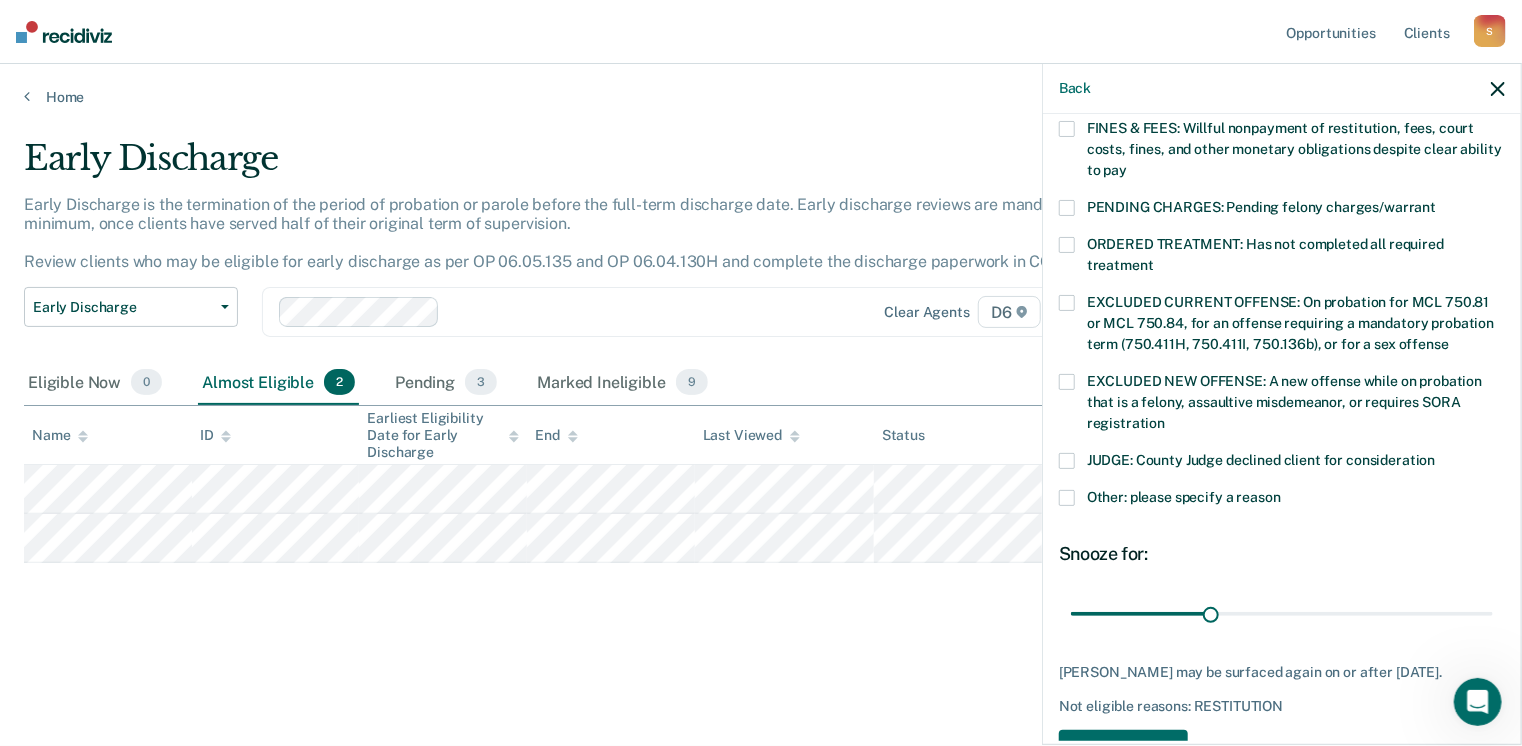 scroll, scrollTop: 630, scrollLeft: 0, axis: vertical 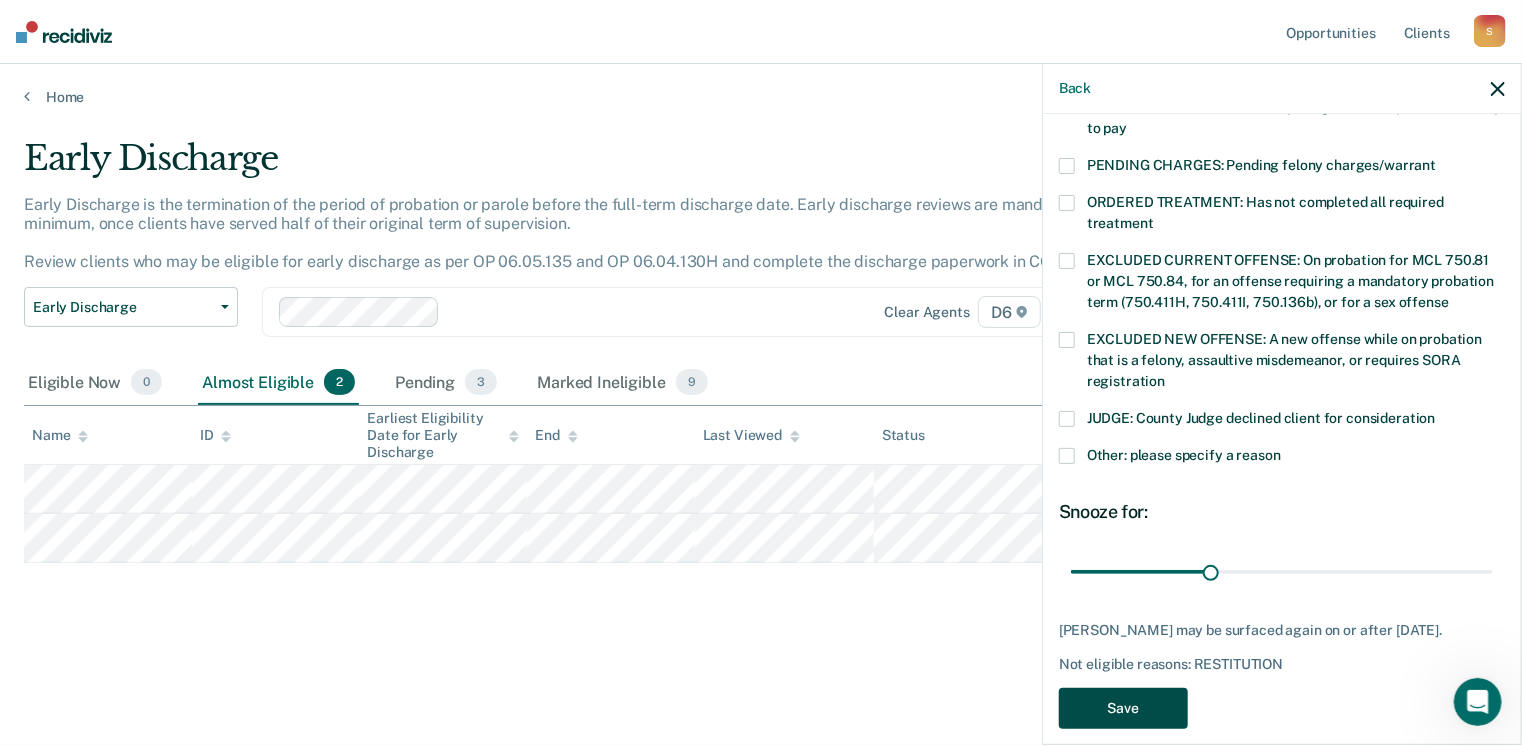 click on "Save" at bounding box center [1123, 708] 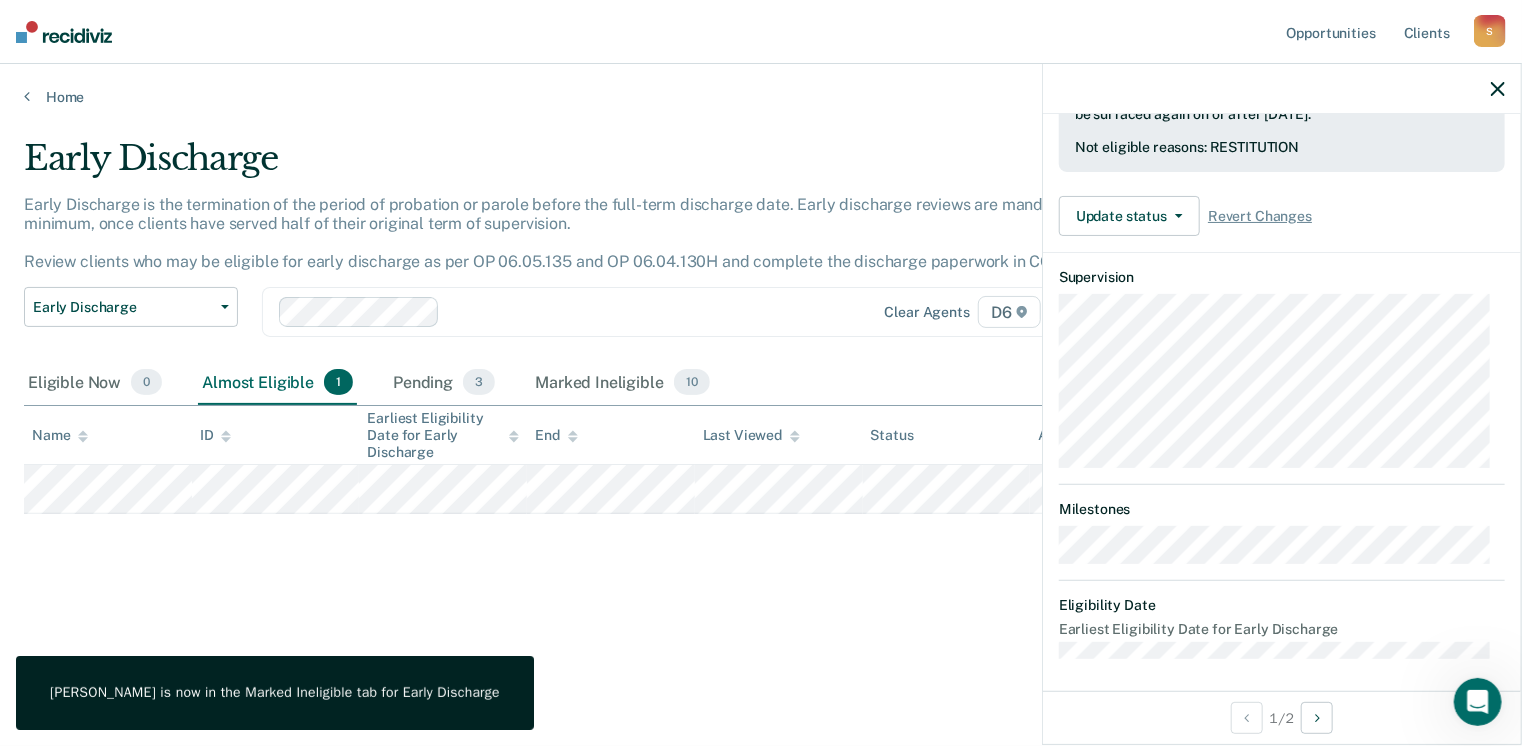 scroll, scrollTop: 371, scrollLeft: 0, axis: vertical 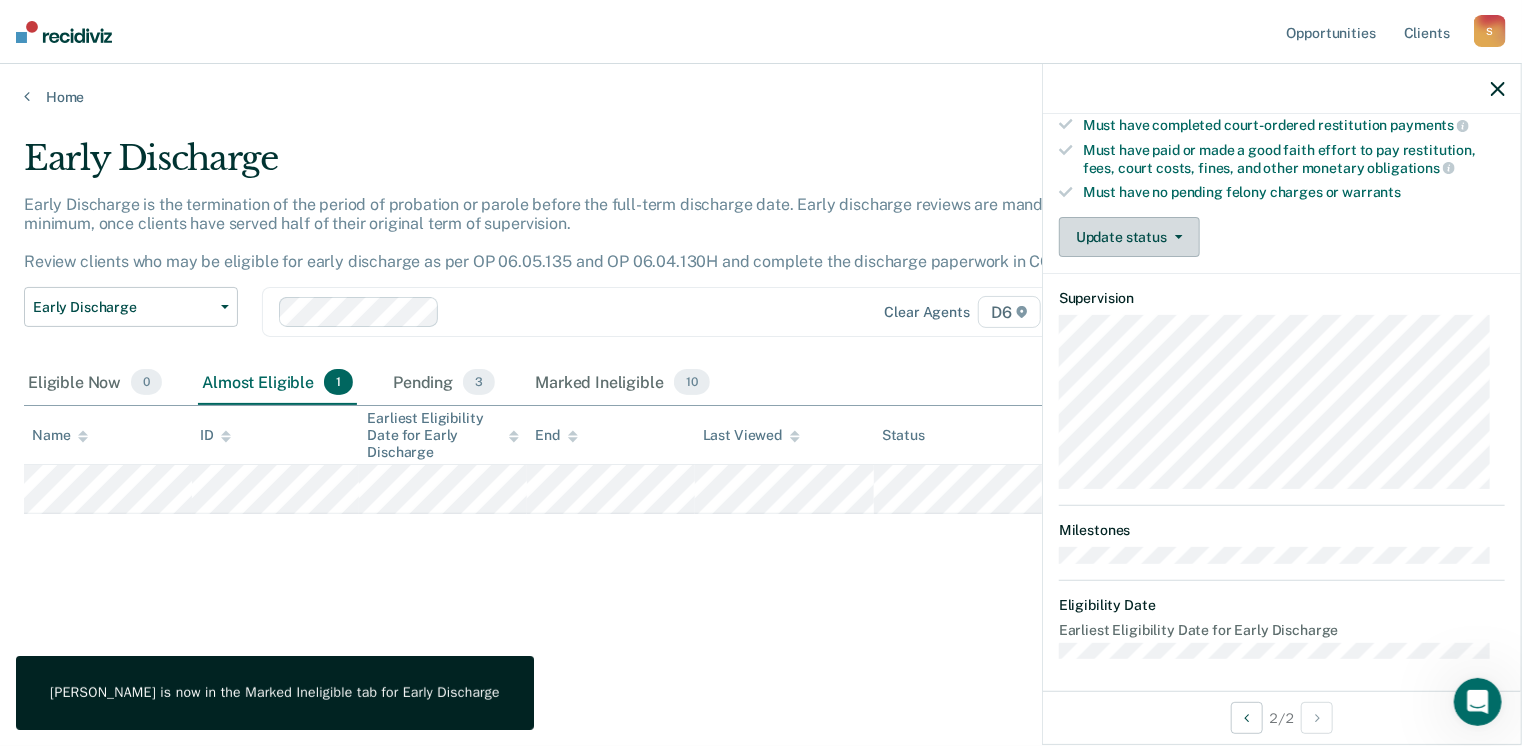 click on "Update status" at bounding box center (1129, 237) 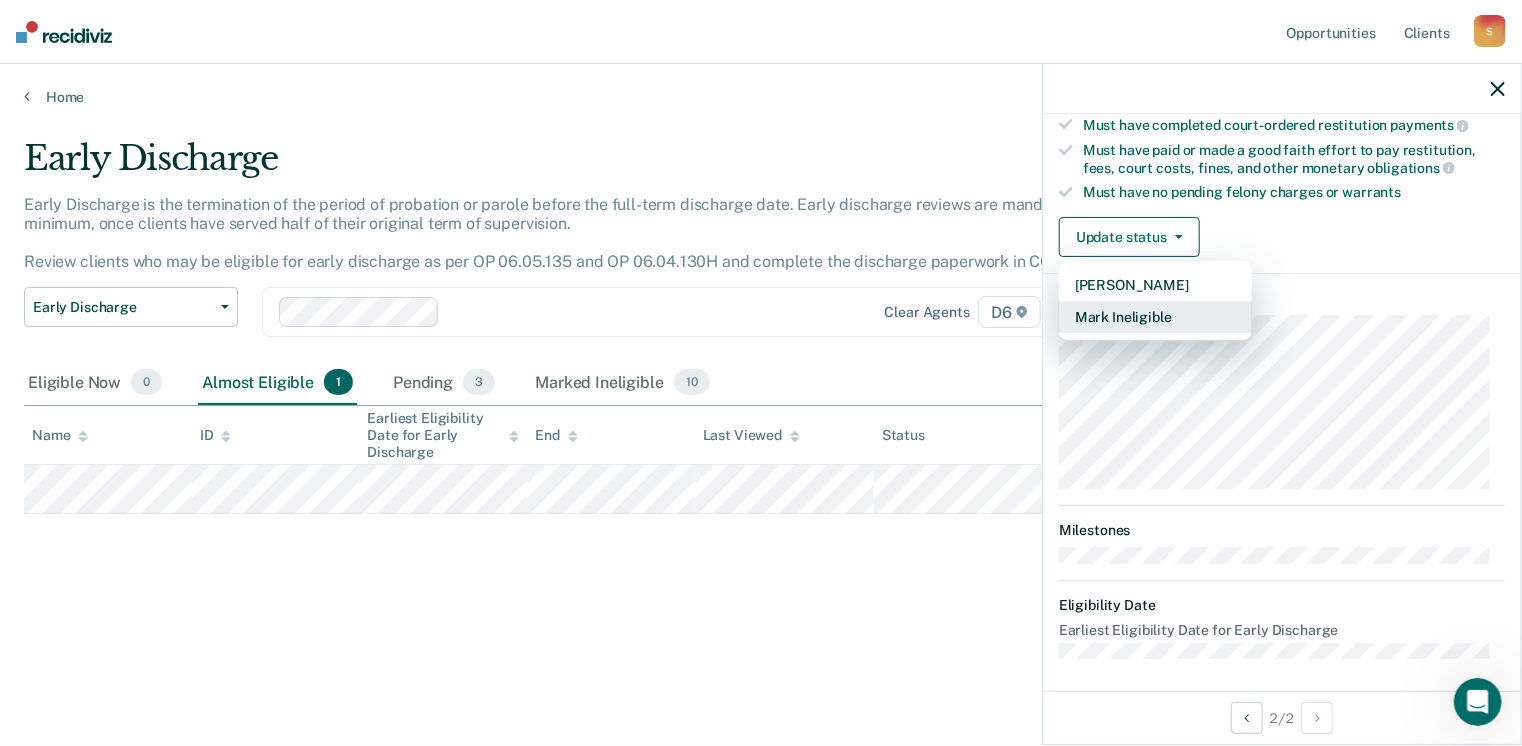 click on "Mark Ineligible" at bounding box center (1155, 317) 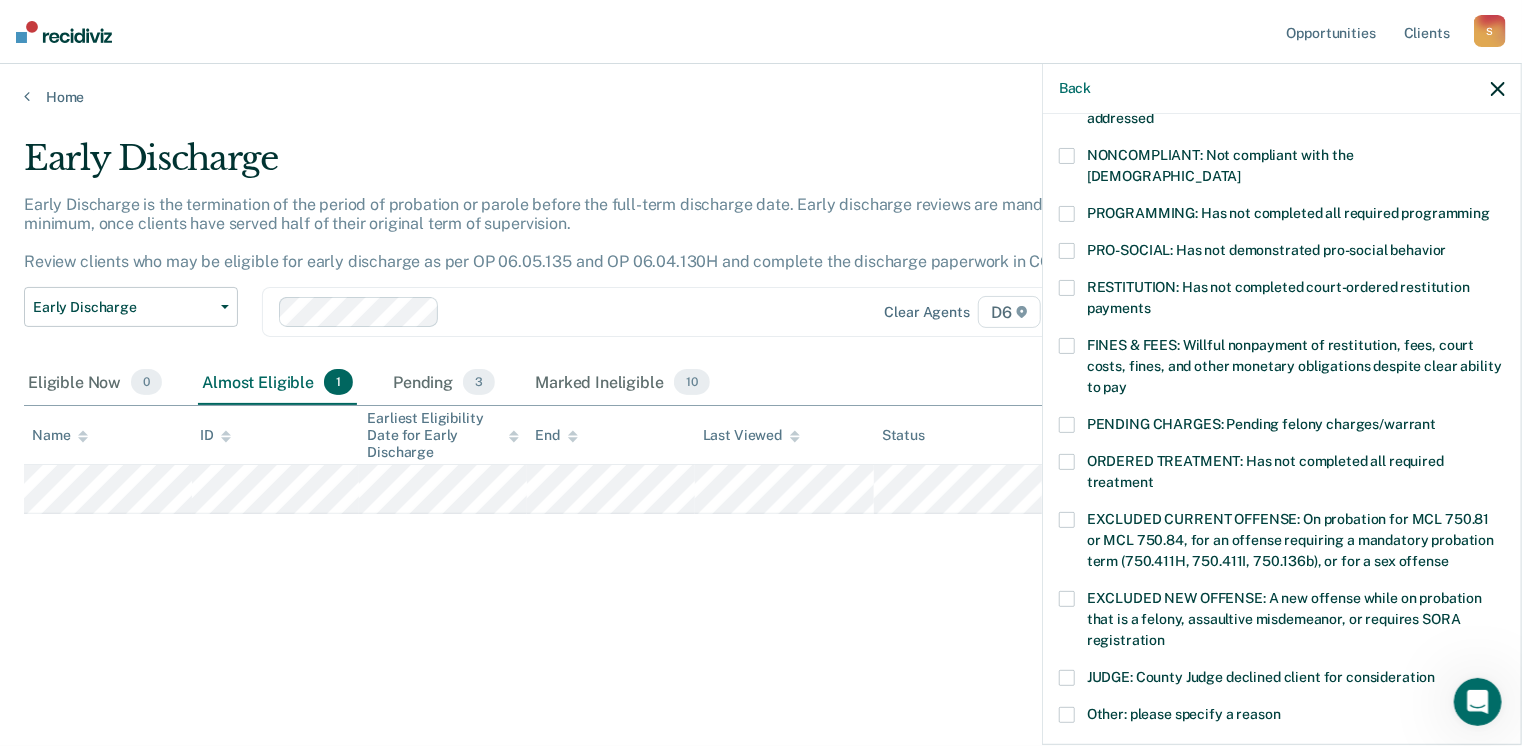 click at bounding box center (1067, 346) 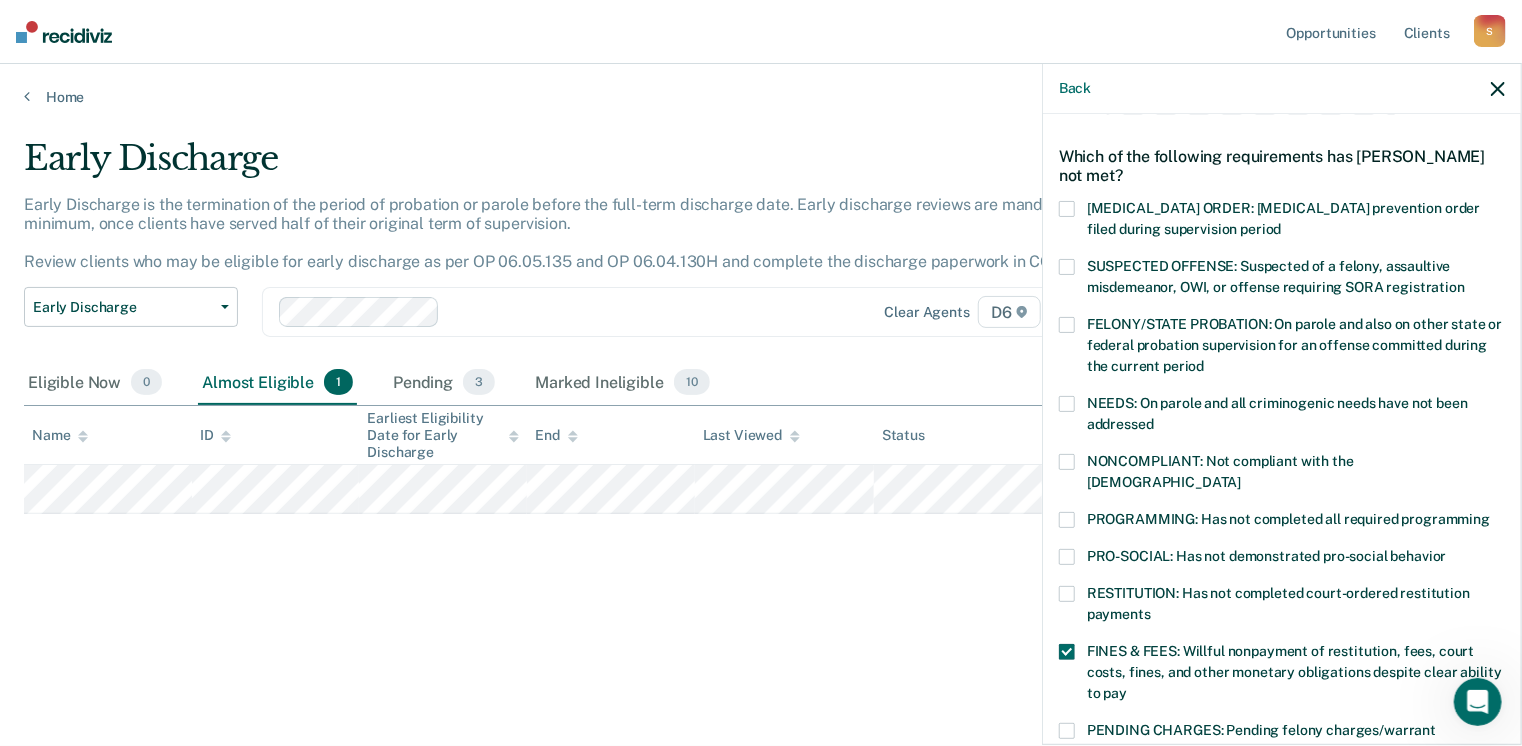 scroll, scrollTop: 100, scrollLeft: 0, axis: vertical 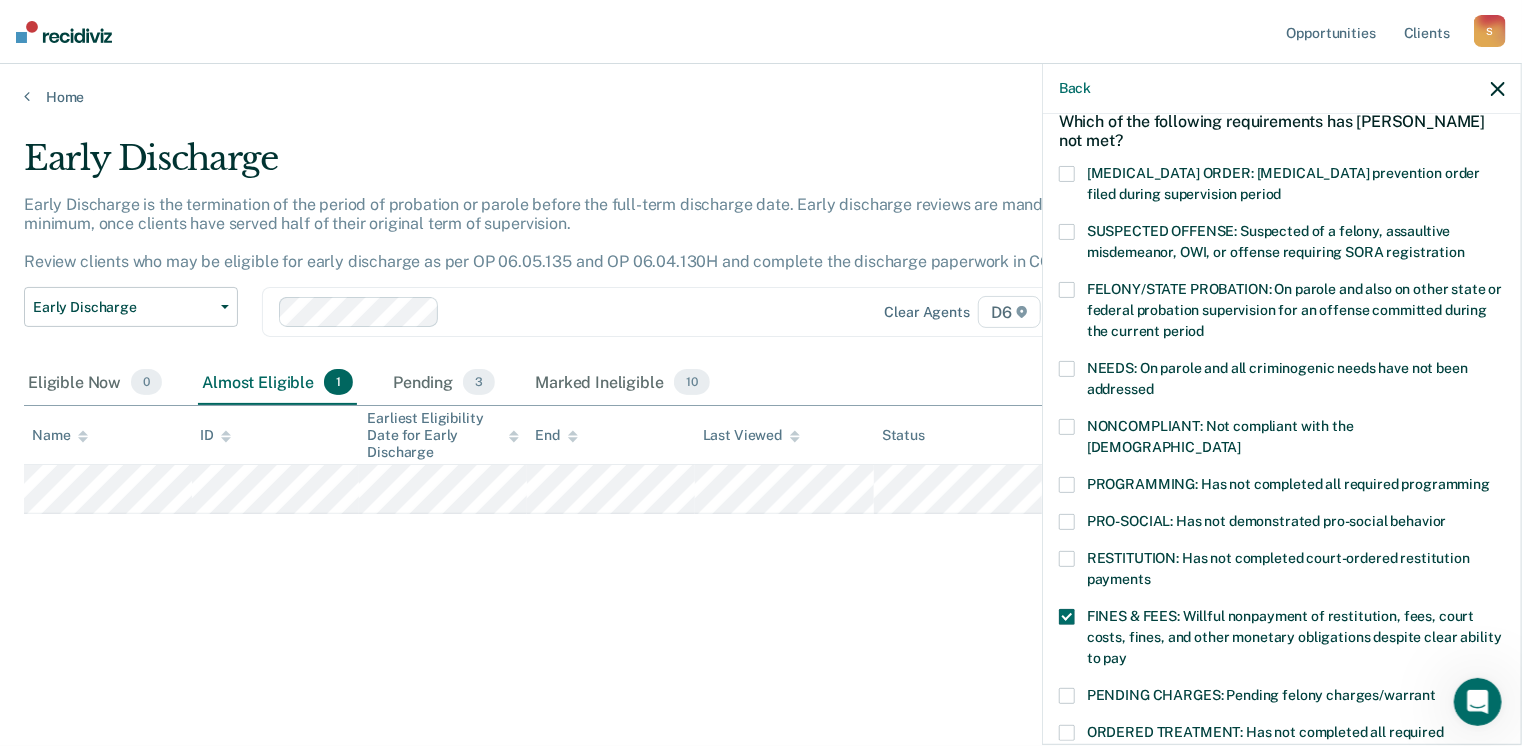 click at bounding box center [1067, 369] 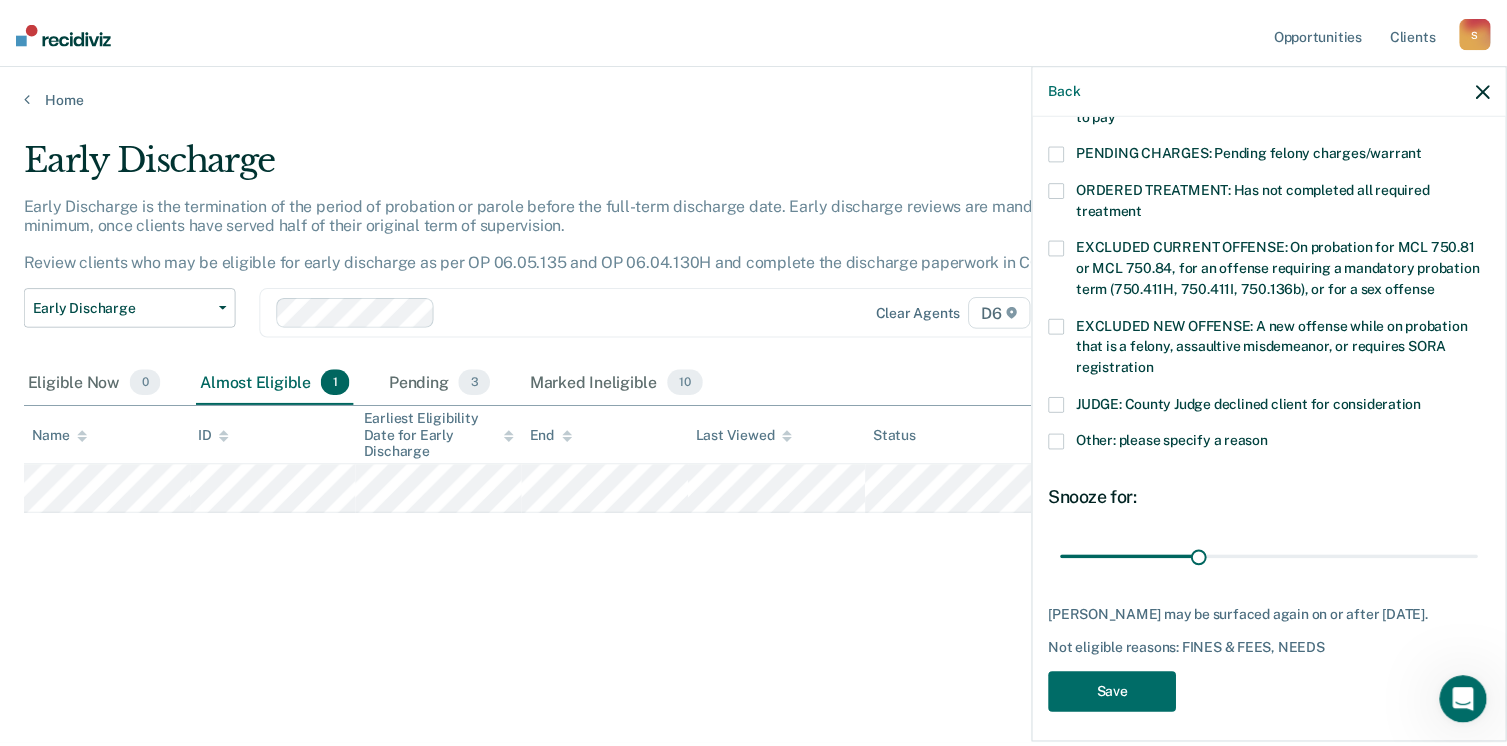 scroll, scrollTop: 647, scrollLeft: 0, axis: vertical 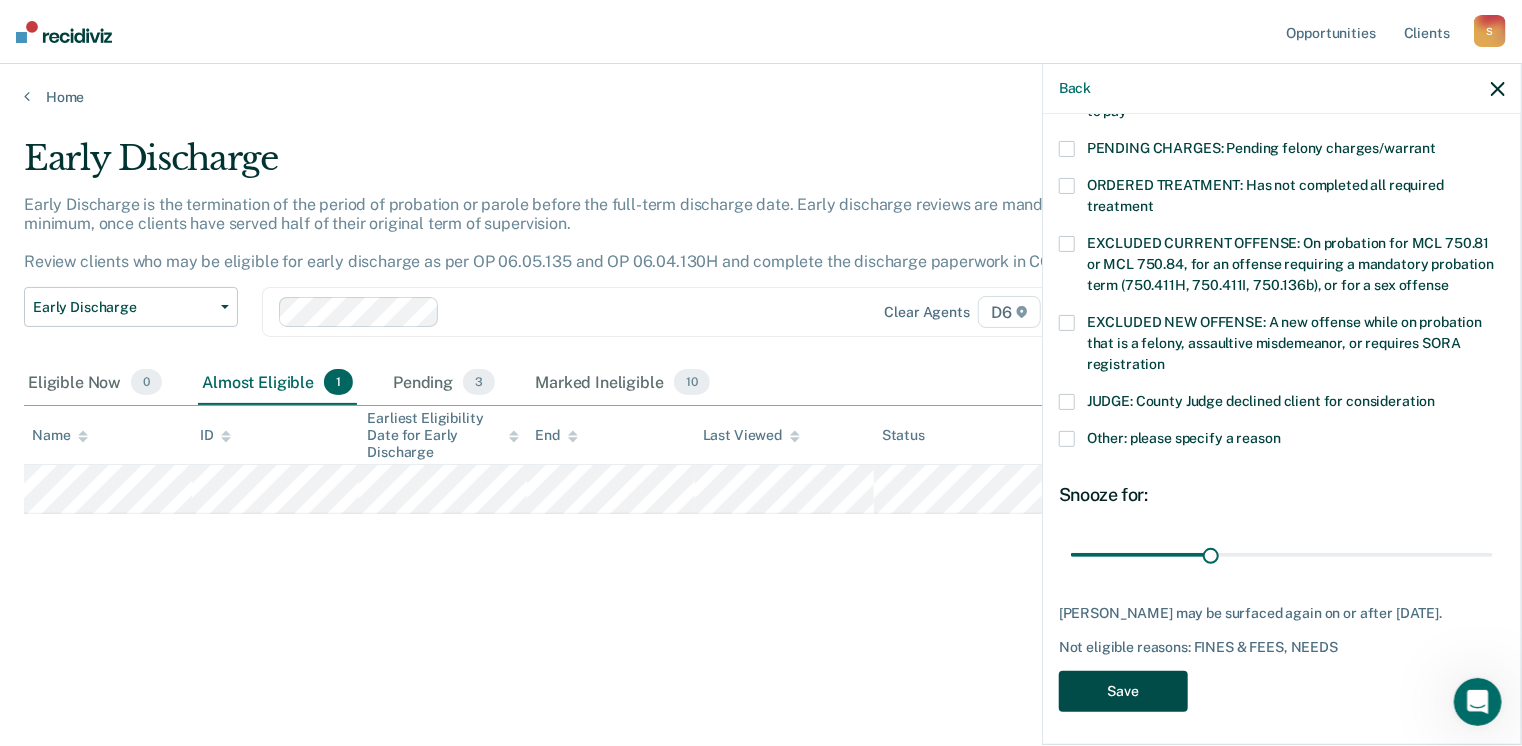 click on "Save" at bounding box center [1123, 691] 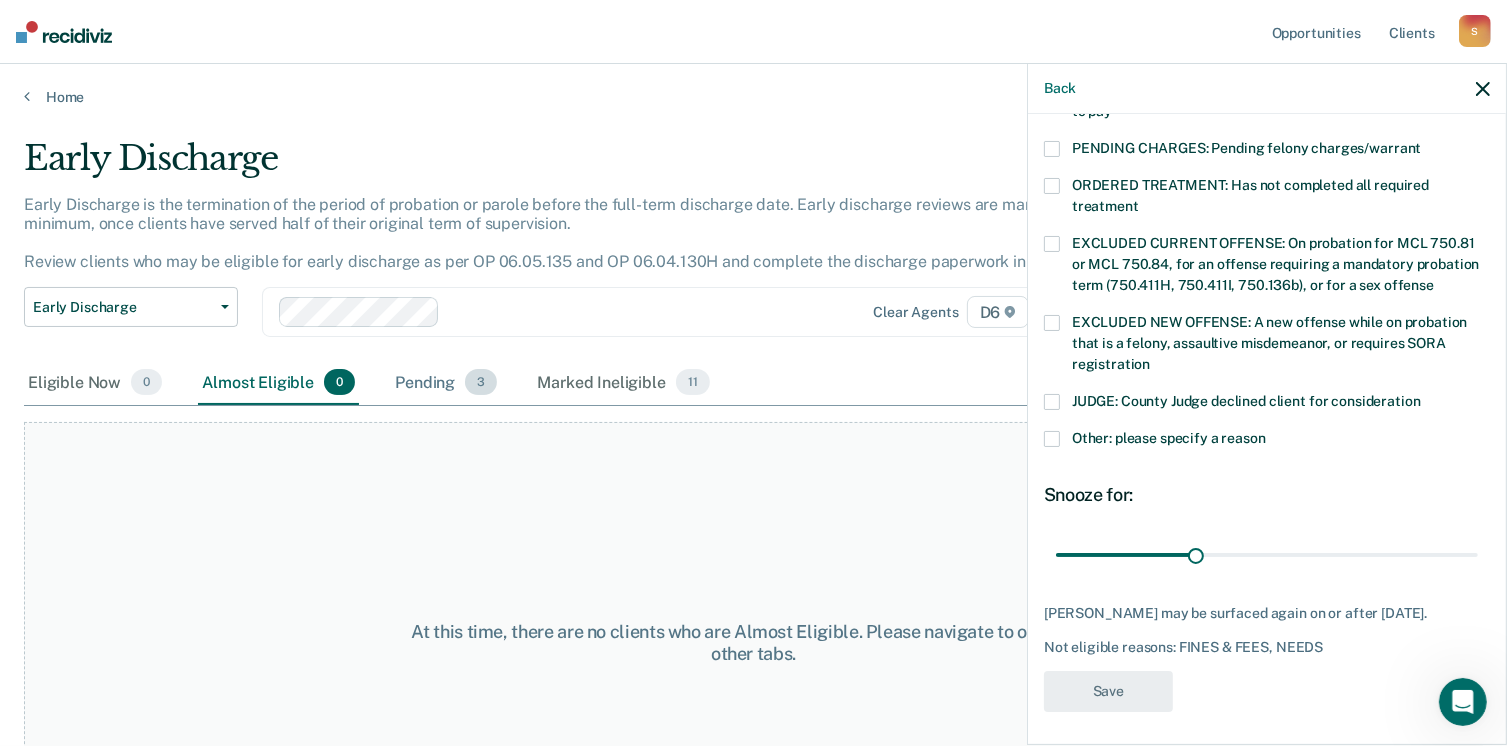 scroll, scrollTop: 519, scrollLeft: 0, axis: vertical 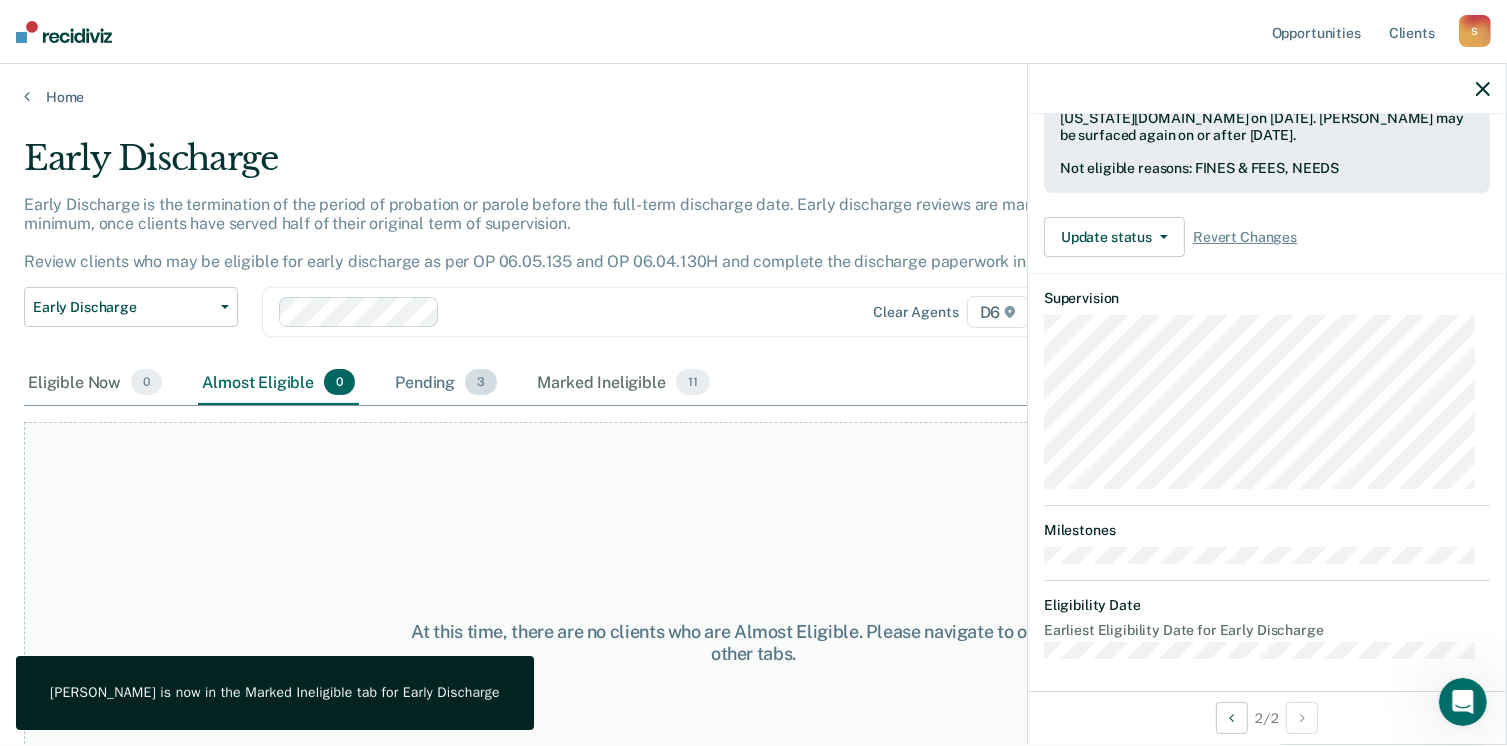 click on "Pending 3" at bounding box center [446, 383] 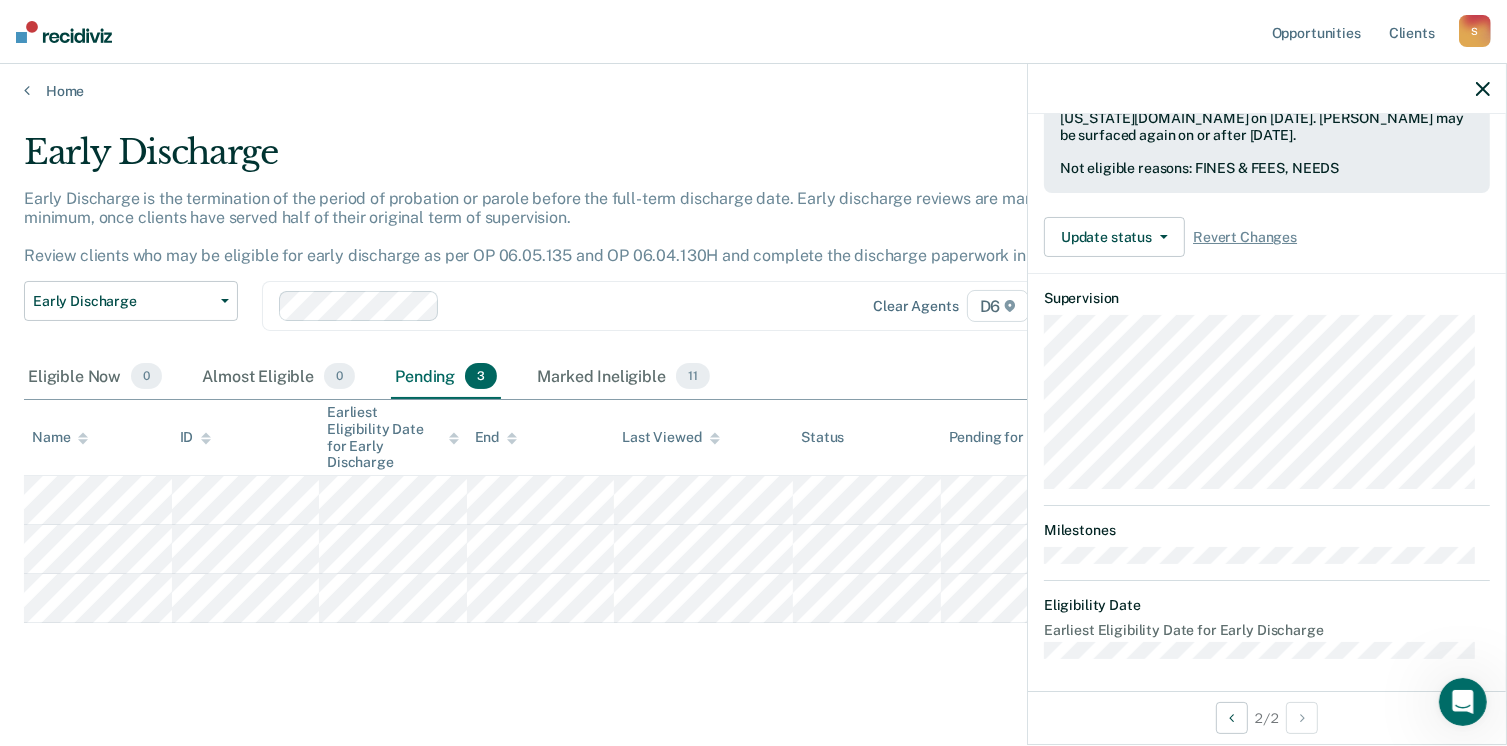 scroll, scrollTop: 8, scrollLeft: 0, axis: vertical 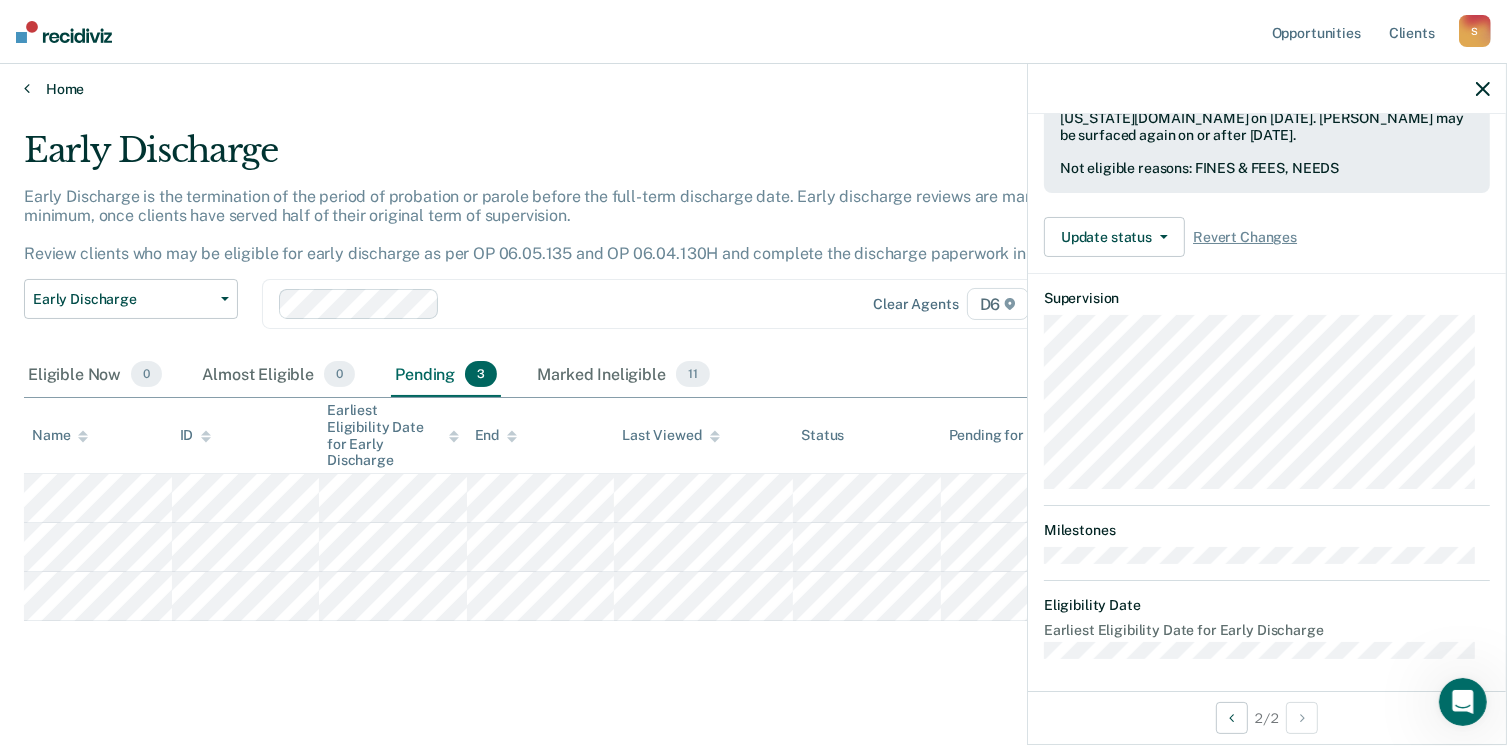 click on "Home" at bounding box center (753, 89) 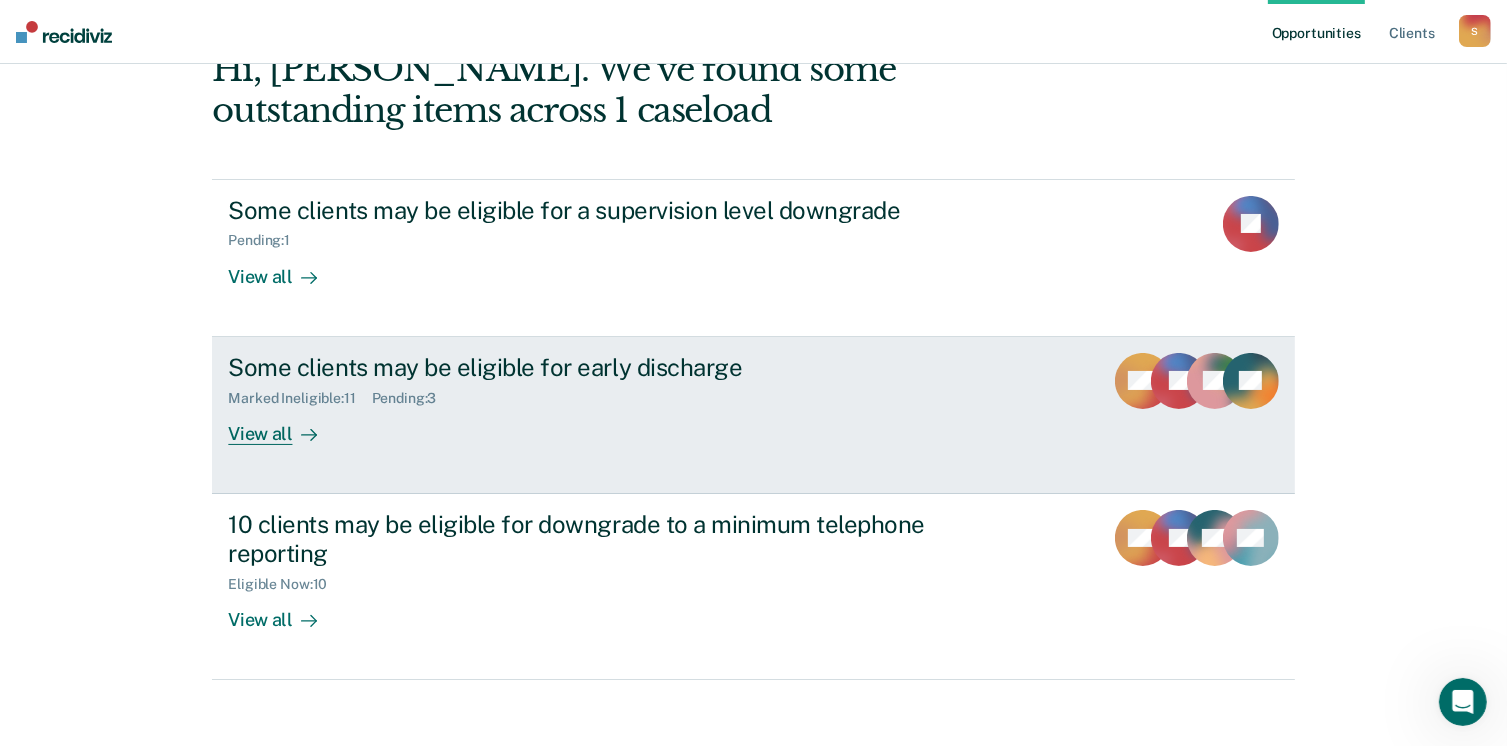 scroll, scrollTop: 133, scrollLeft: 0, axis: vertical 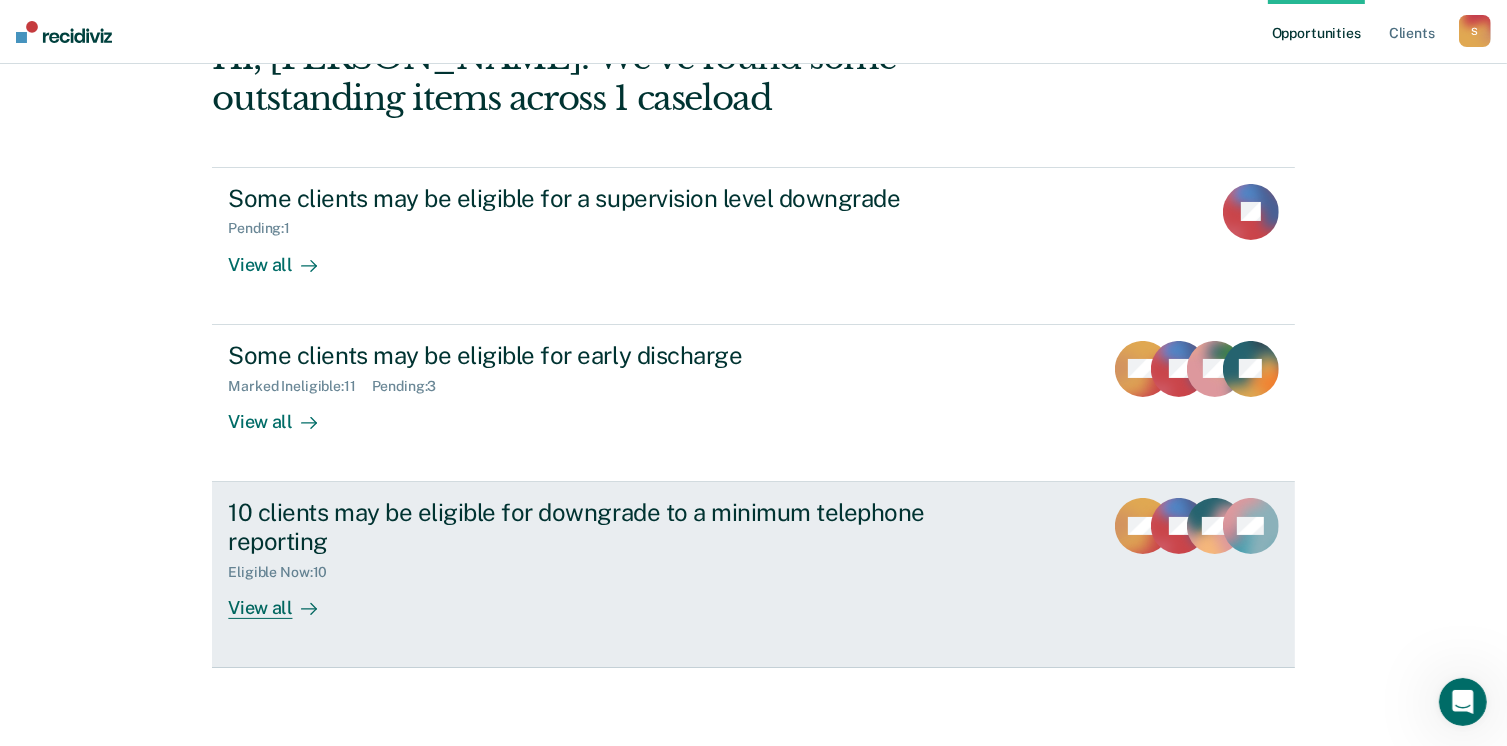 click on "View all" at bounding box center [284, 599] 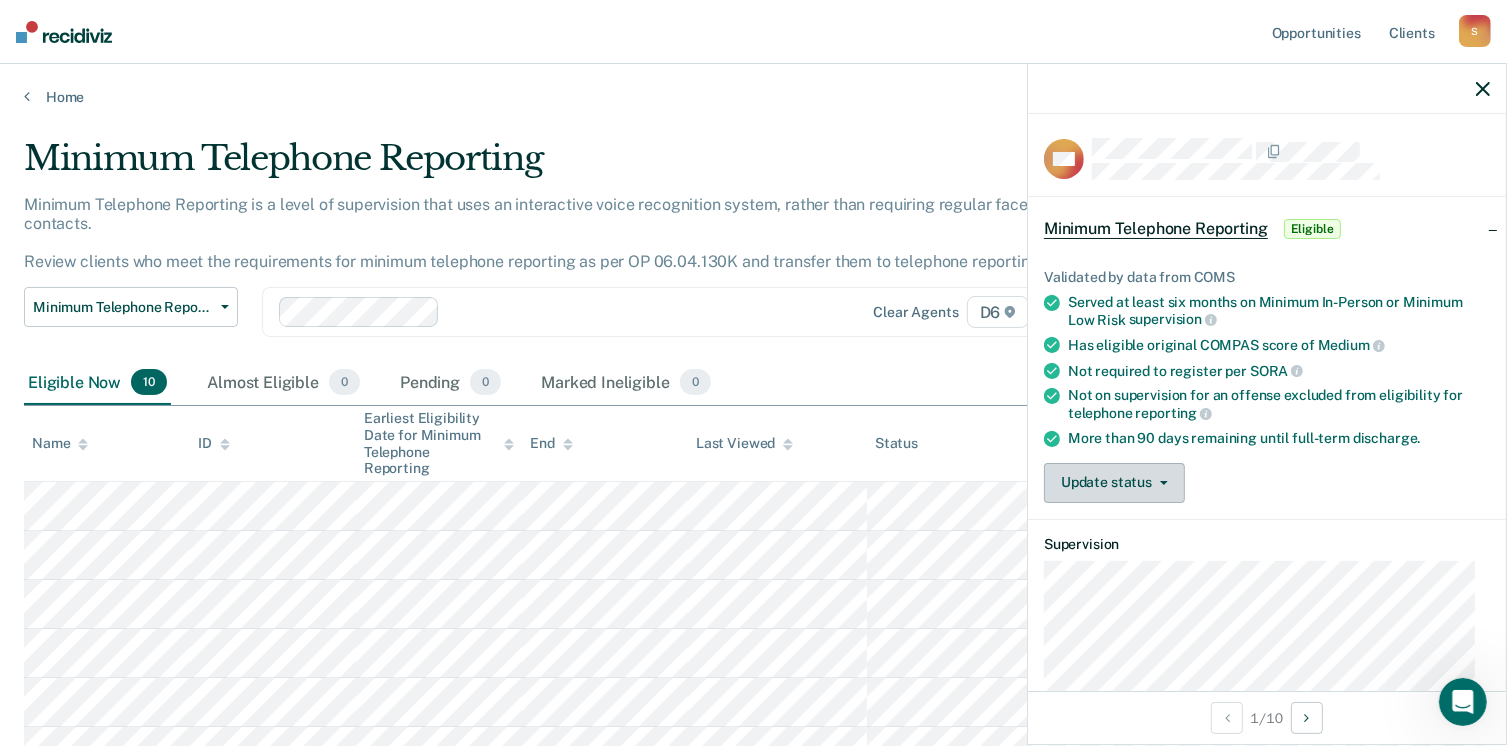 click on "Update status" at bounding box center [1114, 483] 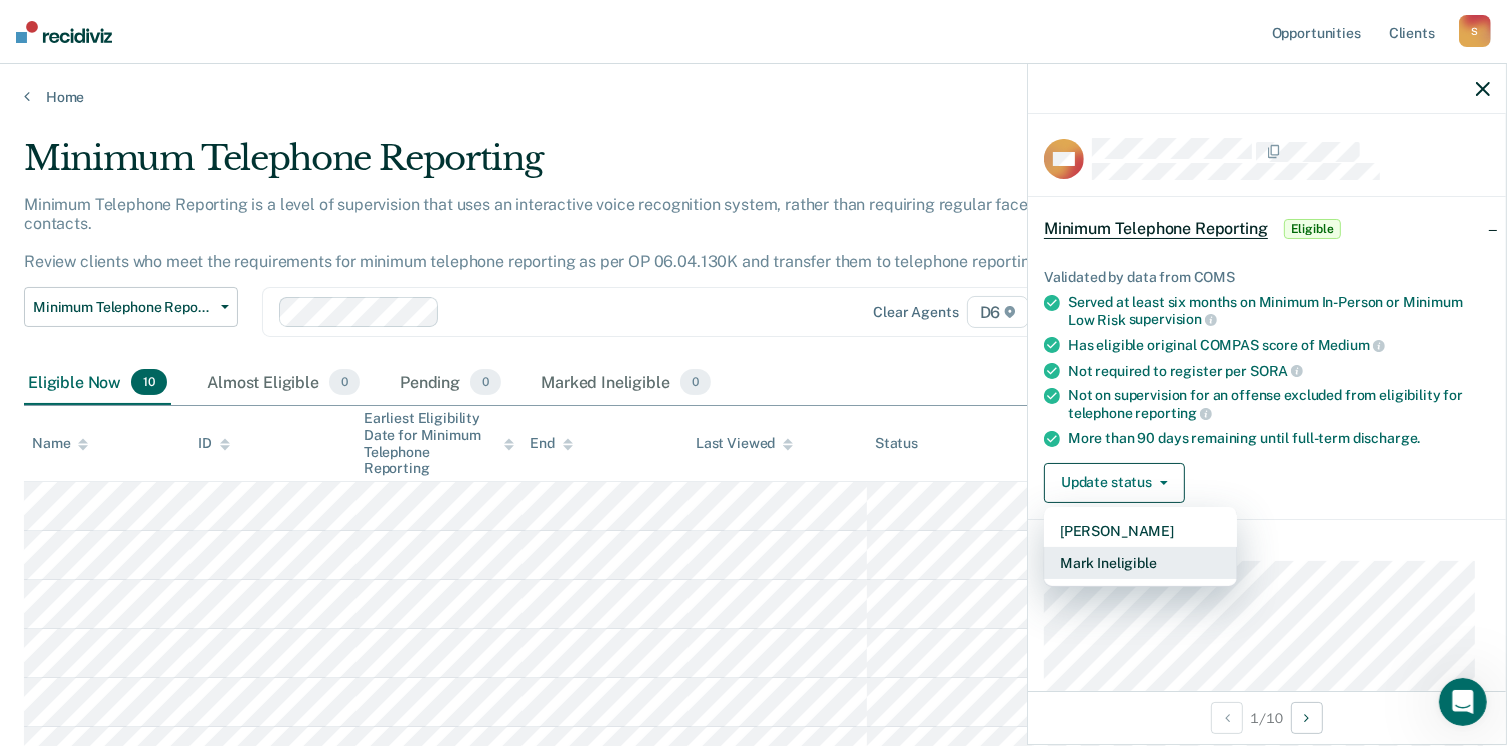 click on "Mark Ineligible" at bounding box center (1140, 563) 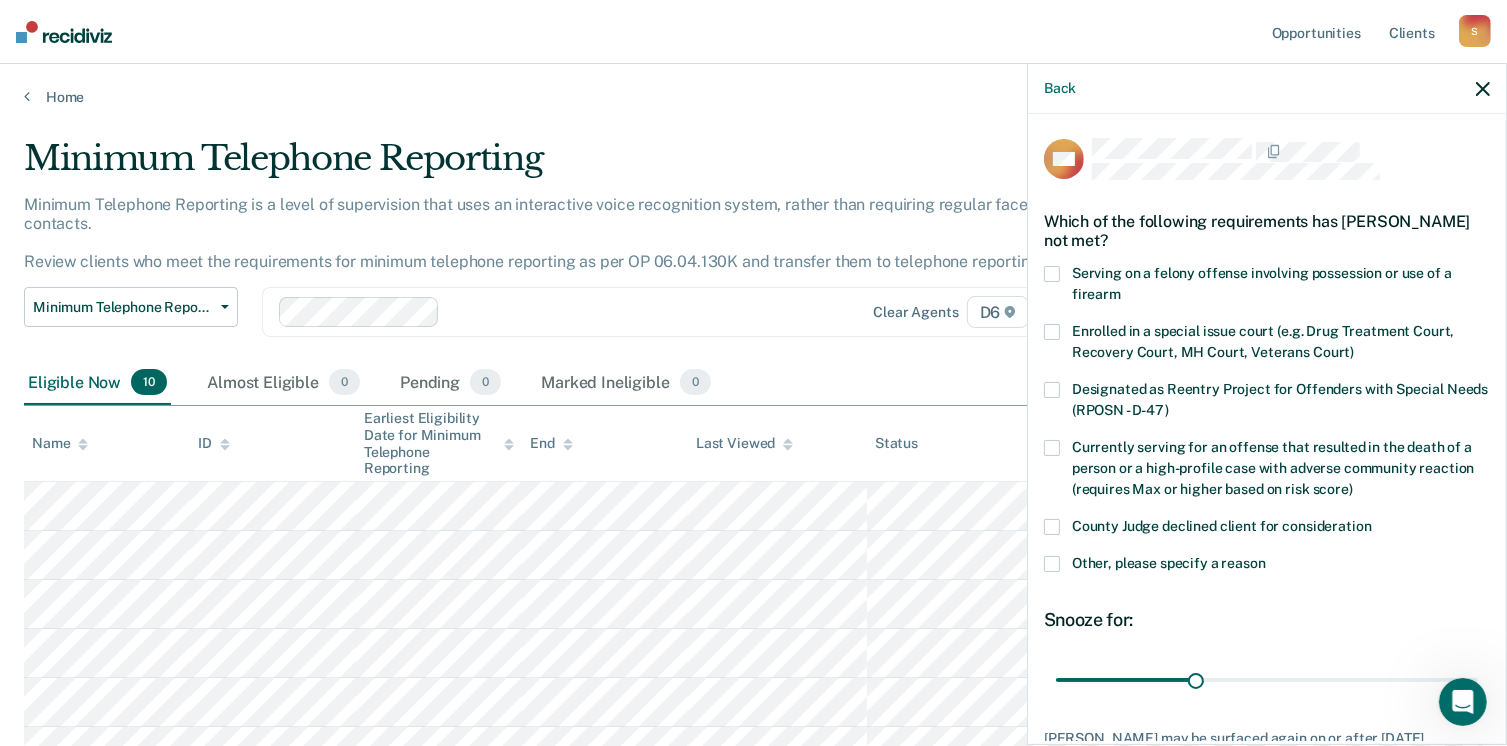 click at bounding box center (1052, 564) 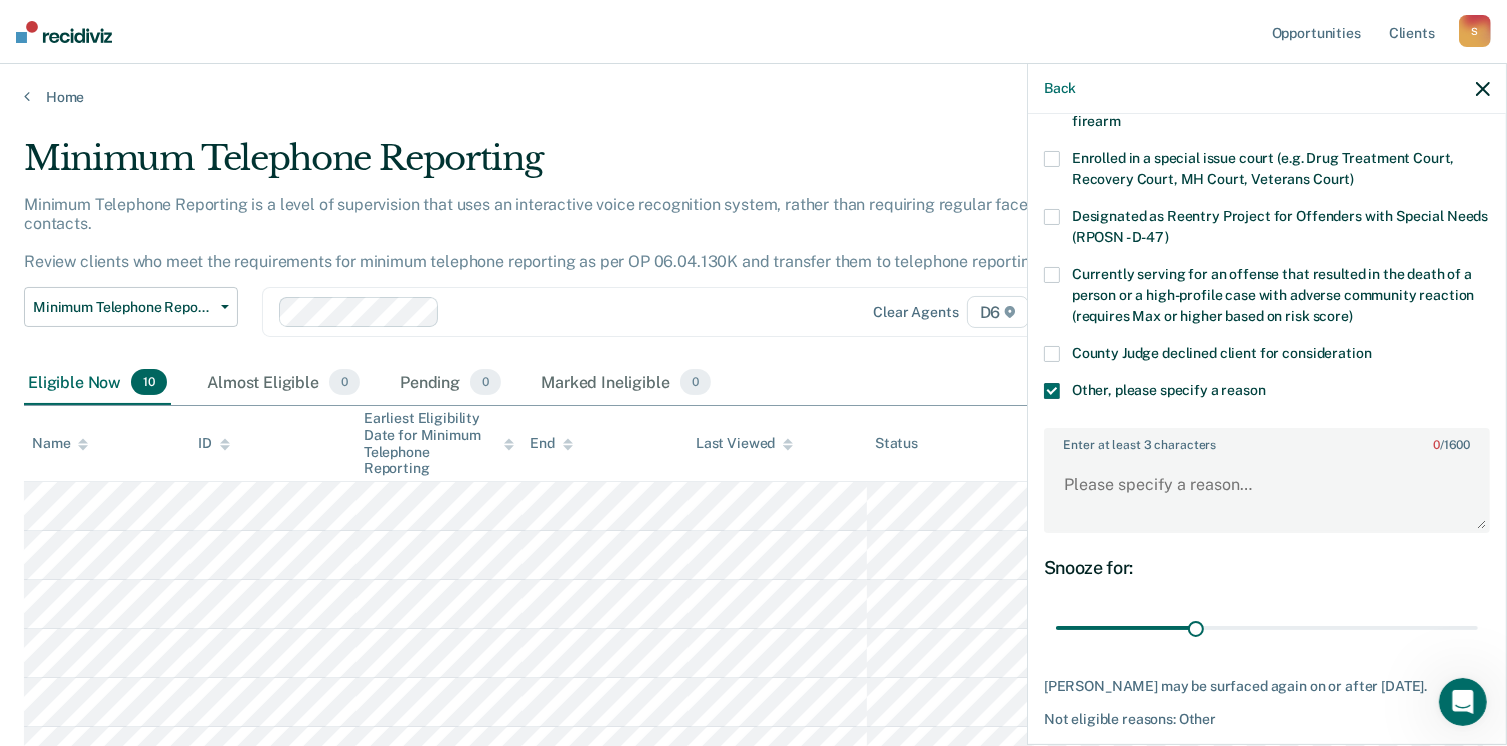 scroll, scrollTop: 200, scrollLeft: 0, axis: vertical 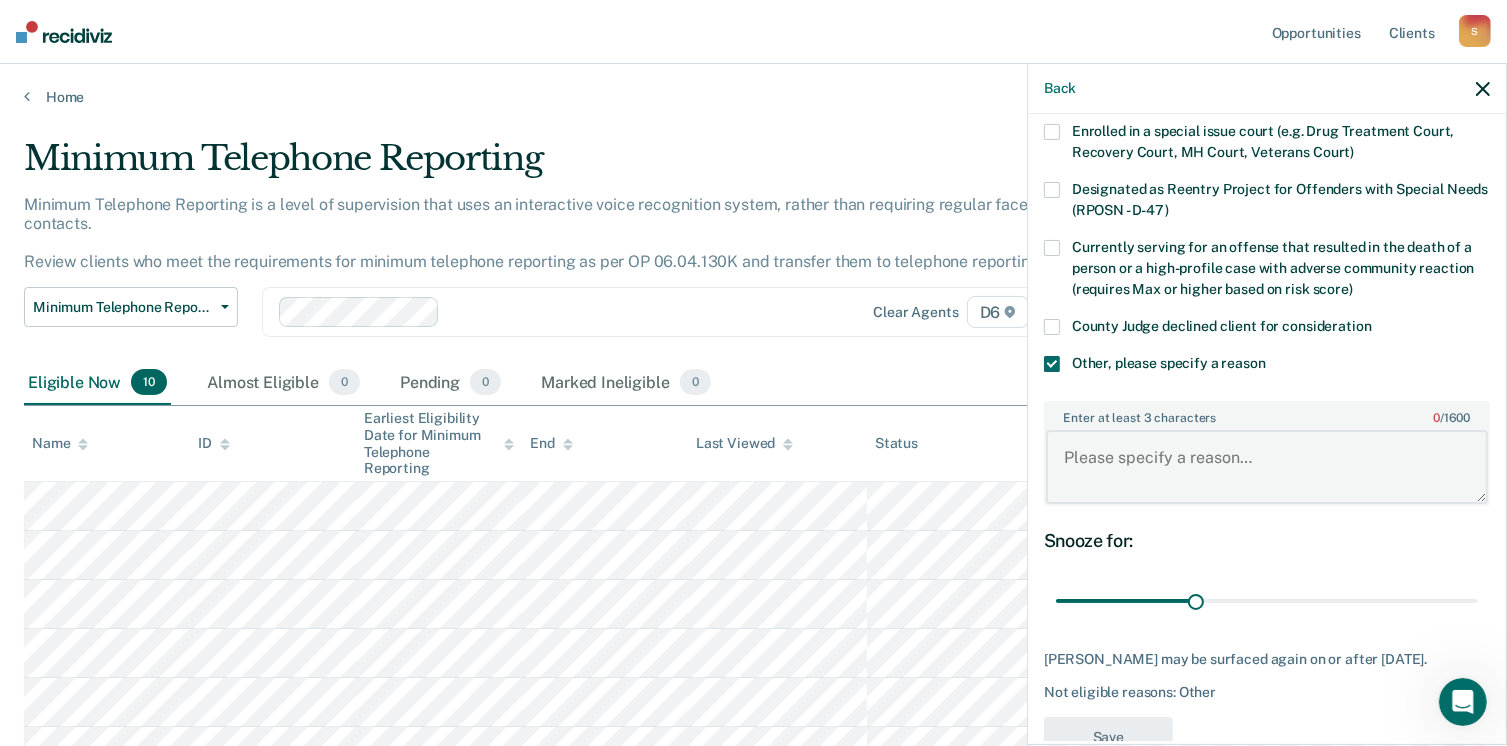 click on "Enter at least 3 characters 0  /  1600" at bounding box center [1267, 467] 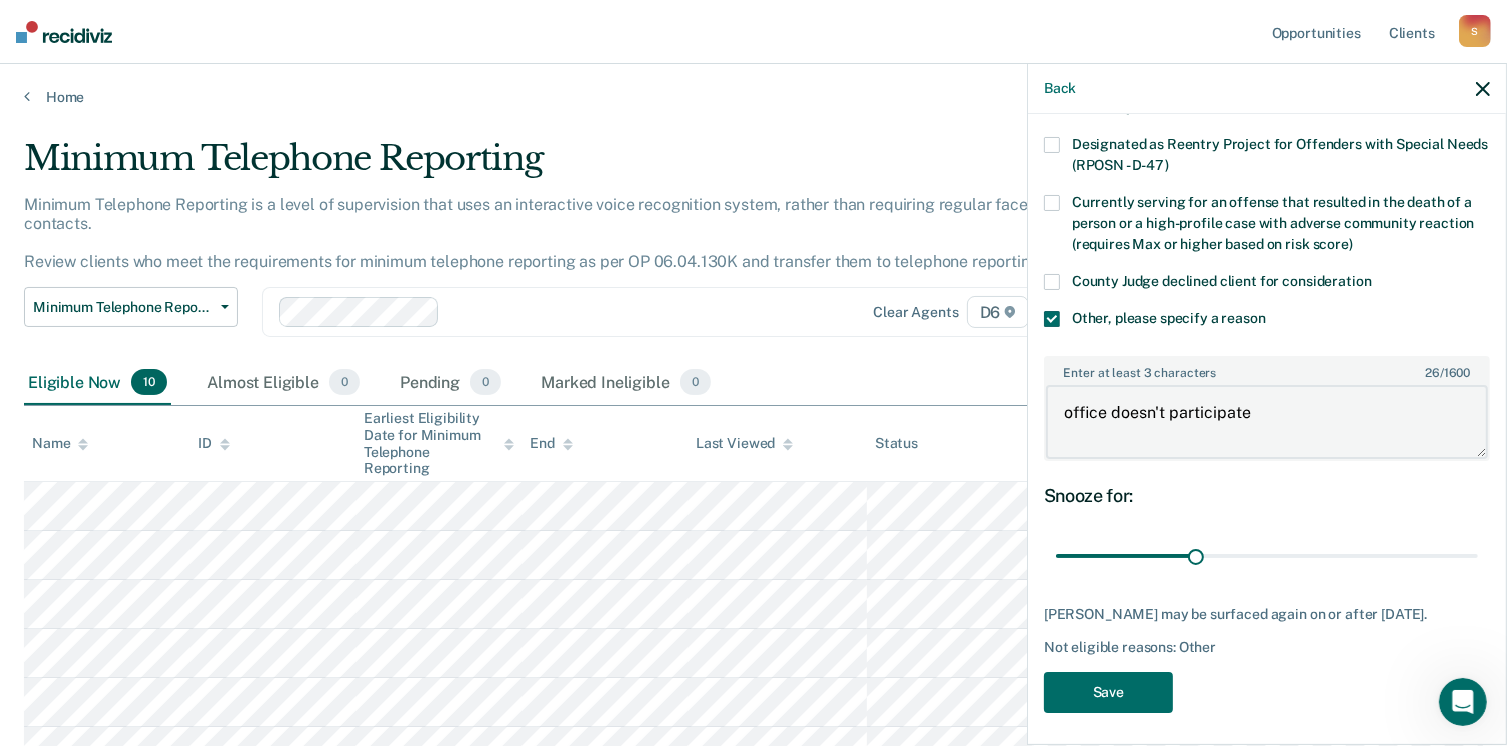 scroll, scrollTop: 265, scrollLeft: 0, axis: vertical 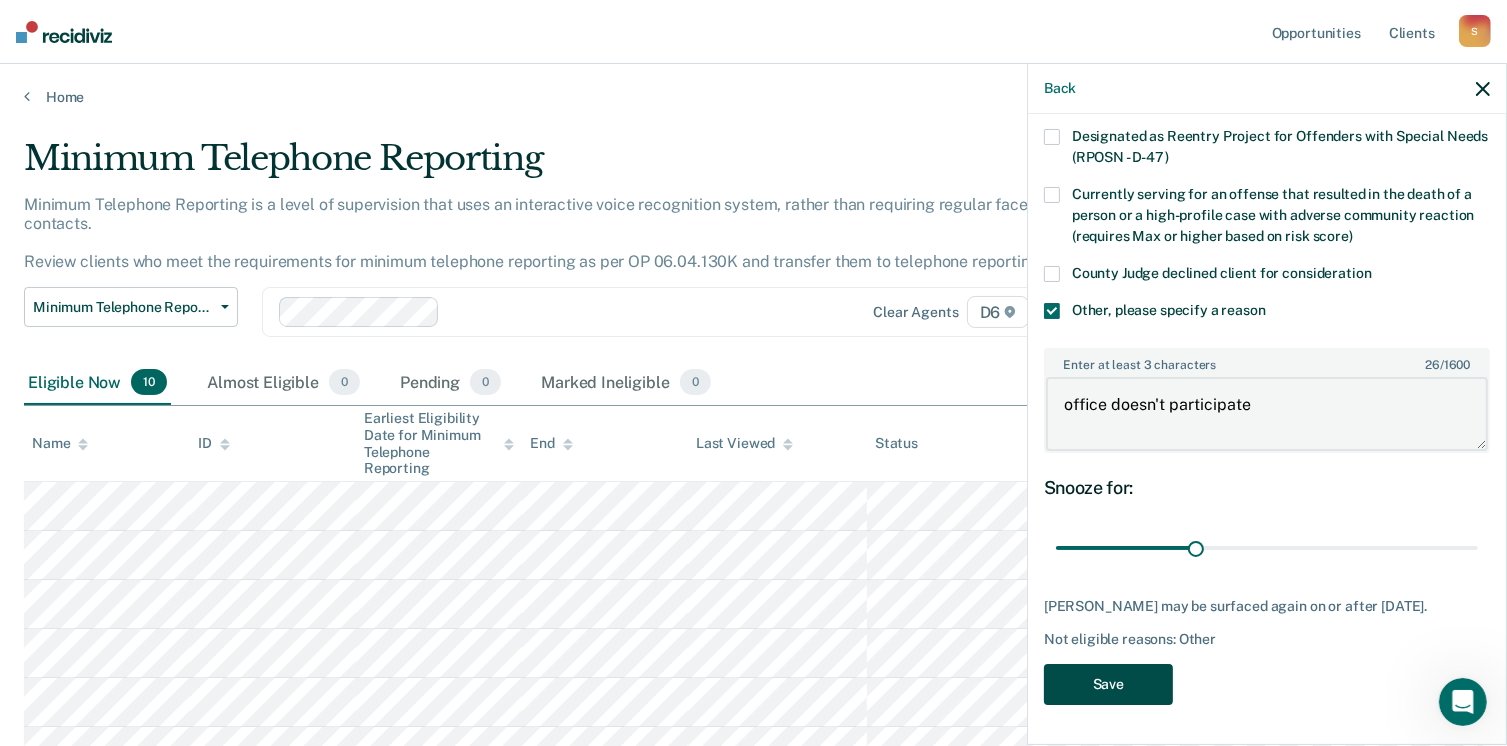 type on "office doesn't participate" 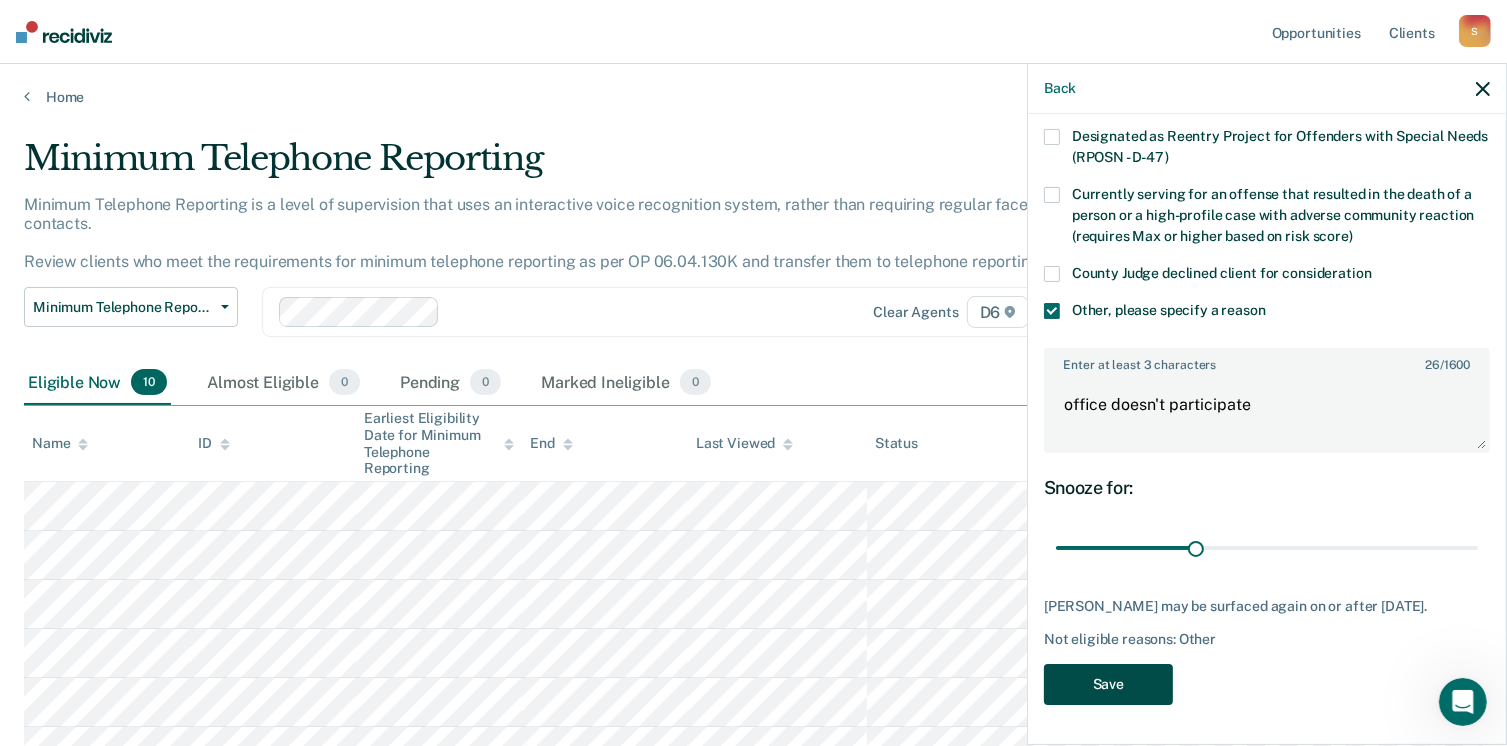 click on "Save" at bounding box center [1108, 684] 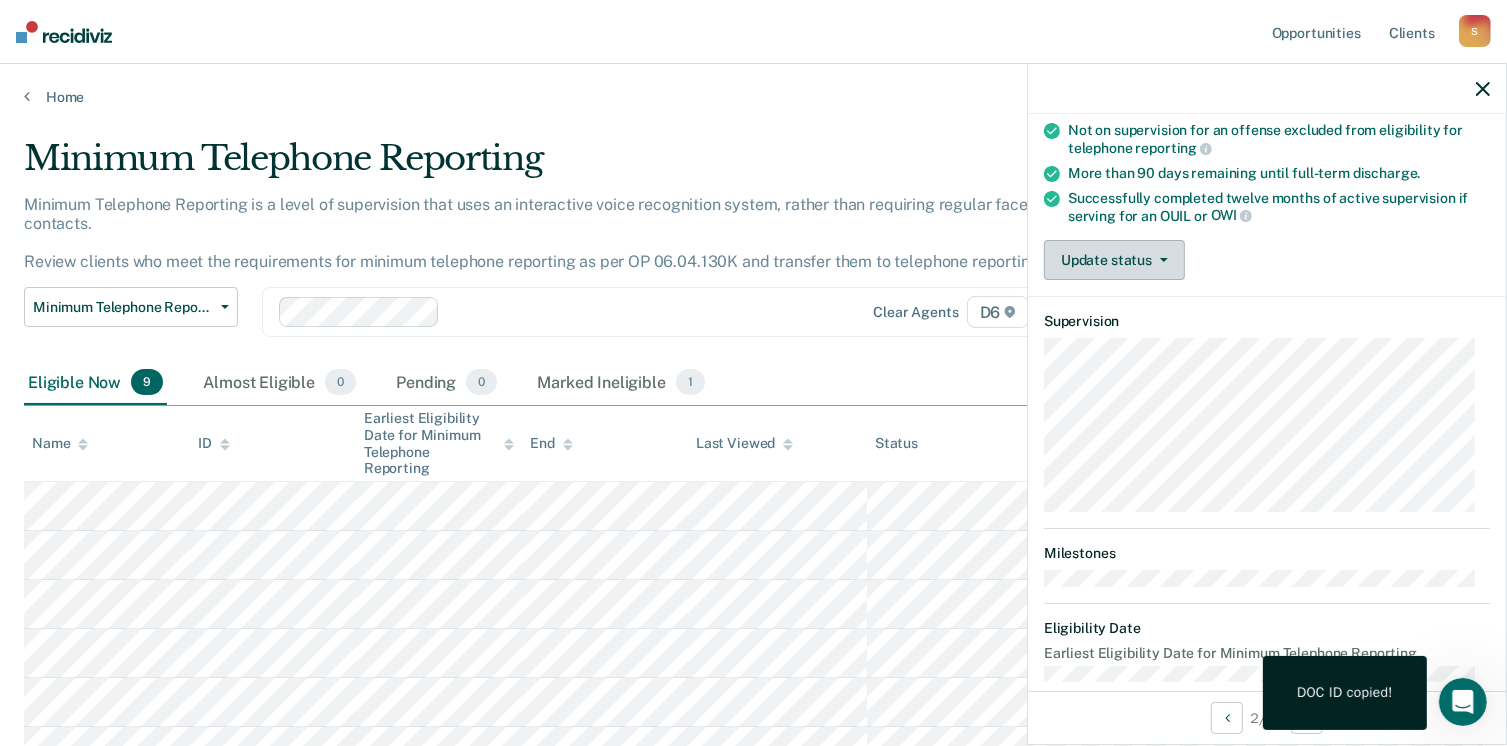 click 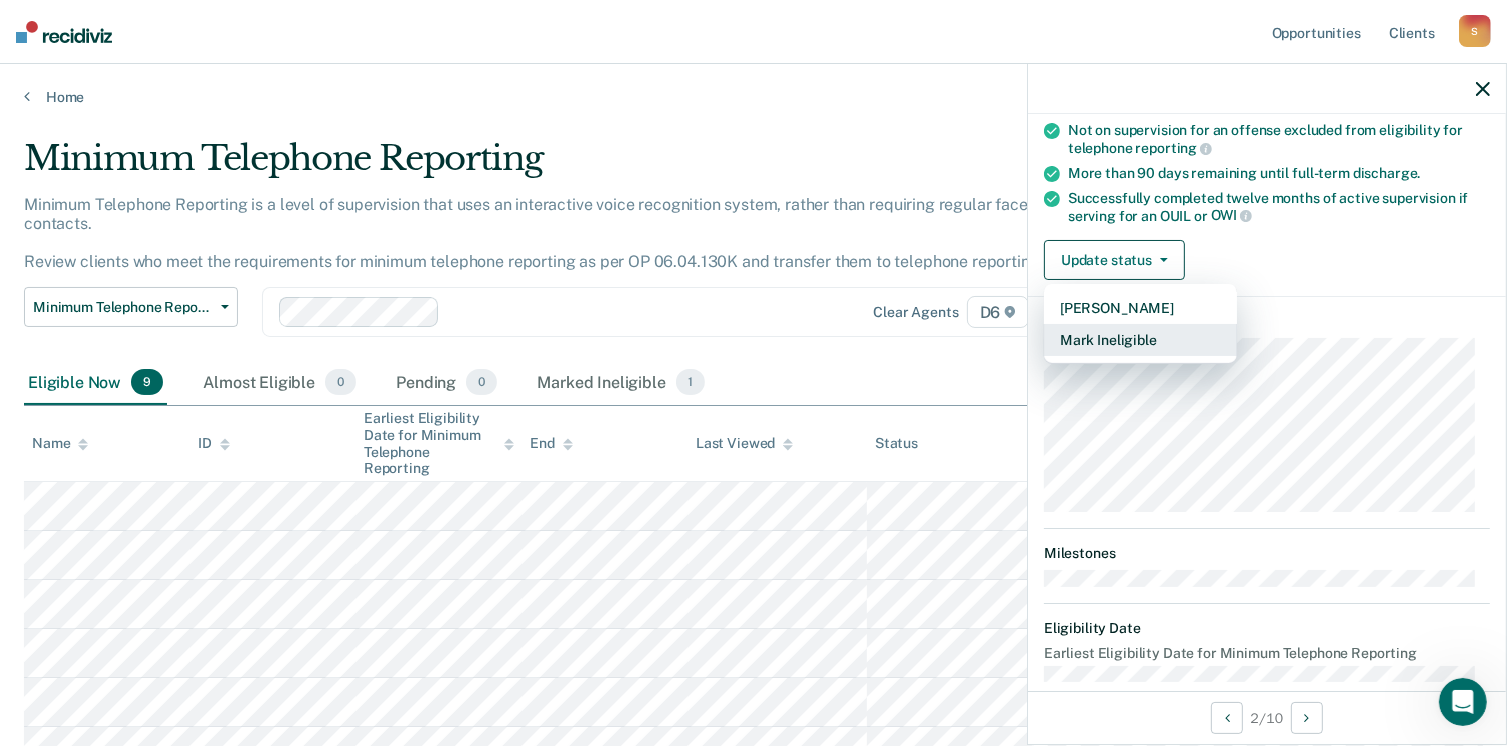 click on "Mark Ineligible" at bounding box center [1140, 340] 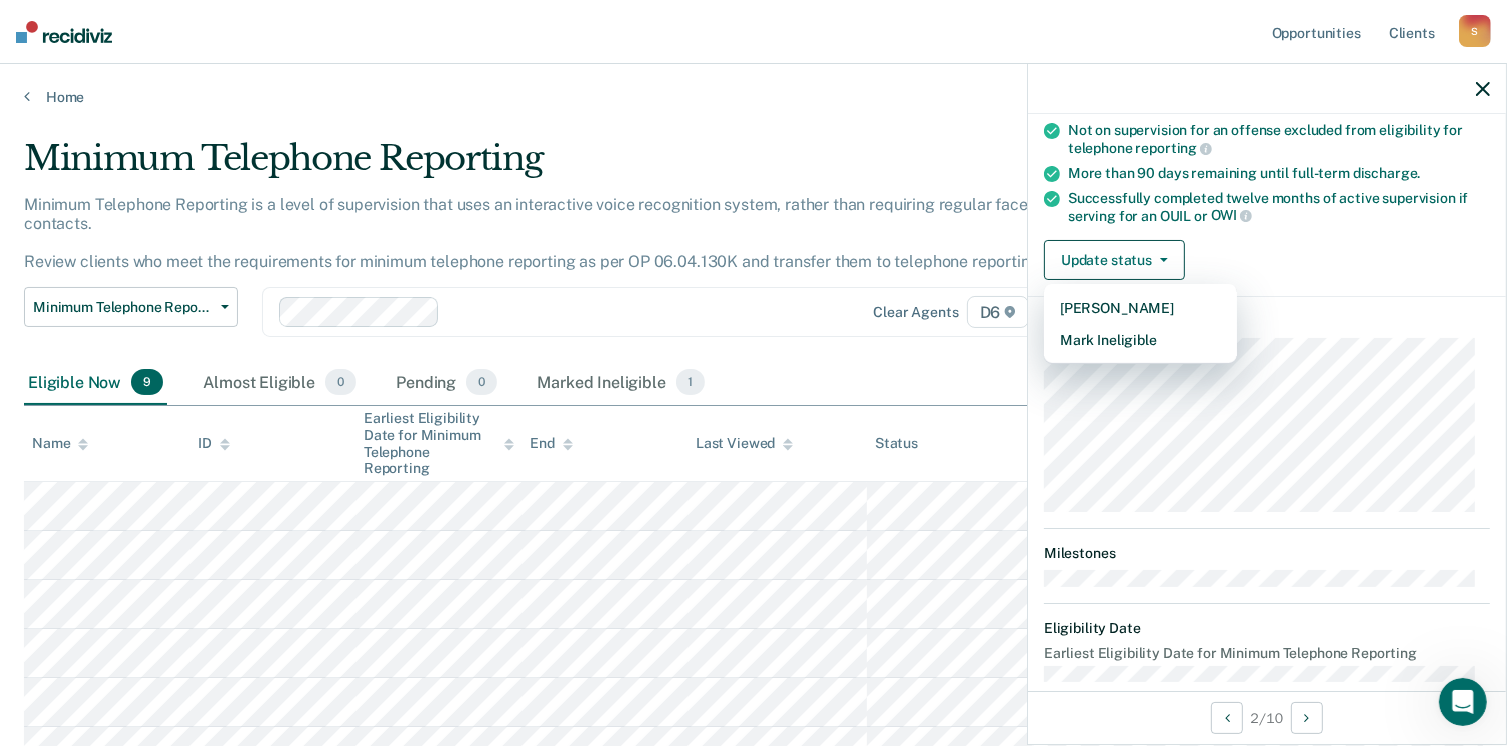 scroll, scrollTop: 129, scrollLeft: 0, axis: vertical 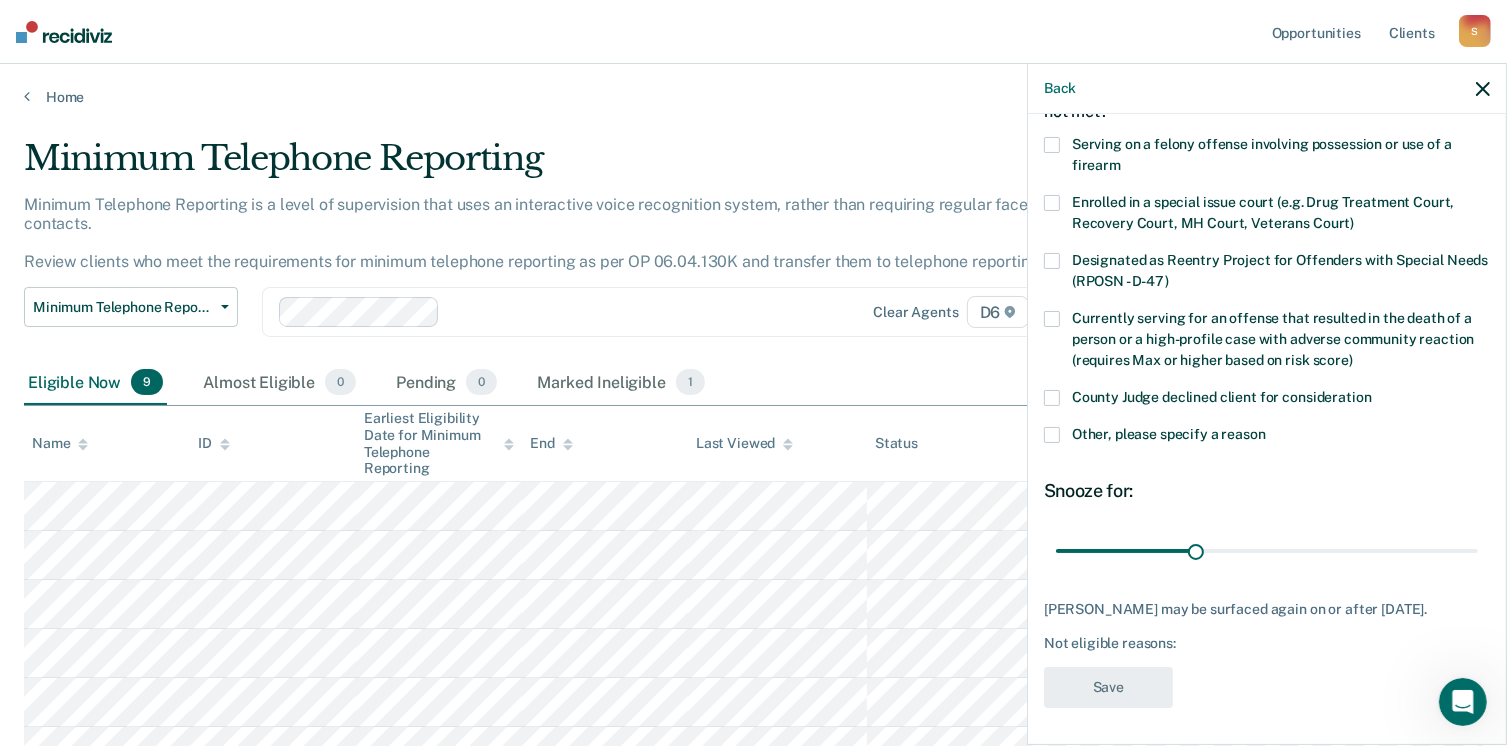 drag, startPoint x: 1057, startPoint y: 432, endPoint x: 1056, endPoint y: 453, distance: 21.023796 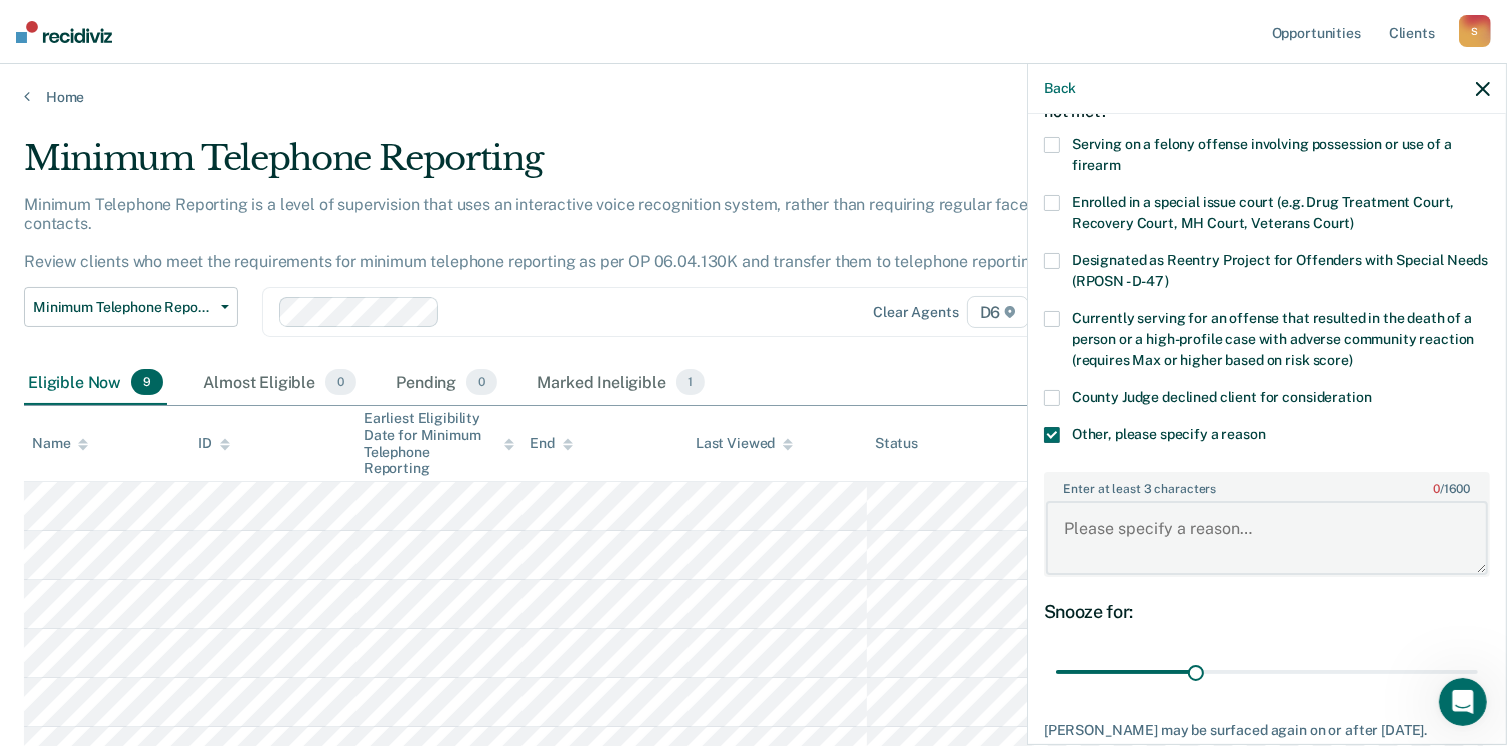 click on "Enter at least 3 characters 0  /  1600" at bounding box center [1267, 538] 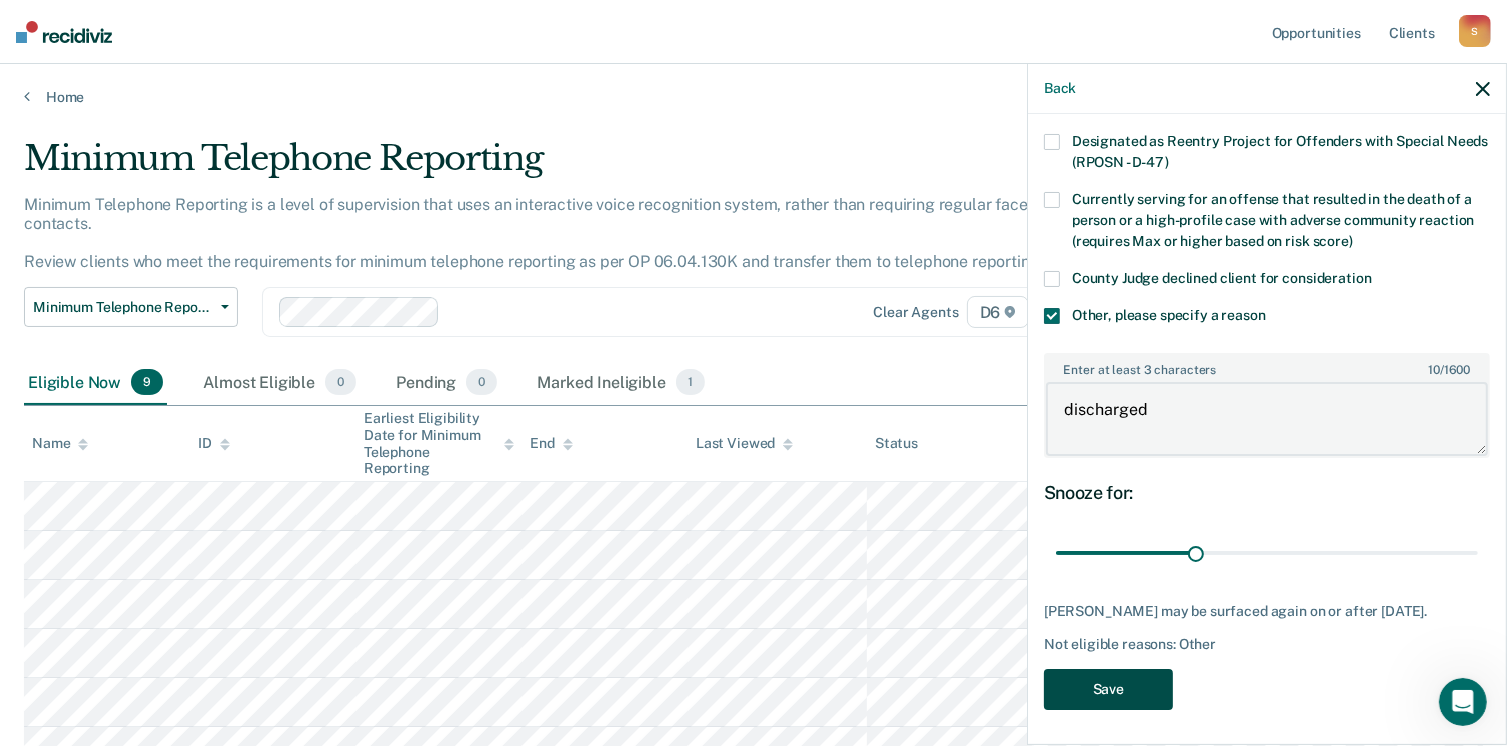 scroll, scrollTop: 248, scrollLeft: 0, axis: vertical 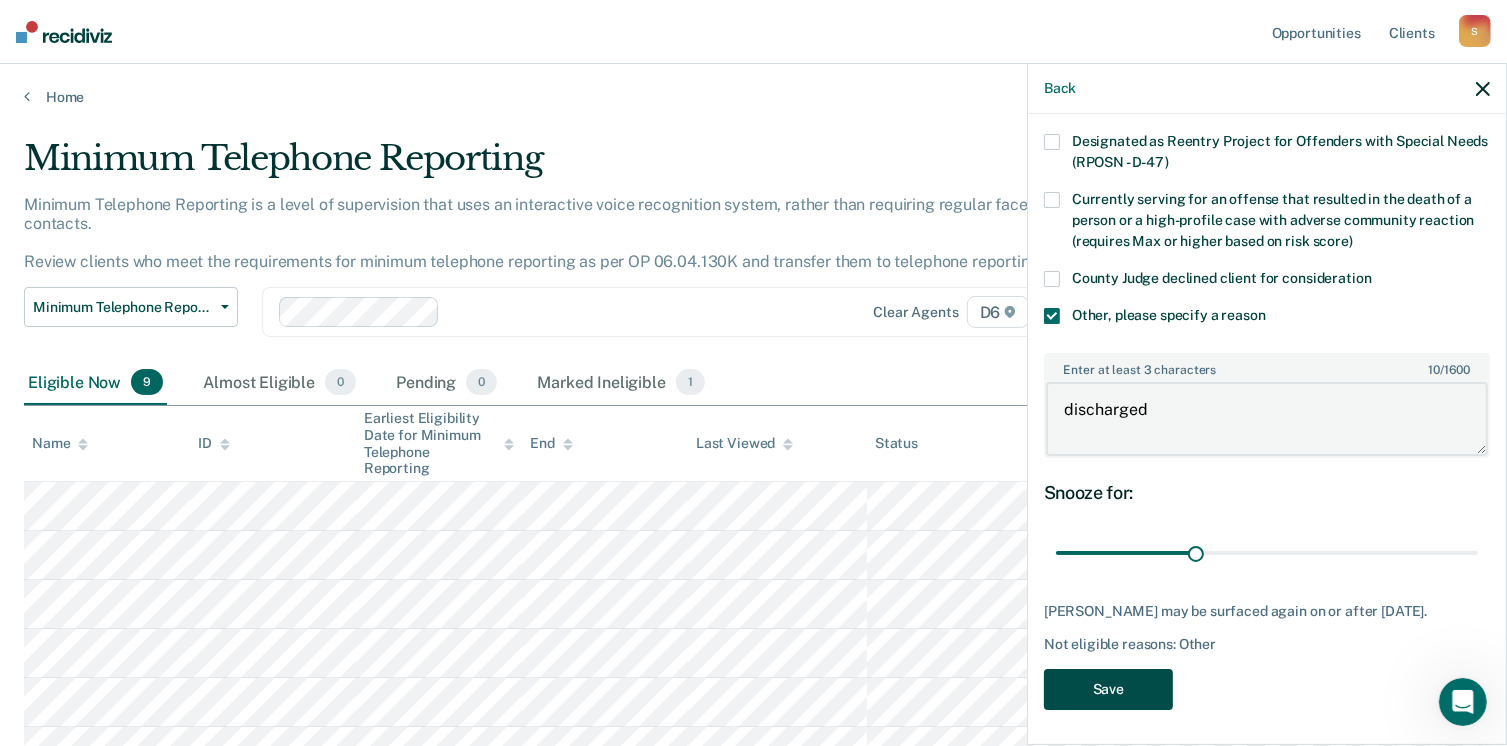 type on "discharged" 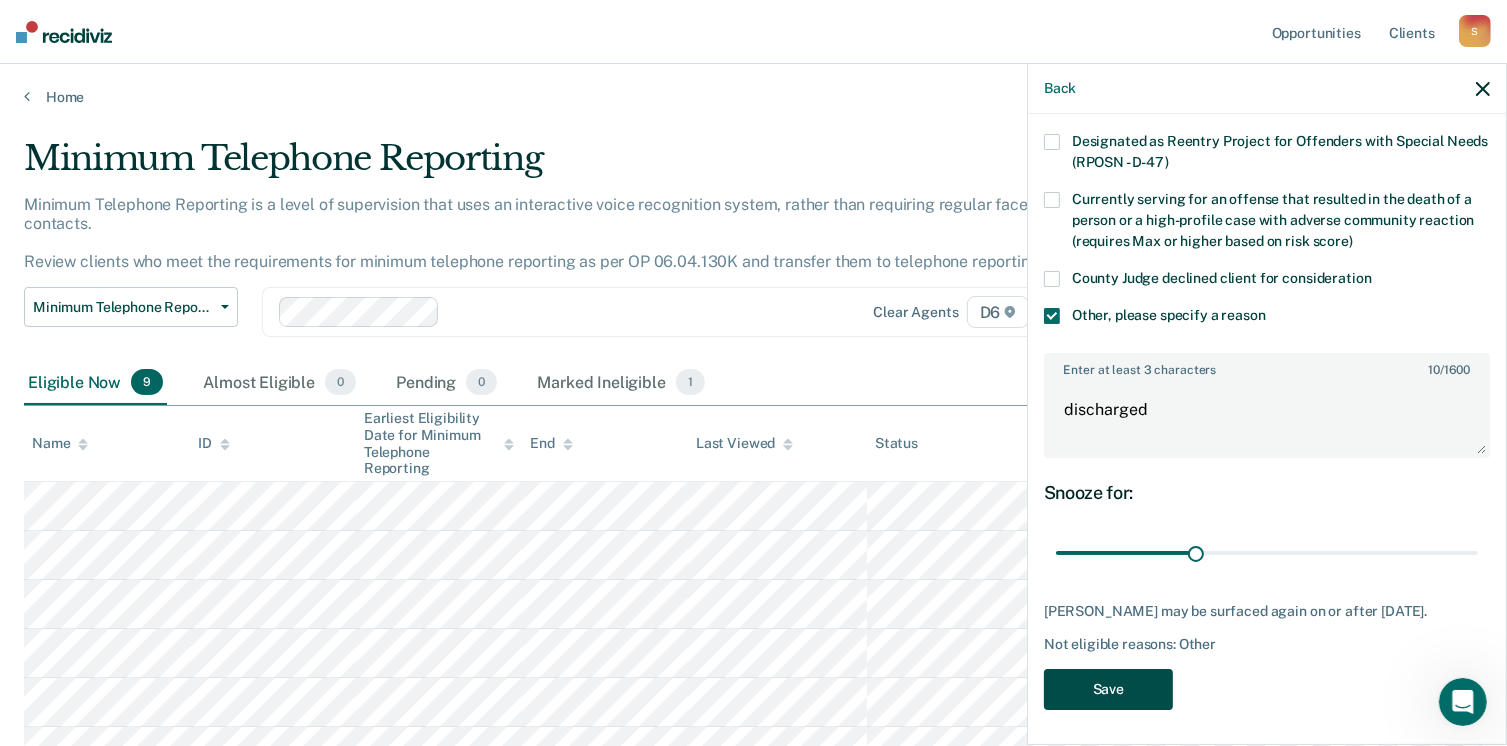 click on "Save" at bounding box center [1108, 689] 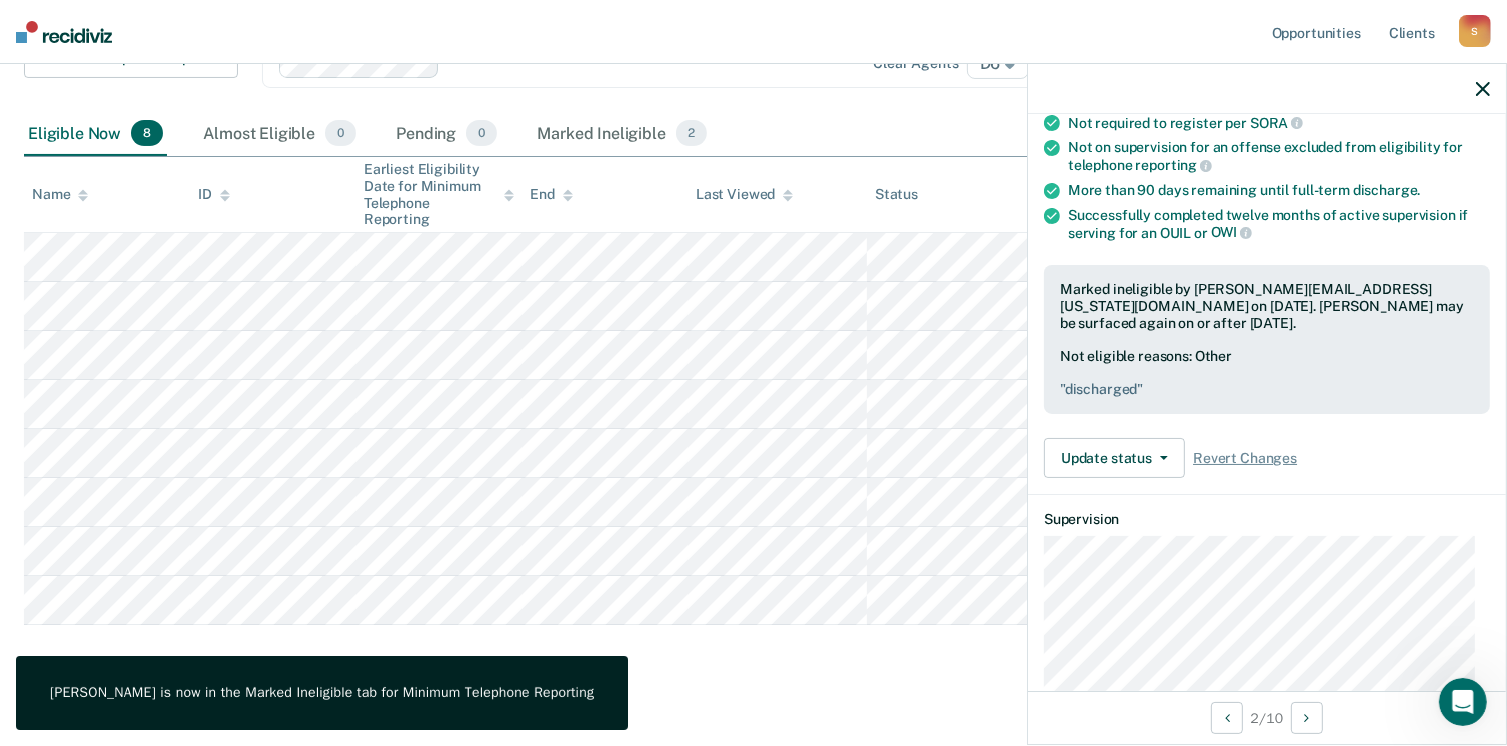 scroll, scrollTop: 250, scrollLeft: 0, axis: vertical 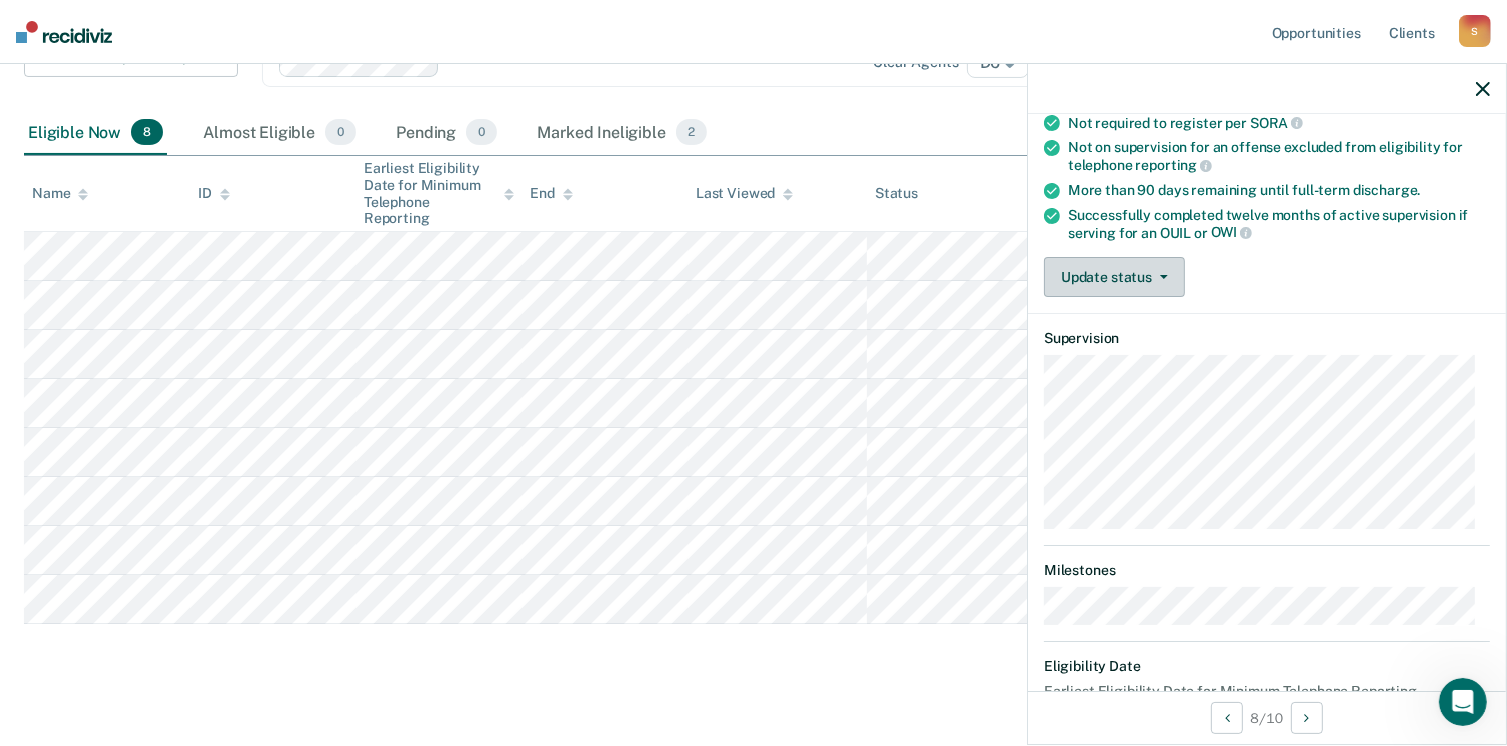 click on "Update status" at bounding box center (1114, 277) 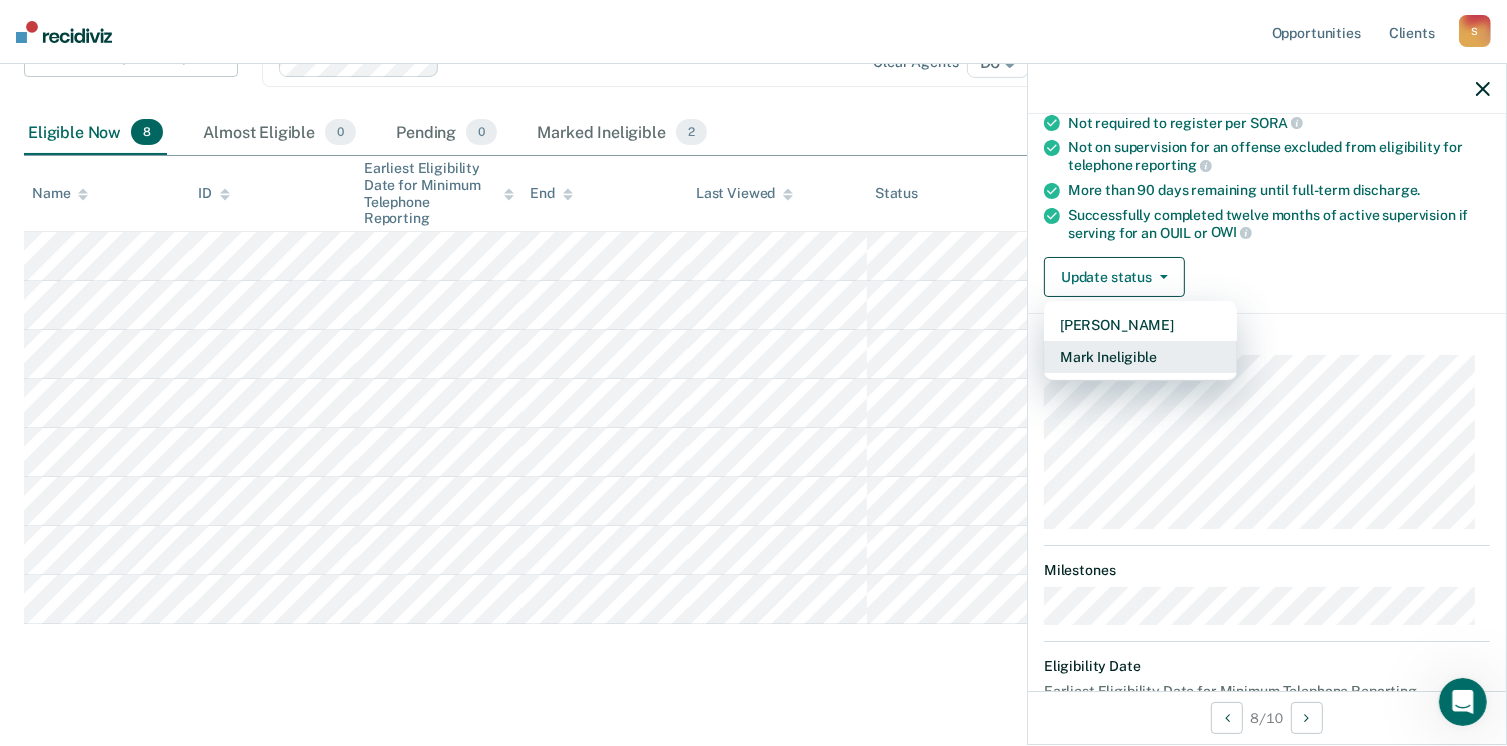 click on "Mark Ineligible" at bounding box center [1140, 357] 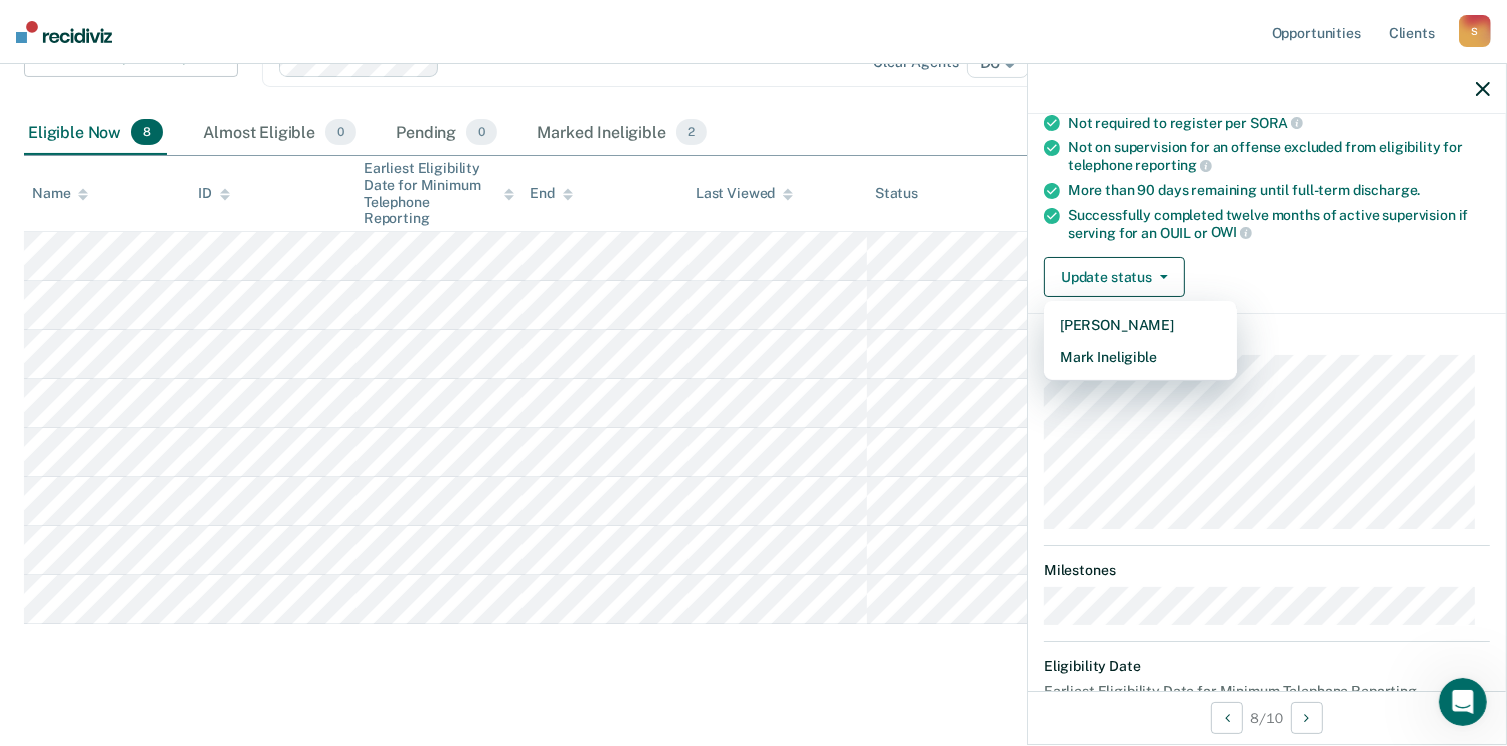 scroll, scrollTop: 129, scrollLeft: 0, axis: vertical 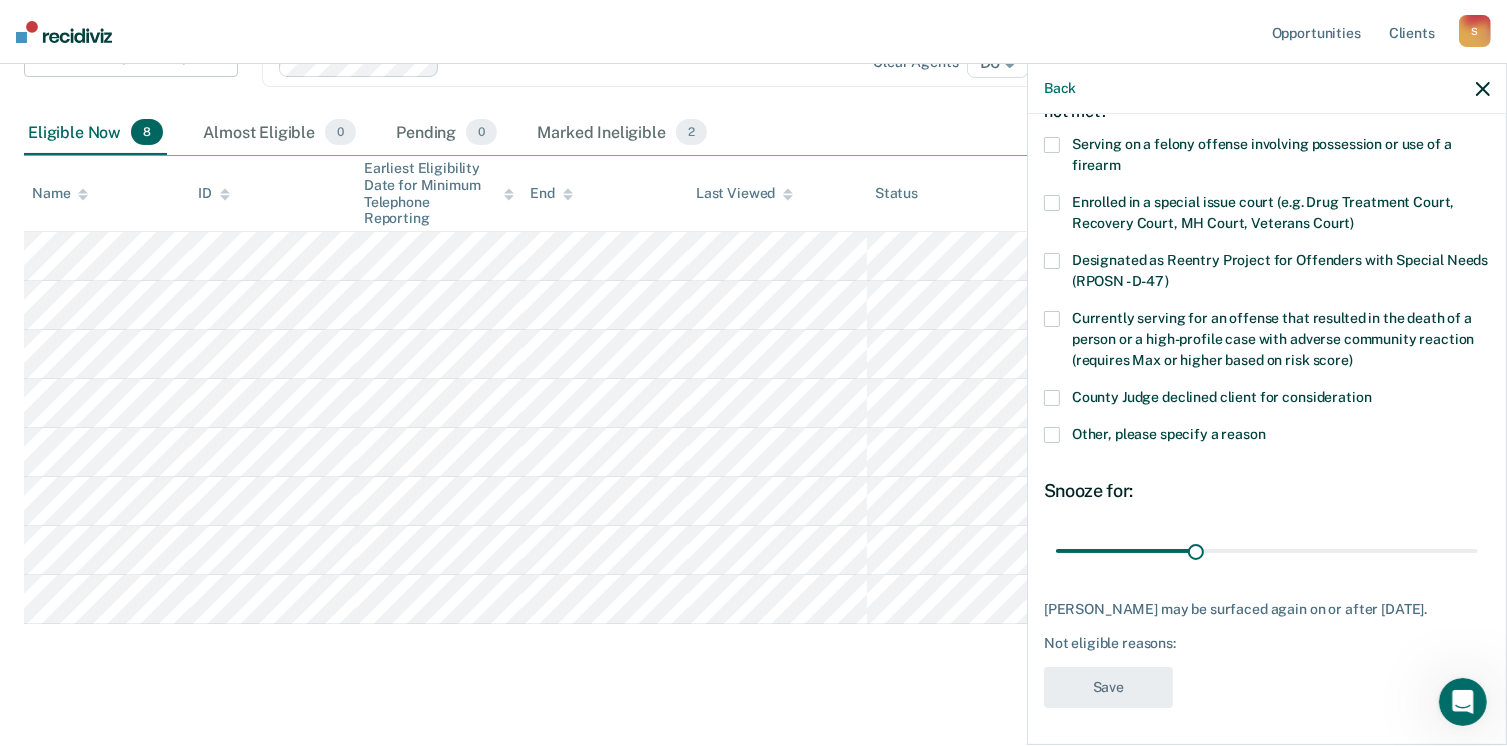 click at bounding box center (1052, 319) 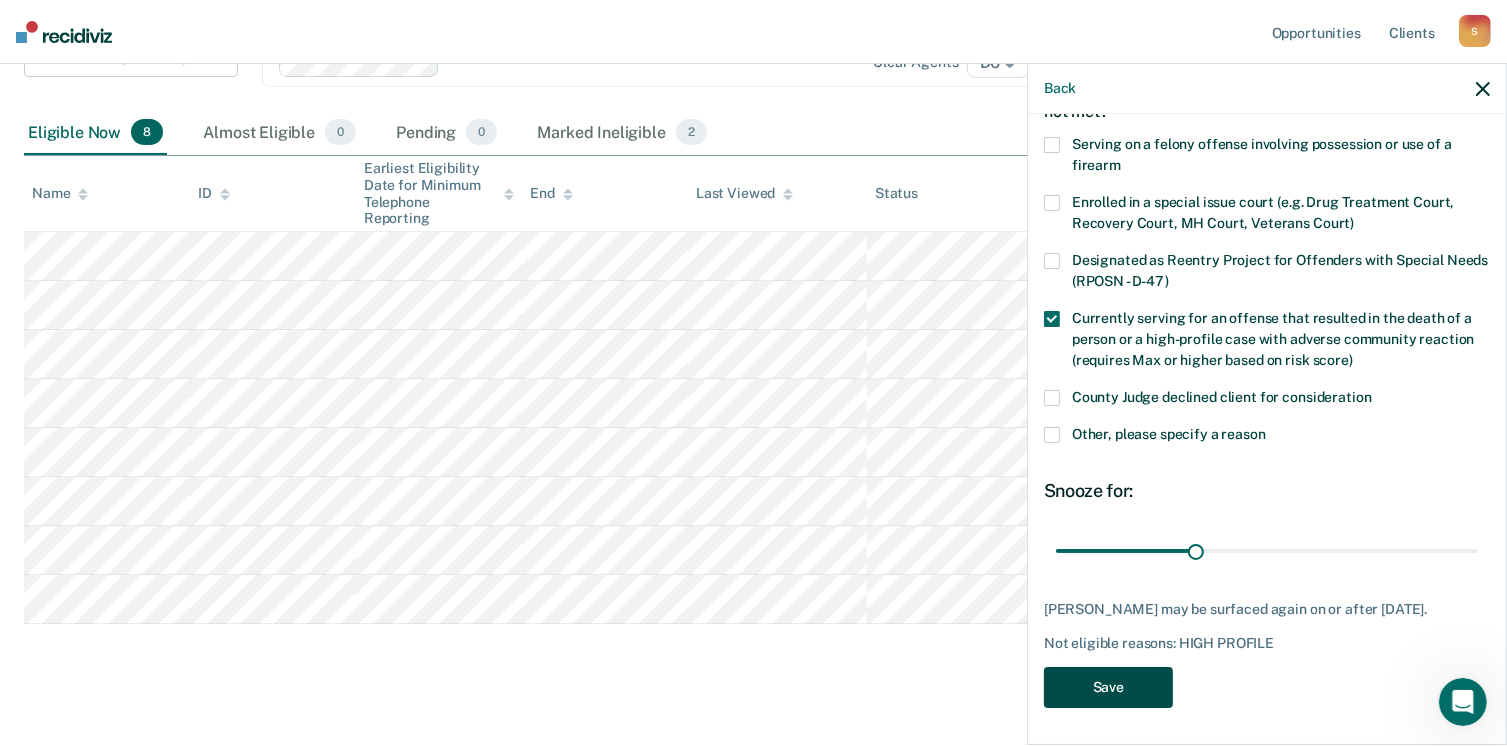 click on "Save" at bounding box center (1108, 687) 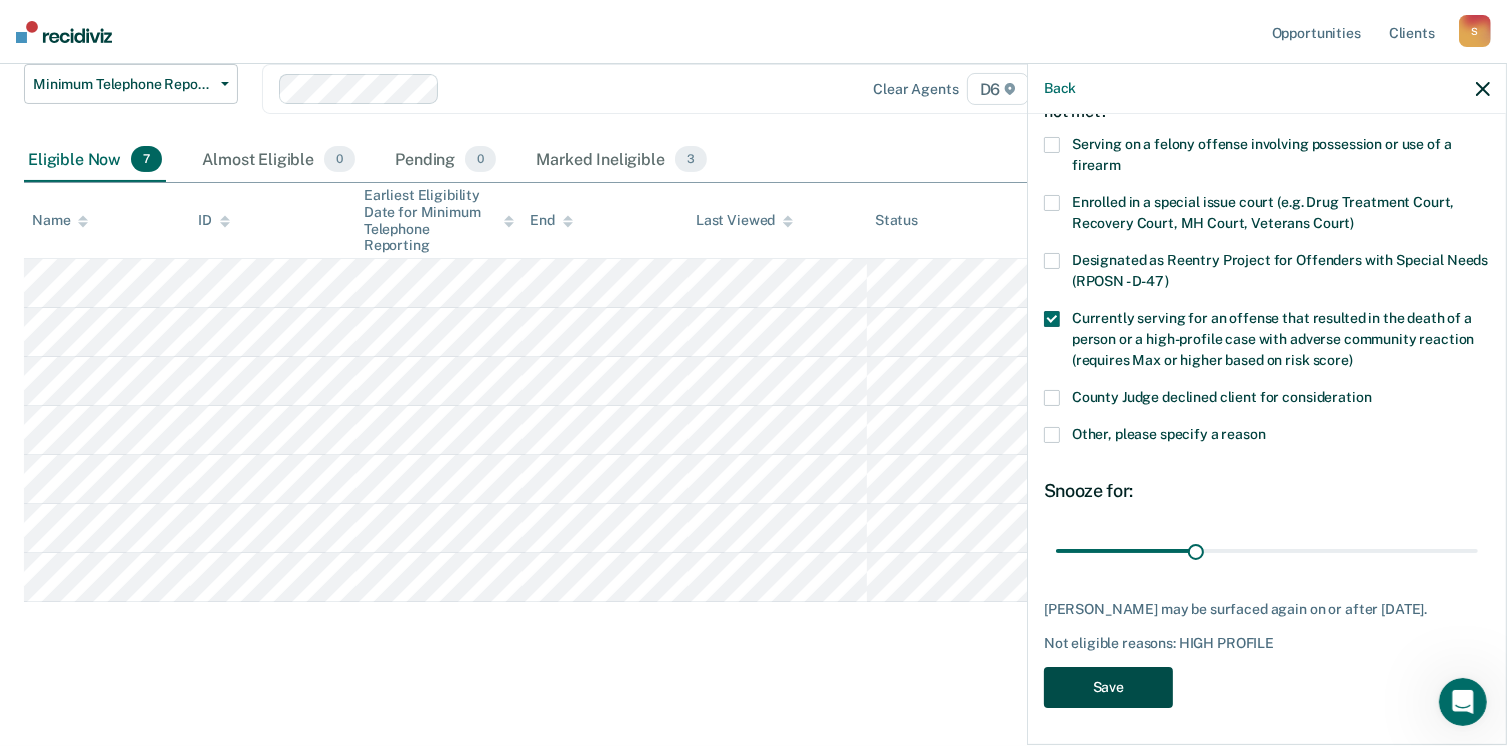 scroll, scrollTop: 201, scrollLeft: 0, axis: vertical 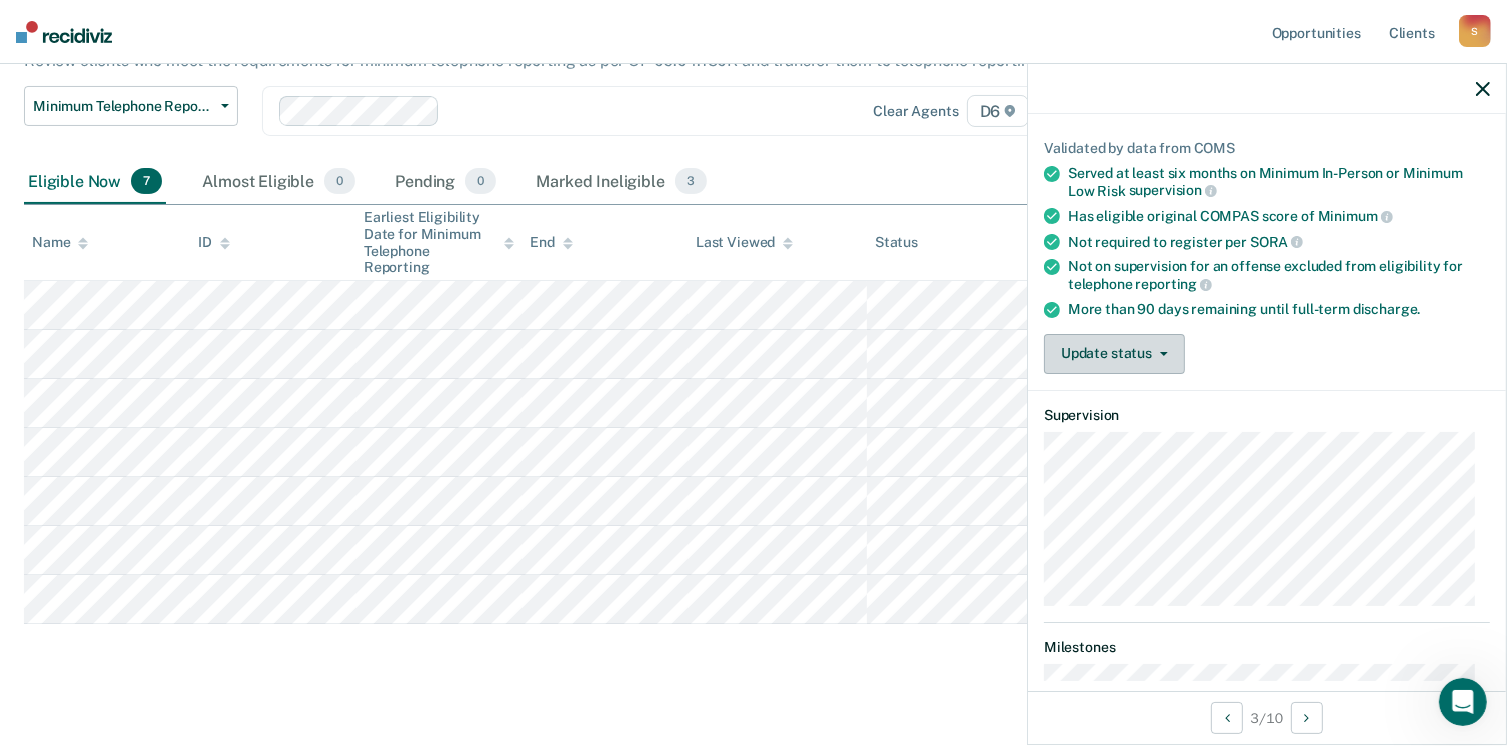 click on "Update status" at bounding box center (1114, 354) 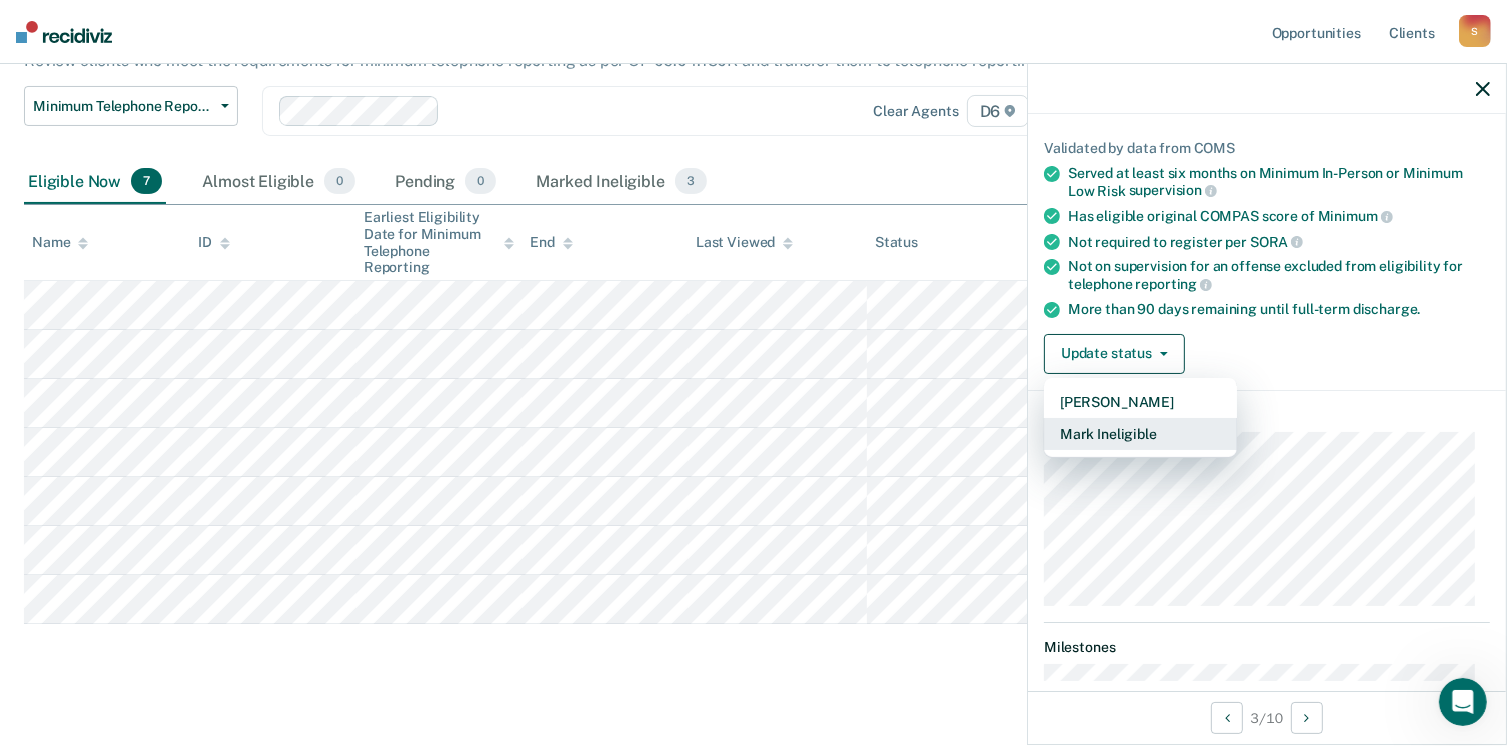 click on "Mark Ineligible" at bounding box center [1140, 434] 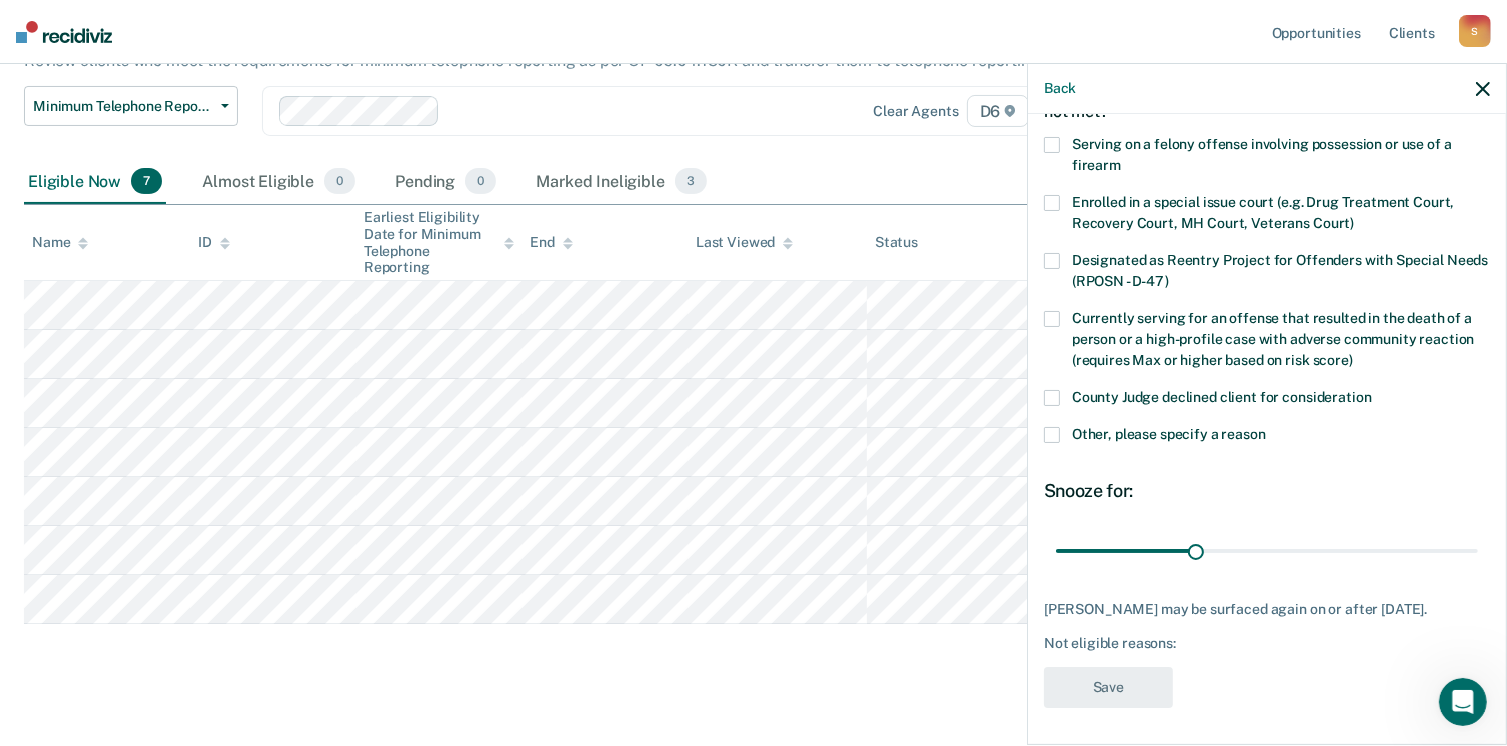 click at bounding box center [1052, 435] 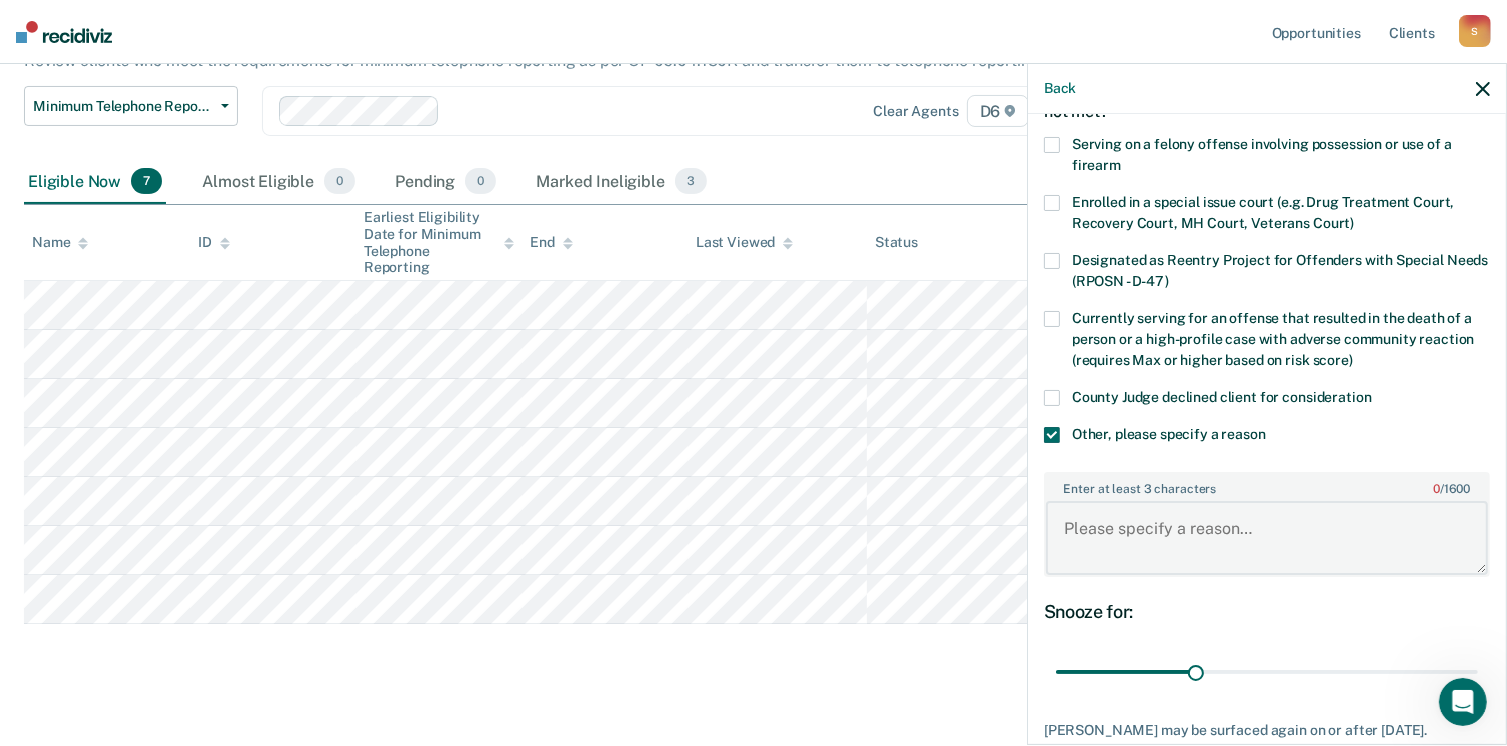 click on "Enter at least 3 characters 0  /  1600" at bounding box center [1267, 538] 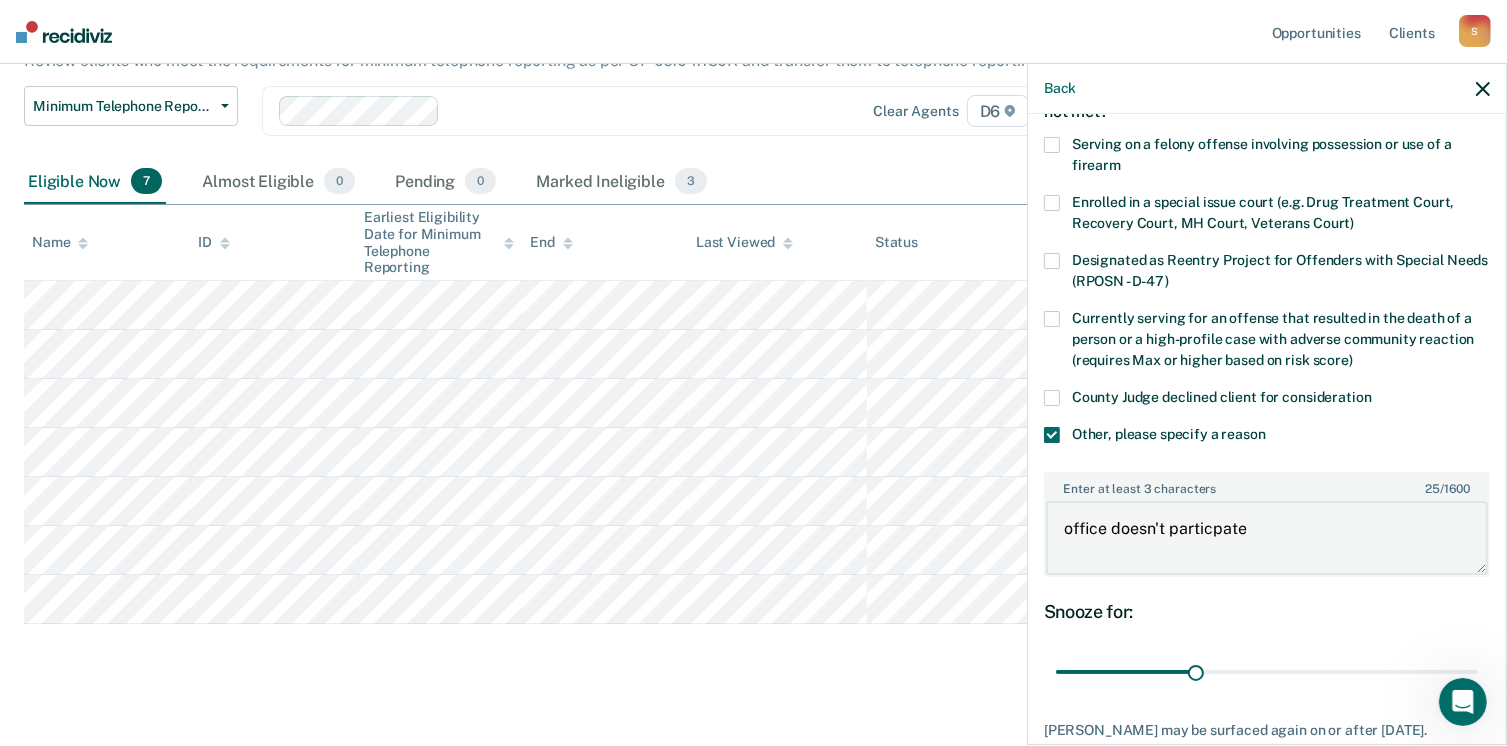drag, startPoint x: 1248, startPoint y: 562, endPoint x: 1210, endPoint y: 533, distance: 47.801674 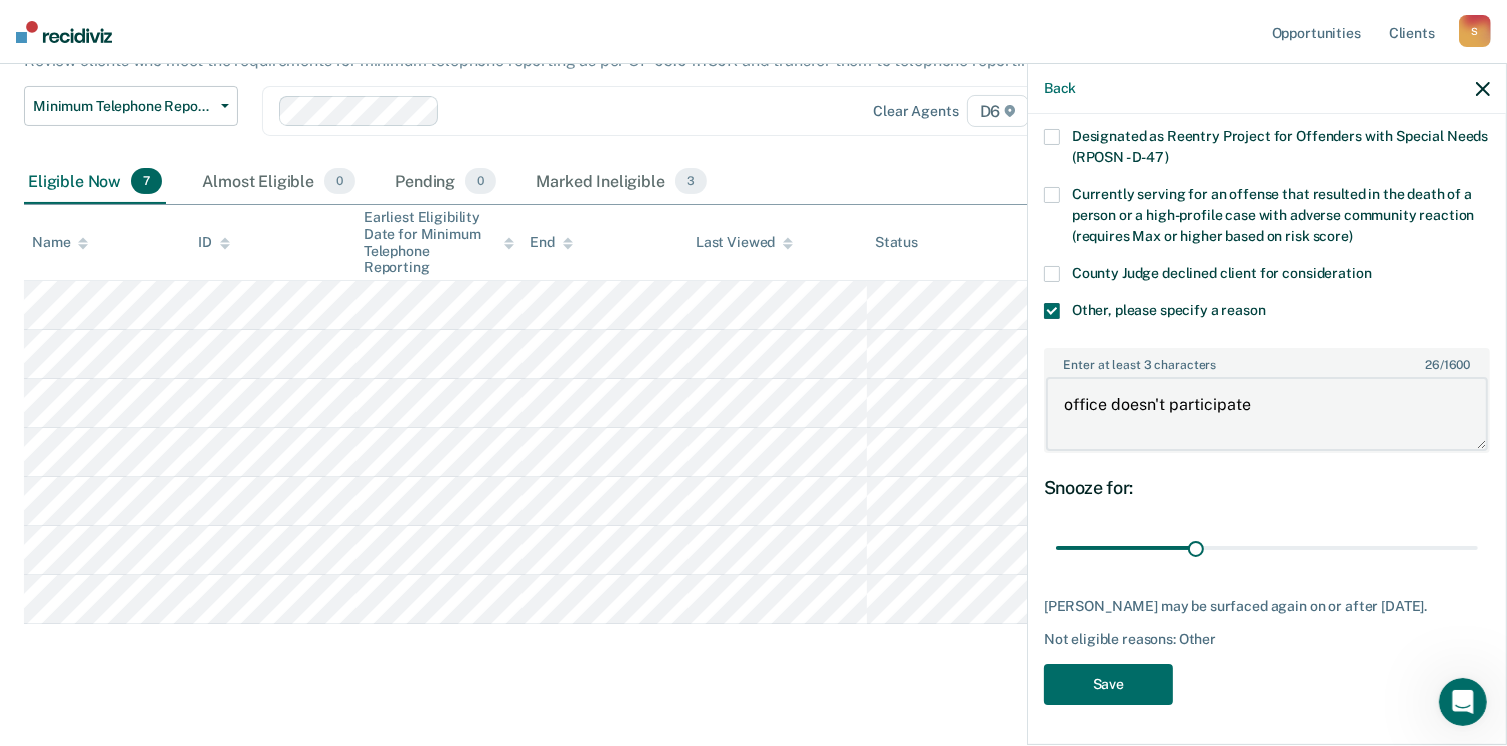 scroll, scrollTop: 265, scrollLeft: 0, axis: vertical 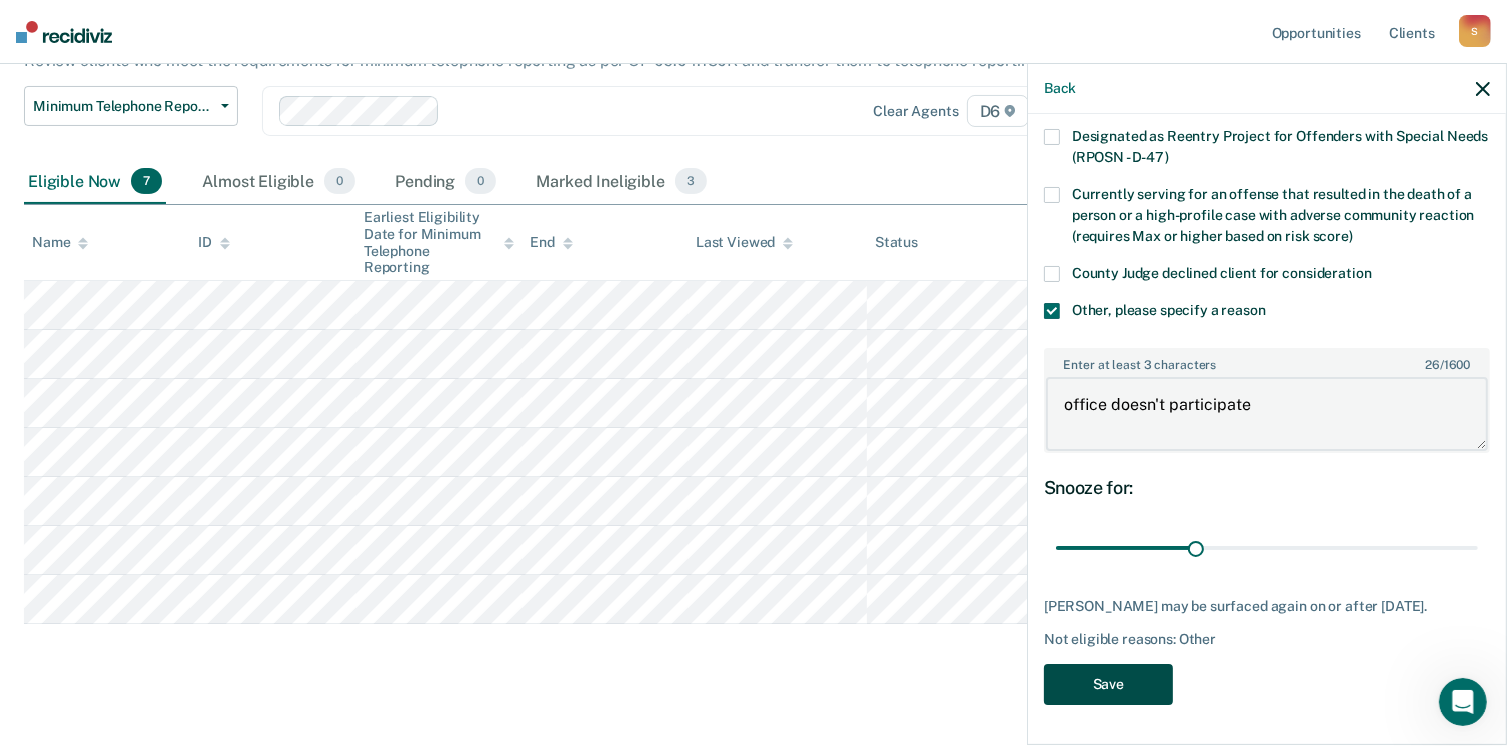 type on "office doesn't participate" 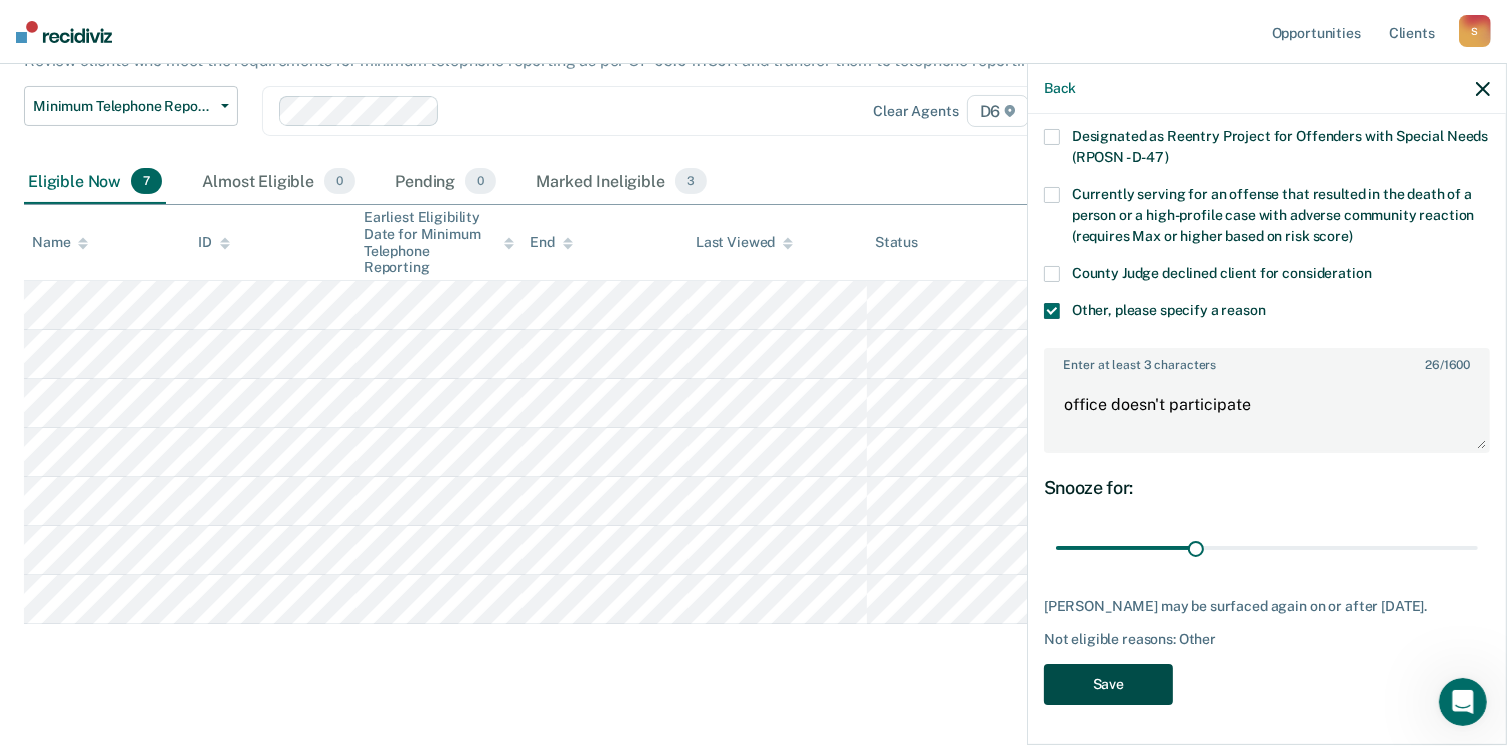 click on "Save" at bounding box center [1108, 684] 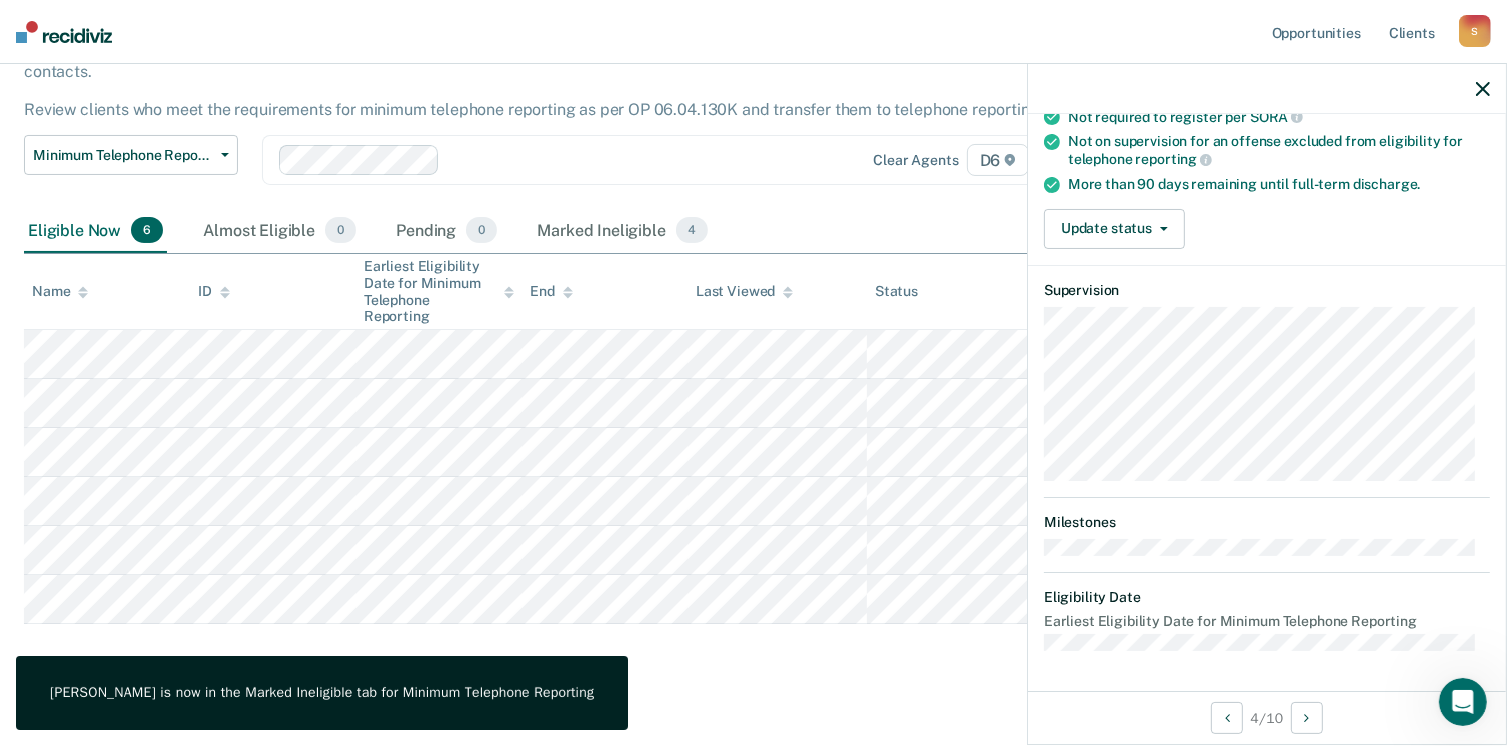 scroll, scrollTop: 247, scrollLeft: 0, axis: vertical 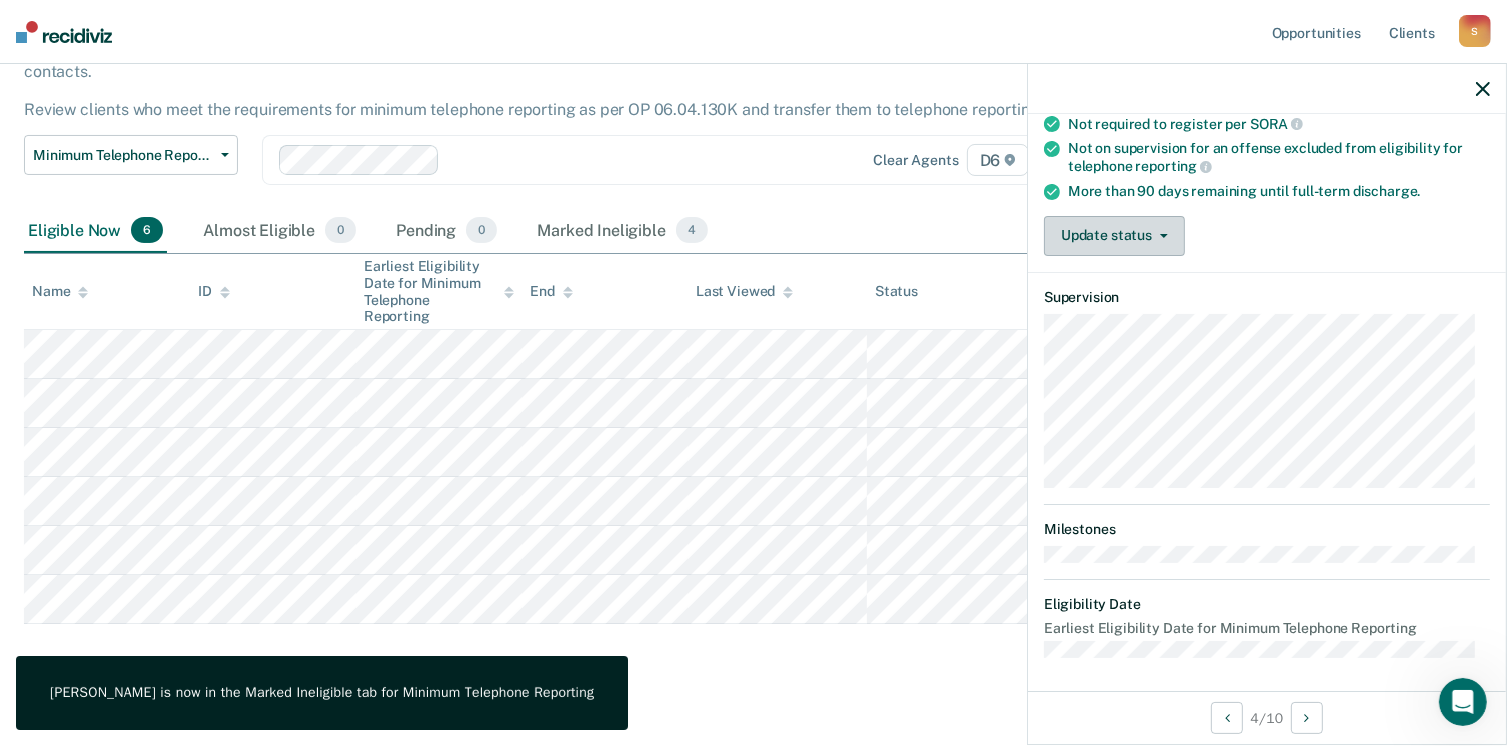 drag, startPoint x: 1165, startPoint y: 230, endPoint x: 1150, endPoint y: 268, distance: 40.853397 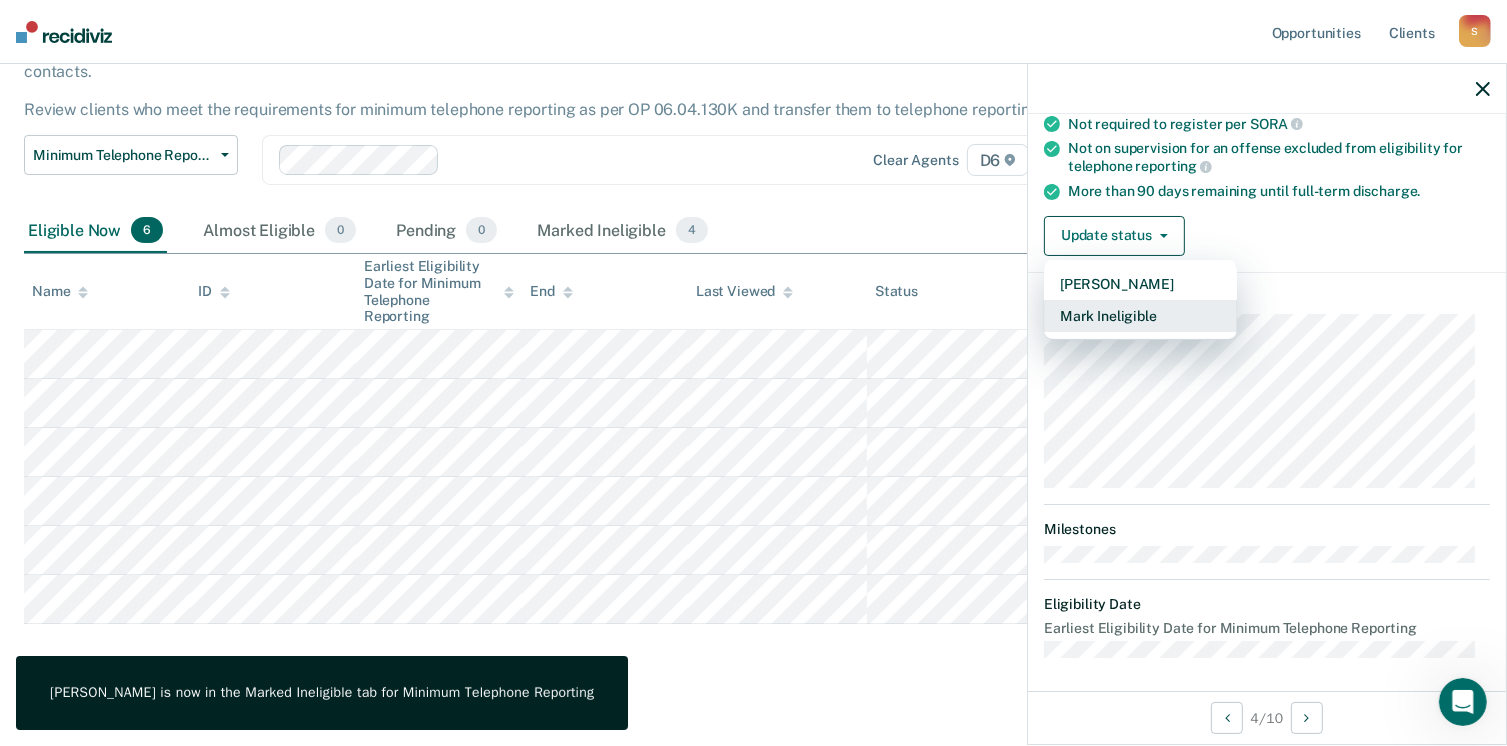 click on "Mark Ineligible" at bounding box center [1140, 316] 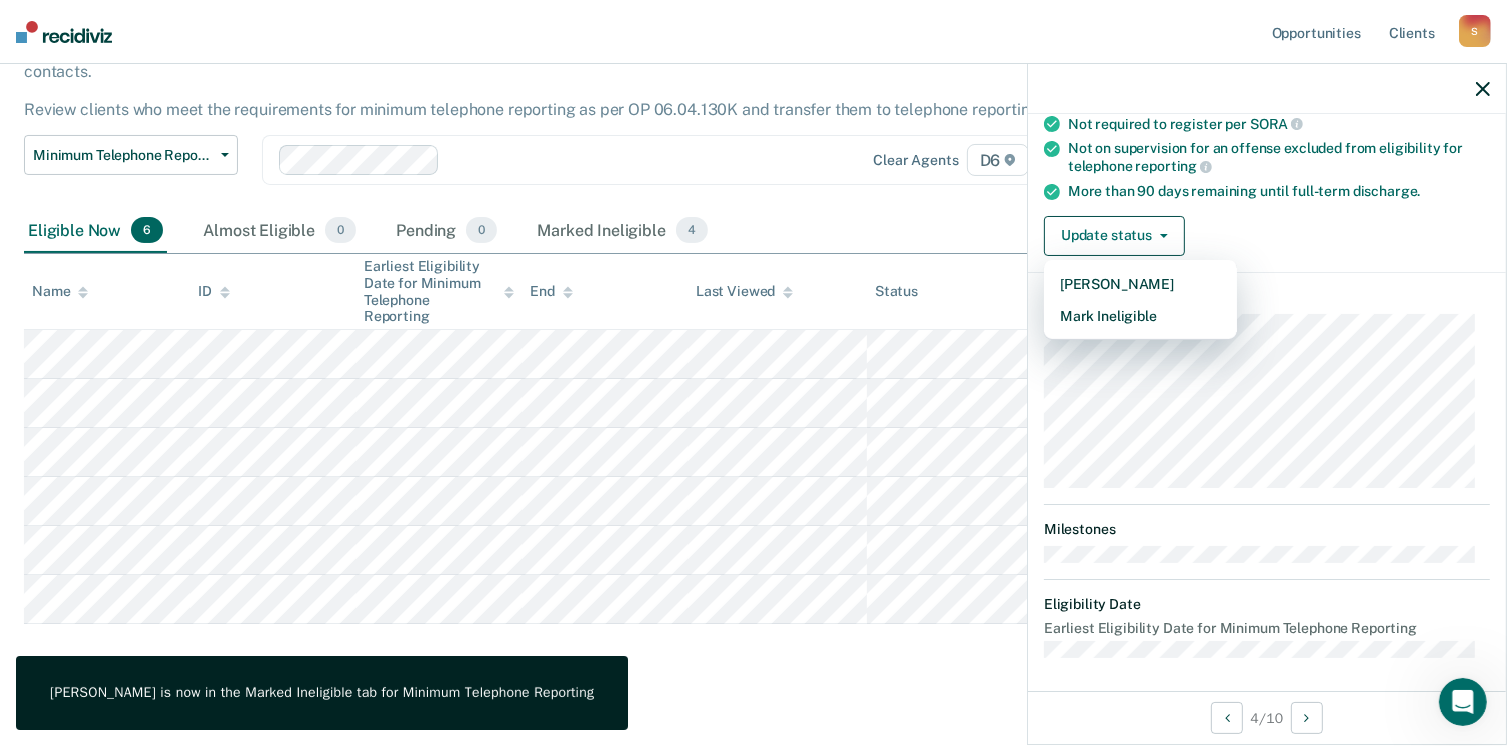 scroll, scrollTop: 129, scrollLeft: 0, axis: vertical 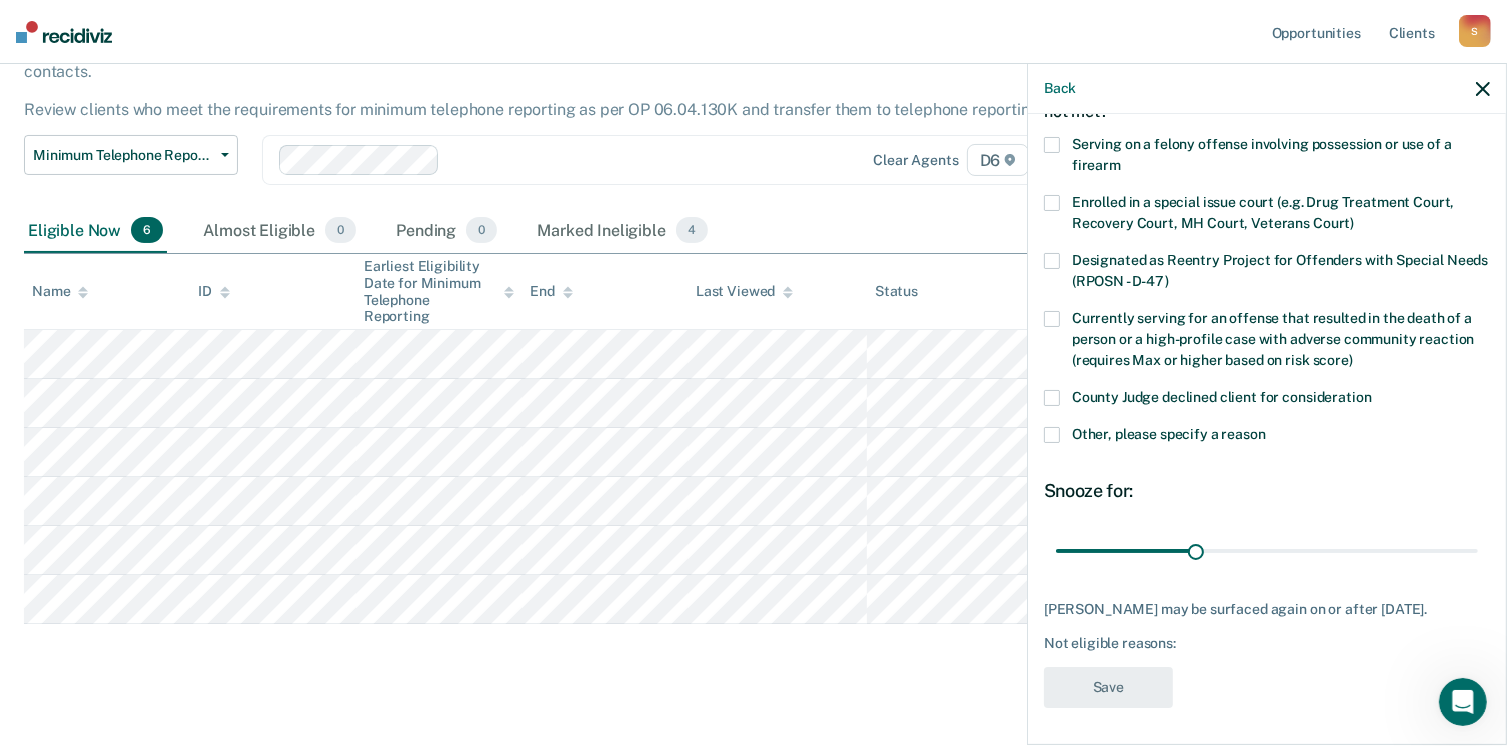 click at bounding box center [1052, 435] 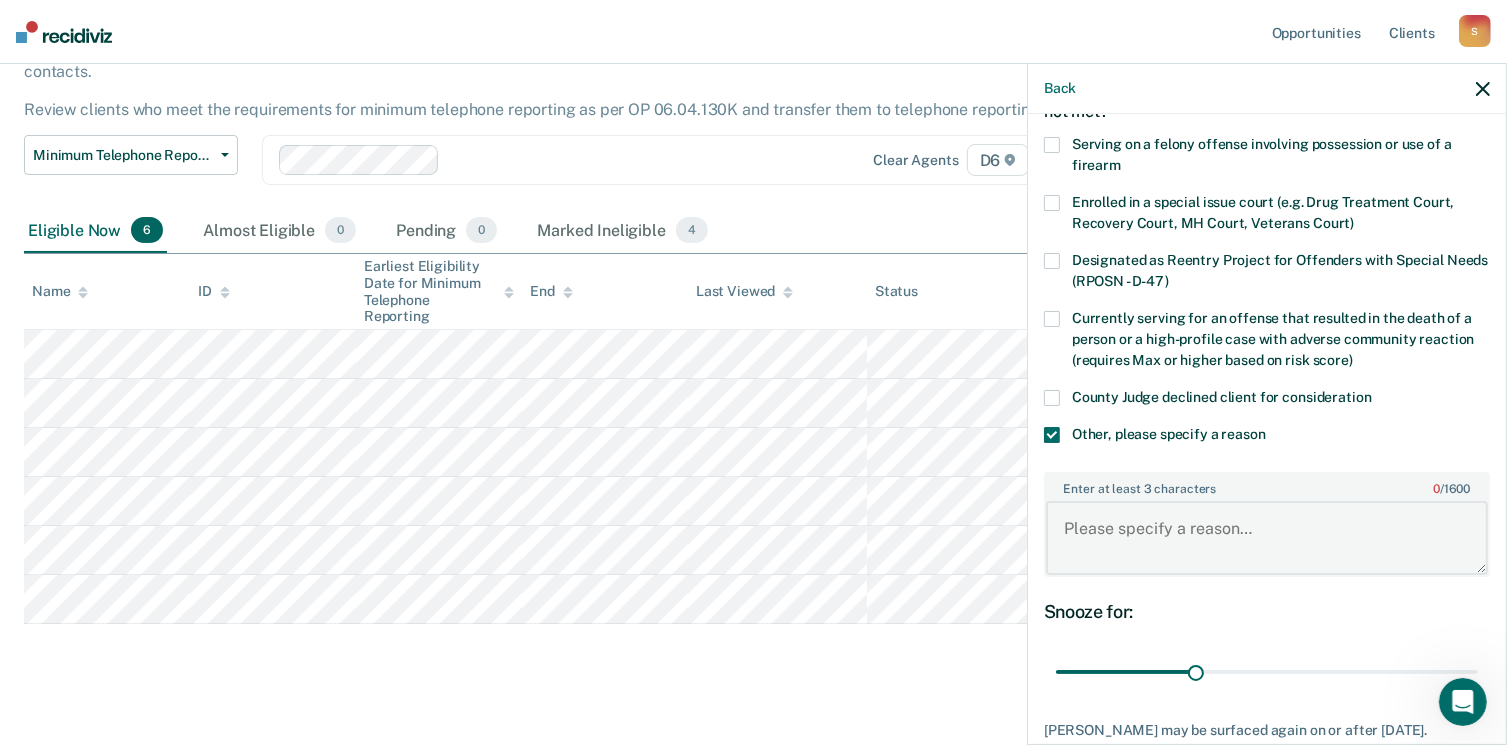 click on "Enter at least 3 characters 0  /  1600" at bounding box center [1267, 538] 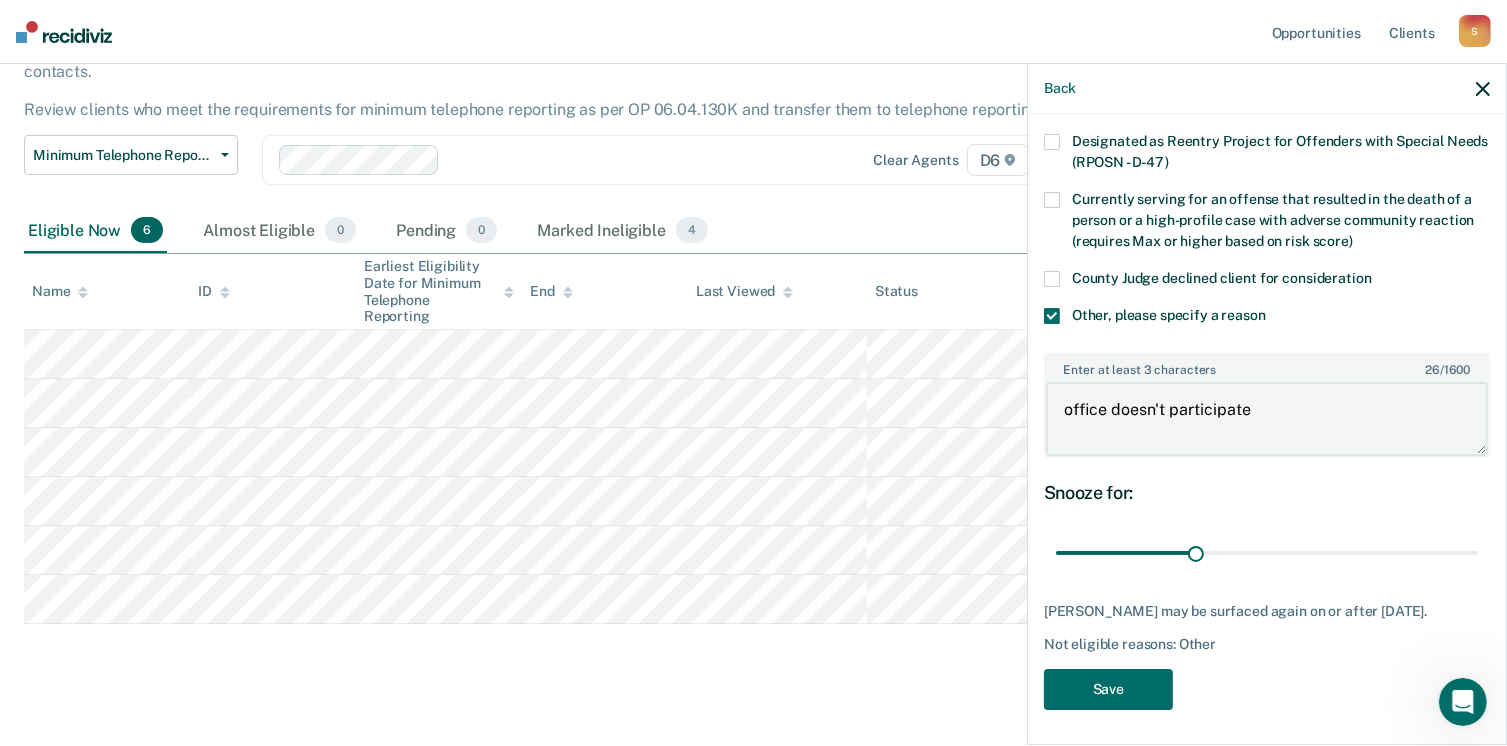 scroll, scrollTop: 248, scrollLeft: 0, axis: vertical 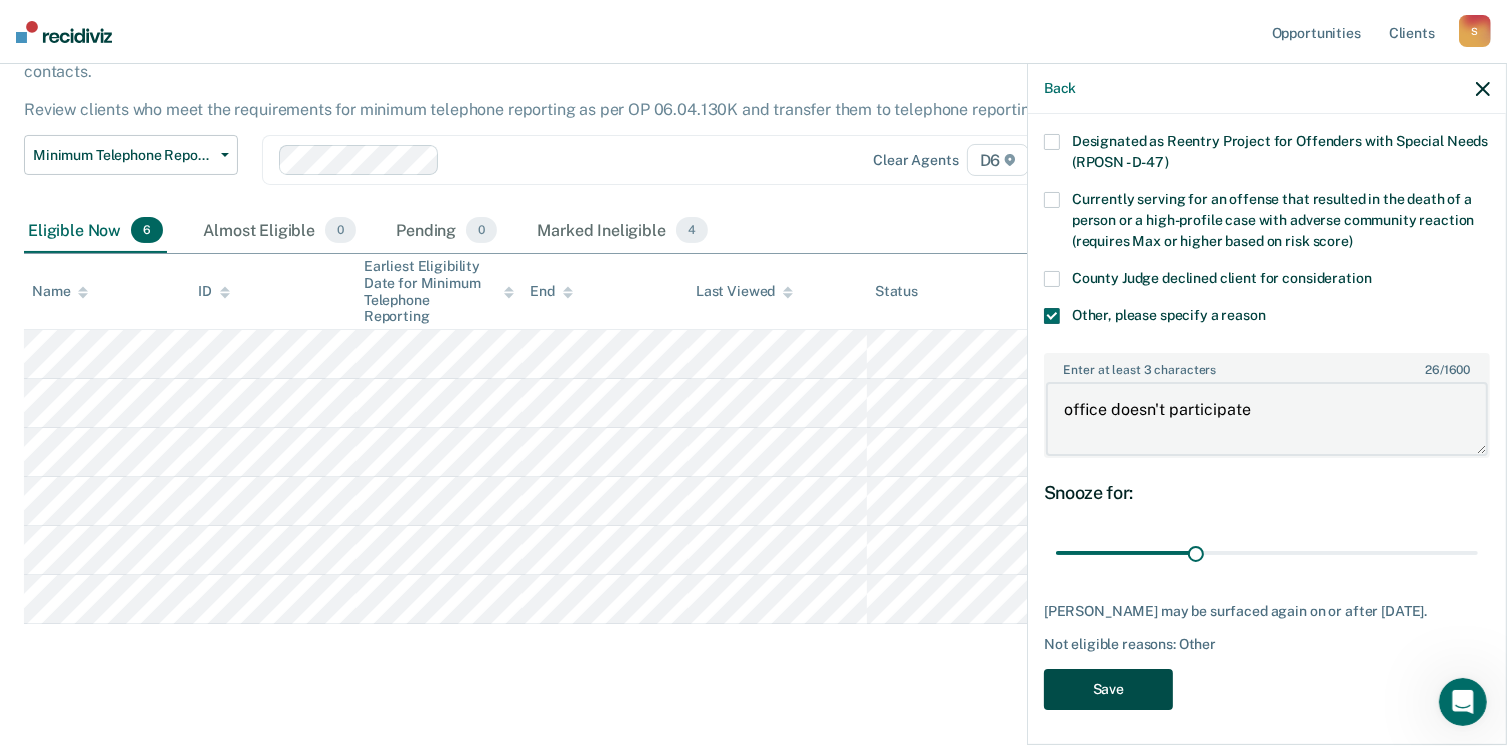 type on "office doesn't participate" 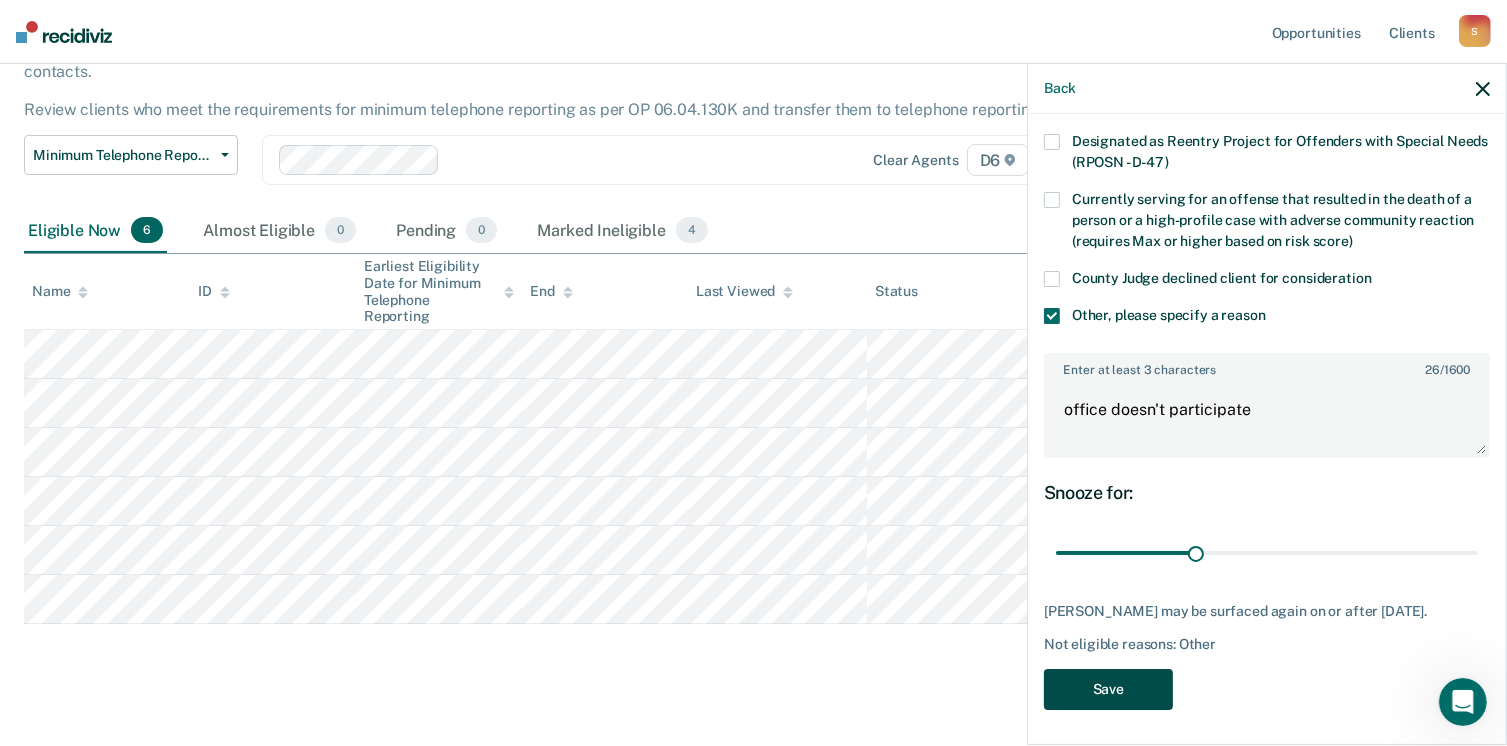 click on "Save" at bounding box center (1108, 689) 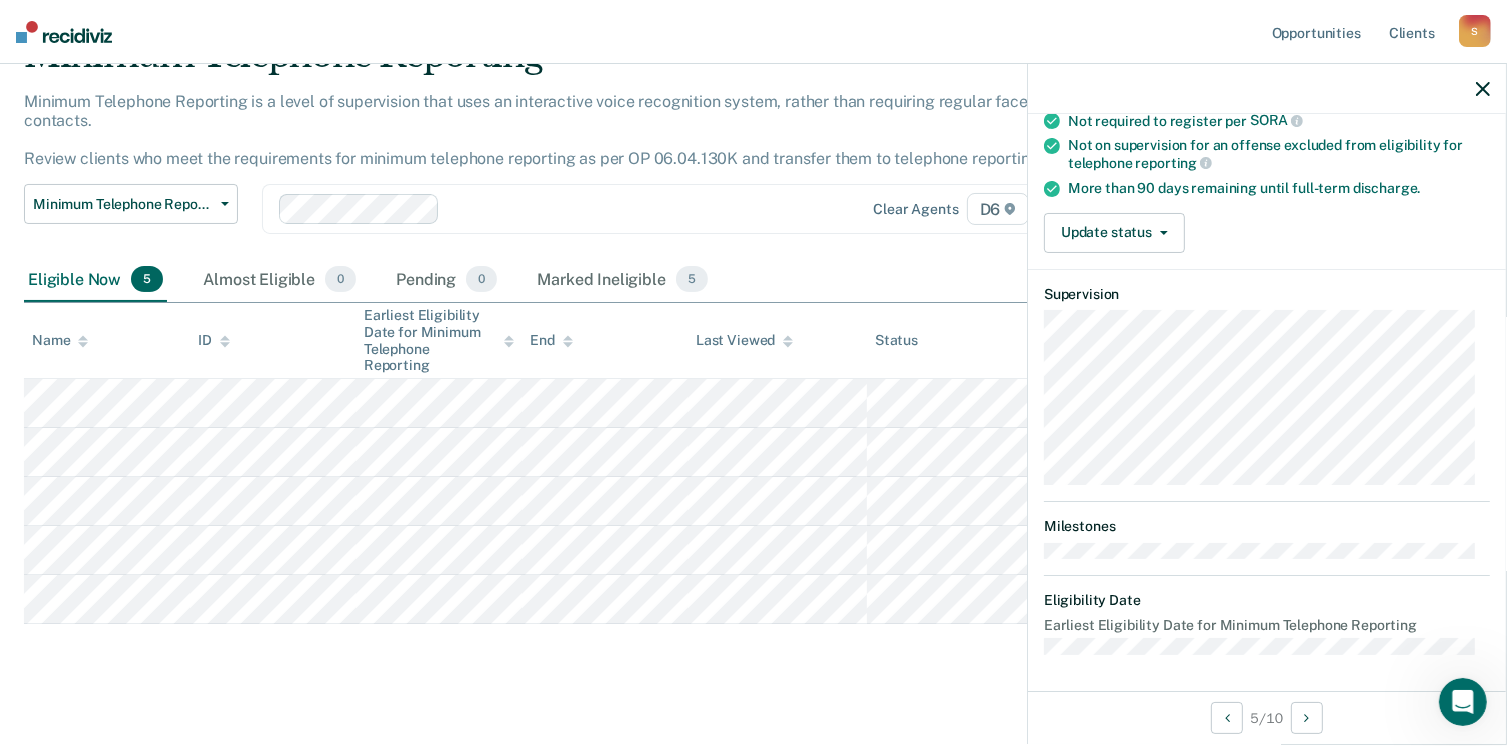 scroll, scrollTop: 247, scrollLeft: 0, axis: vertical 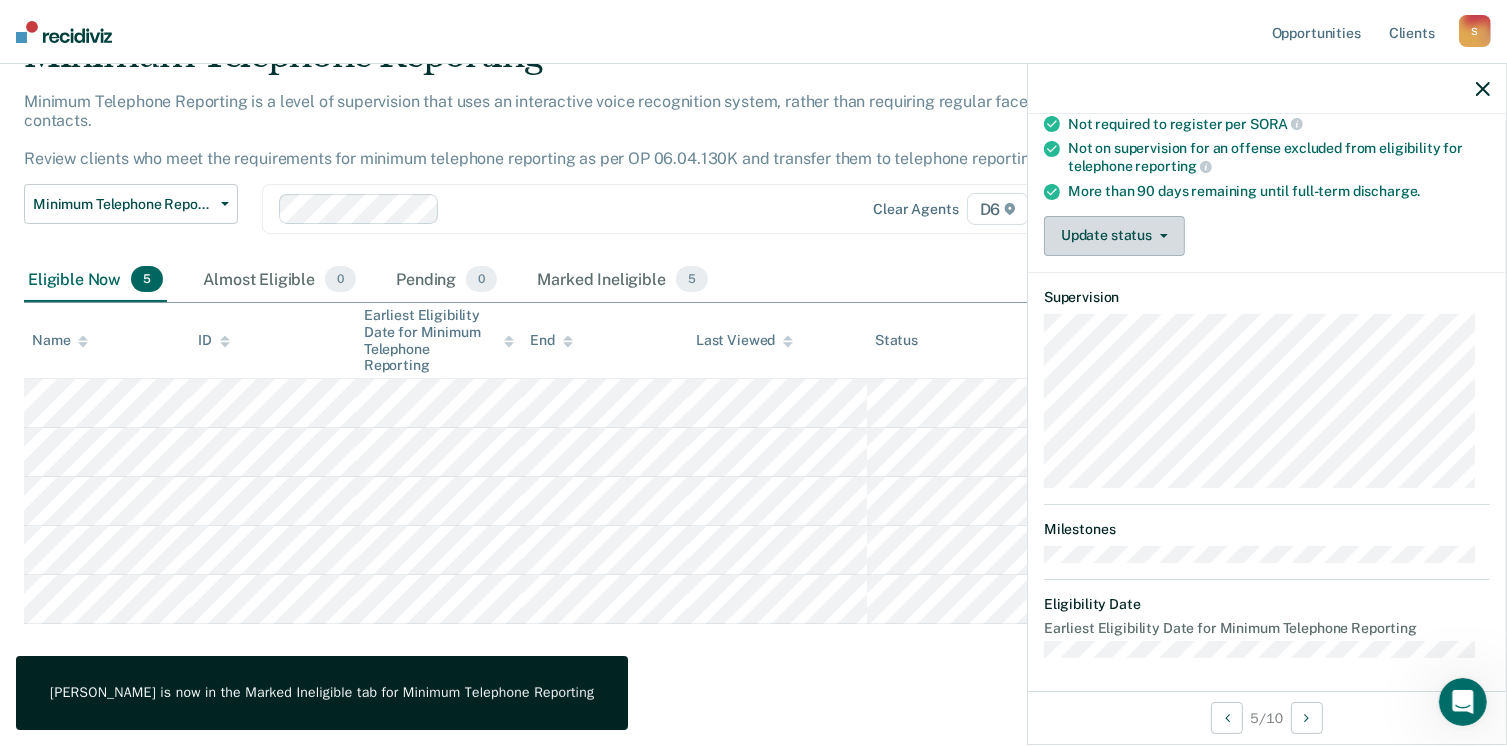 drag, startPoint x: 1159, startPoint y: 237, endPoint x: 1168, endPoint y: 301, distance: 64.629715 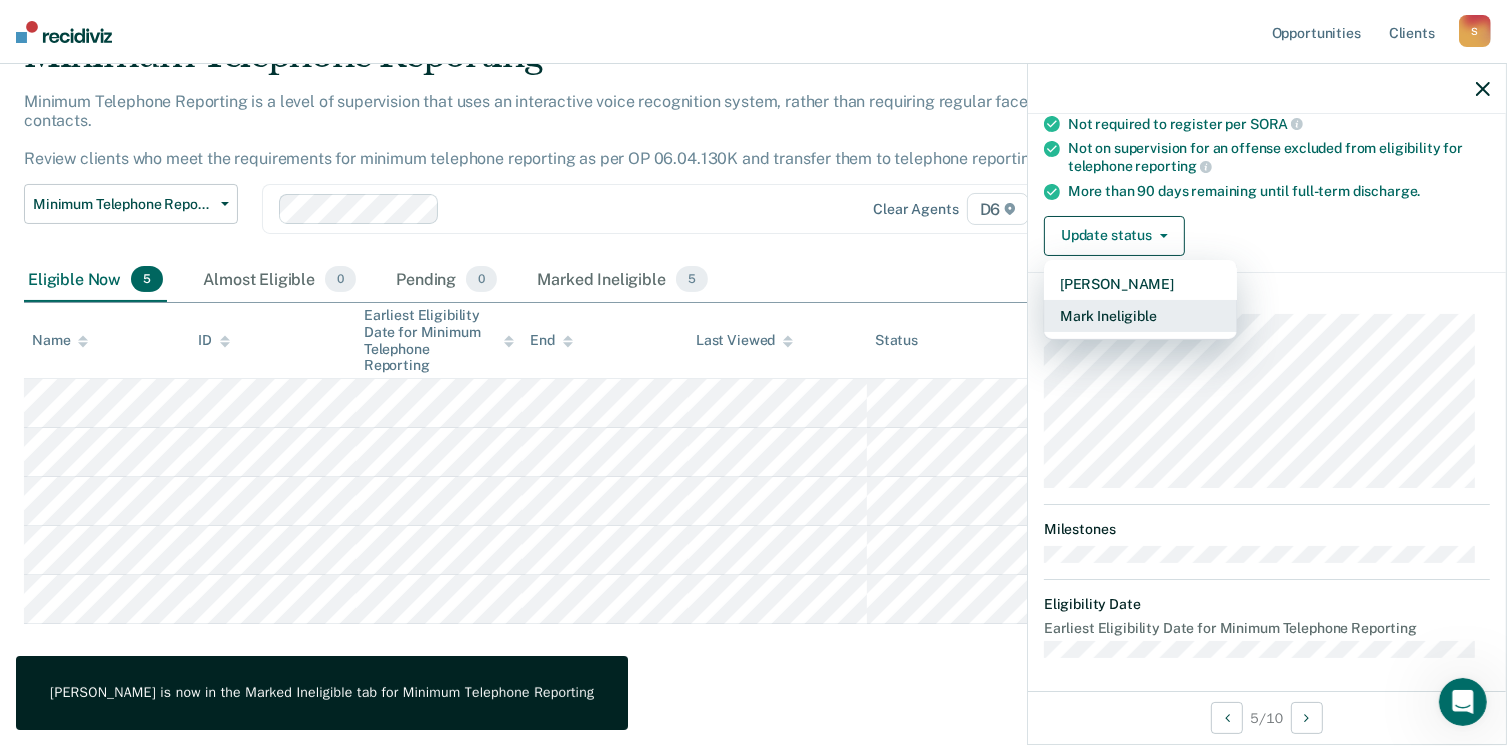 click on "Mark Ineligible" at bounding box center [1140, 316] 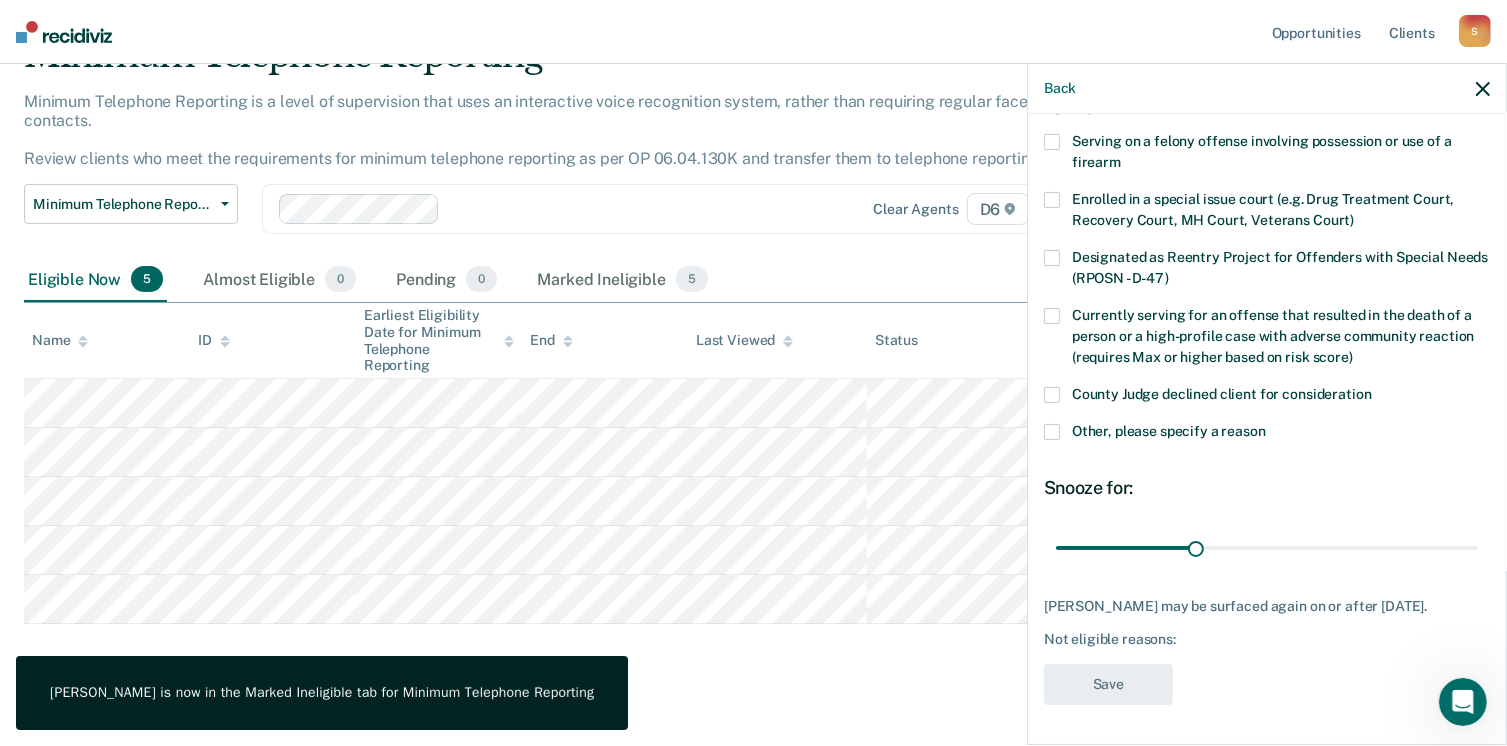 scroll, scrollTop: 146, scrollLeft: 0, axis: vertical 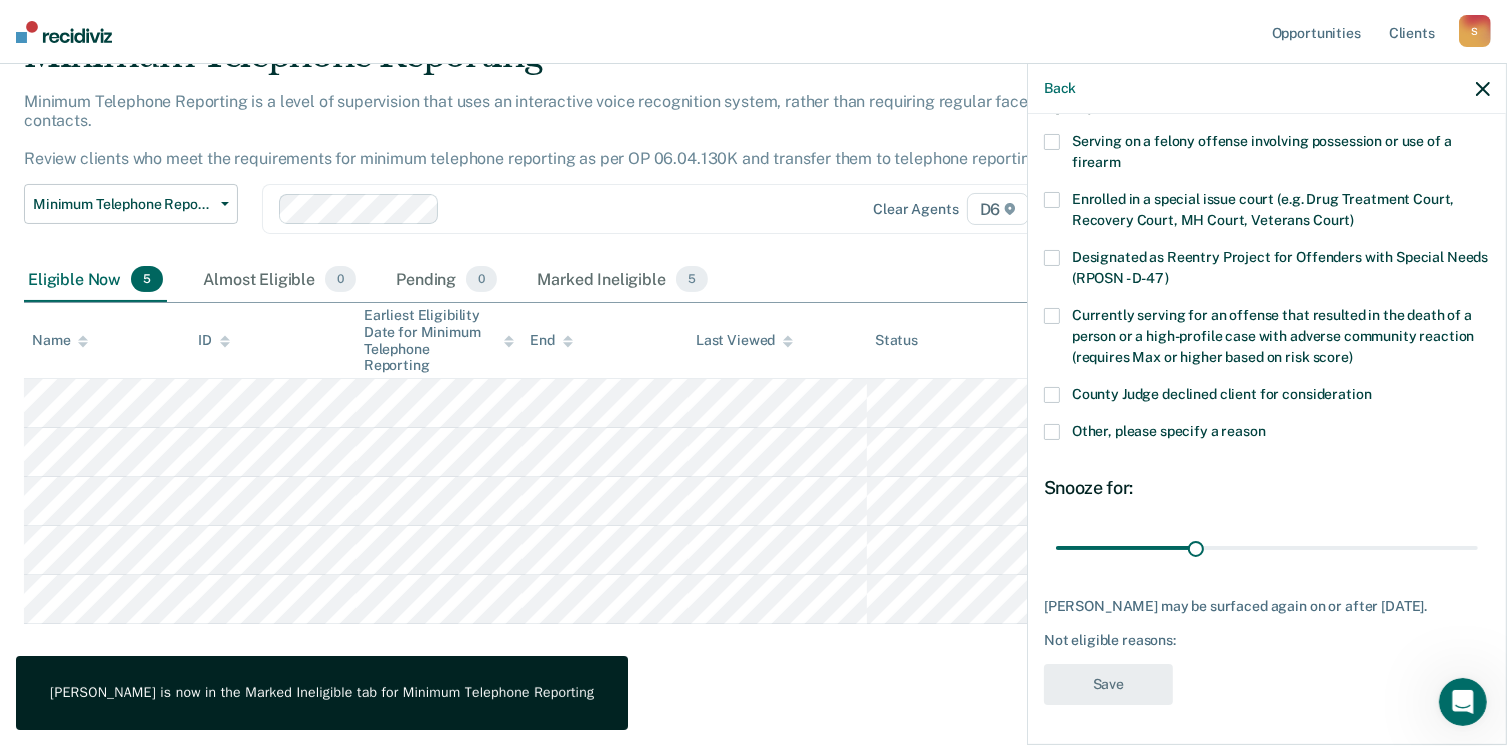 drag, startPoint x: 1060, startPoint y: 417, endPoint x: 1062, endPoint y: 441, distance: 24.083189 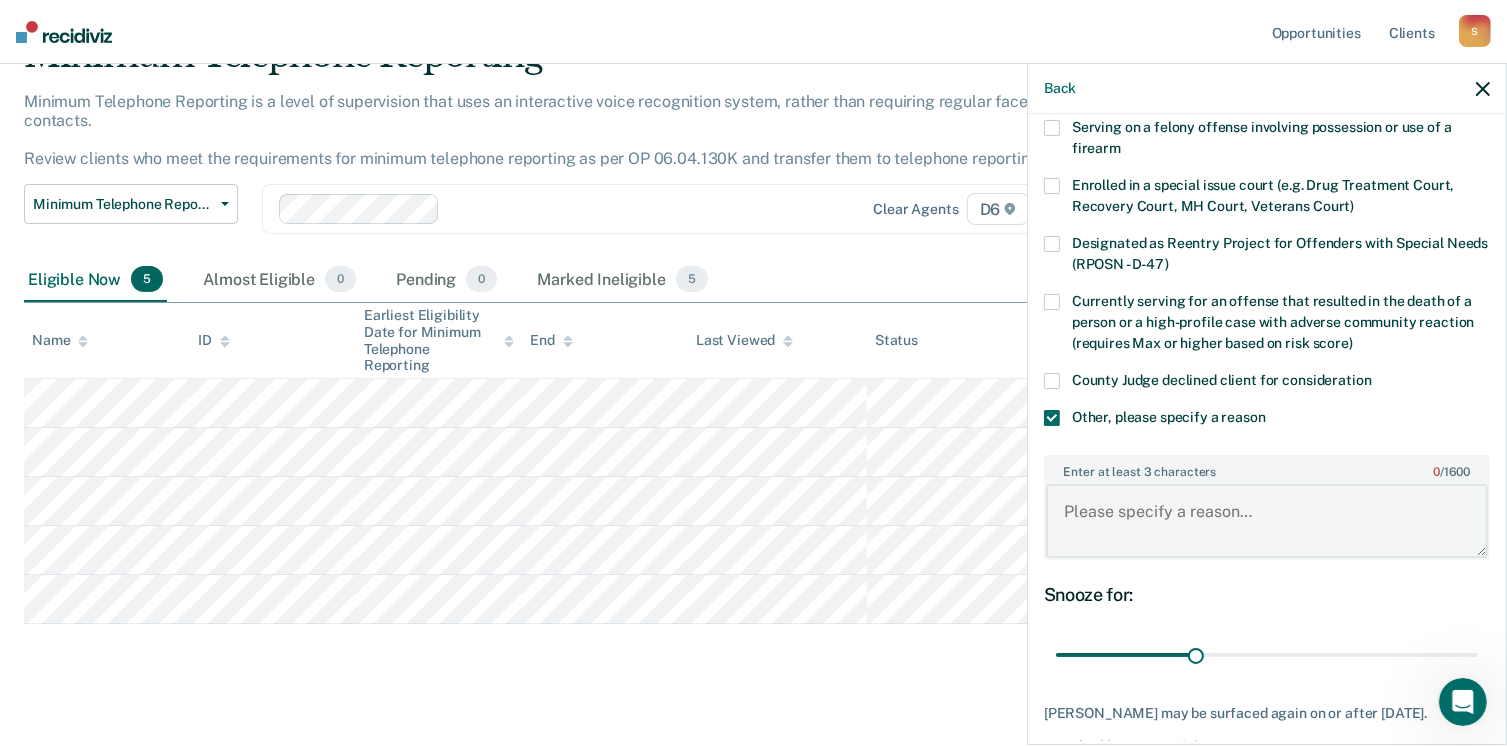 click on "Enter at least 3 characters 0  /  1600" at bounding box center (1267, 521) 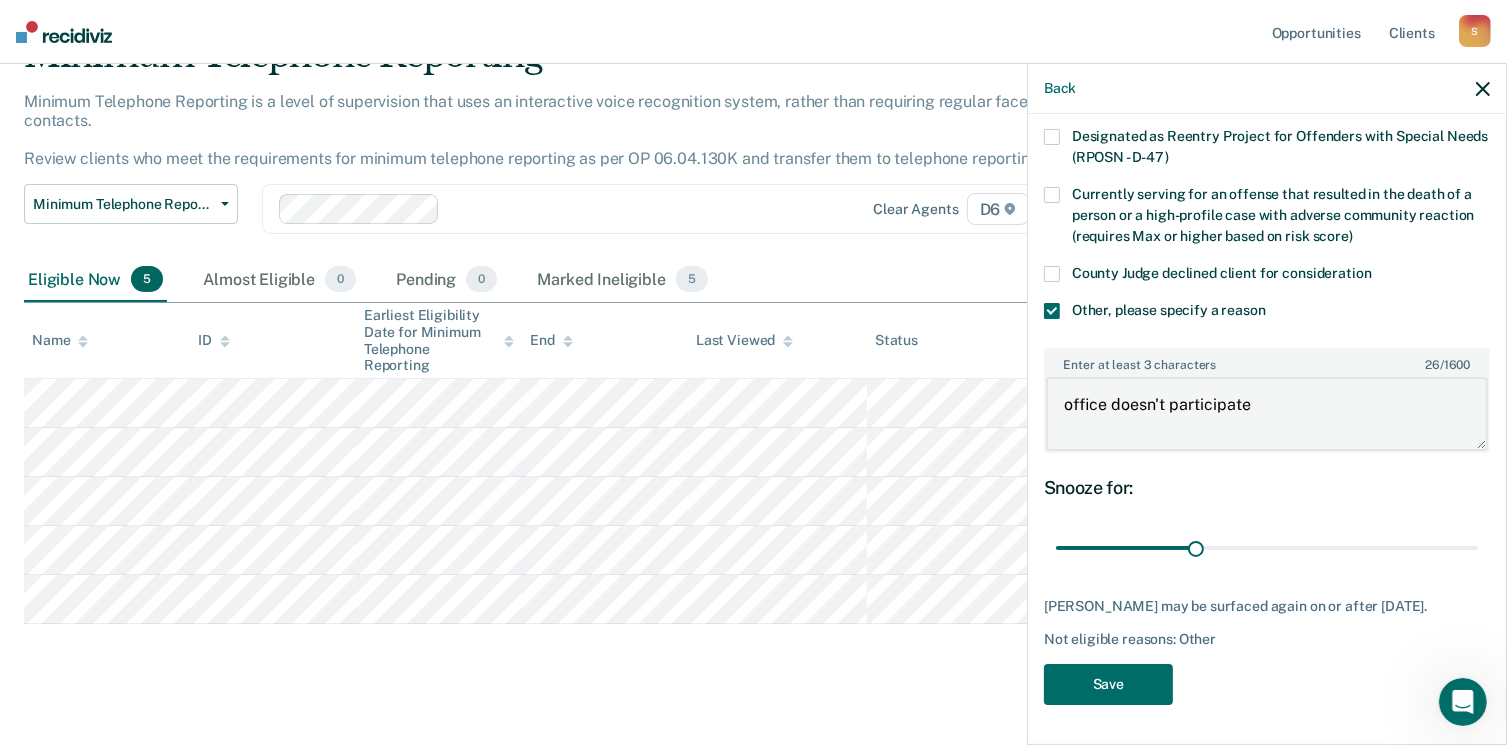 scroll, scrollTop: 265, scrollLeft: 0, axis: vertical 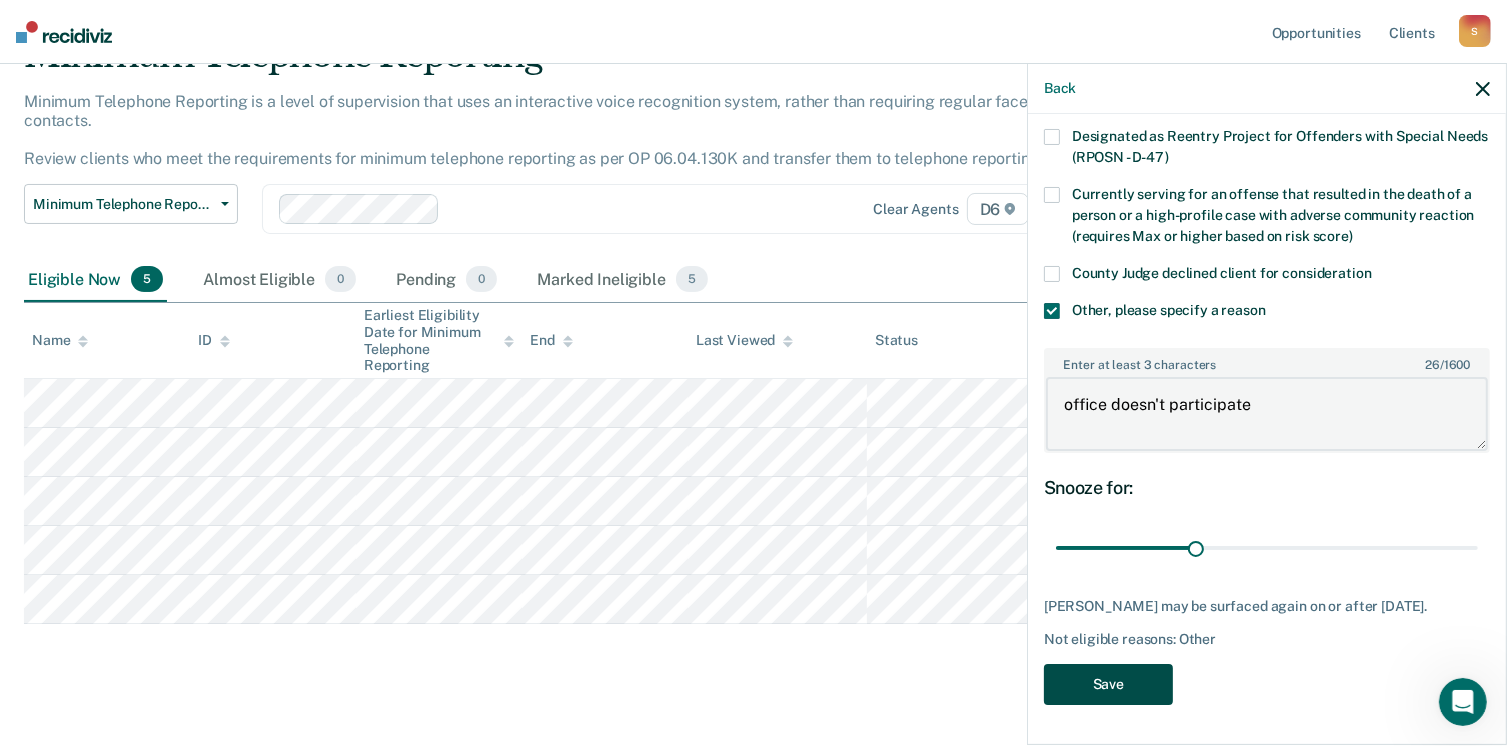type on "office doesn't participate" 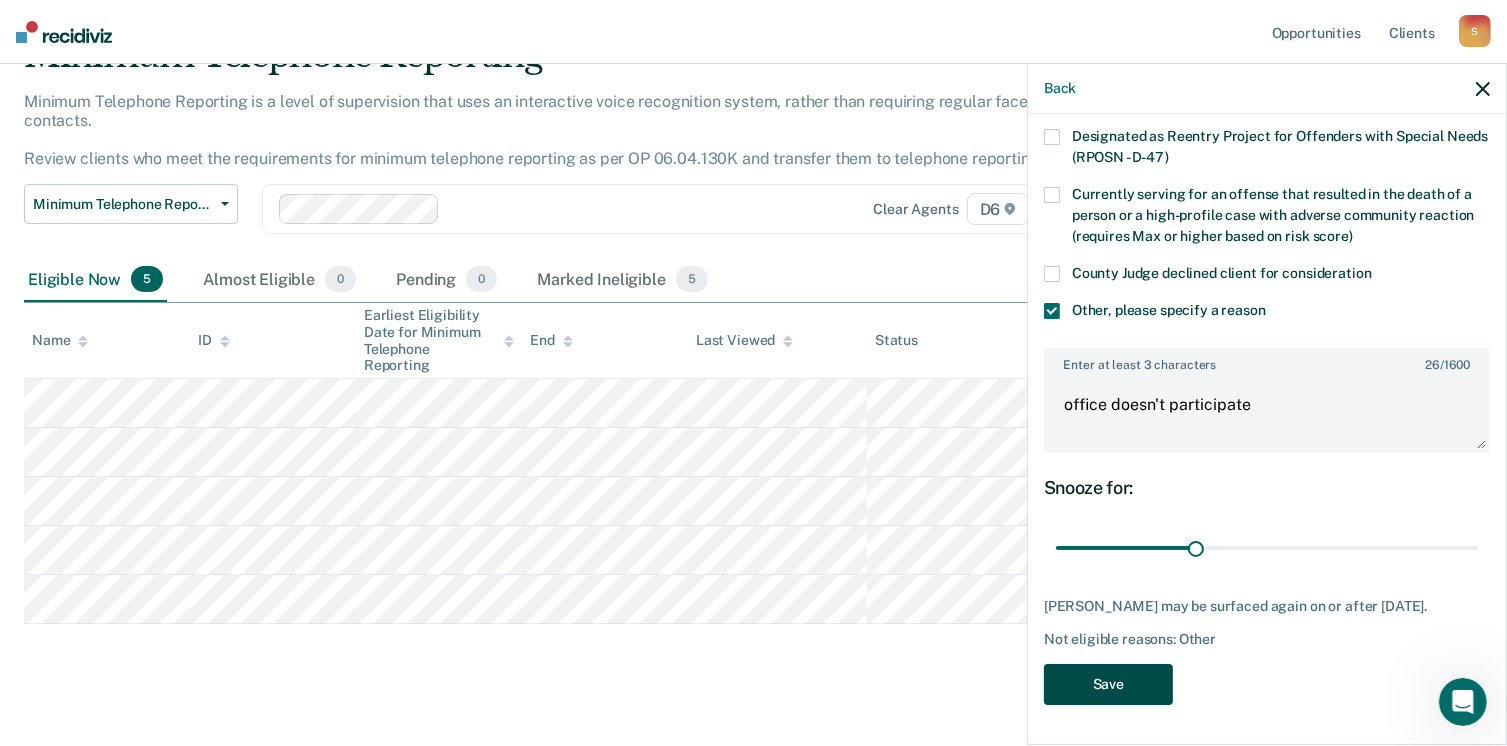 click on "Save" at bounding box center (1108, 684) 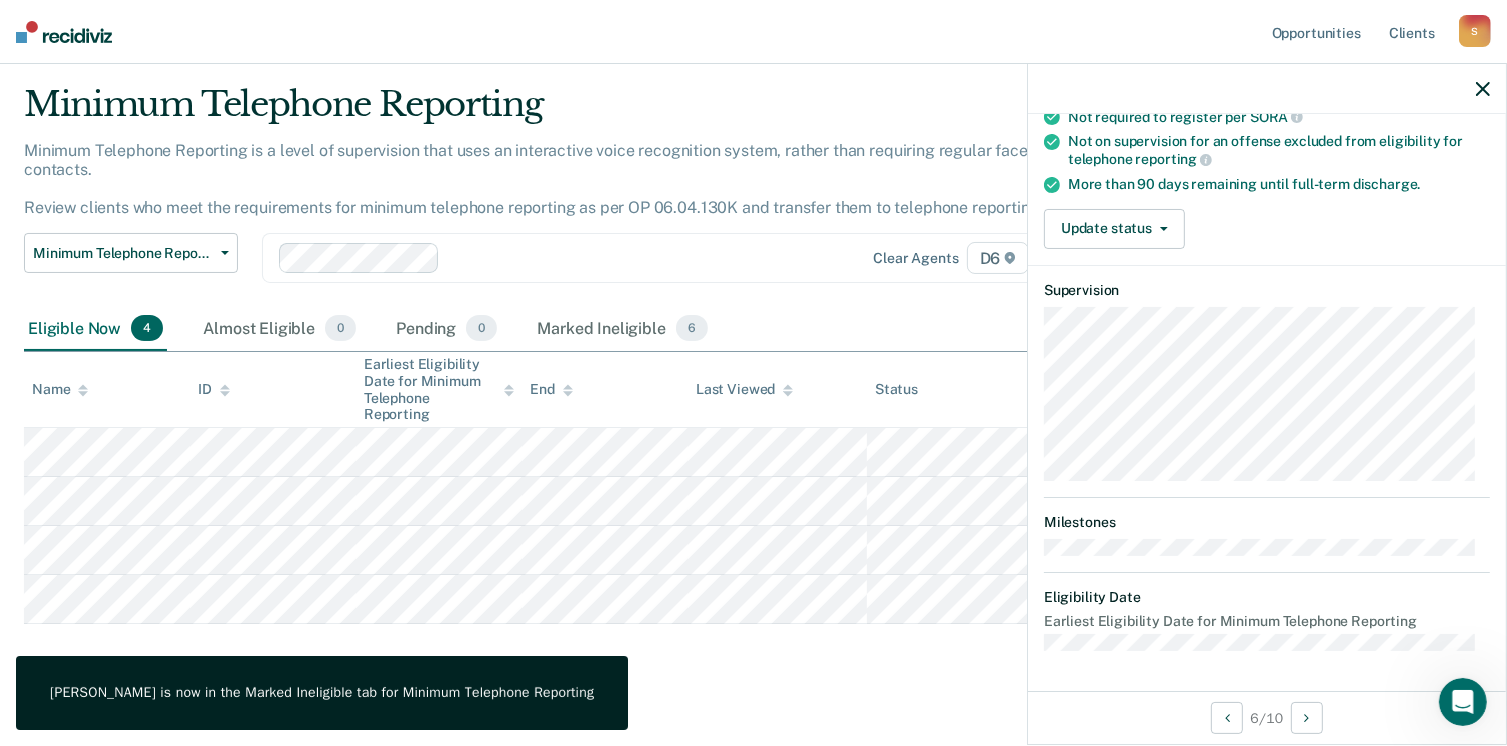 scroll, scrollTop: 247, scrollLeft: 0, axis: vertical 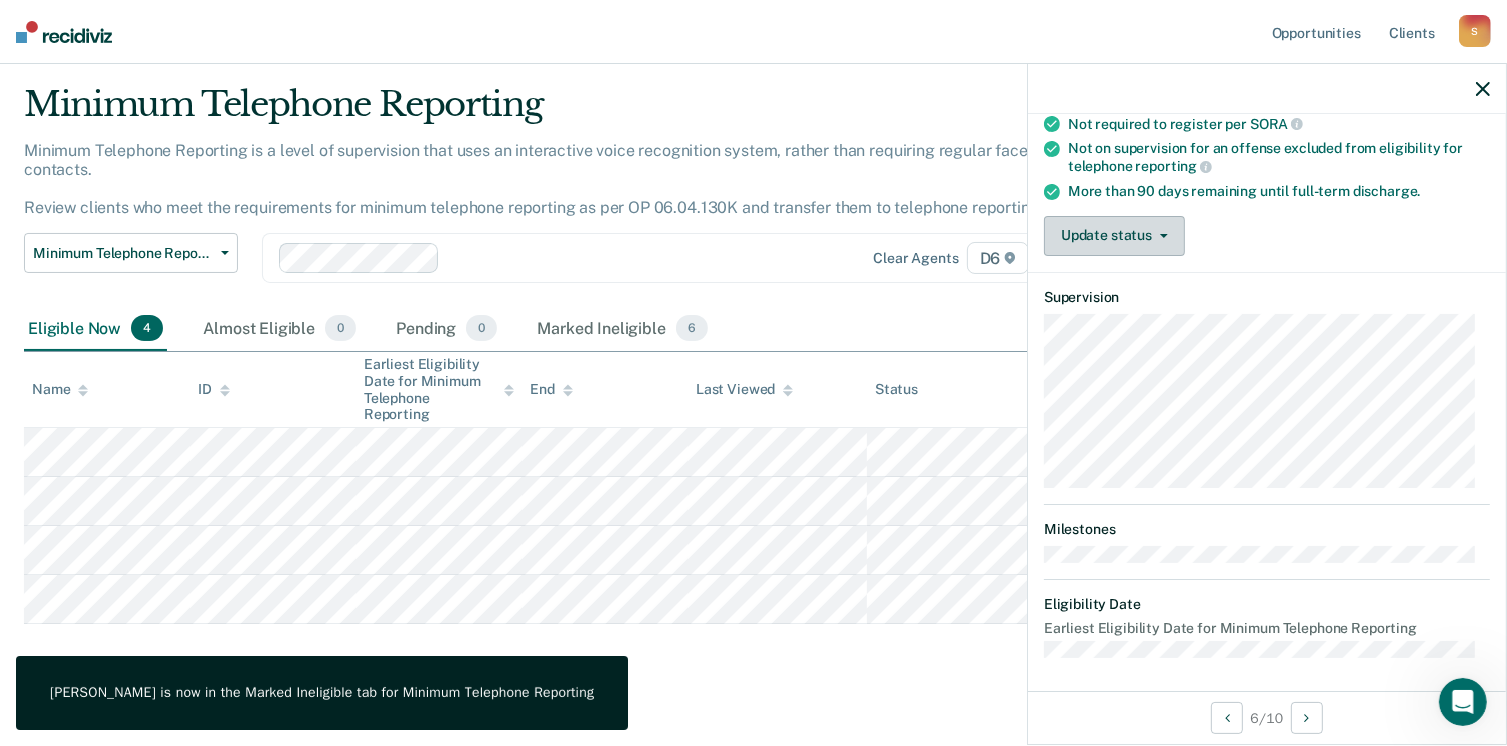 drag, startPoint x: 1156, startPoint y: 227, endPoint x: 1160, endPoint y: 271, distance: 44.181442 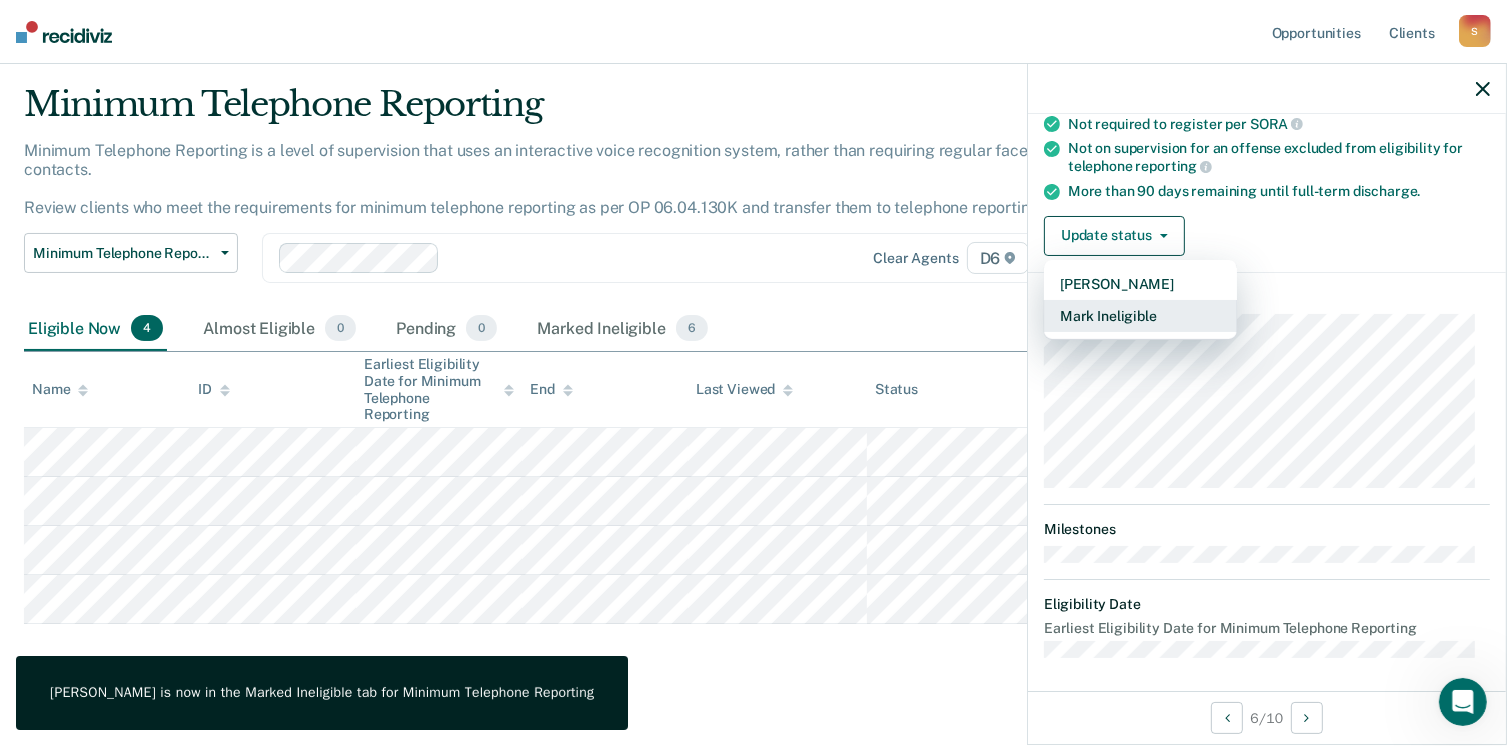 click on "Mark Ineligible" at bounding box center (1140, 316) 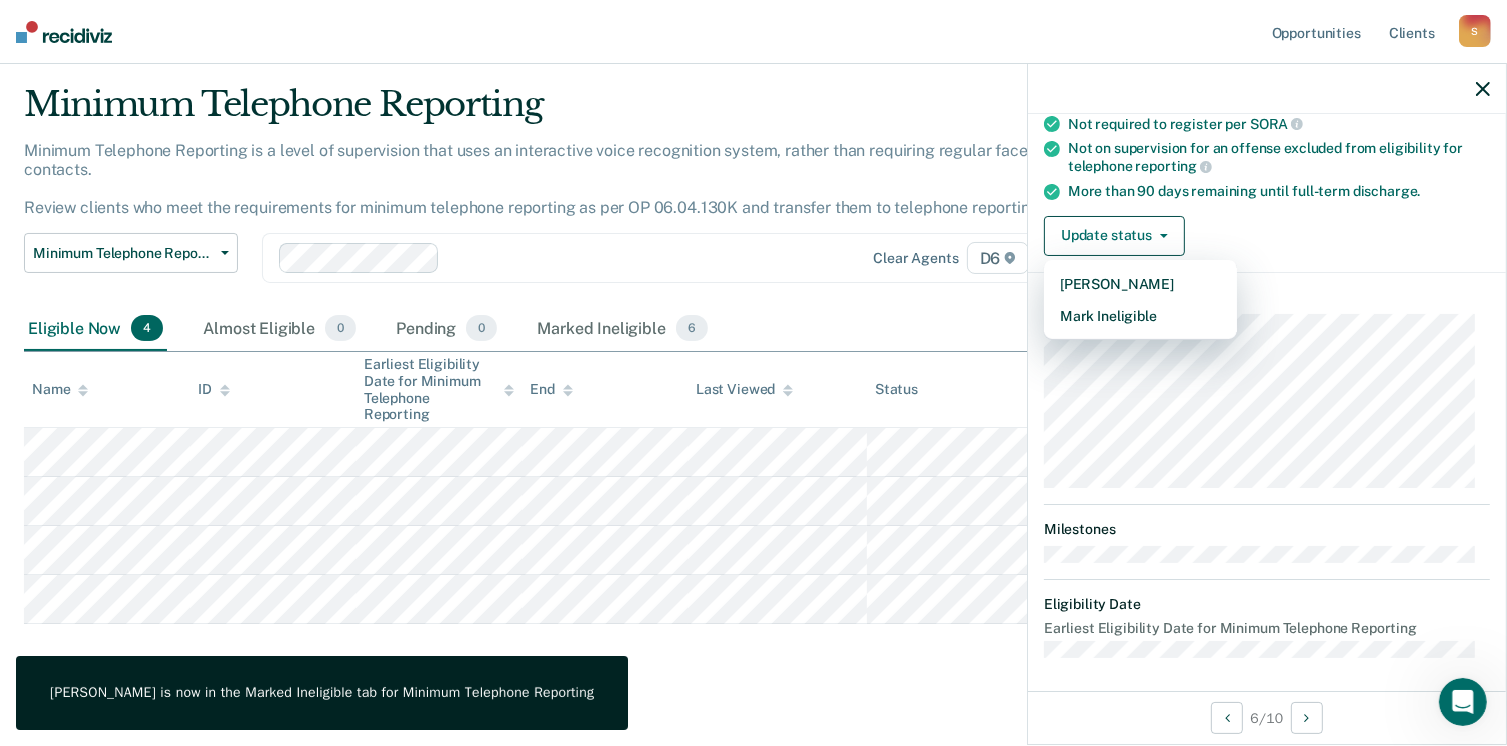 scroll, scrollTop: 129, scrollLeft: 0, axis: vertical 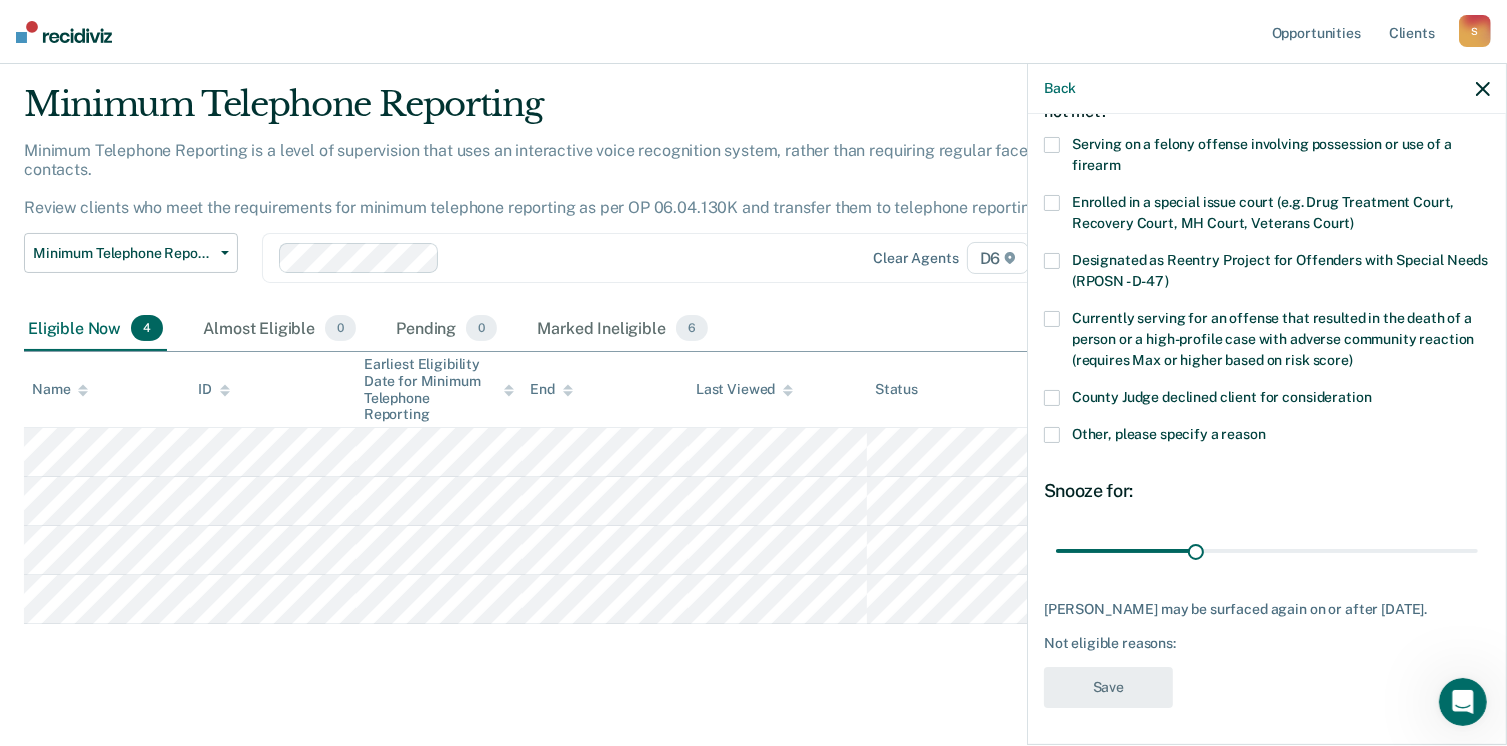 drag, startPoint x: 1050, startPoint y: 433, endPoint x: 1057, endPoint y: 449, distance: 17.464249 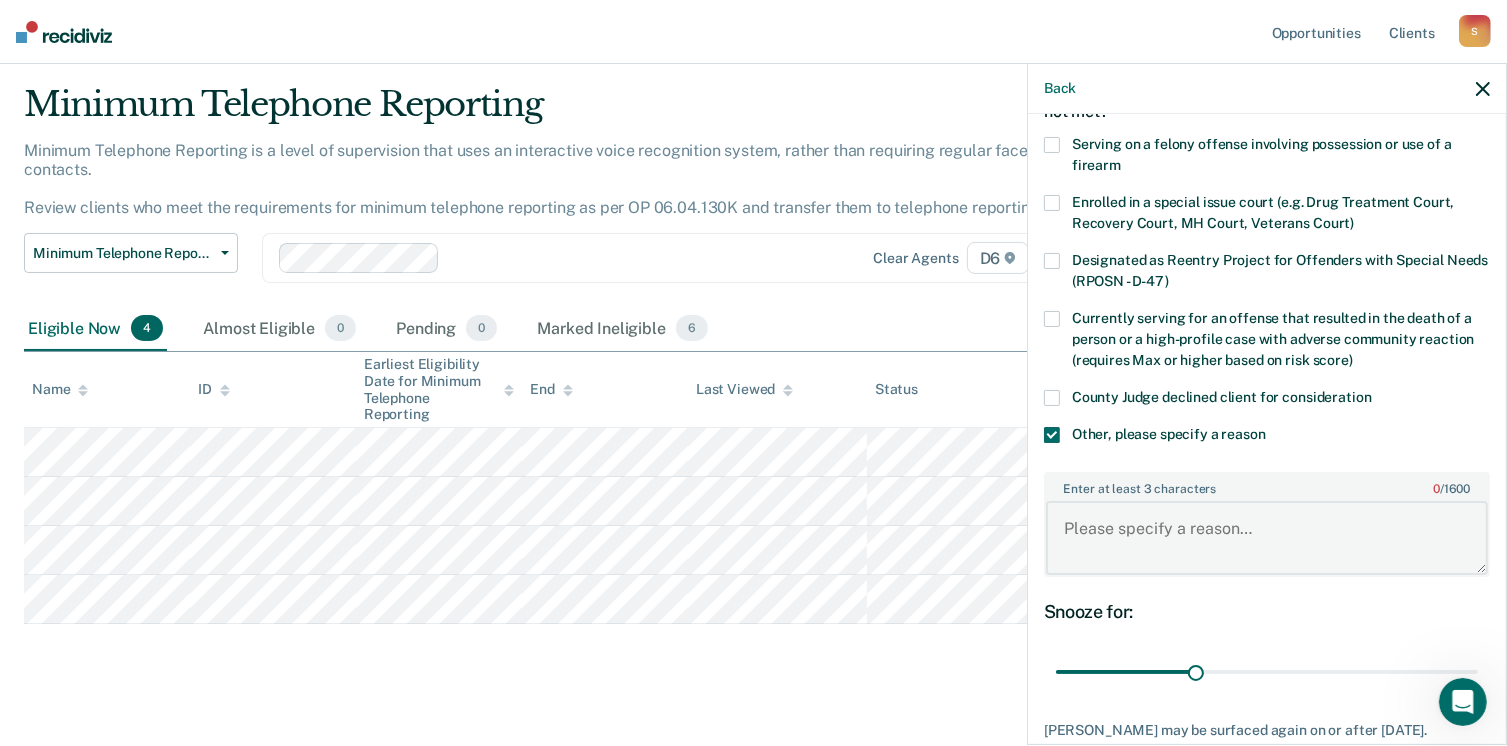 click on "Enter at least 3 characters 0  /  1600" at bounding box center (1267, 538) 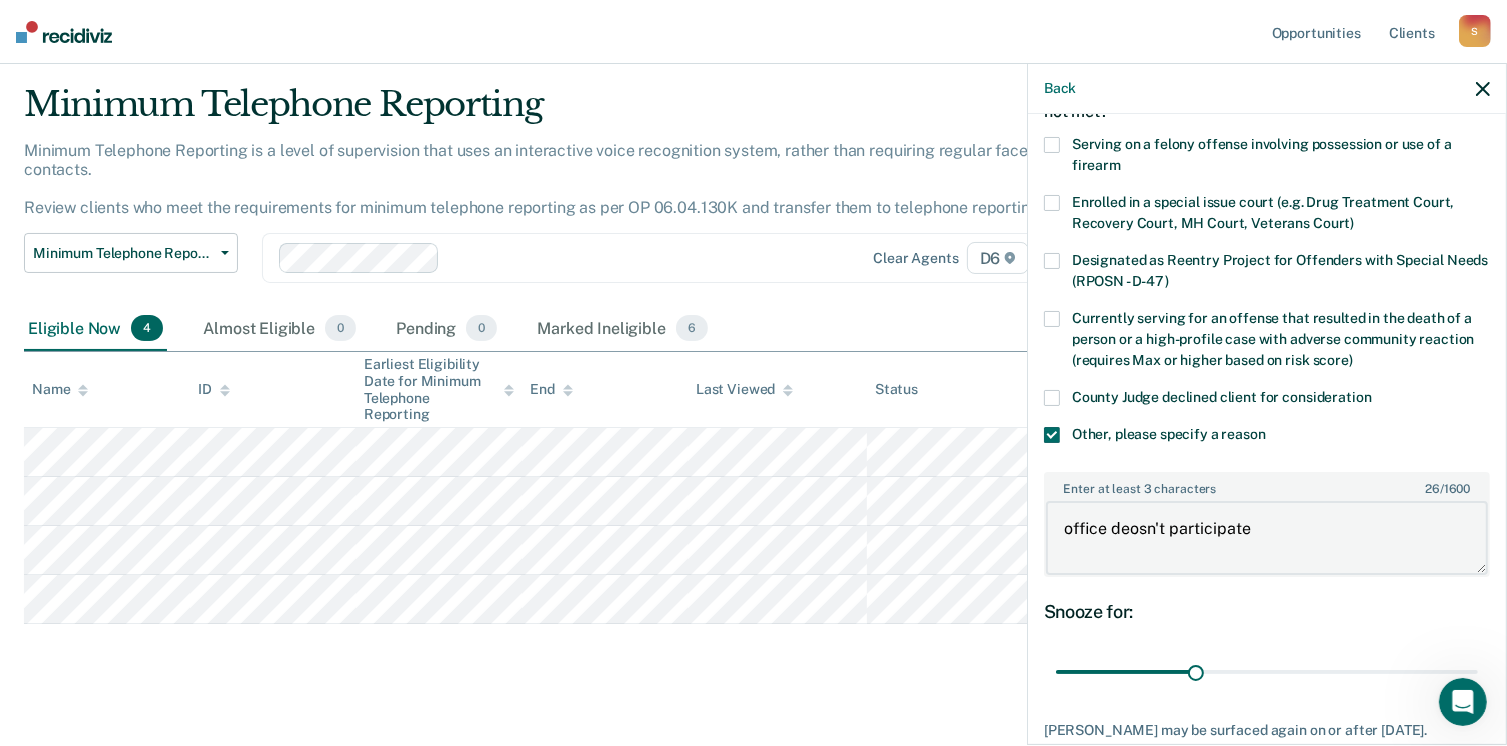 drag, startPoint x: 1134, startPoint y: 525, endPoint x: 1132, endPoint y: 539, distance: 14.142136 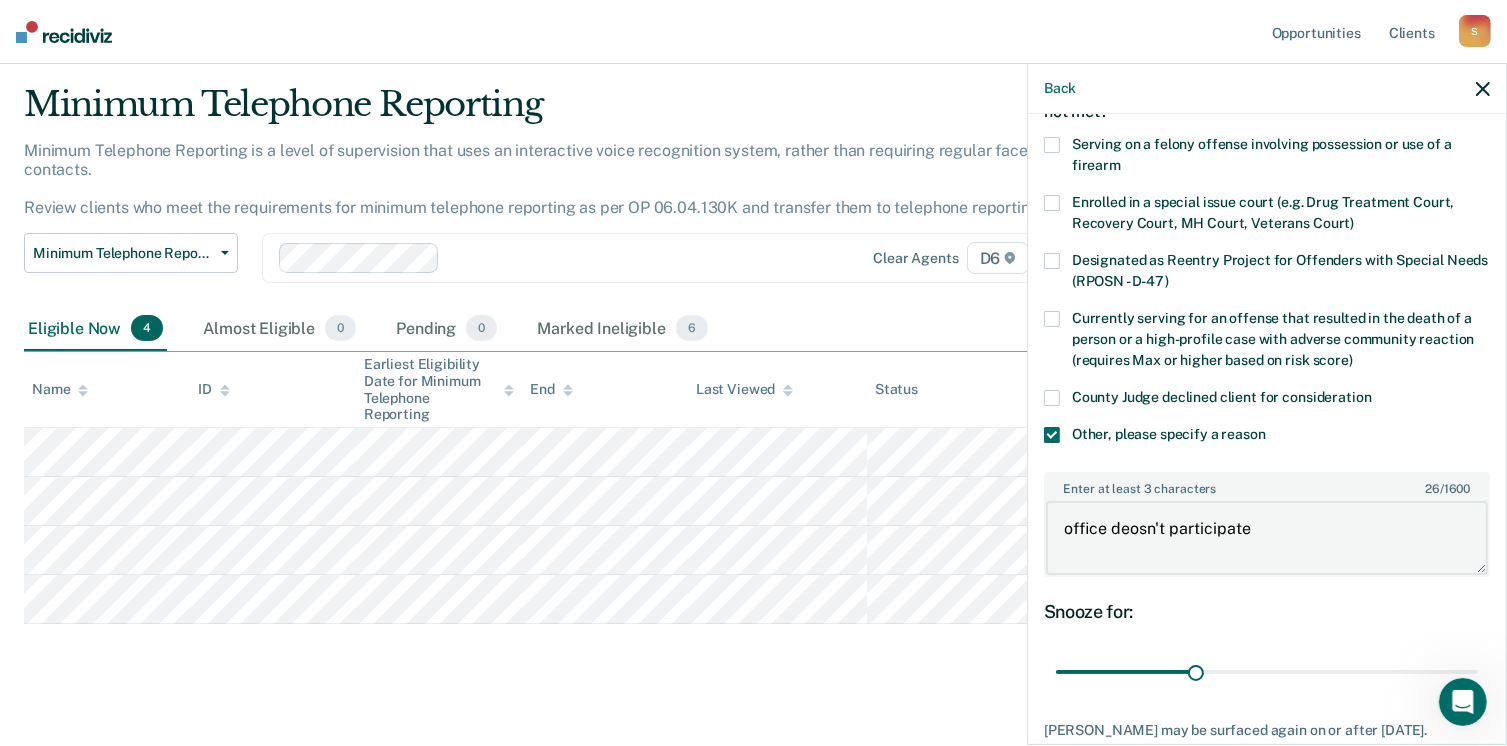 click on "office deosn't participate" at bounding box center [1267, 538] 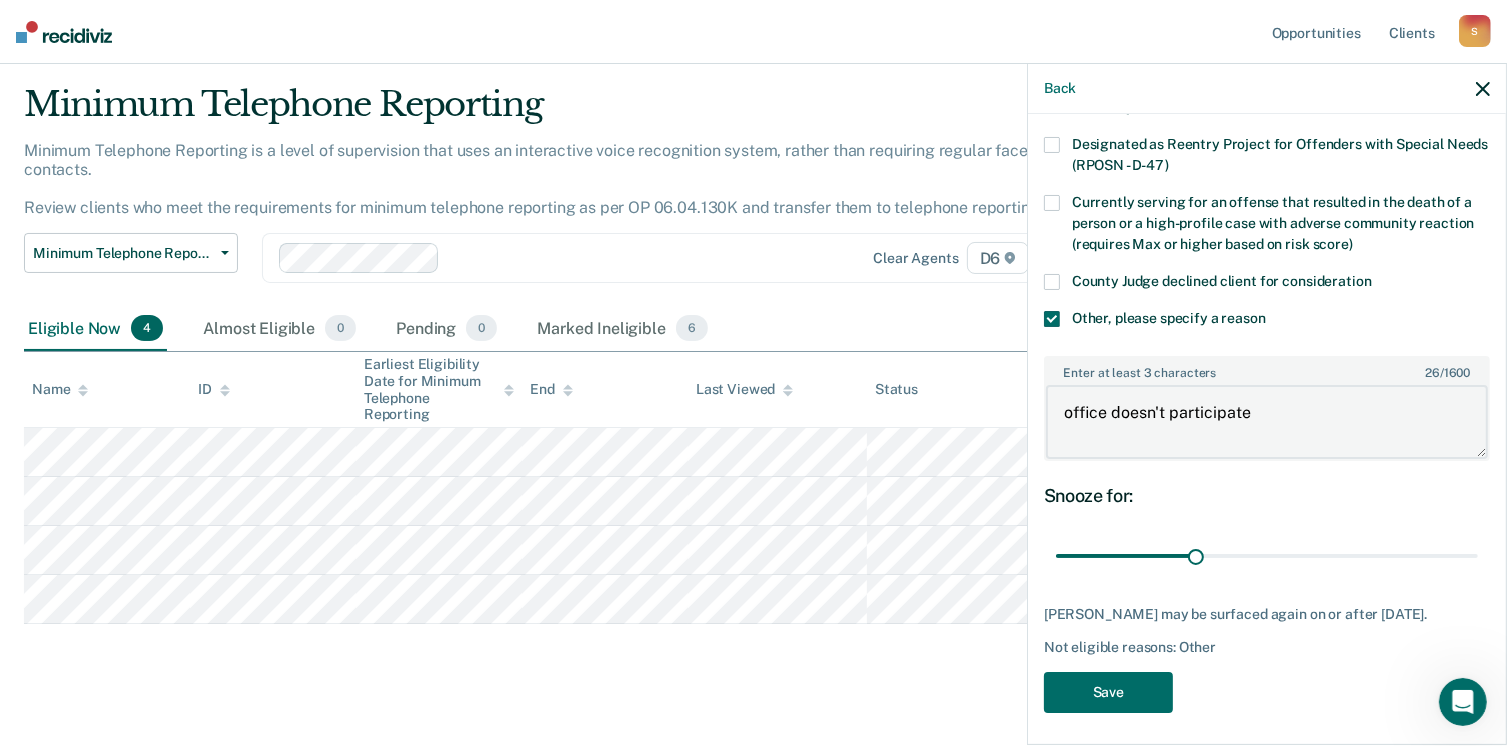 scroll, scrollTop: 248, scrollLeft: 0, axis: vertical 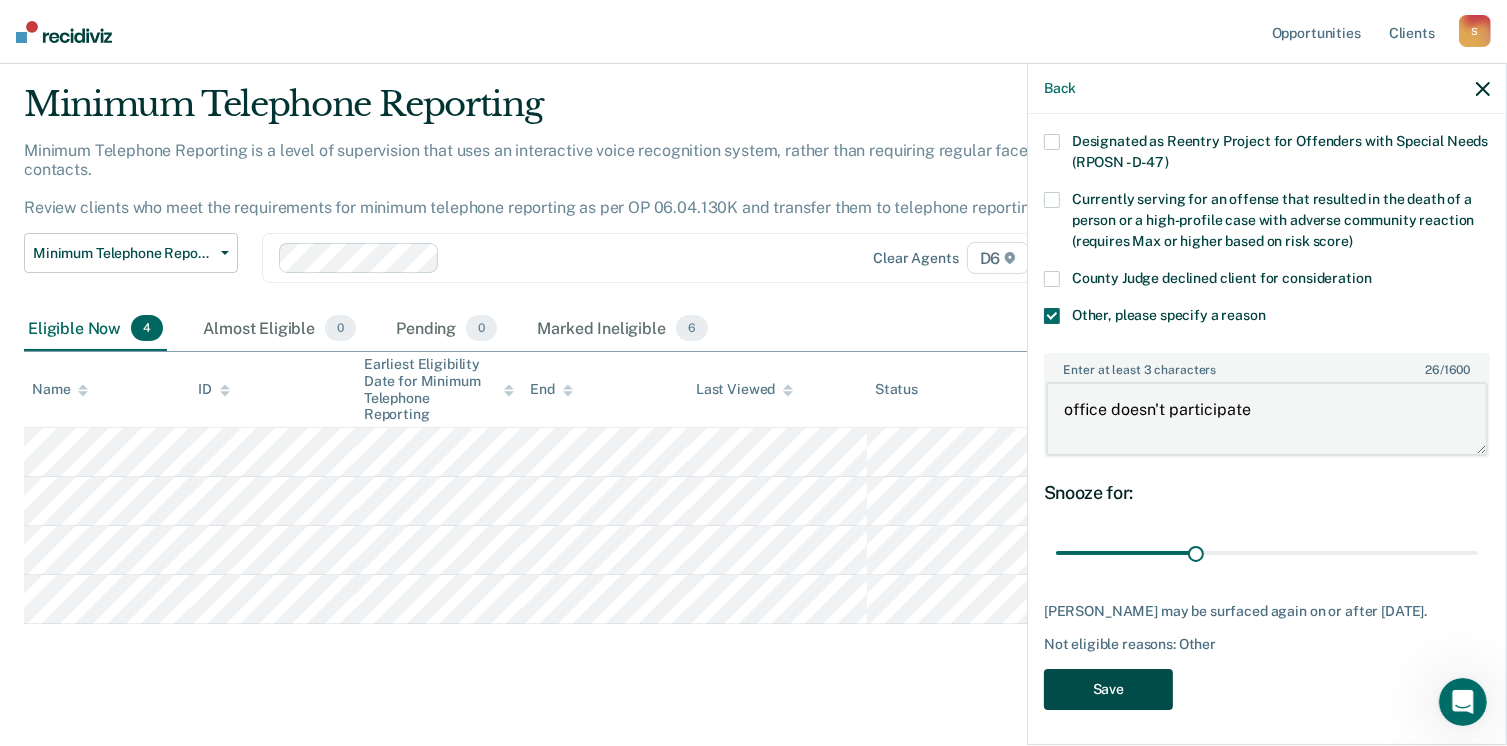 type on "office doesn't participate" 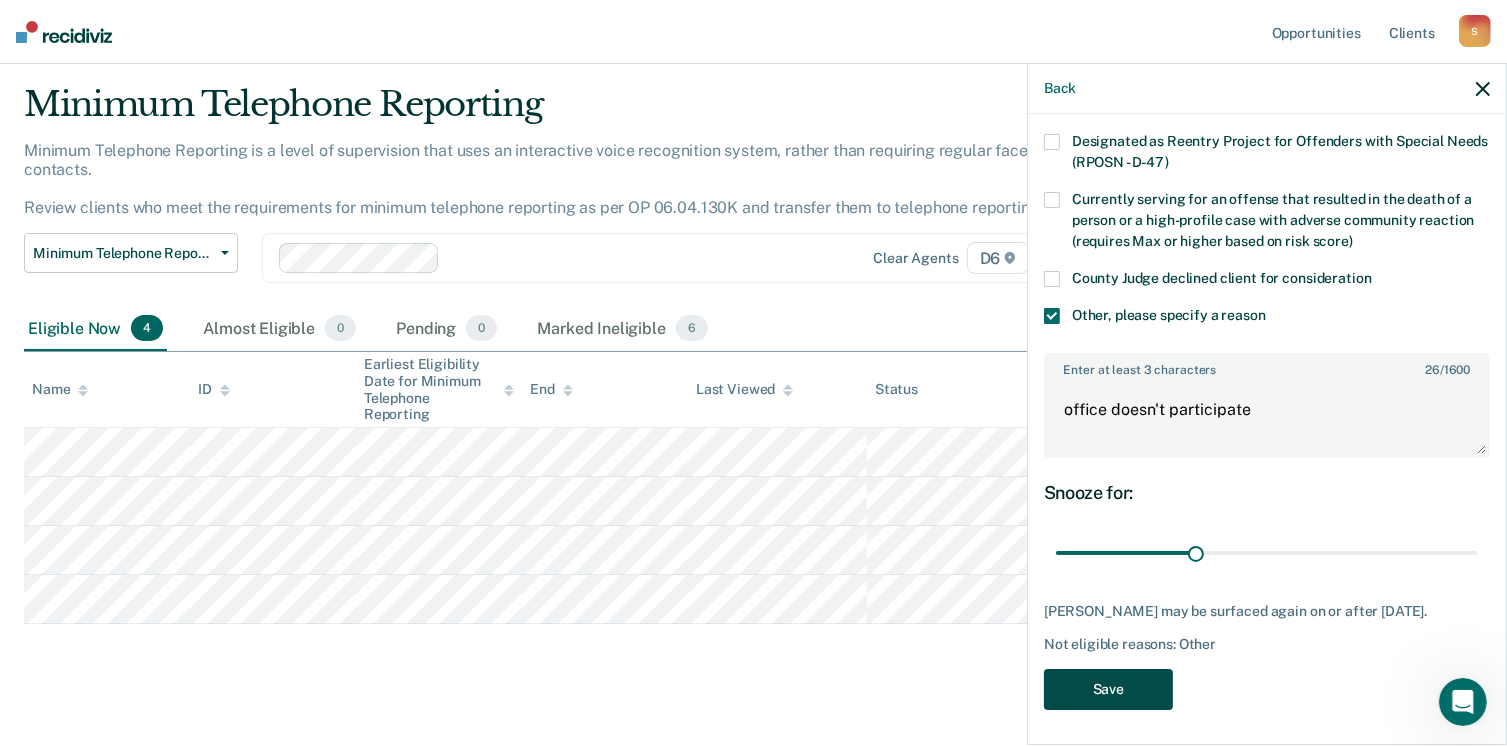 drag, startPoint x: 1070, startPoint y: 684, endPoint x: 1048, endPoint y: 685, distance: 22.022715 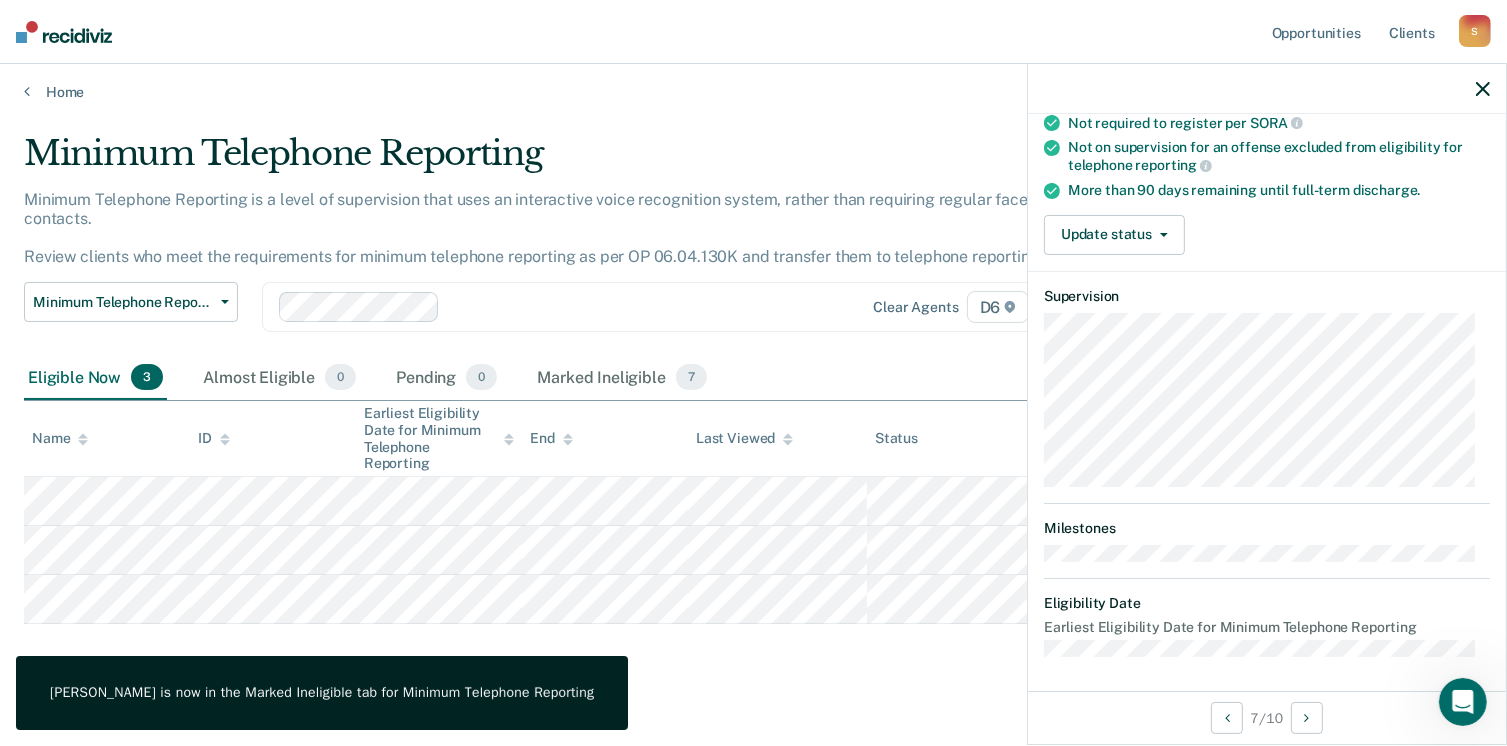 scroll, scrollTop: 247, scrollLeft: 0, axis: vertical 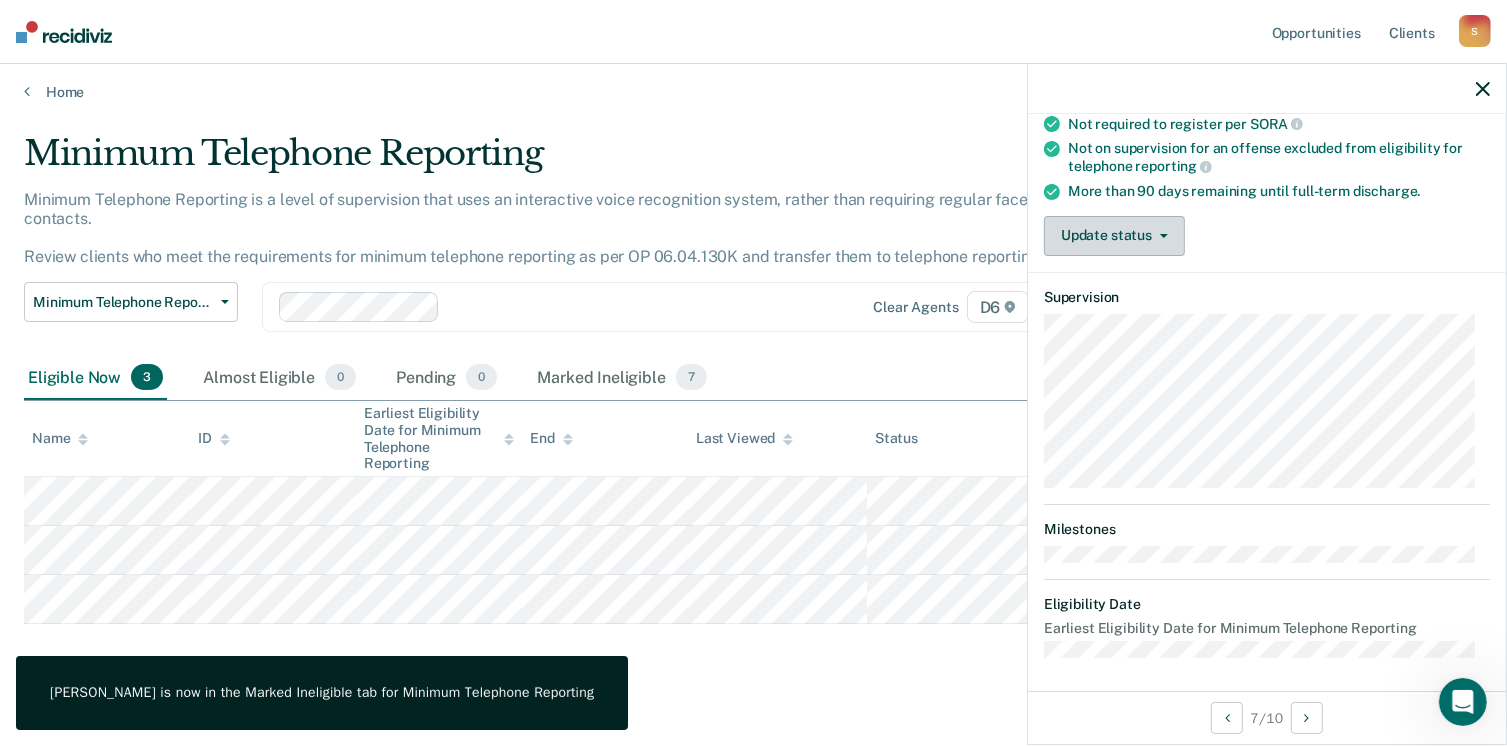 click 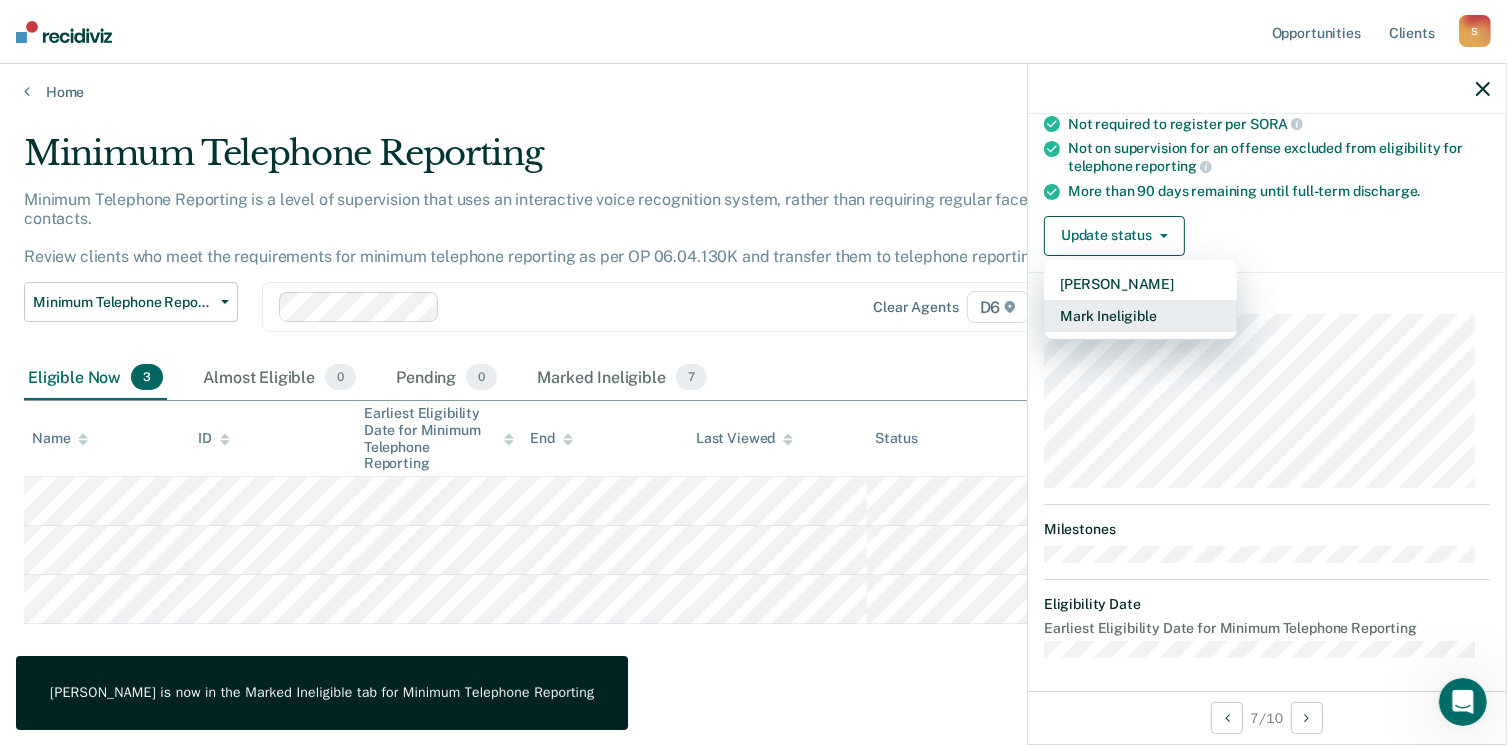 click on "Mark Ineligible" at bounding box center [1140, 316] 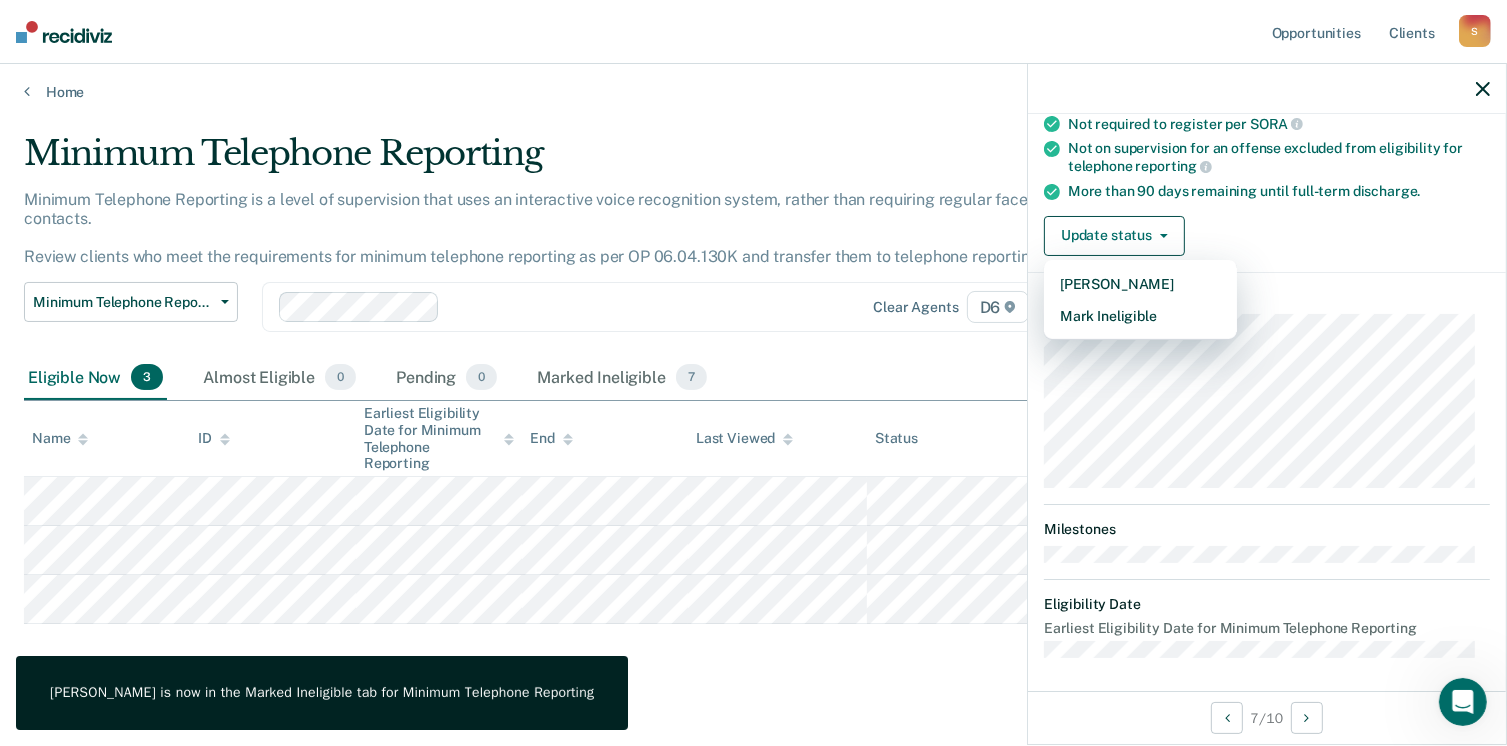 scroll, scrollTop: 129, scrollLeft: 0, axis: vertical 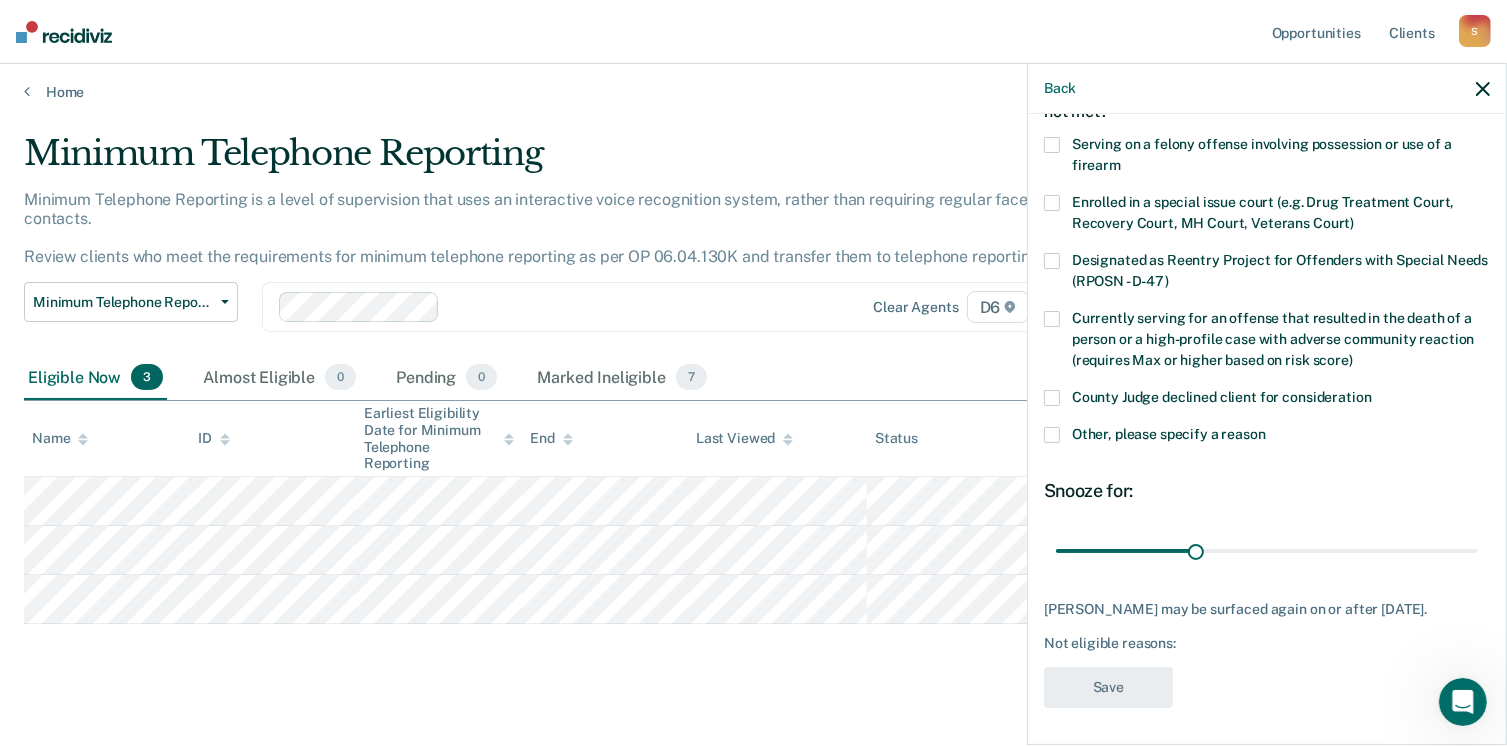 click at bounding box center [1052, 435] 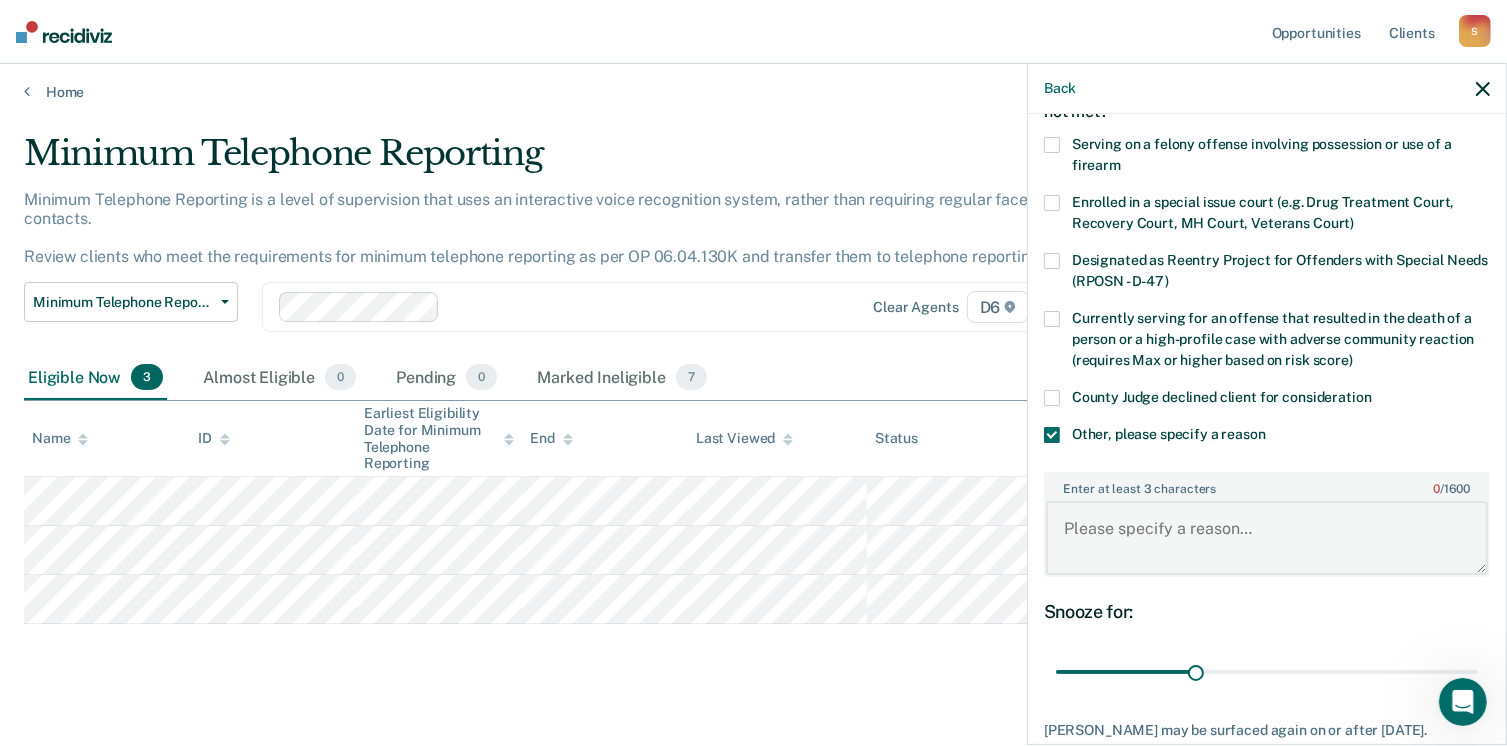 click on "Enter at least 3 characters 0  /  1600" at bounding box center (1267, 538) 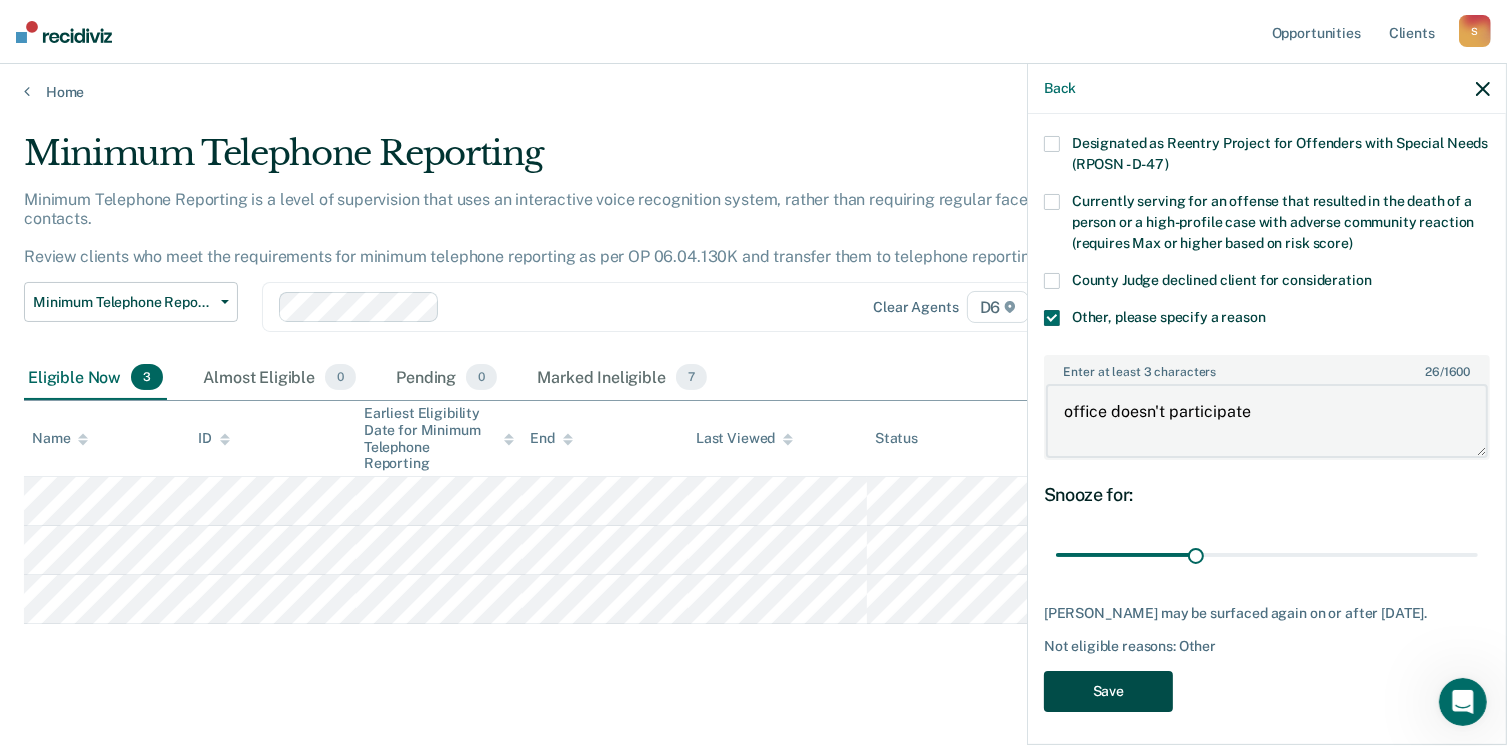 scroll, scrollTop: 248, scrollLeft: 0, axis: vertical 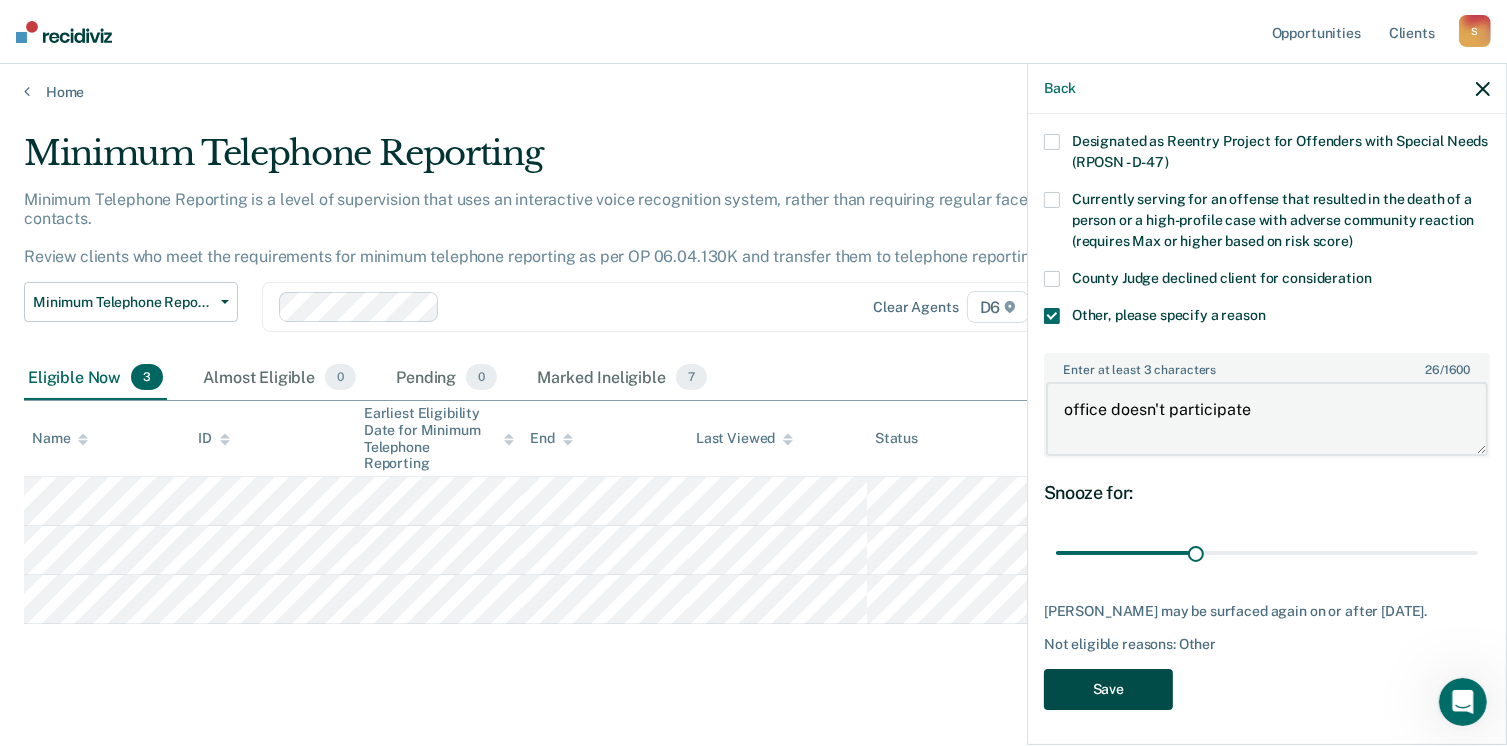type on "office doesn't participate" 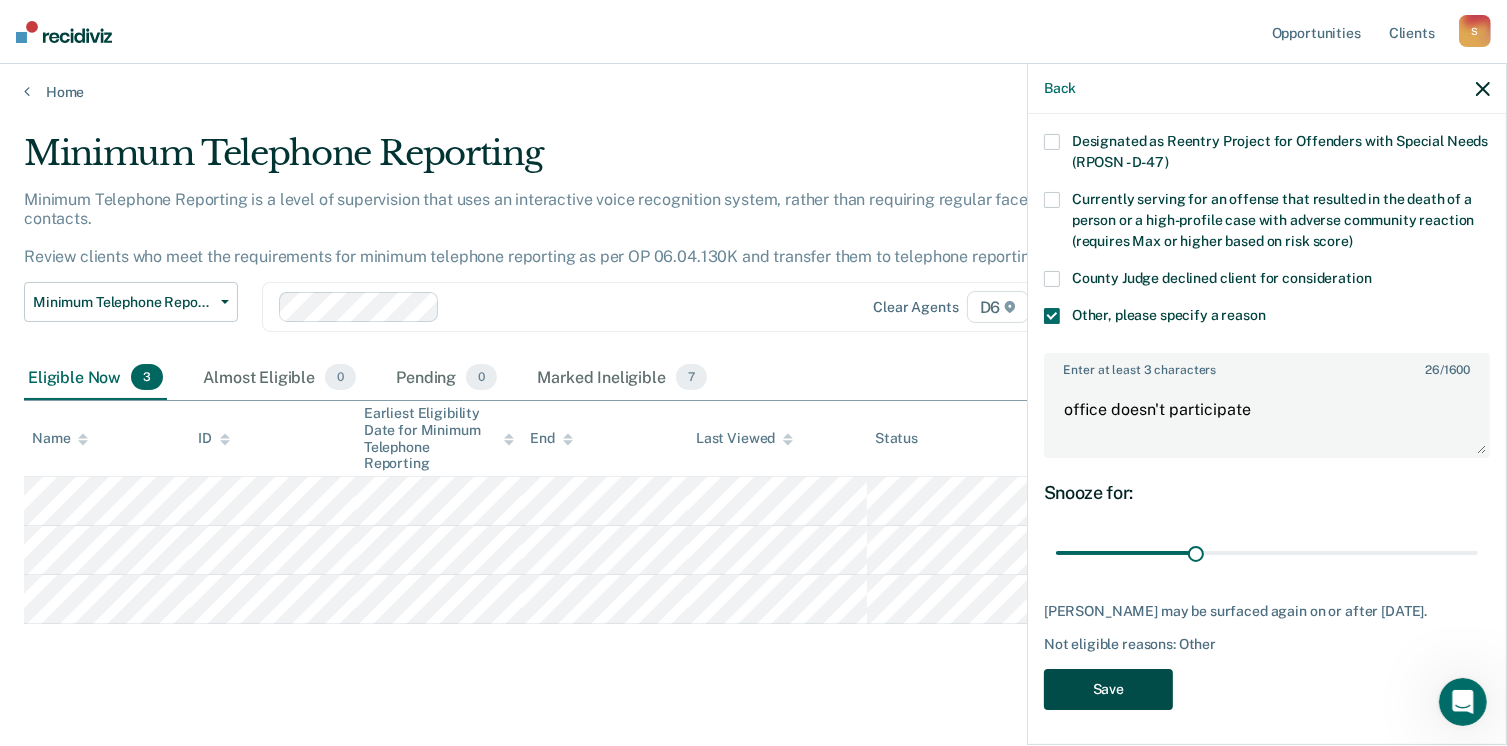 click on "Save" at bounding box center (1108, 689) 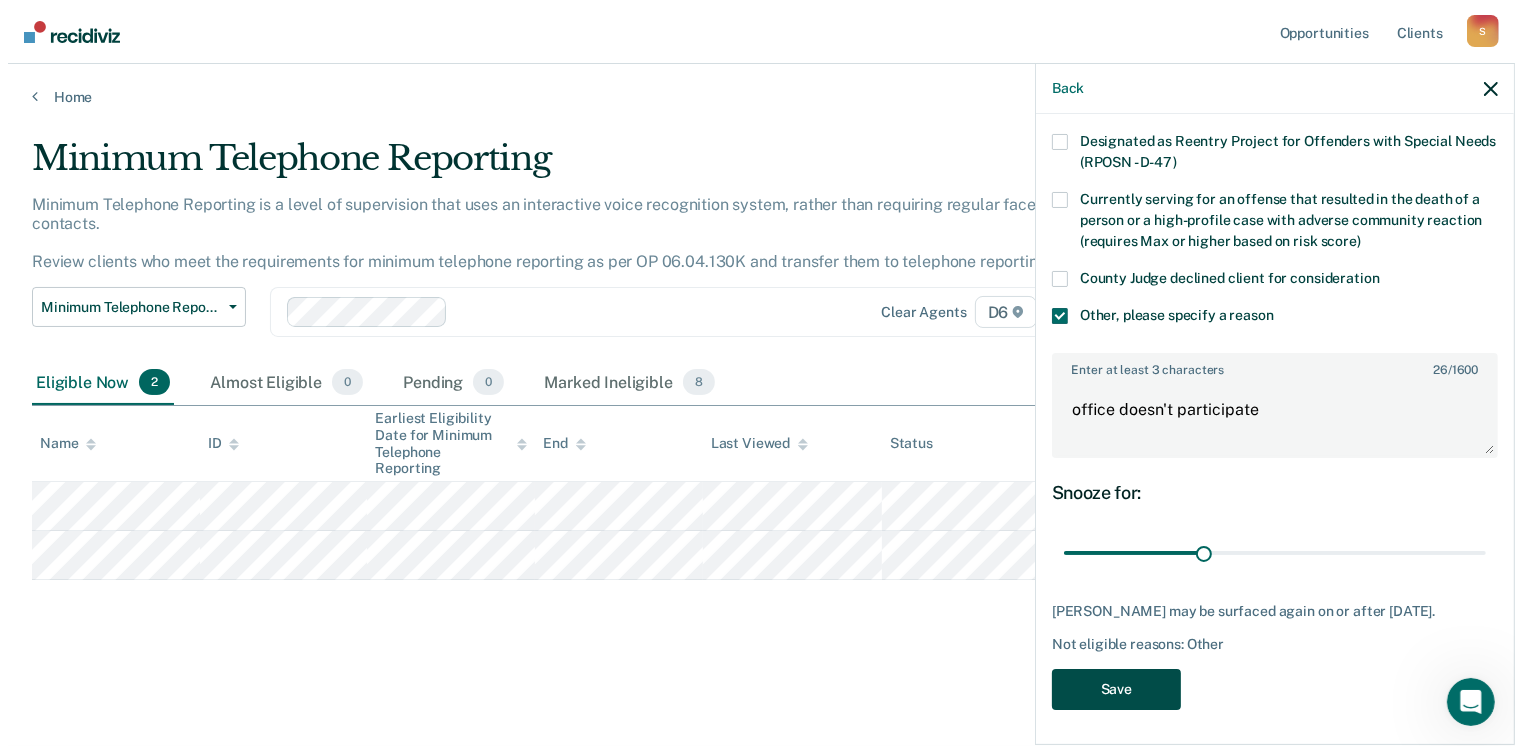 scroll, scrollTop: 0, scrollLeft: 0, axis: both 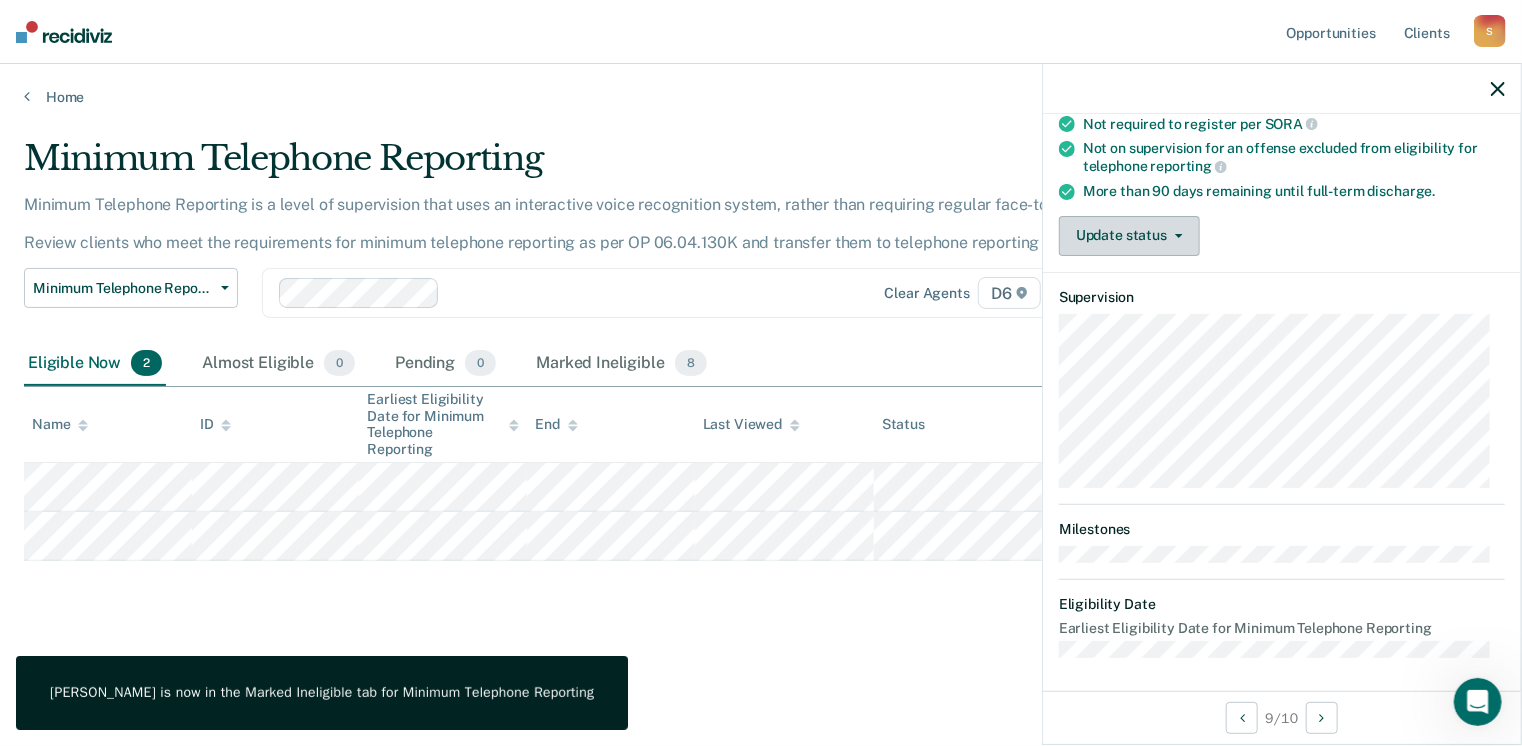 click on "Update status" at bounding box center [1129, 236] 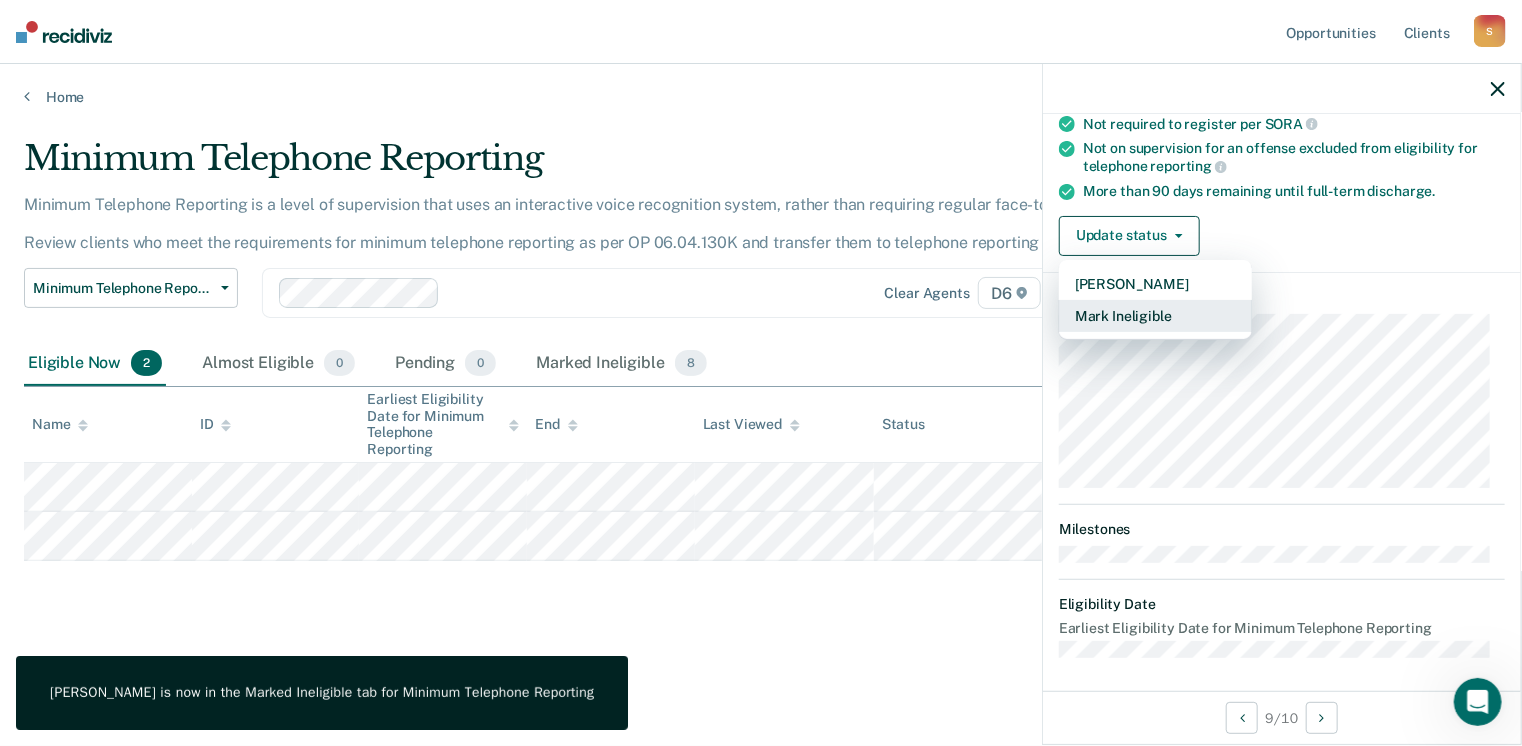 click on "Mark Ineligible" at bounding box center (1155, 316) 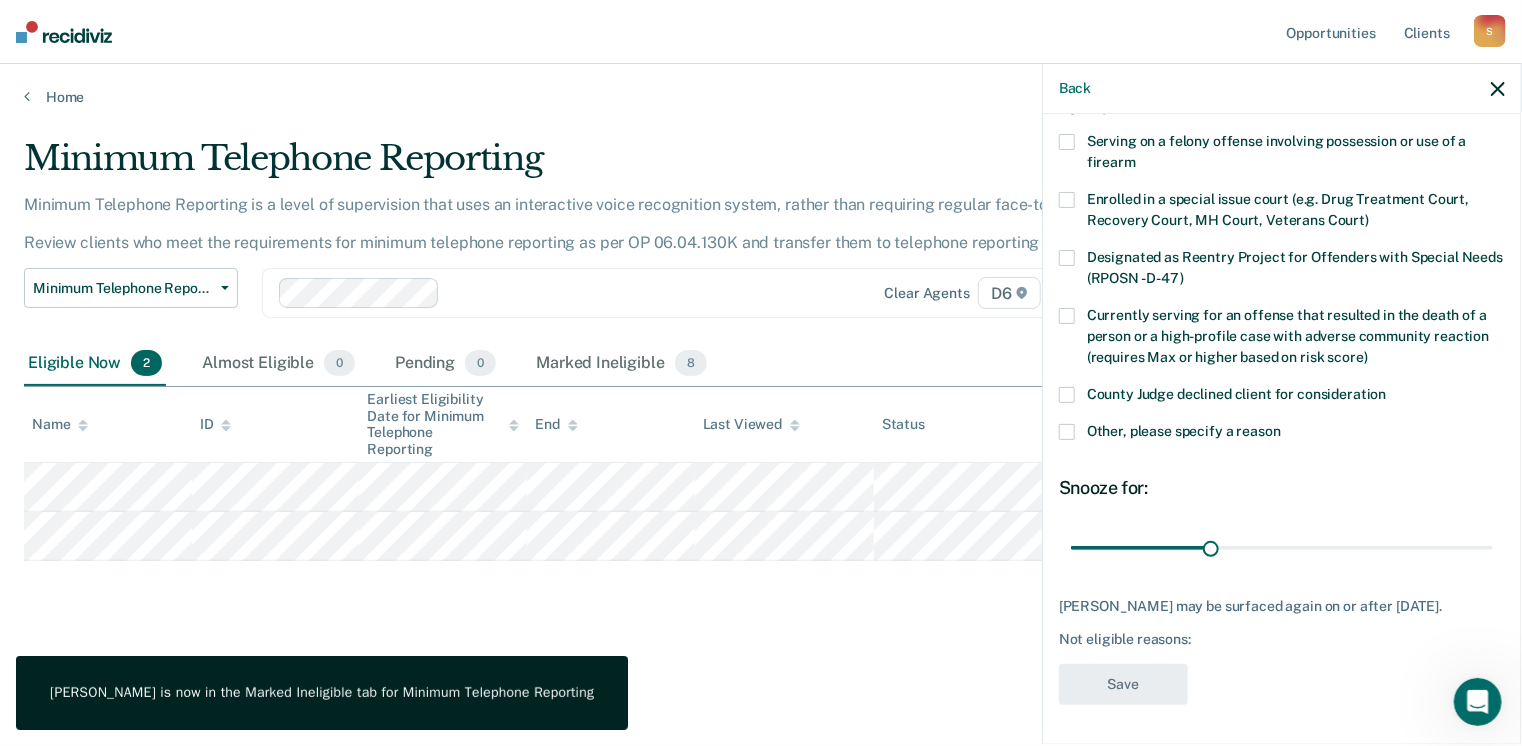 scroll, scrollTop: 129, scrollLeft: 0, axis: vertical 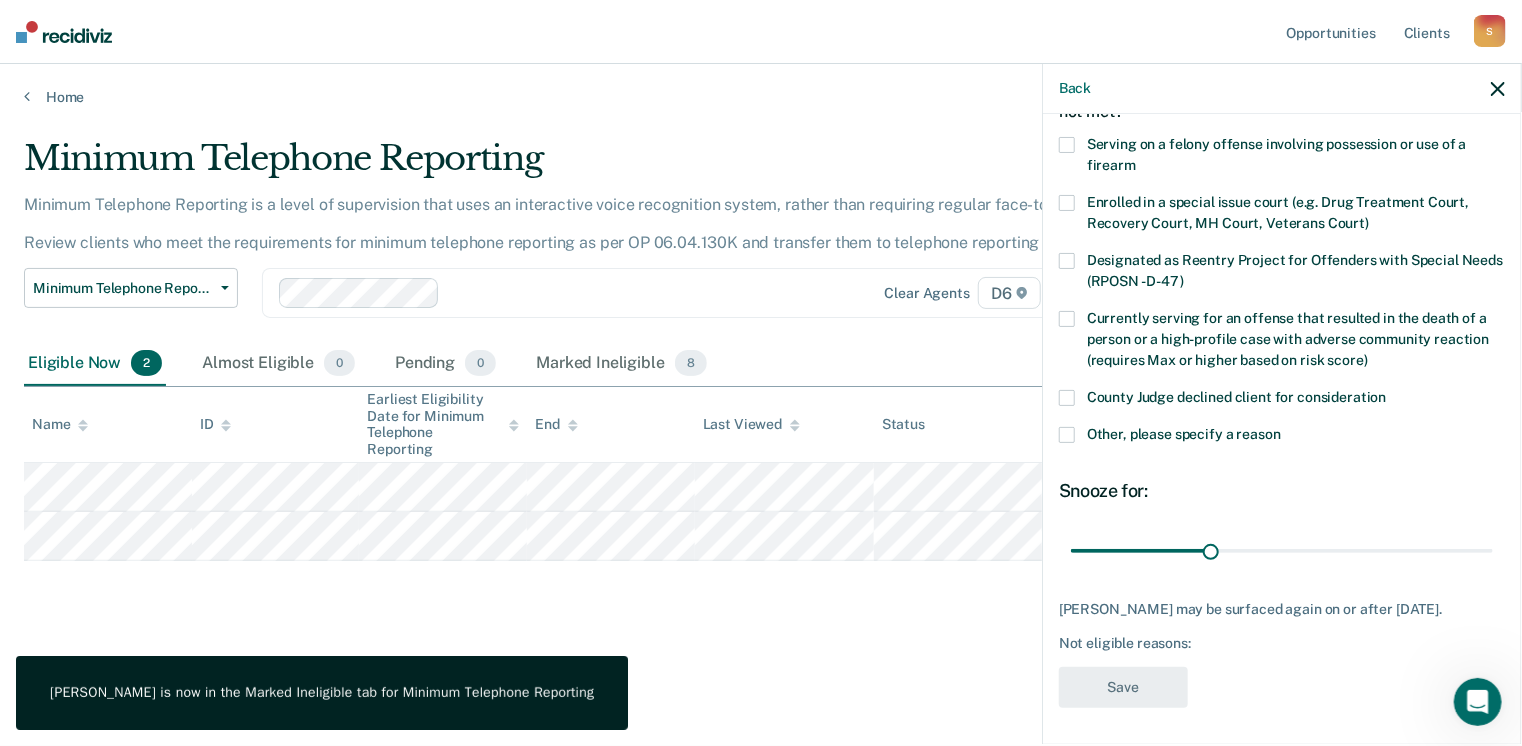 drag, startPoint x: 1068, startPoint y: 431, endPoint x: 1075, endPoint y: 453, distance: 23.086792 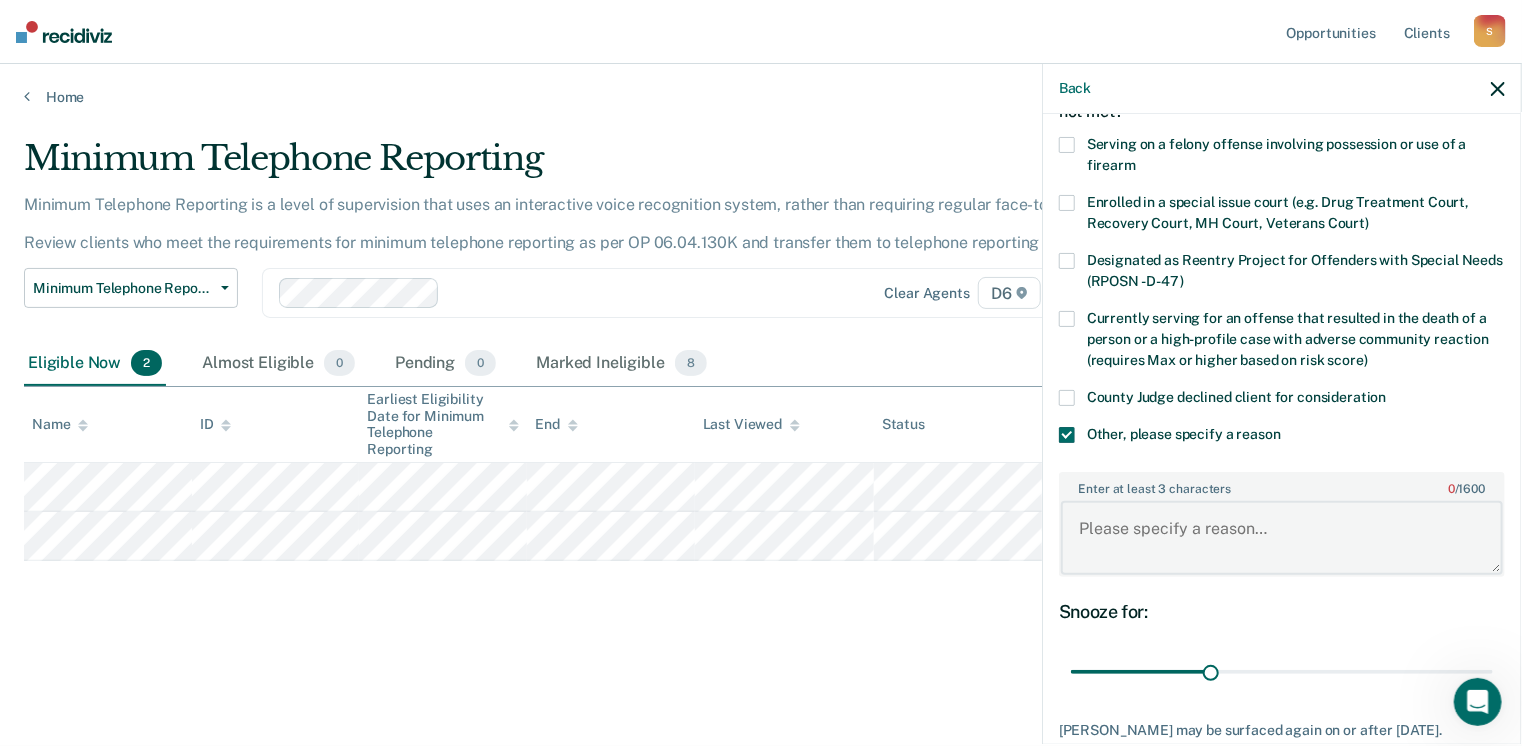click on "Enter at least 3 characters 0  /  1600" at bounding box center [1282, 538] 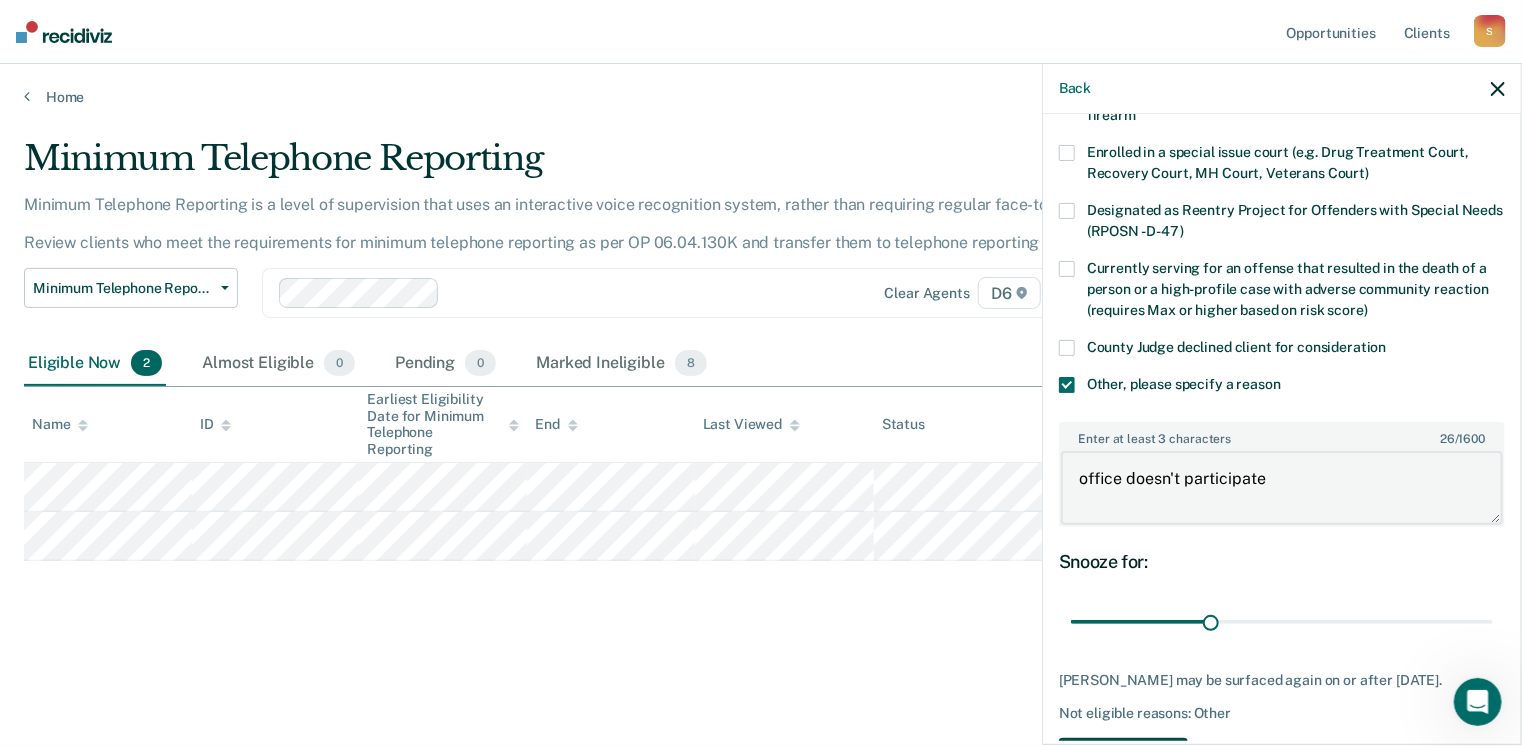 scroll, scrollTop: 248, scrollLeft: 0, axis: vertical 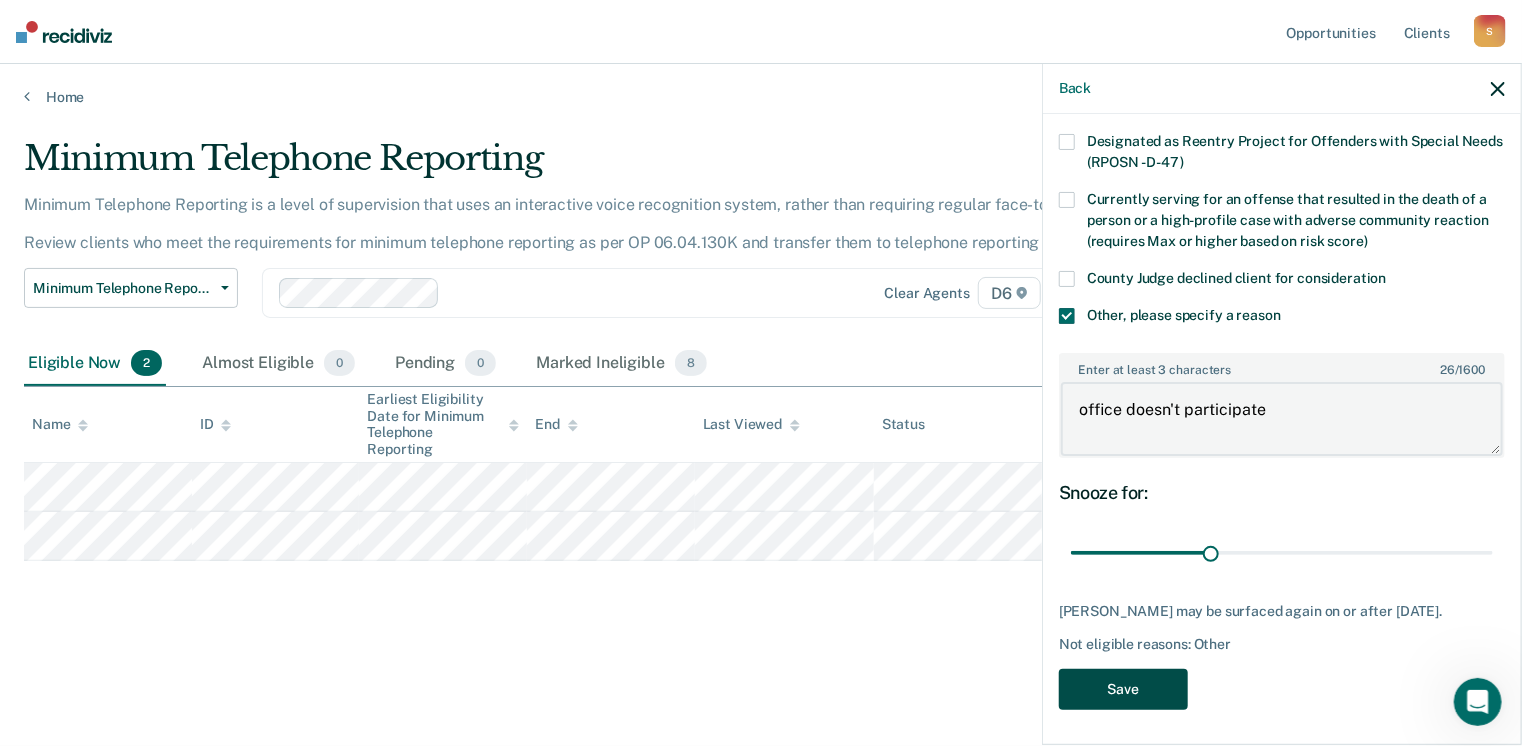 type on "office doesn't participate" 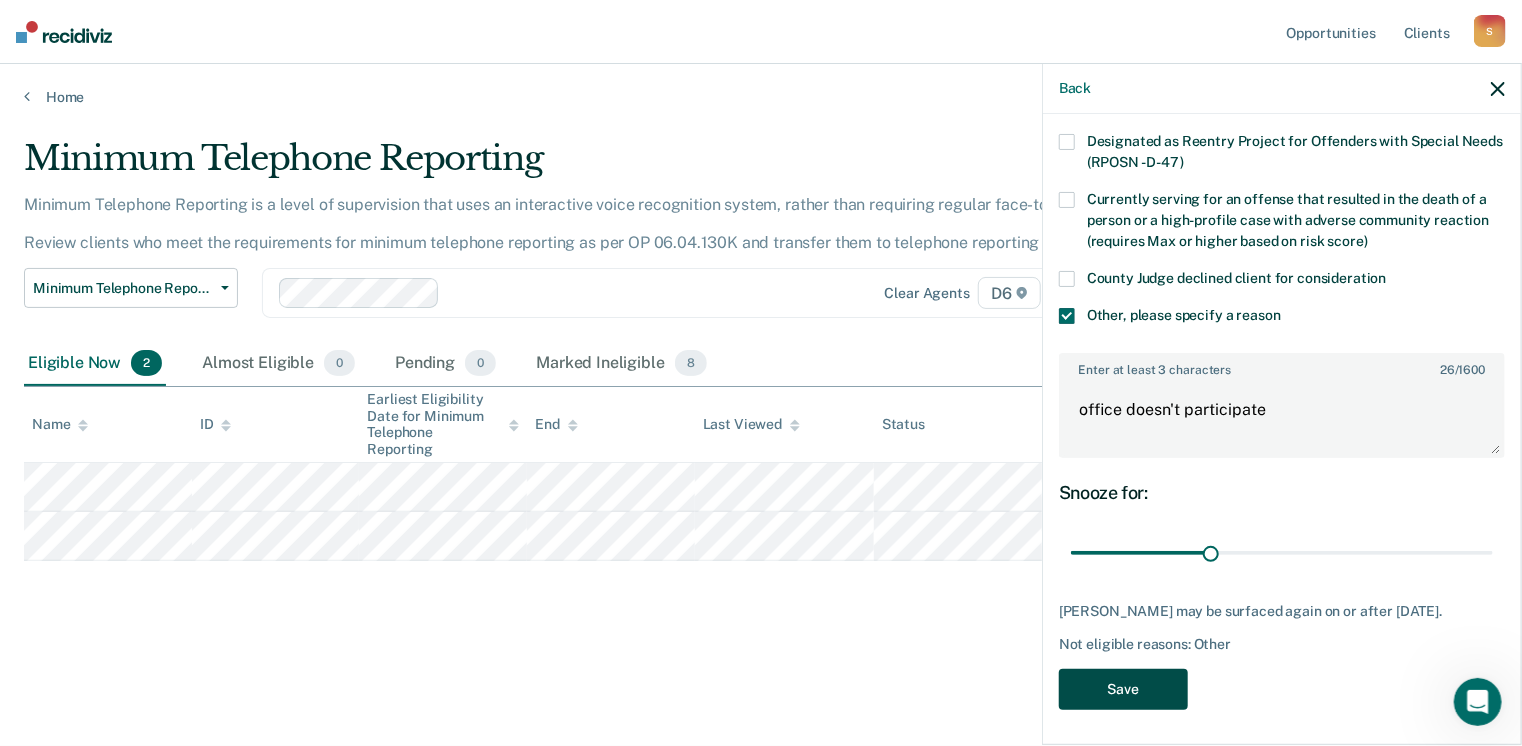 click on "Save" at bounding box center (1123, 689) 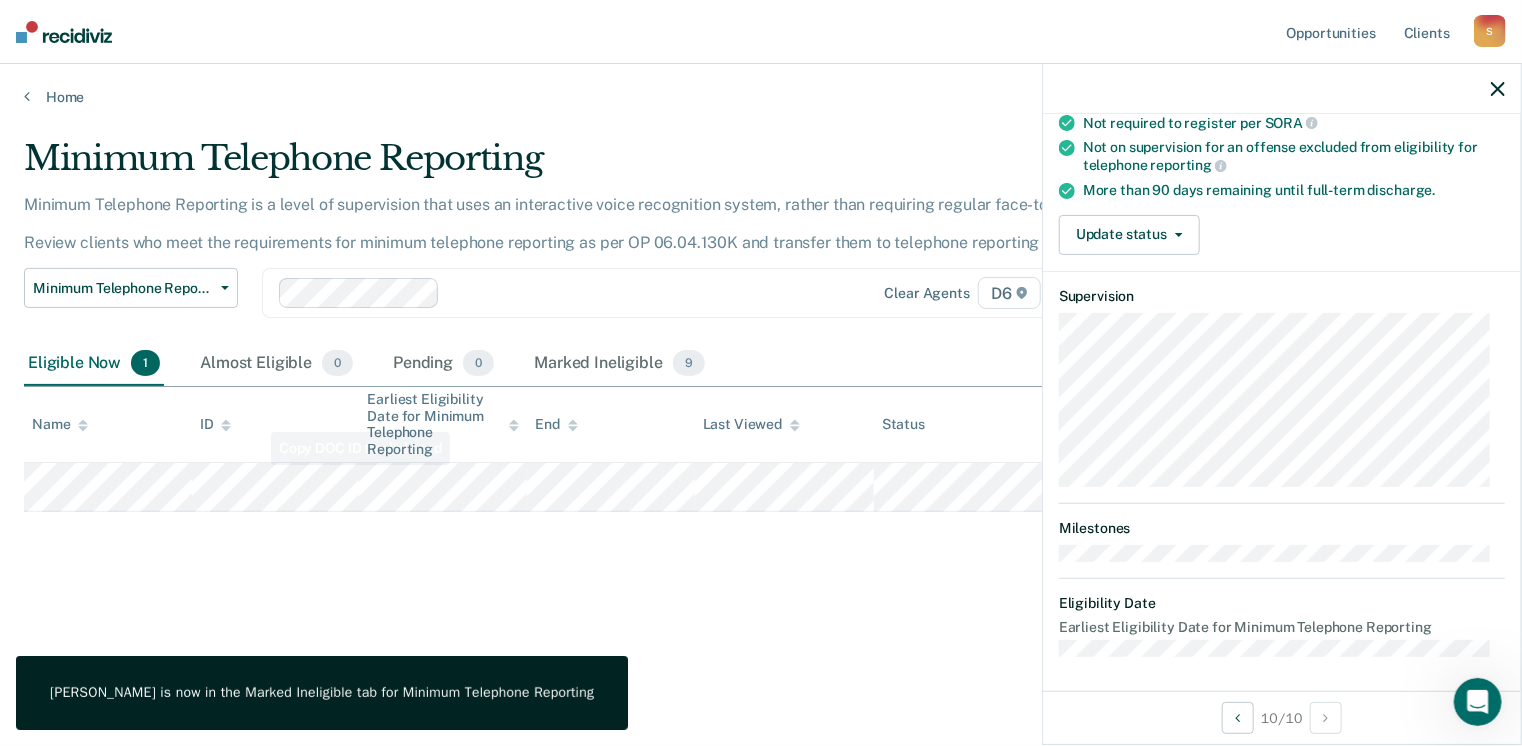 scroll, scrollTop: 247, scrollLeft: 0, axis: vertical 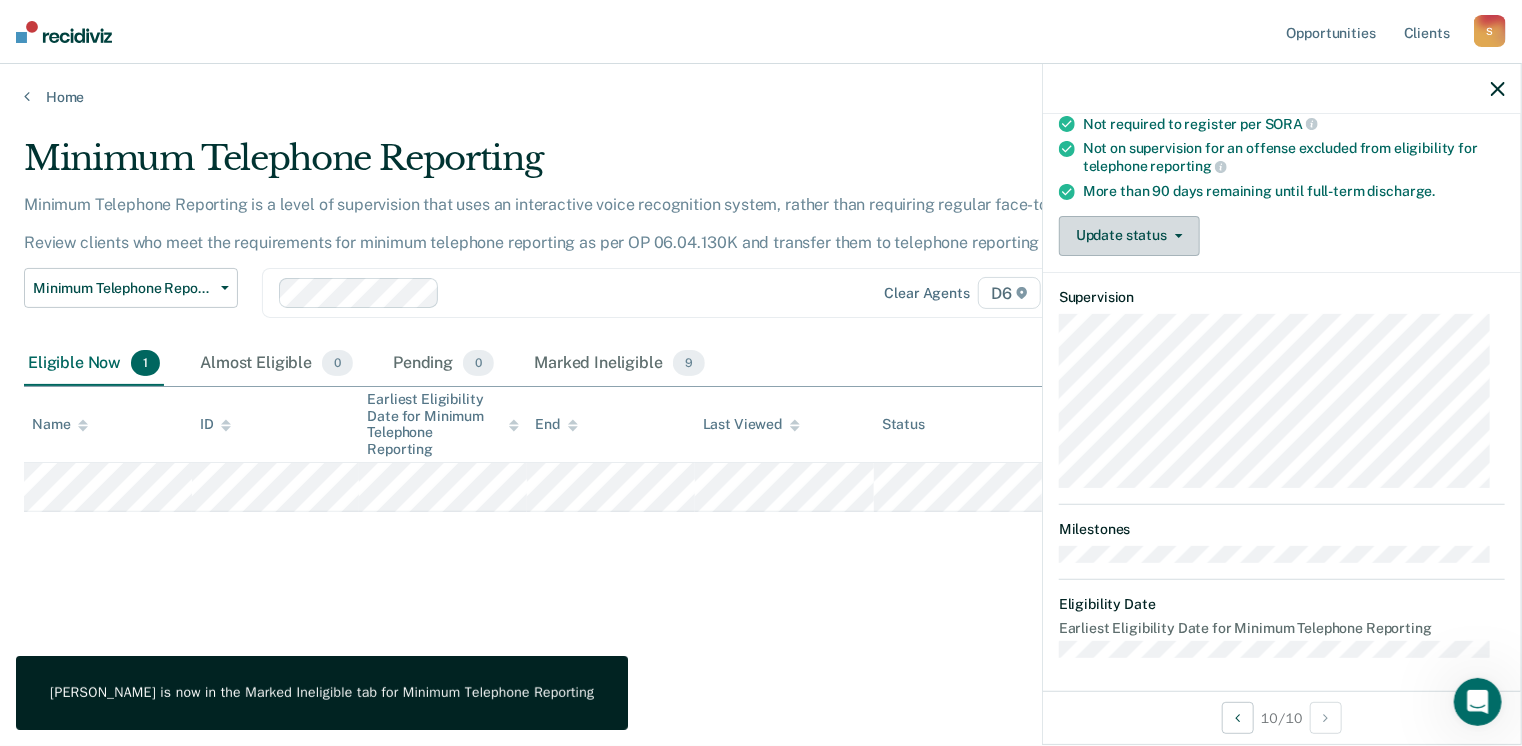 click on "Update status" at bounding box center [1129, 236] 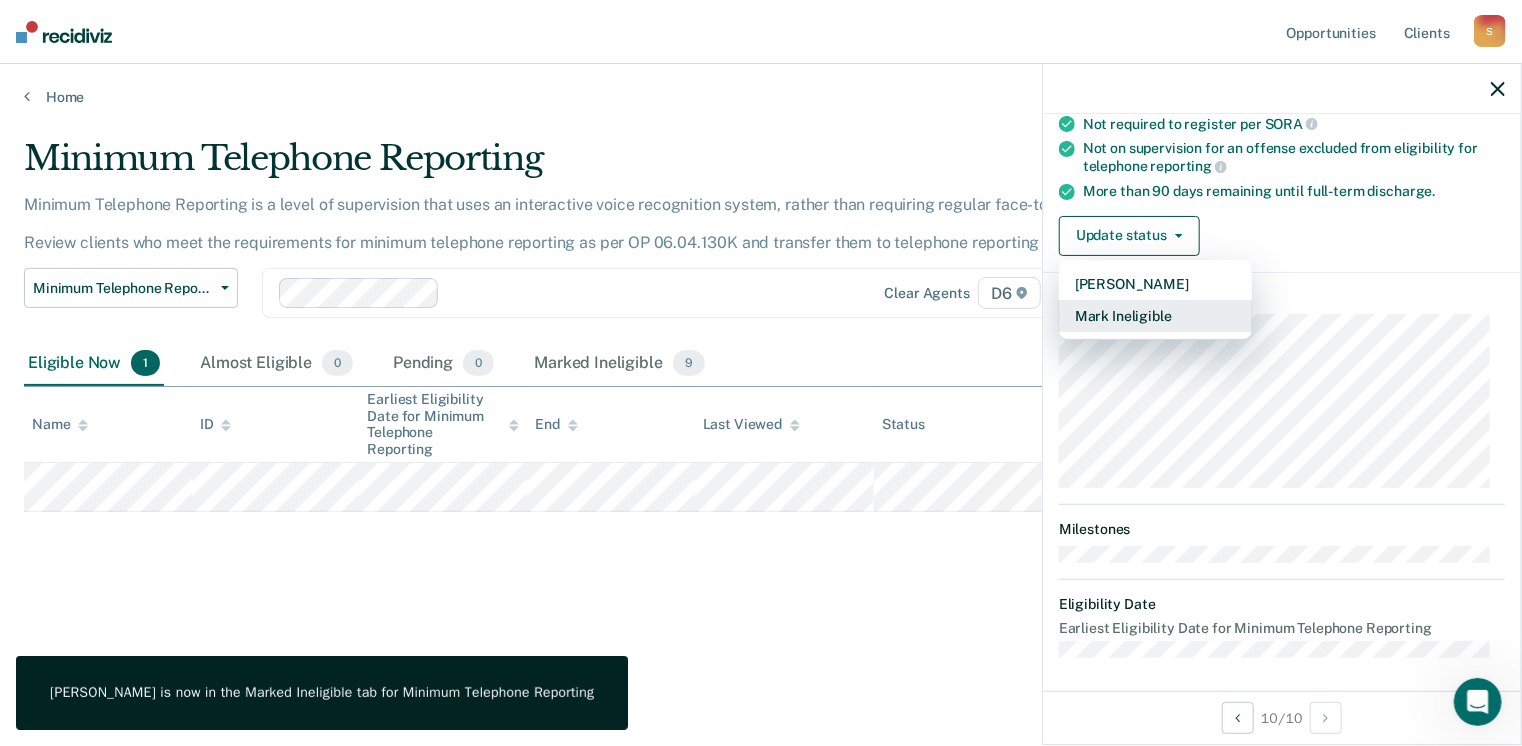 click on "Mark Ineligible" at bounding box center [1155, 316] 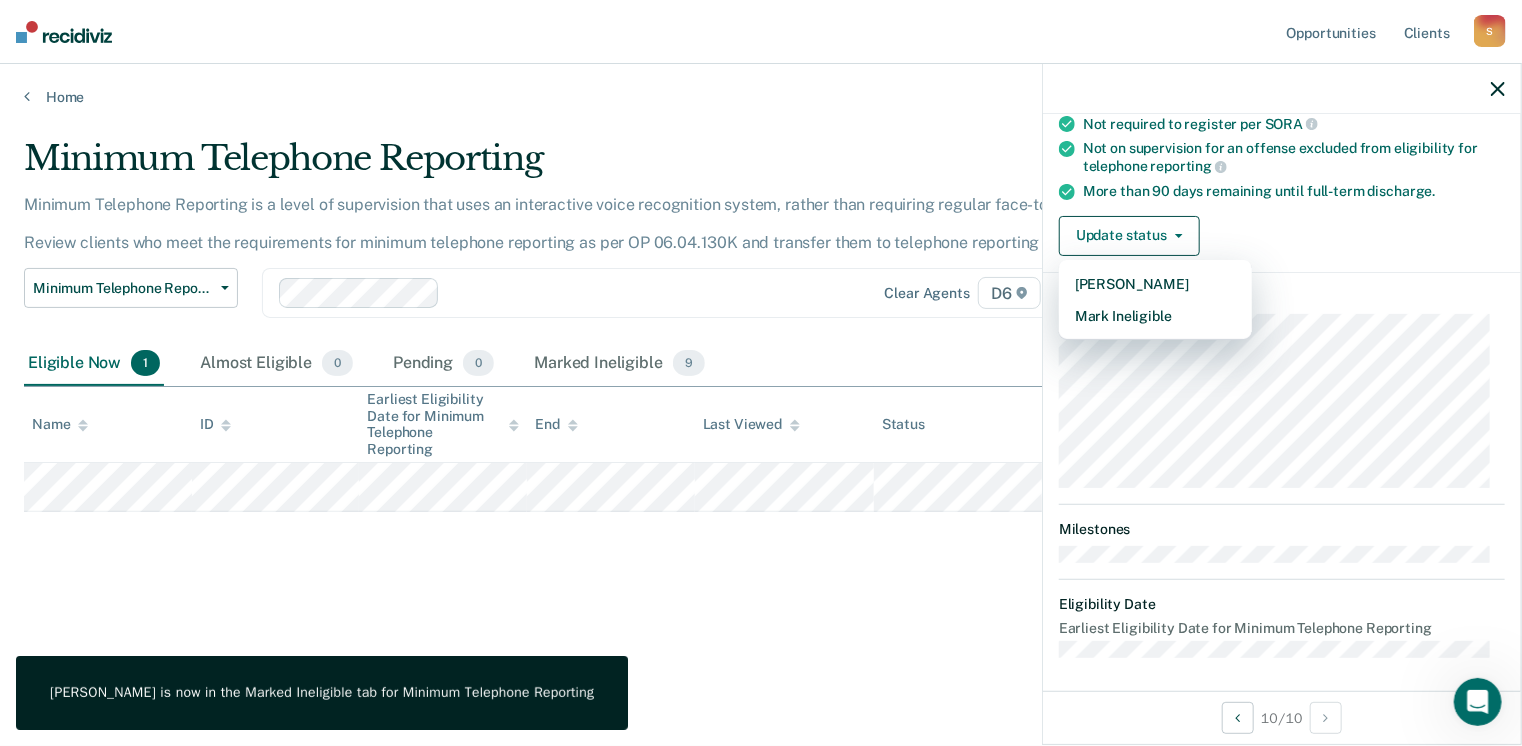 scroll, scrollTop: 129, scrollLeft: 0, axis: vertical 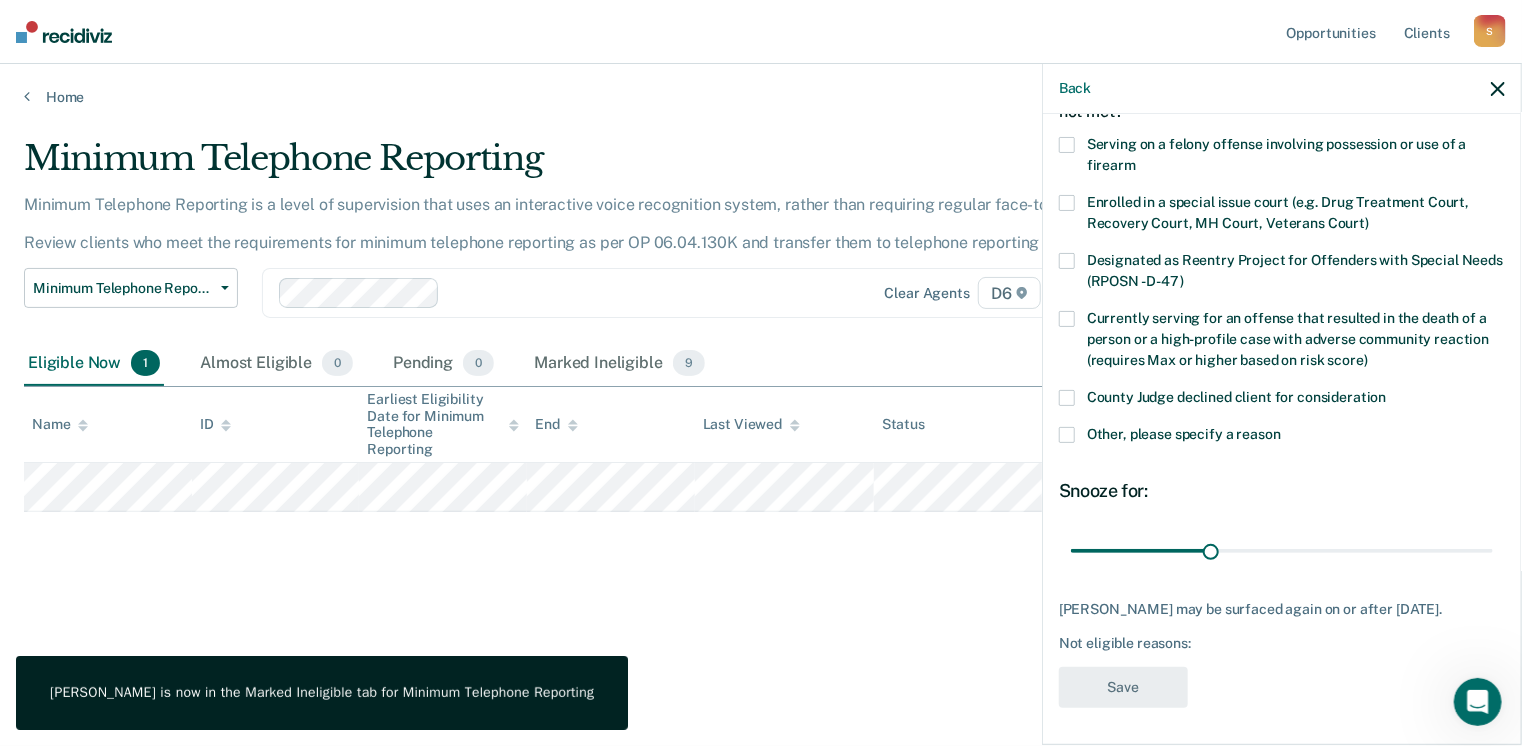 click at bounding box center (1067, 435) 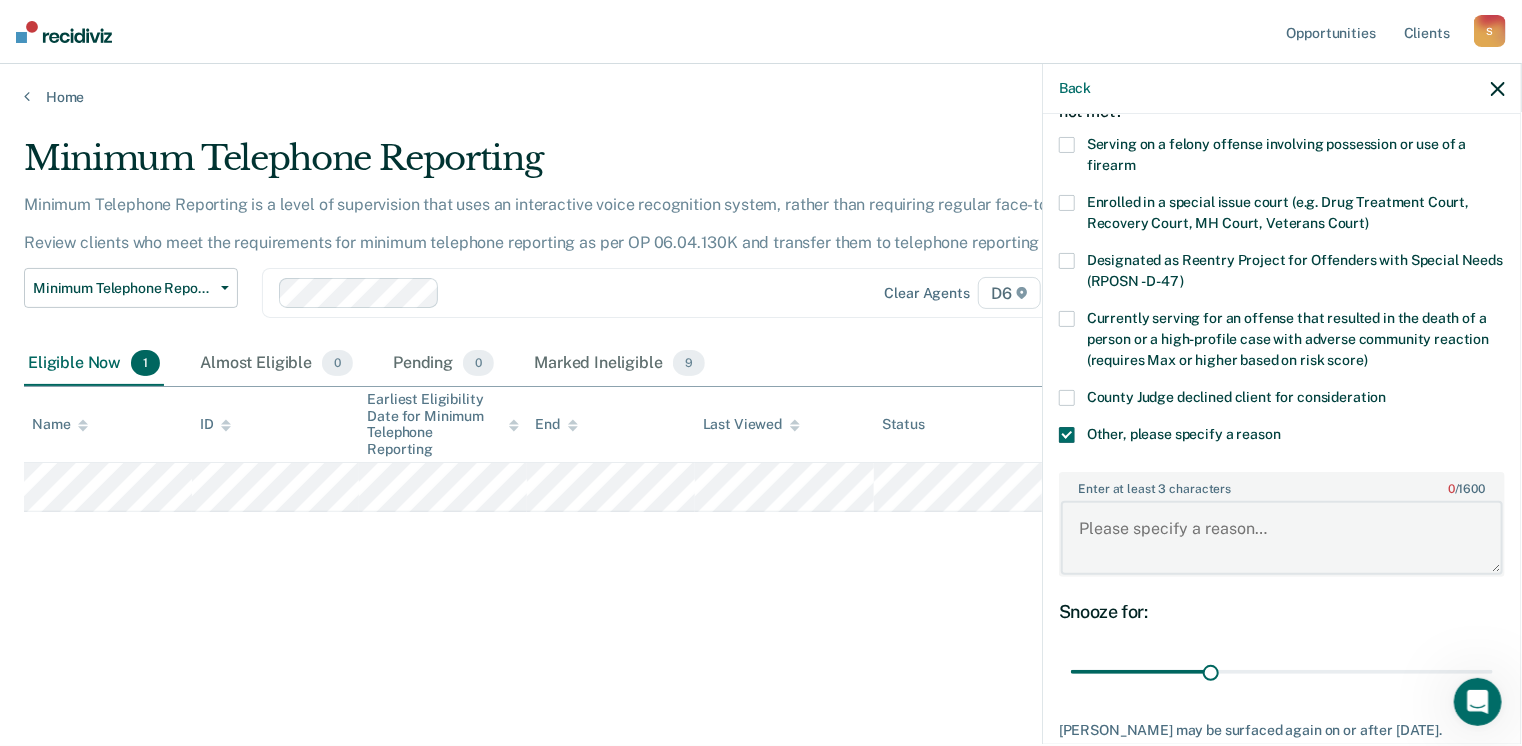 click on "Enter at least 3 characters 0  /  1600" at bounding box center [1282, 538] 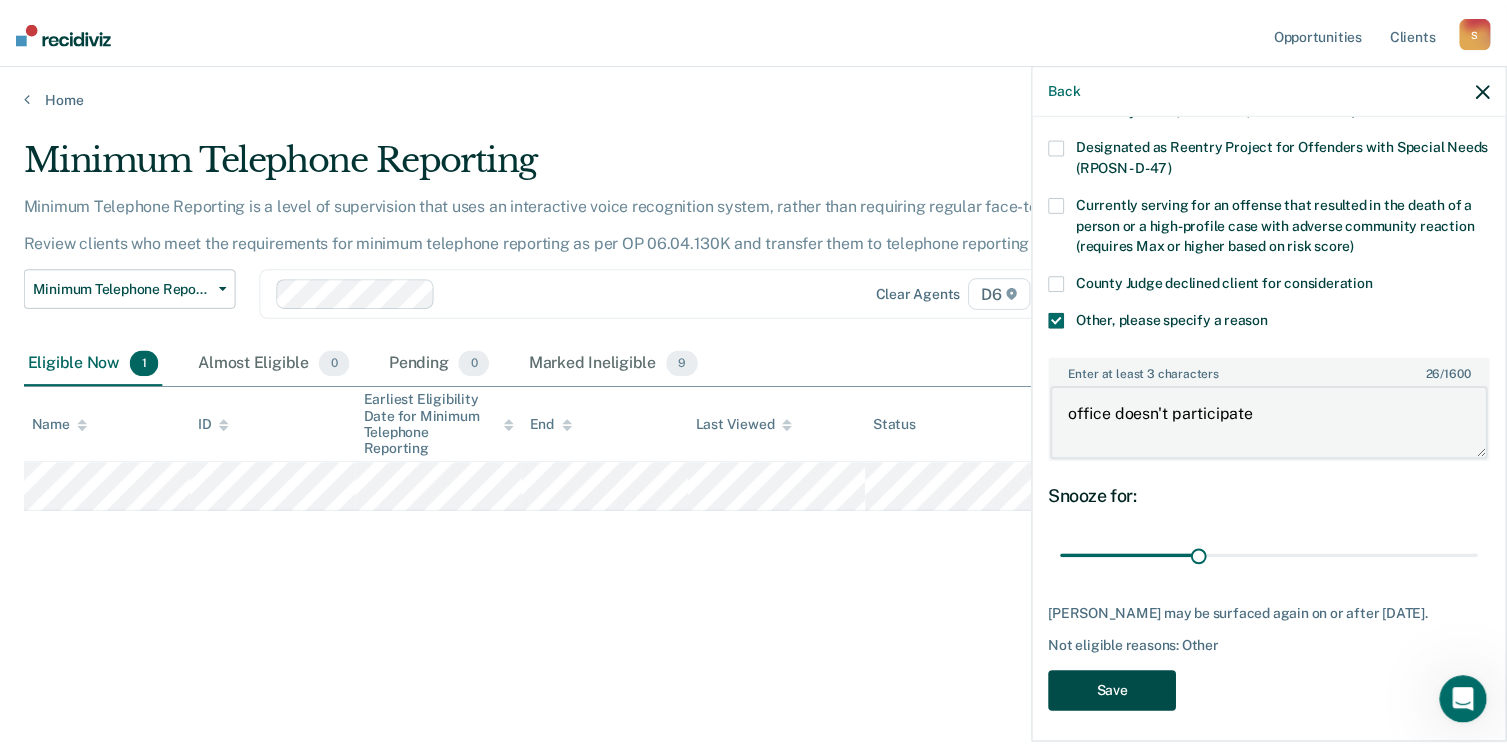 scroll, scrollTop: 248, scrollLeft: 0, axis: vertical 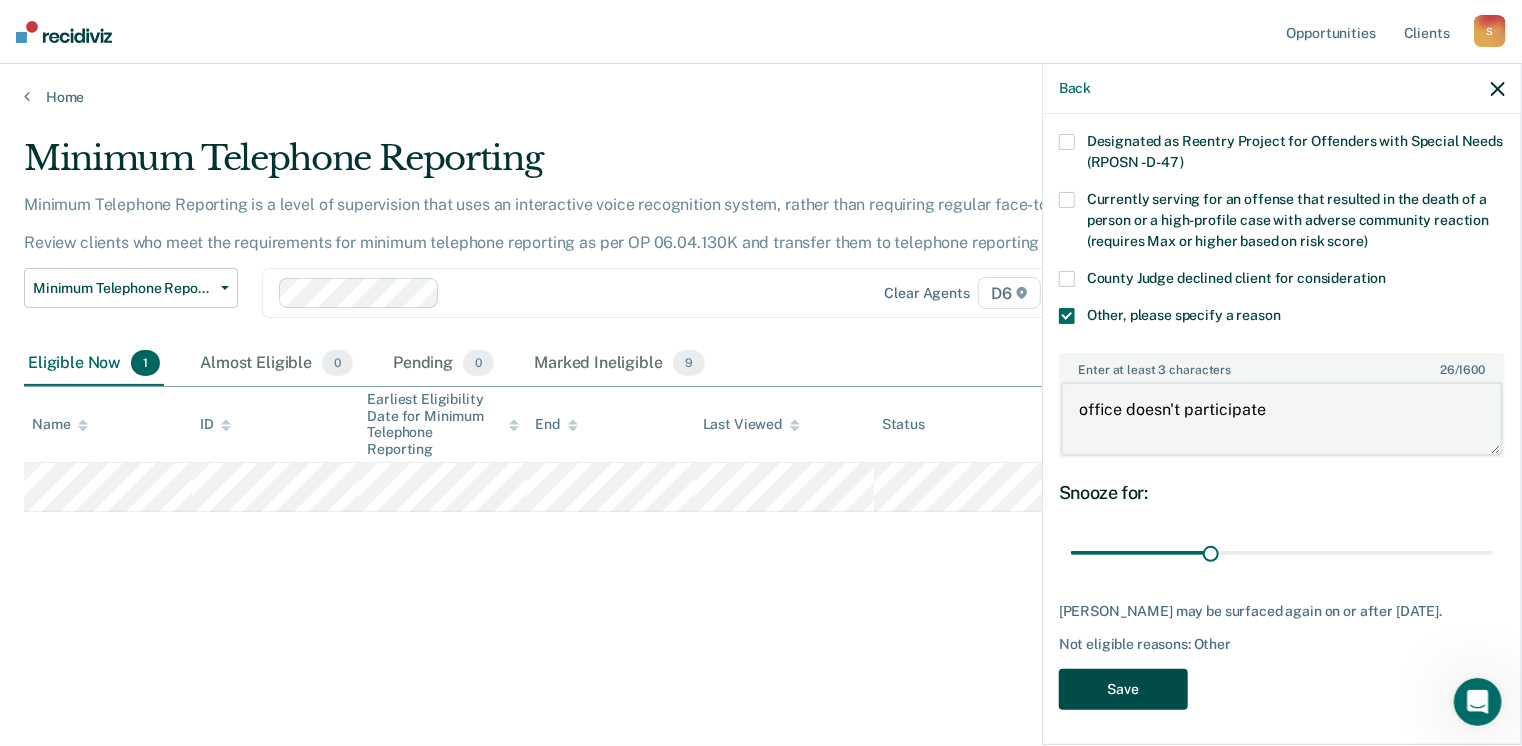 type on "office doesn't participate" 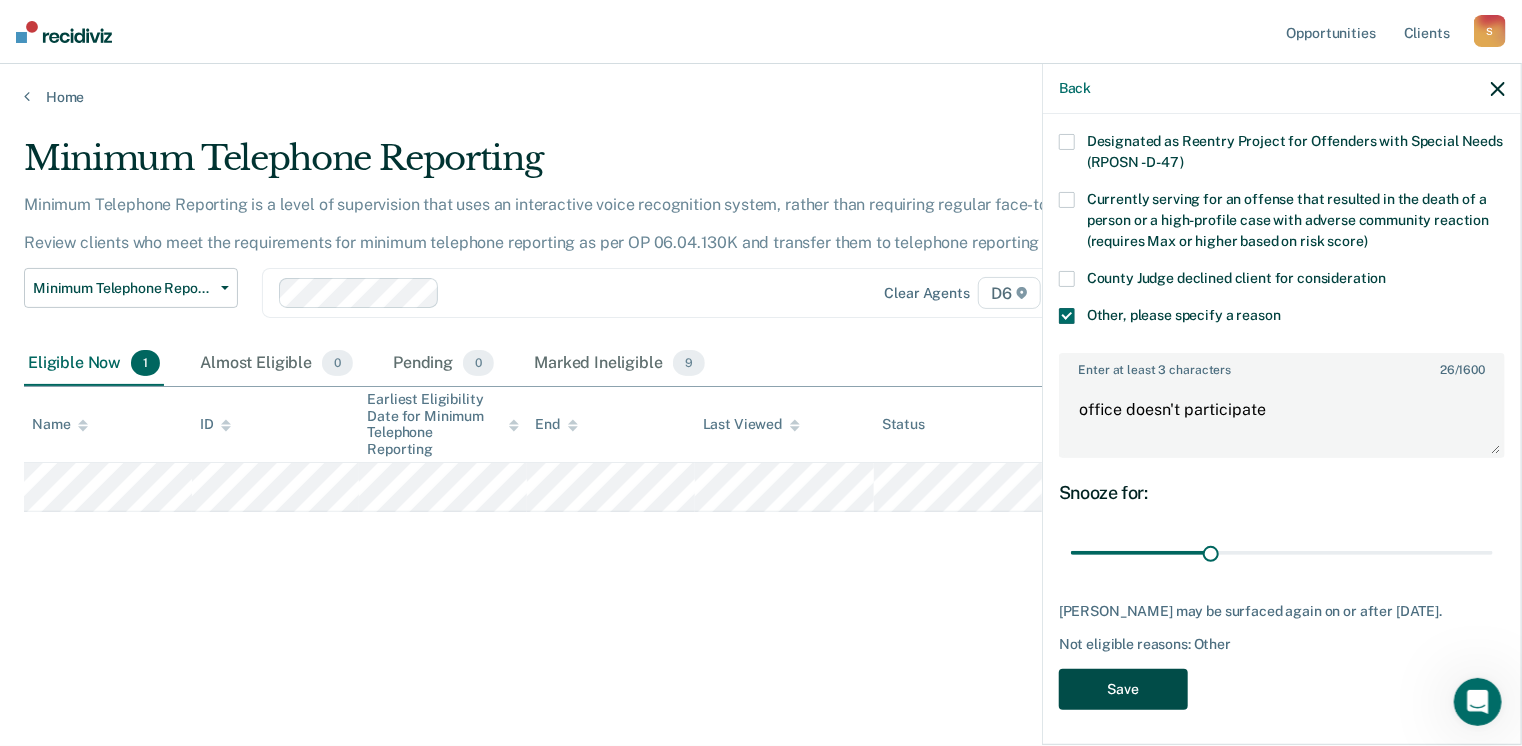 click on "Save" at bounding box center (1123, 689) 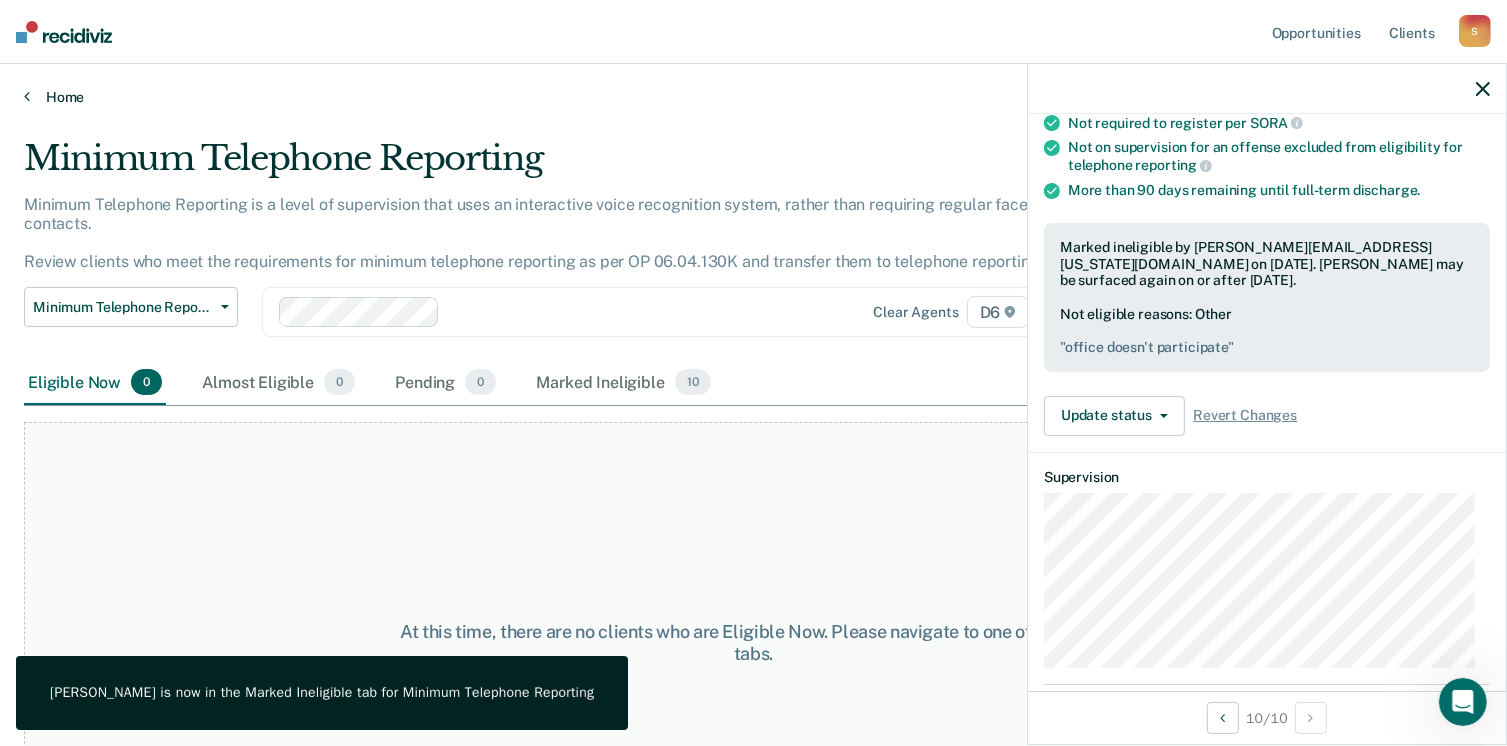 click on "Home" at bounding box center [753, 97] 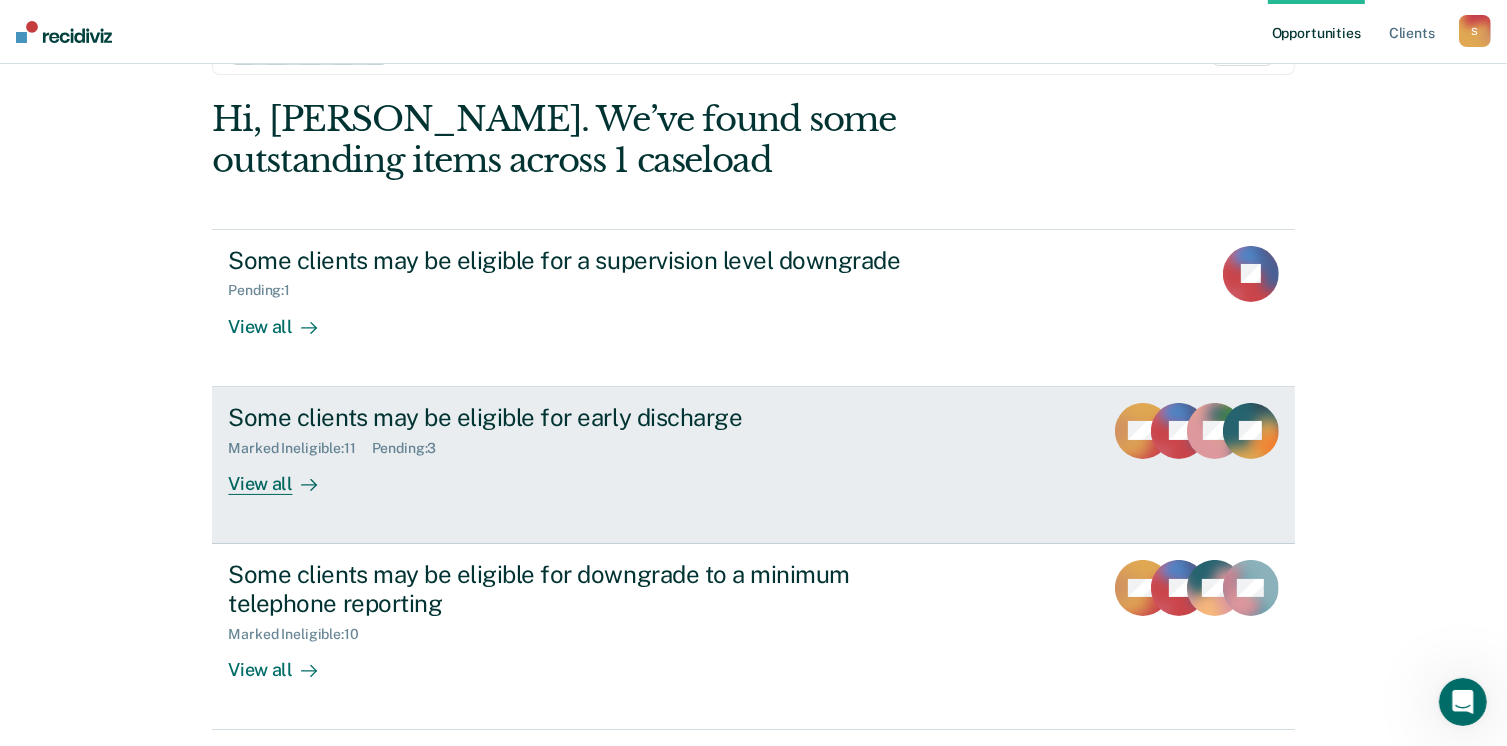 scroll, scrollTop: 0, scrollLeft: 0, axis: both 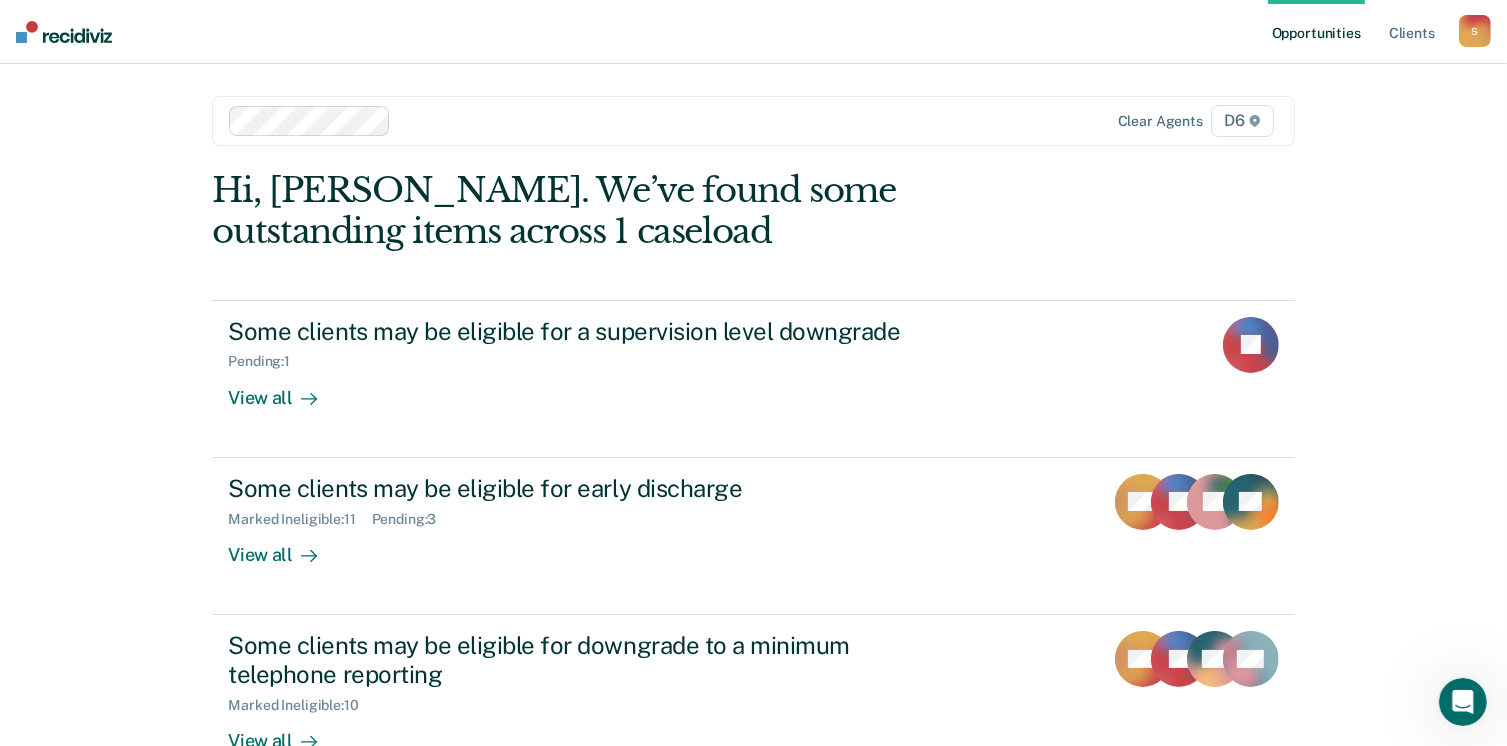 click on "S" at bounding box center (1475, 31) 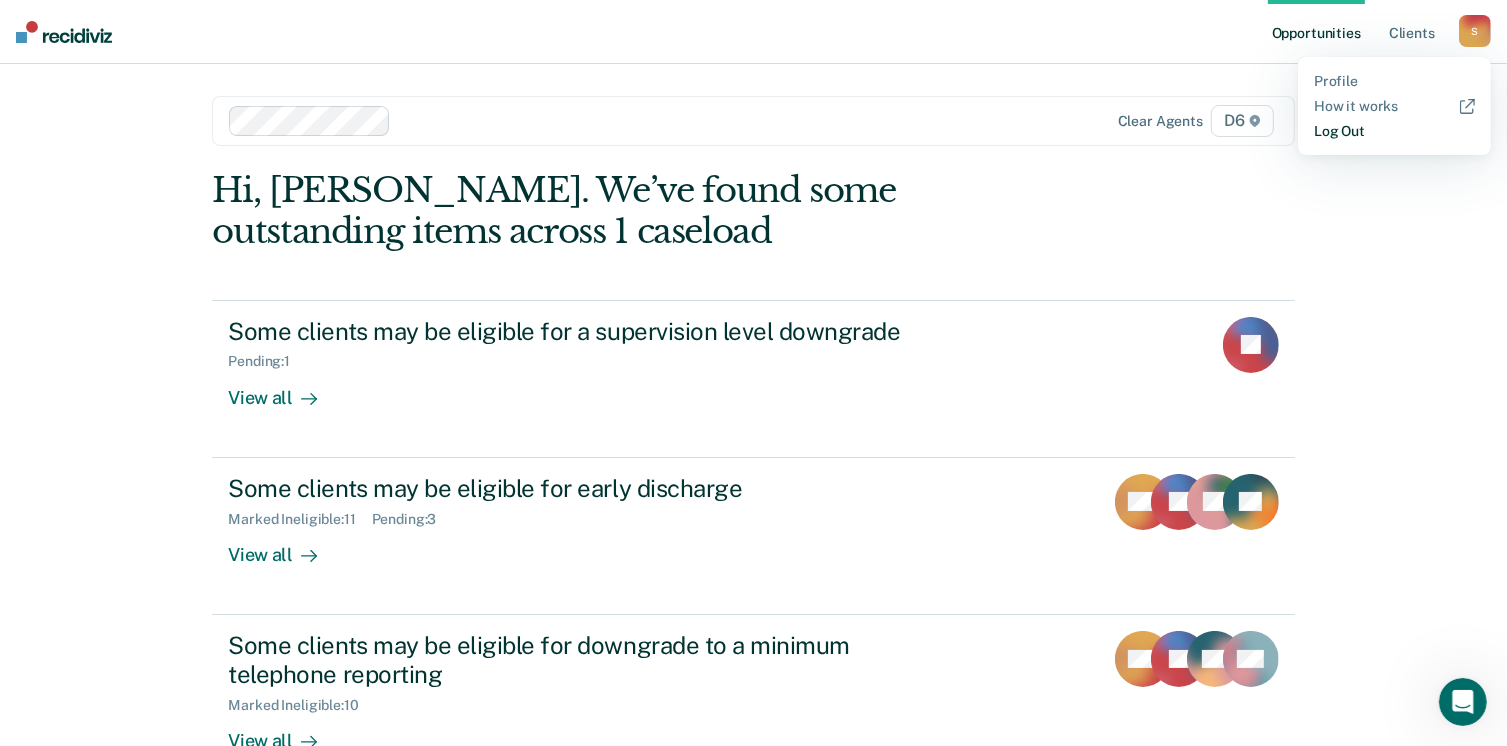 click on "Log Out" at bounding box center [1394, 131] 